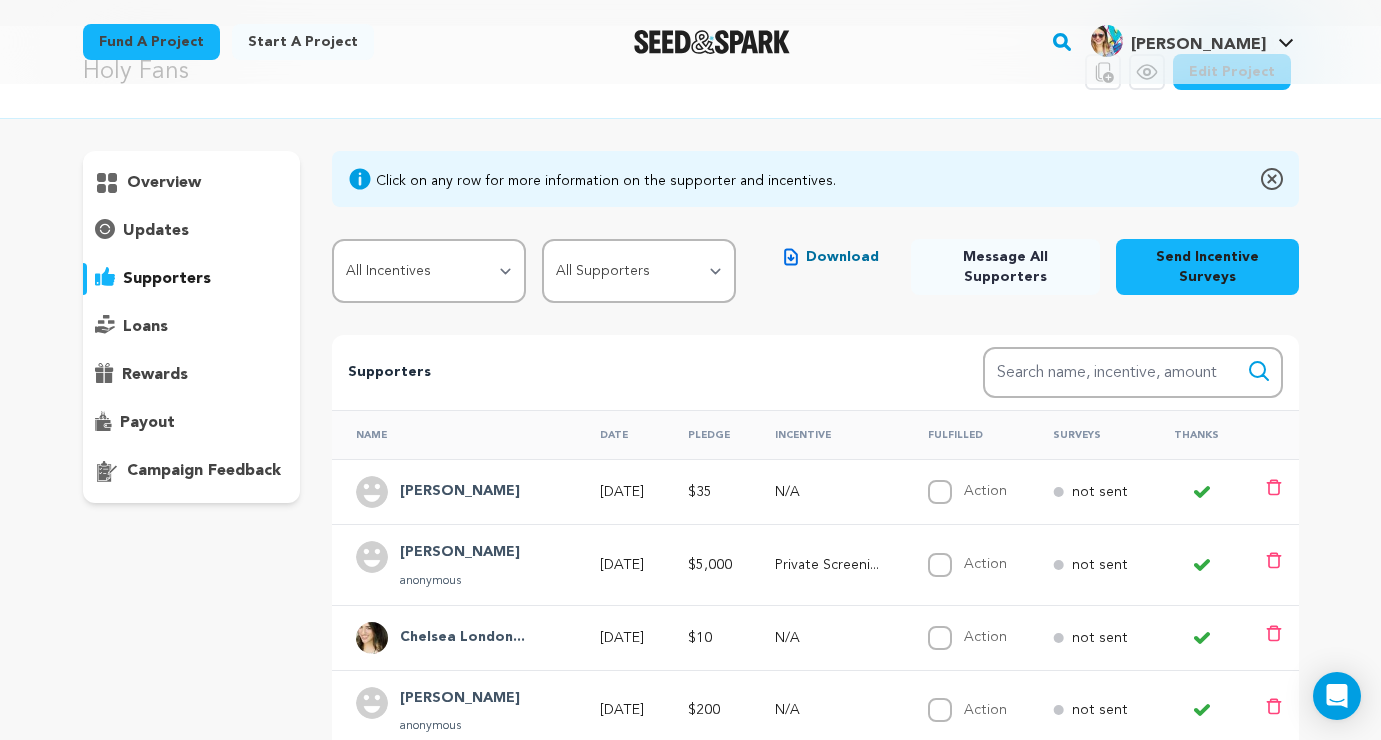 scroll, scrollTop: 0, scrollLeft: 0, axis: both 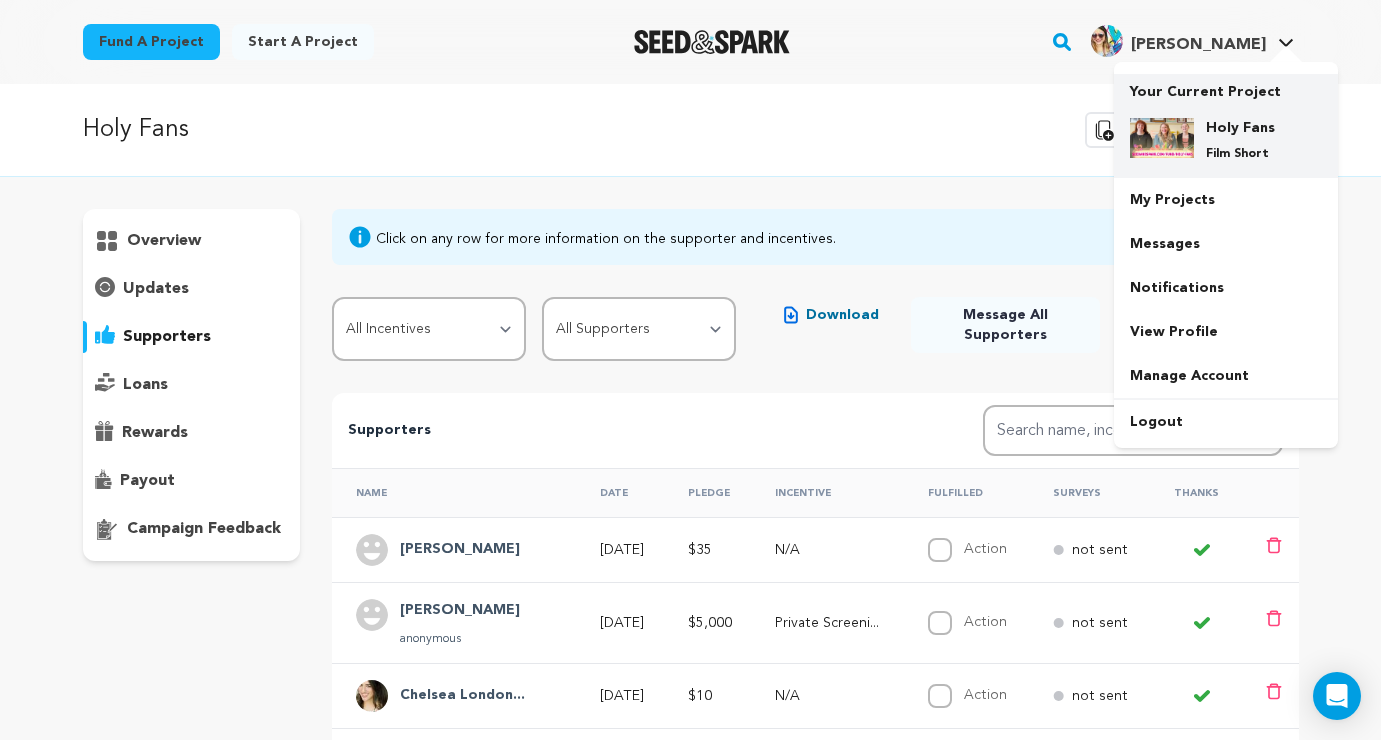 click on "Your Current
Project" at bounding box center (1226, 88) 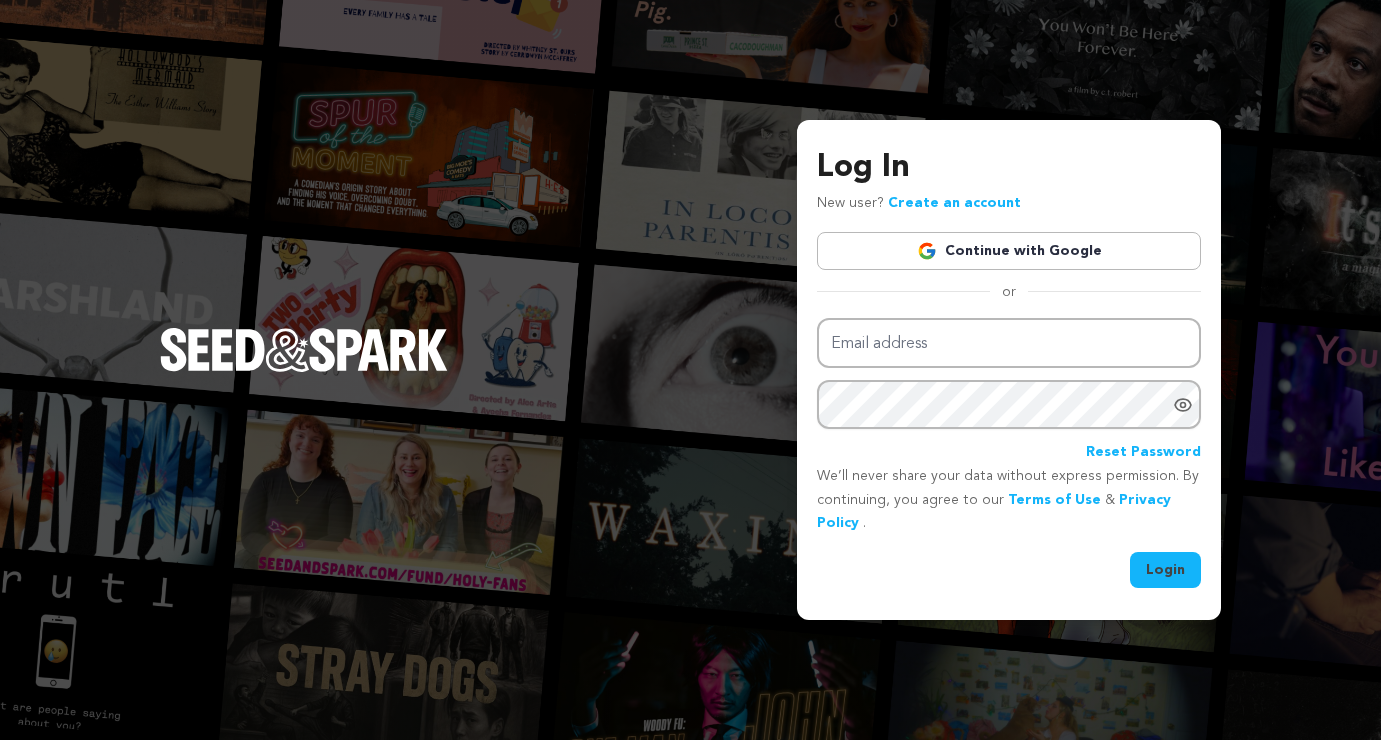 scroll, scrollTop: 0, scrollLeft: 0, axis: both 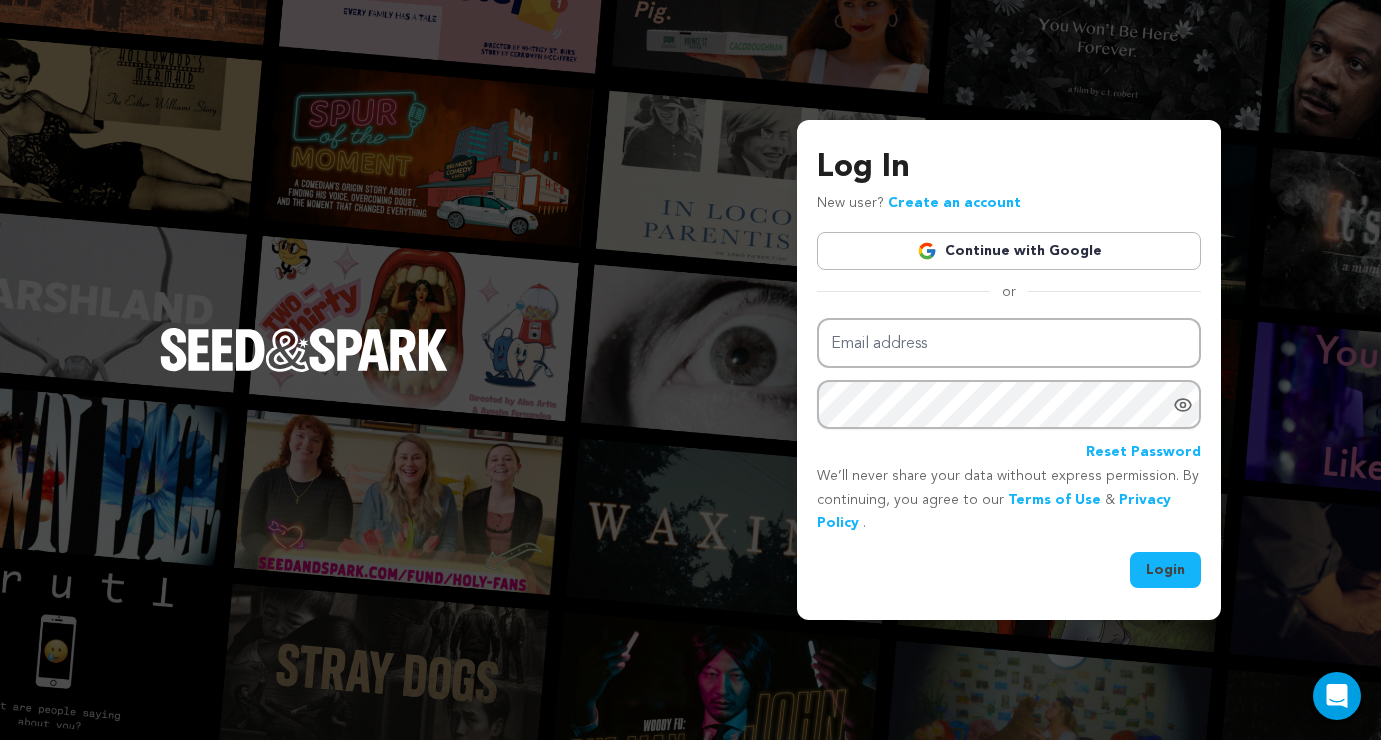 click on "Continue with Google" at bounding box center (1009, 251) 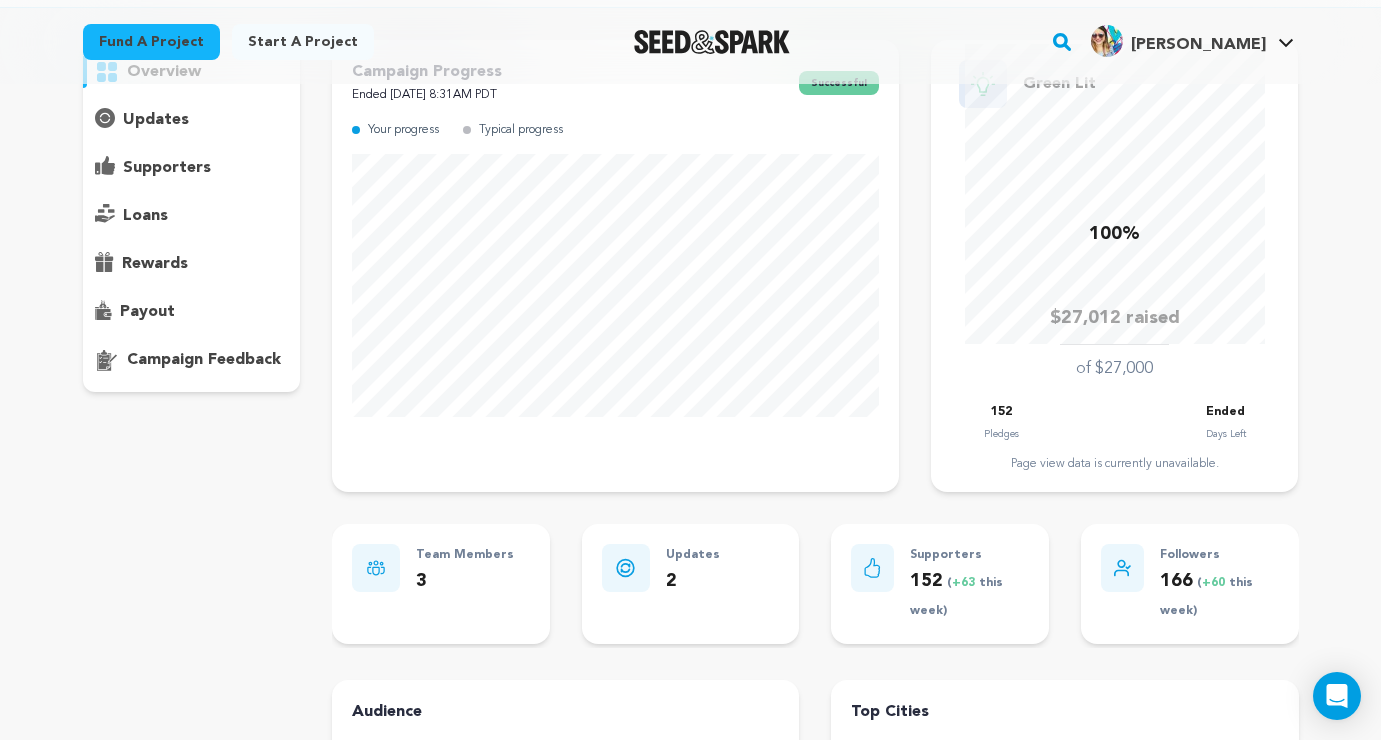 scroll, scrollTop: 68, scrollLeft: 0, axis: vertical 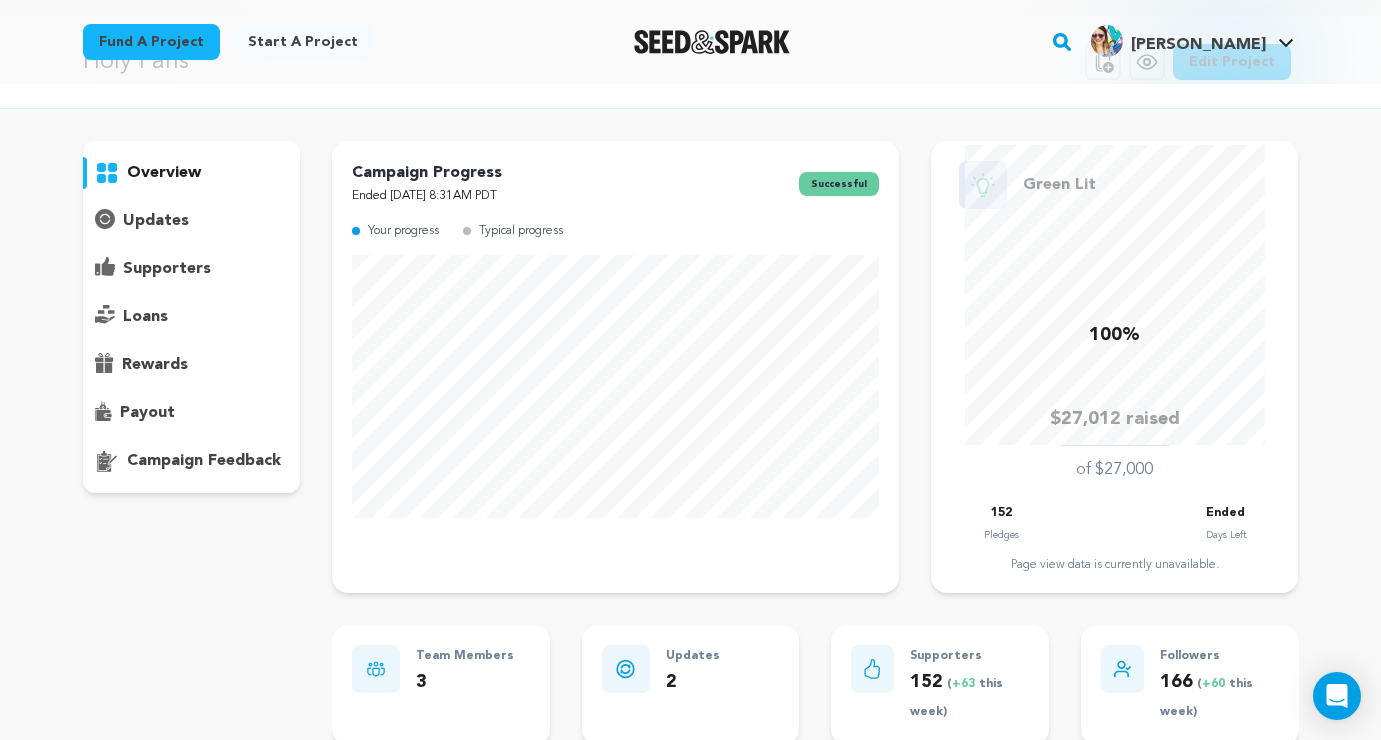 click on "supporters" at bounding box center (167, 269) 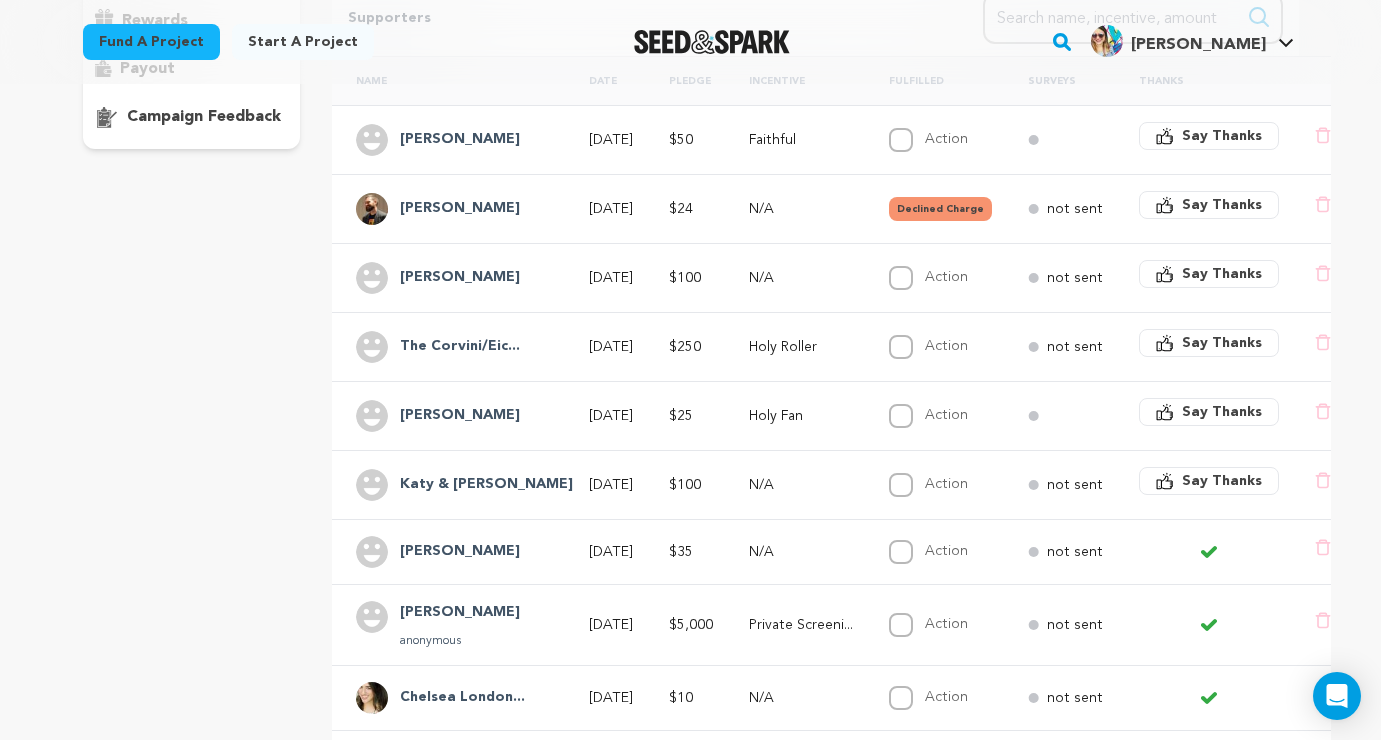 scroll, scrollTop: 428, scrollLeft: 0, axis: vertical 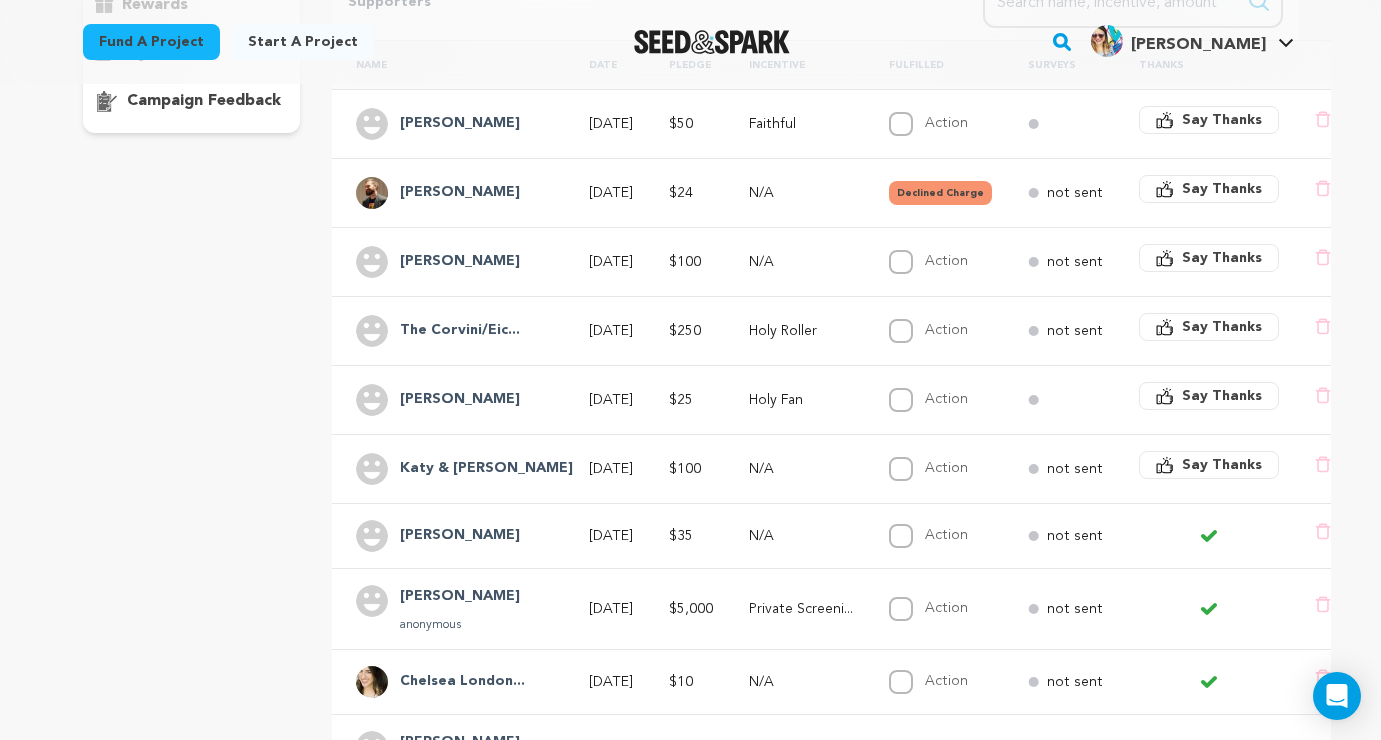 click on "Say Thanks" at bounding box center (1222, 465) 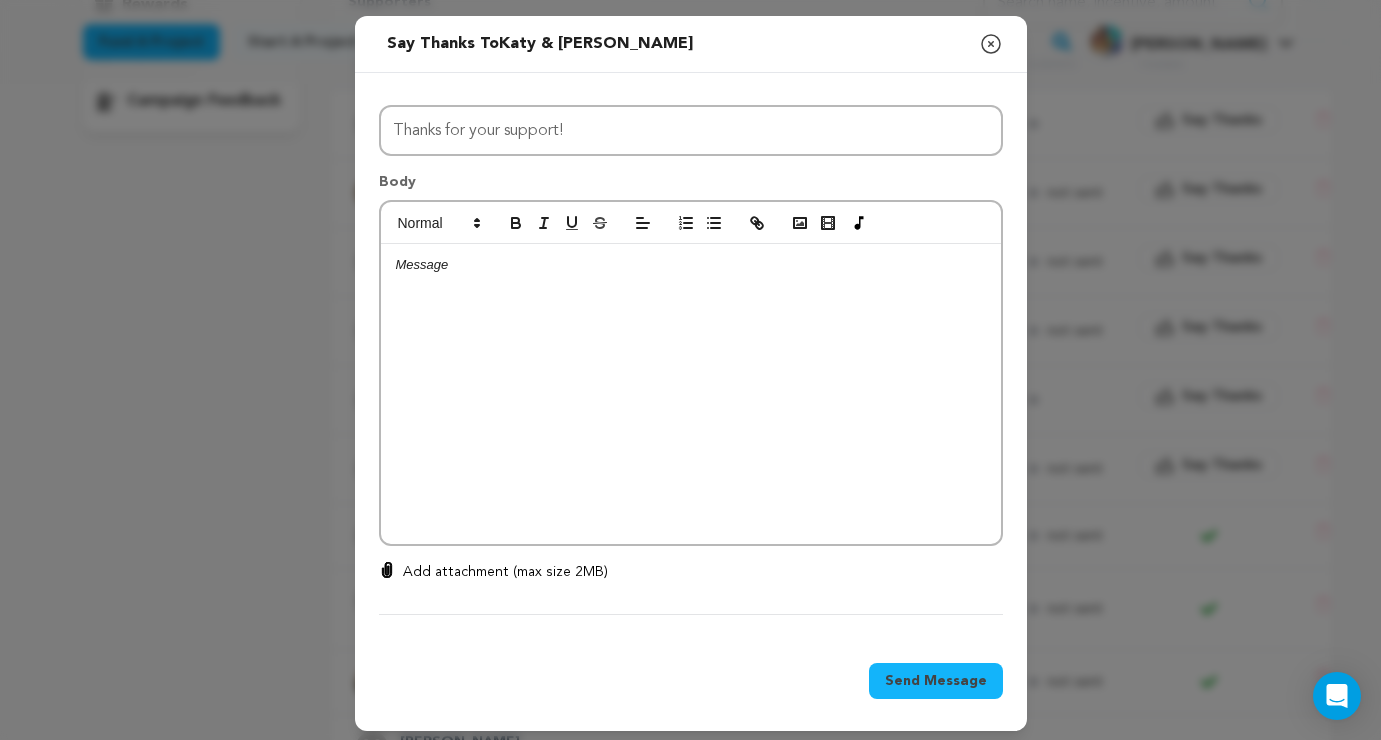 click 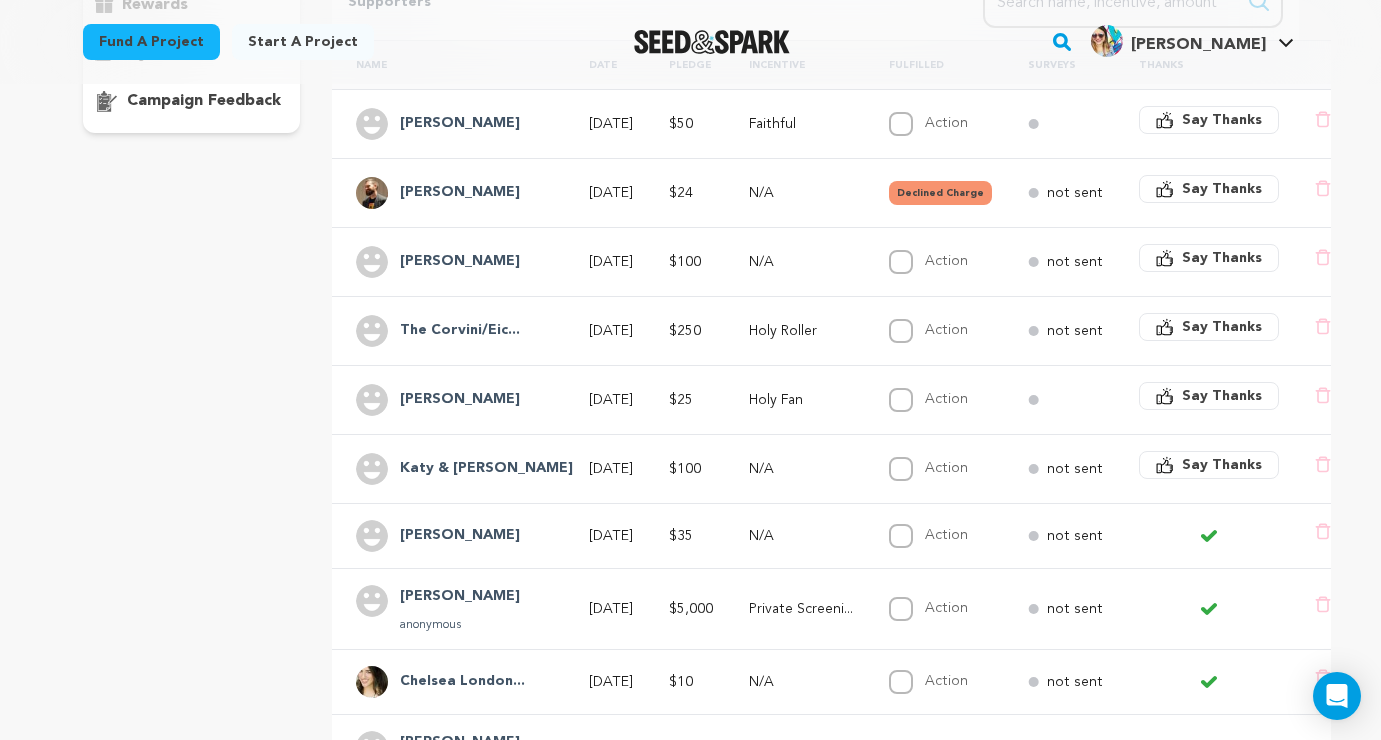click on "Say Thanks" at bounding box center (1209, 465) 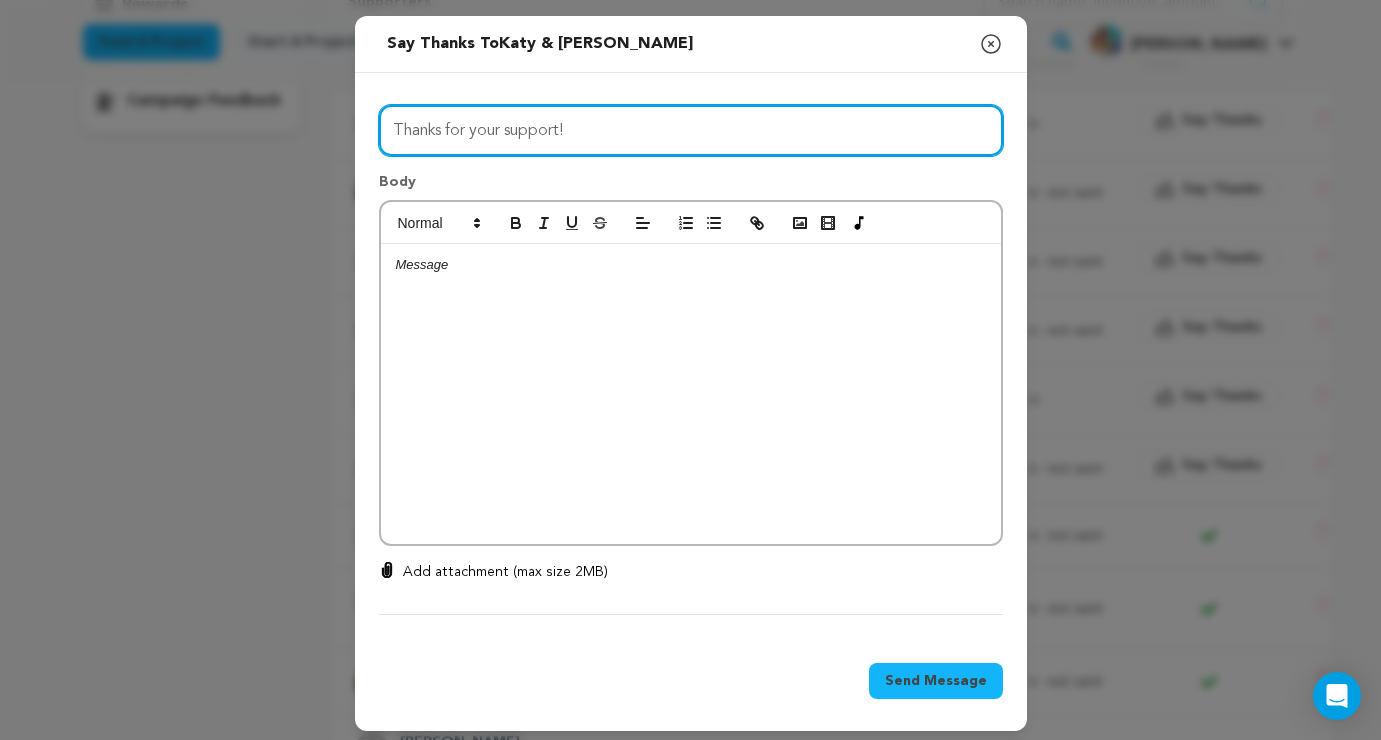 click on "Thanks for your support!" at bounding box center [691, 130] 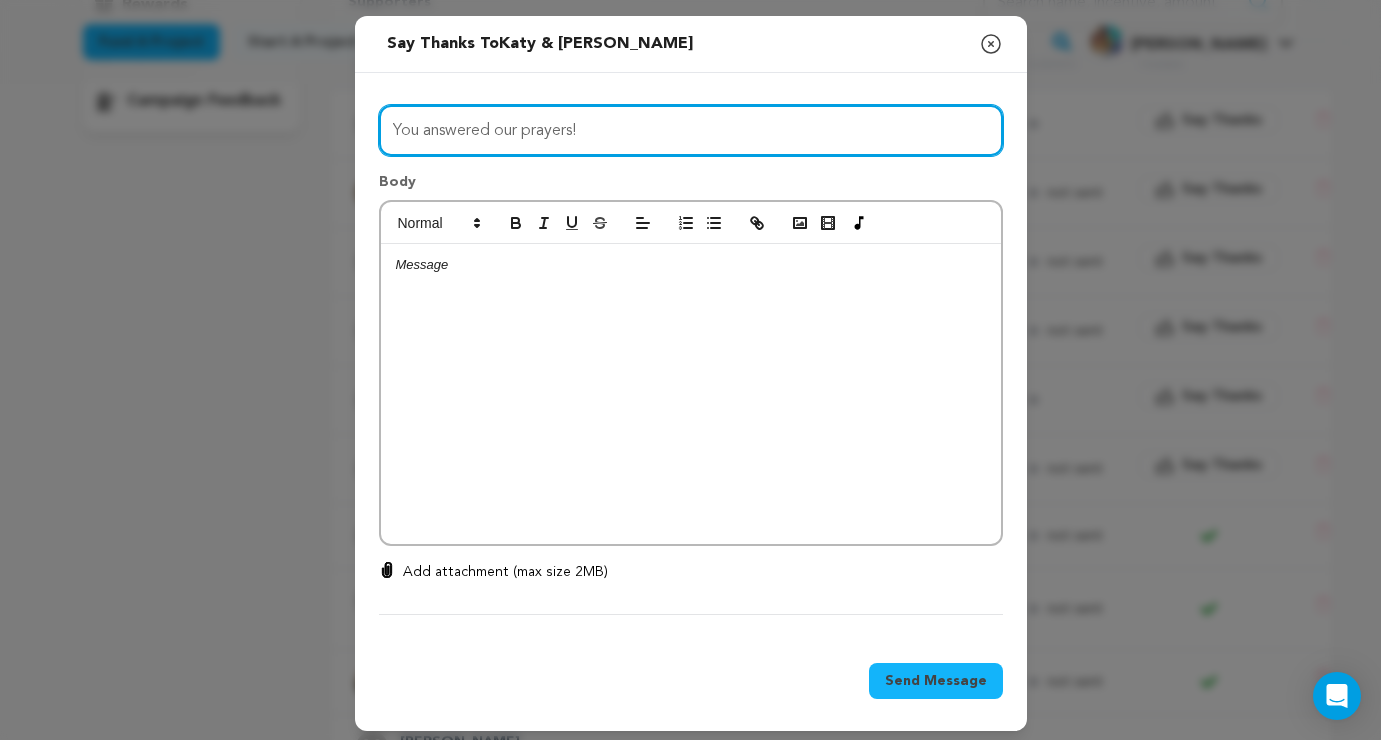 type on "You answered our prayers!" 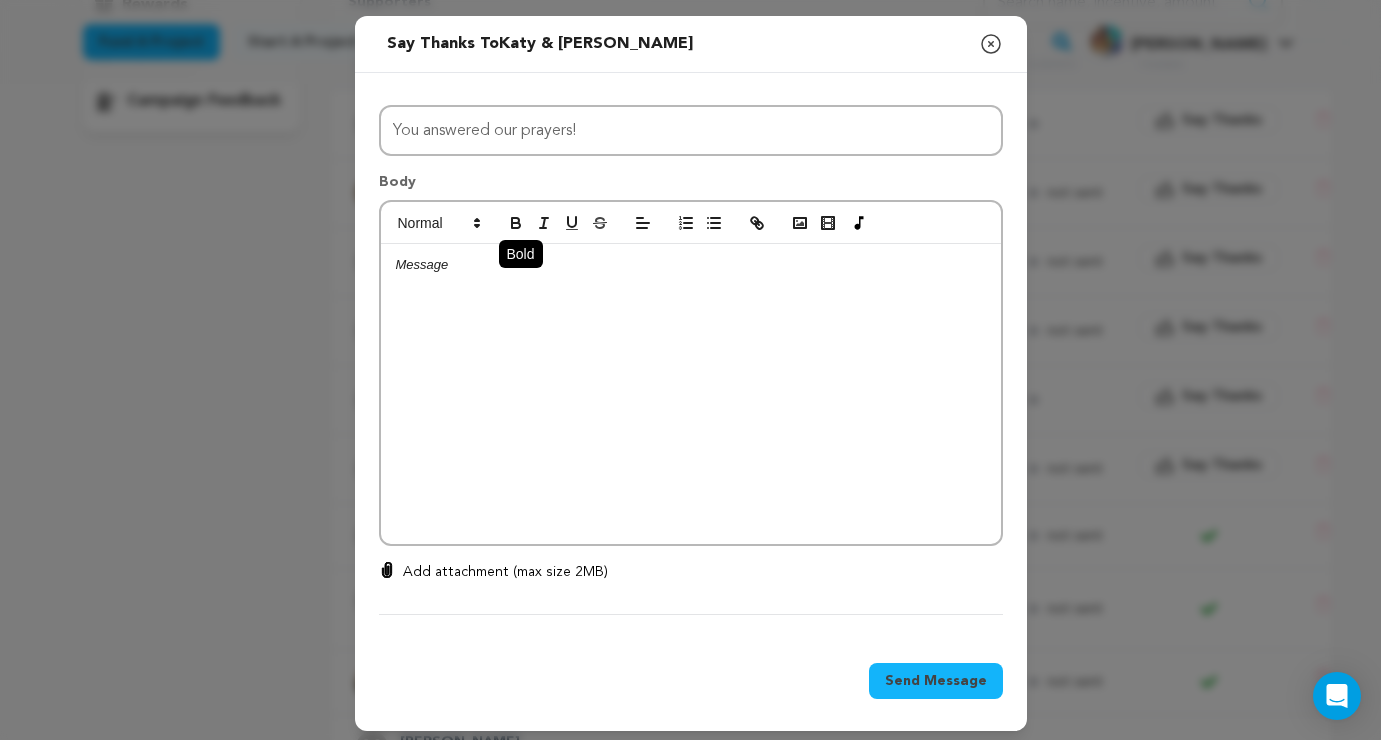 click at bounding box center (516, 223) 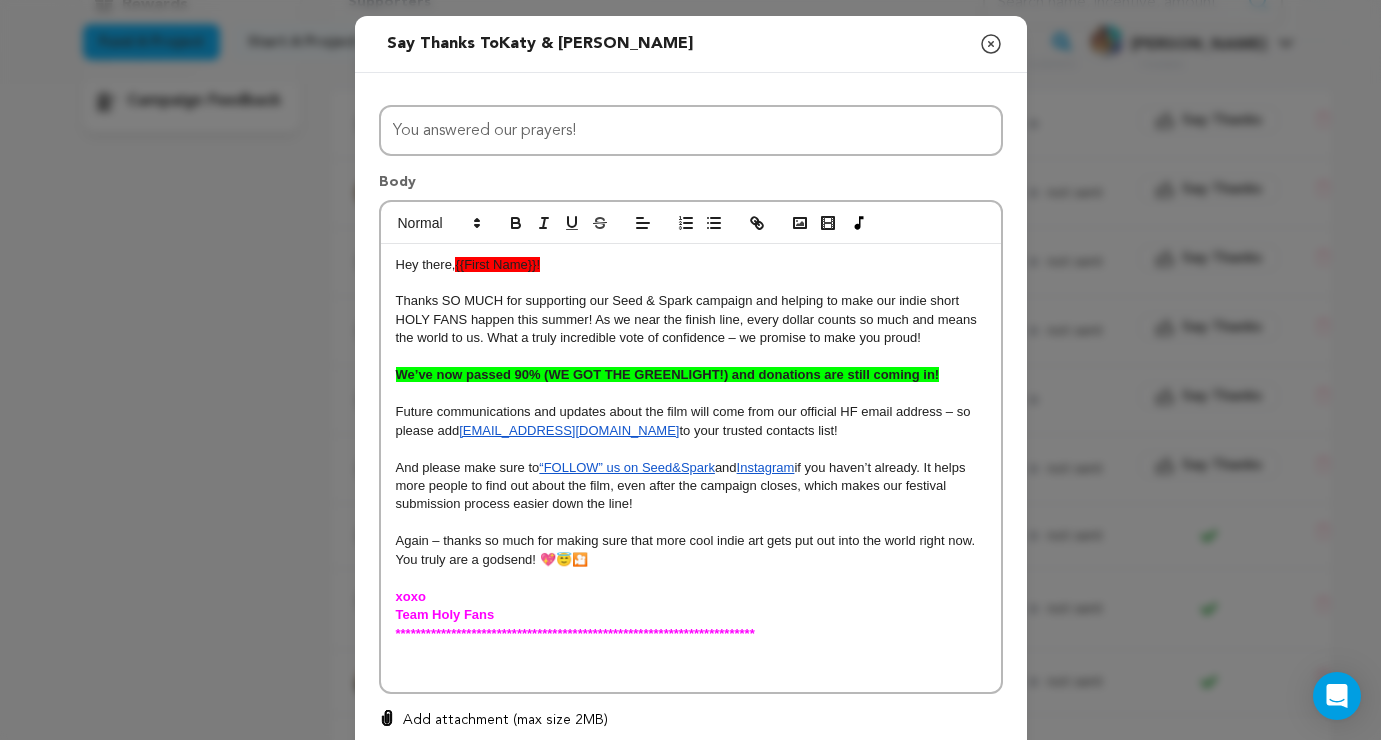 scroll, scrollTop: 0, scrollLeft: 0, axis: both 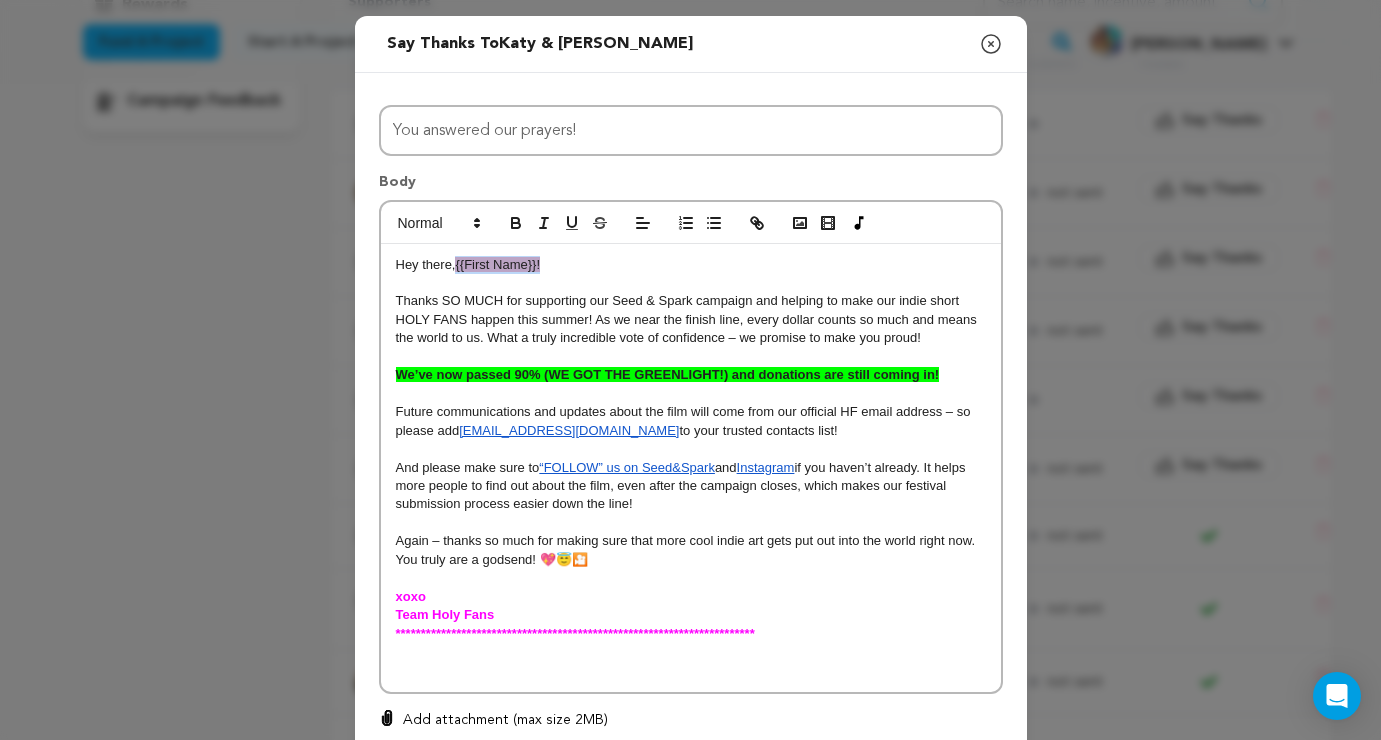 drag, startPoint x: 457, startPoint y: 263, endPoint x: 583, endPoint y: 258, distance: 126.09917 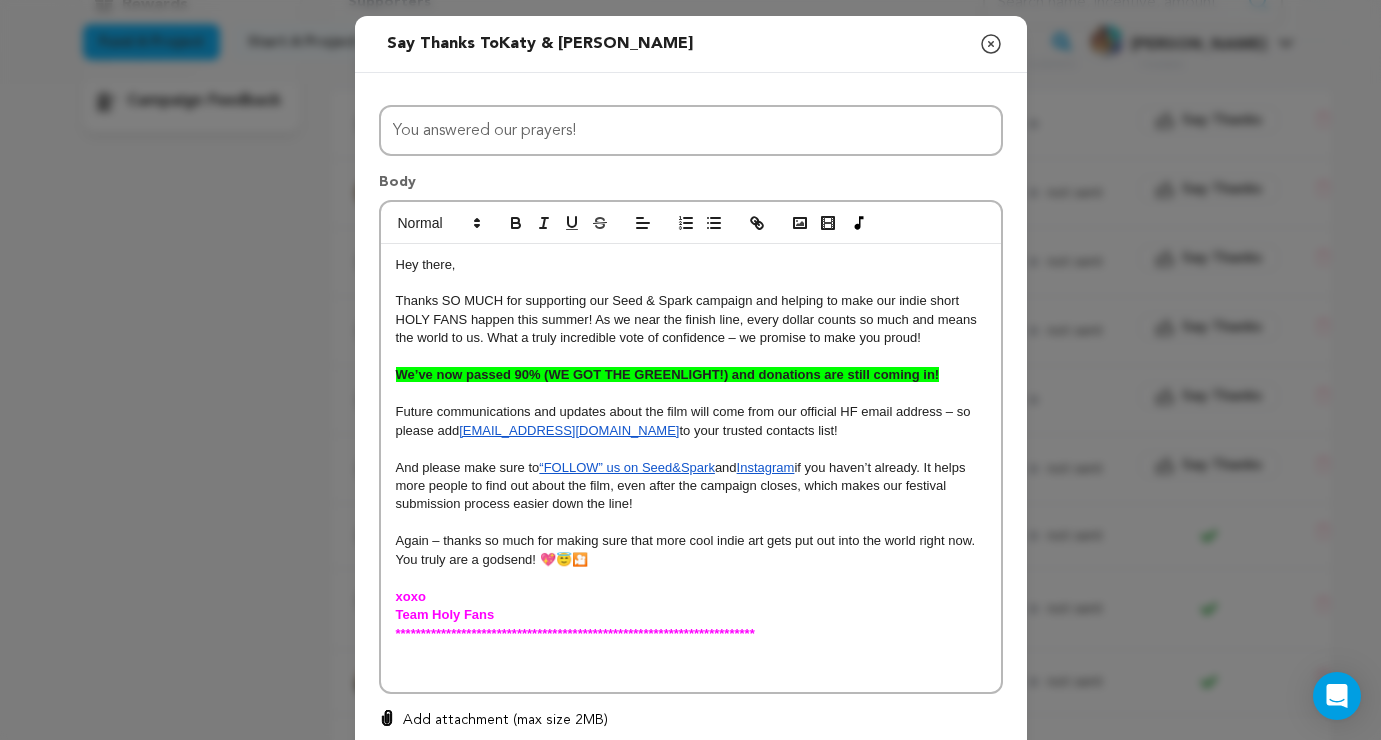 type 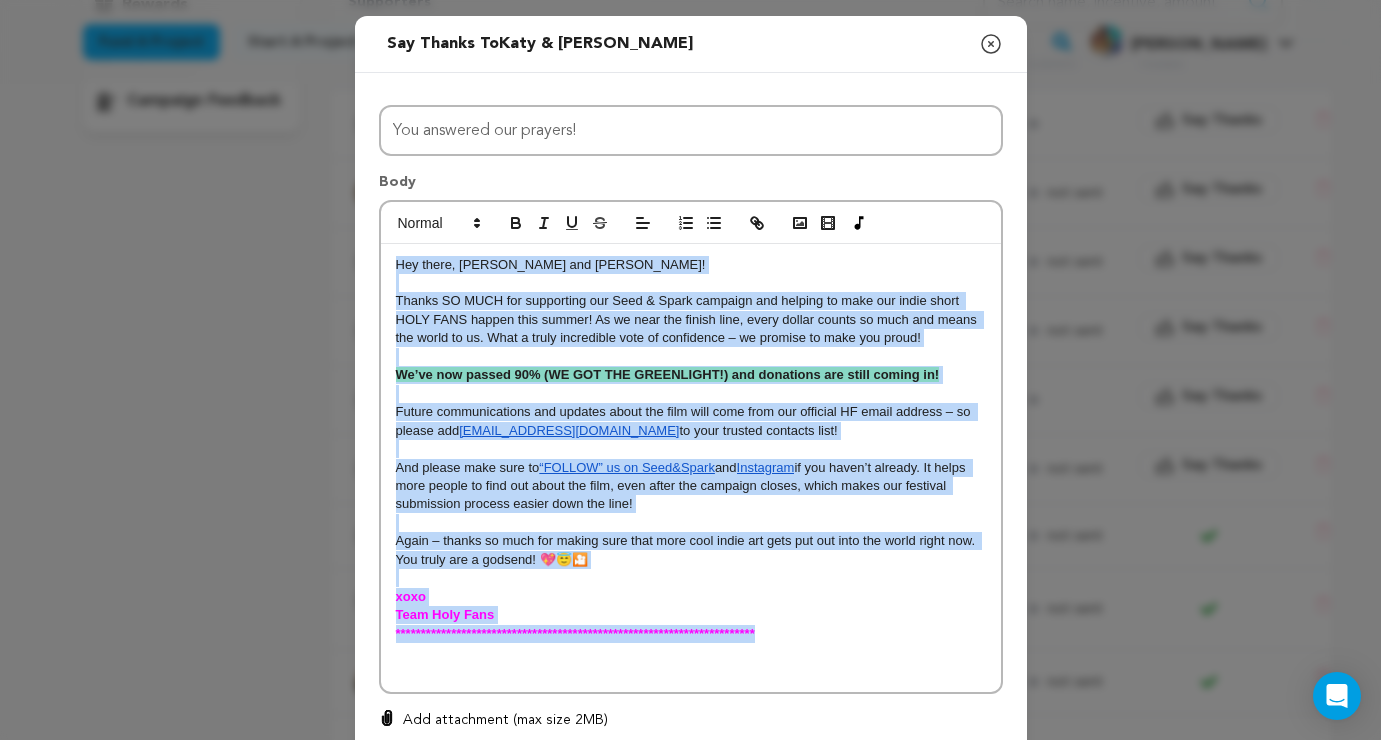 drag, startPoint x: 778, startPoint y: 627, endPoint x: 378, endPoint y: 243, distance: 554.4871 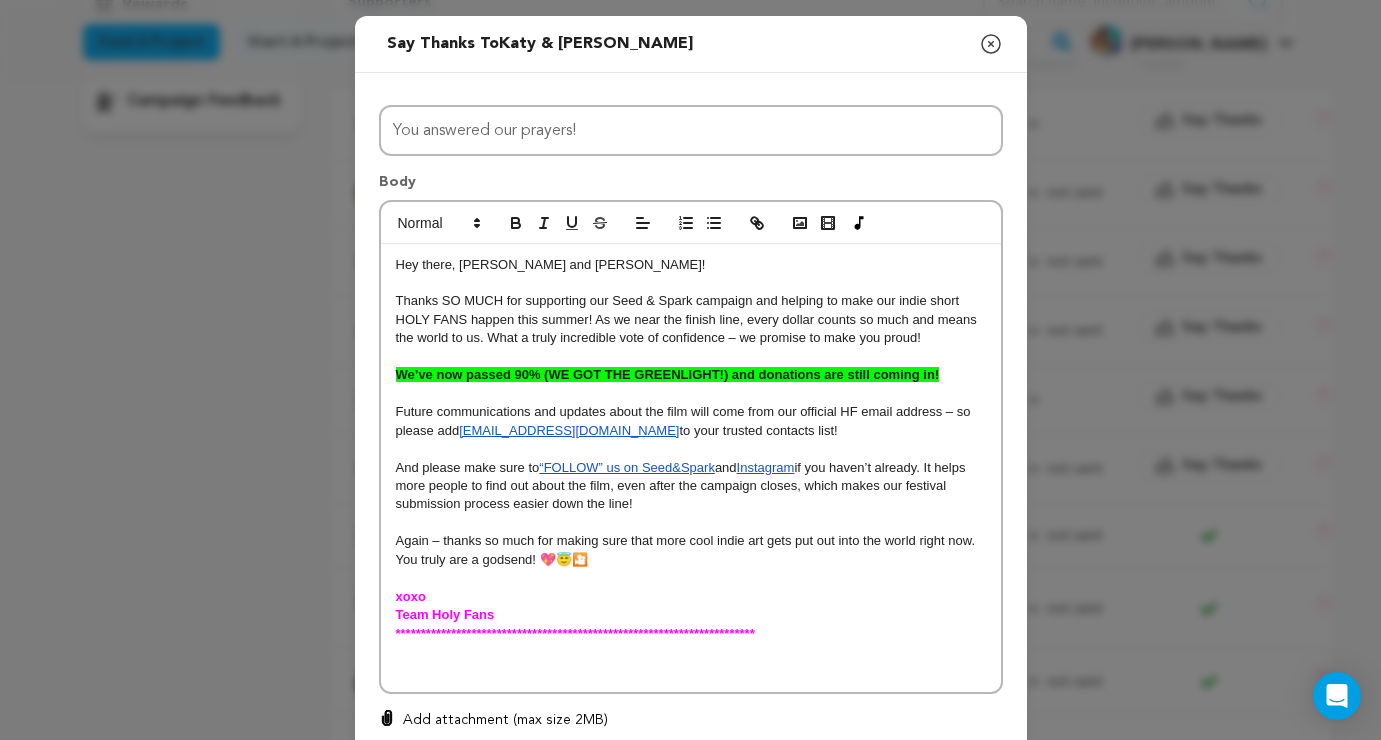 scroll, scrollTop: 0, scrollLeft: 0, axis: both 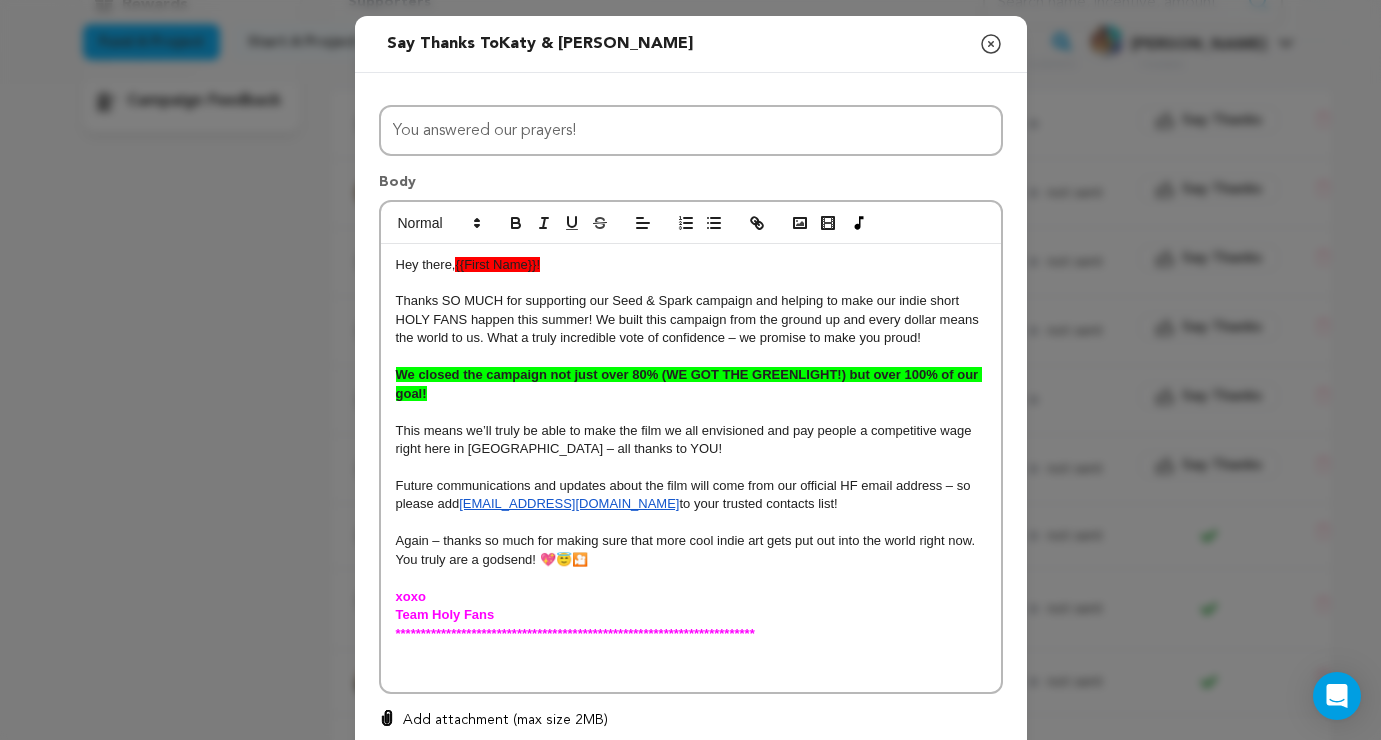 click on "Hey there,  {{First Name}}!" at bounding box center [691, 265] 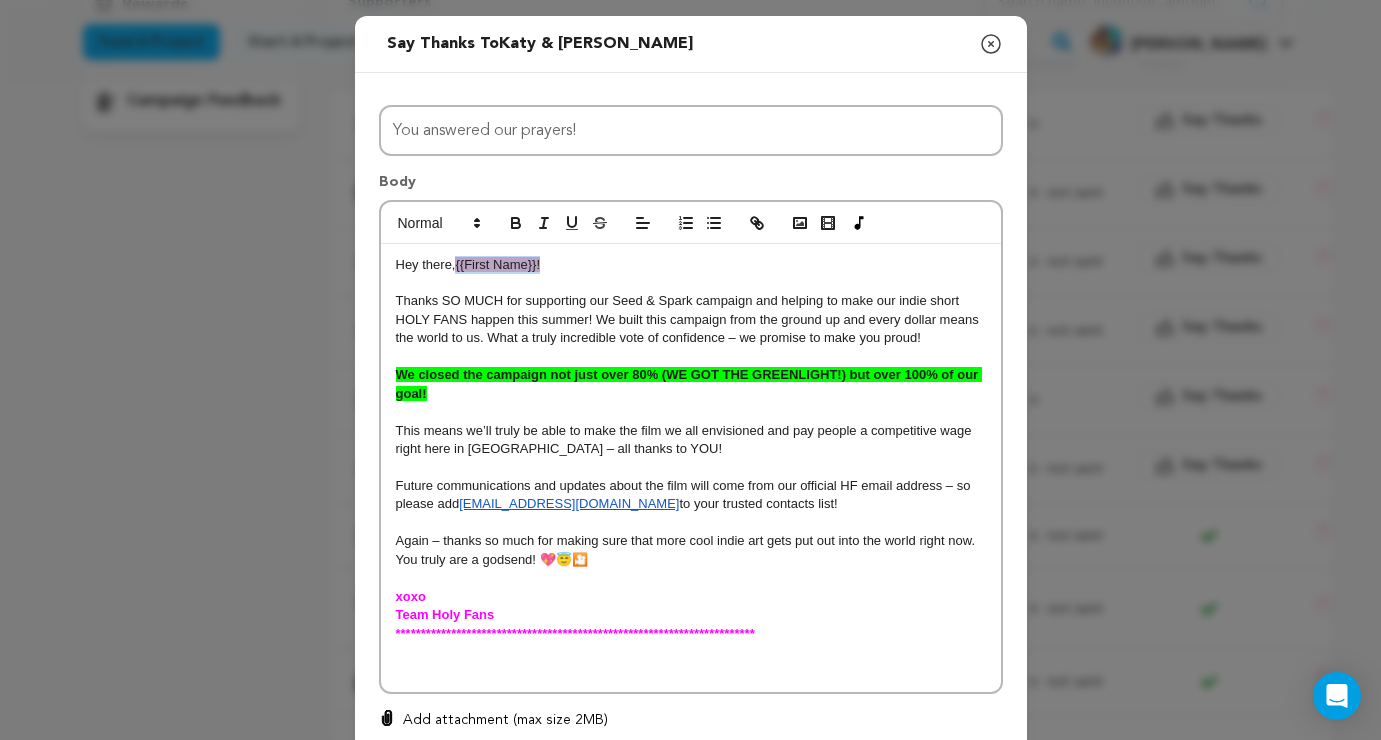 click on "{{First Name}}!" at bounding box center [497, 264] 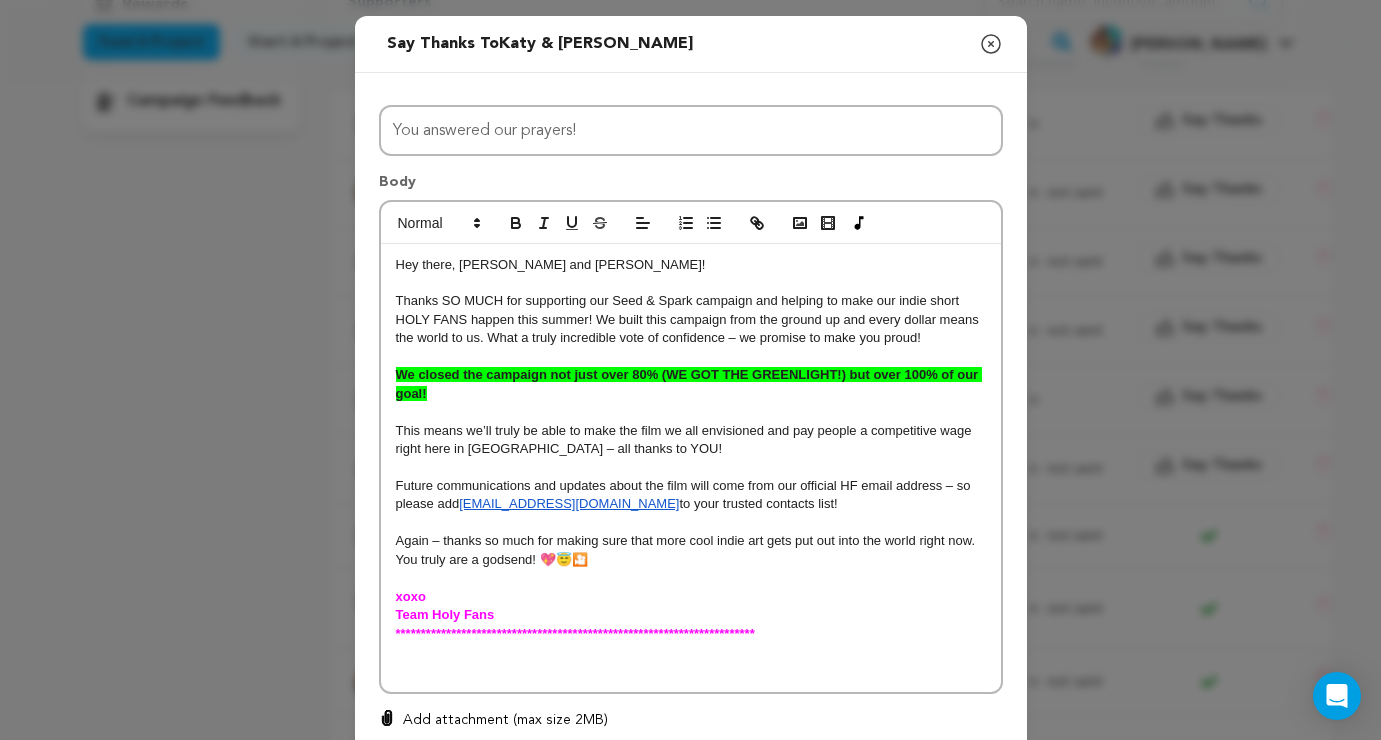 click on "Thanks SO MUCH for supporting our Seed & Spark campaign and helping to make our indie short HOLY FANS happen this summer! We built this campaign from the ground up and every dollar means the world to us. What a truly incredible vote of confidence – we promise to make you proud!" at bounding box center [689, 319] 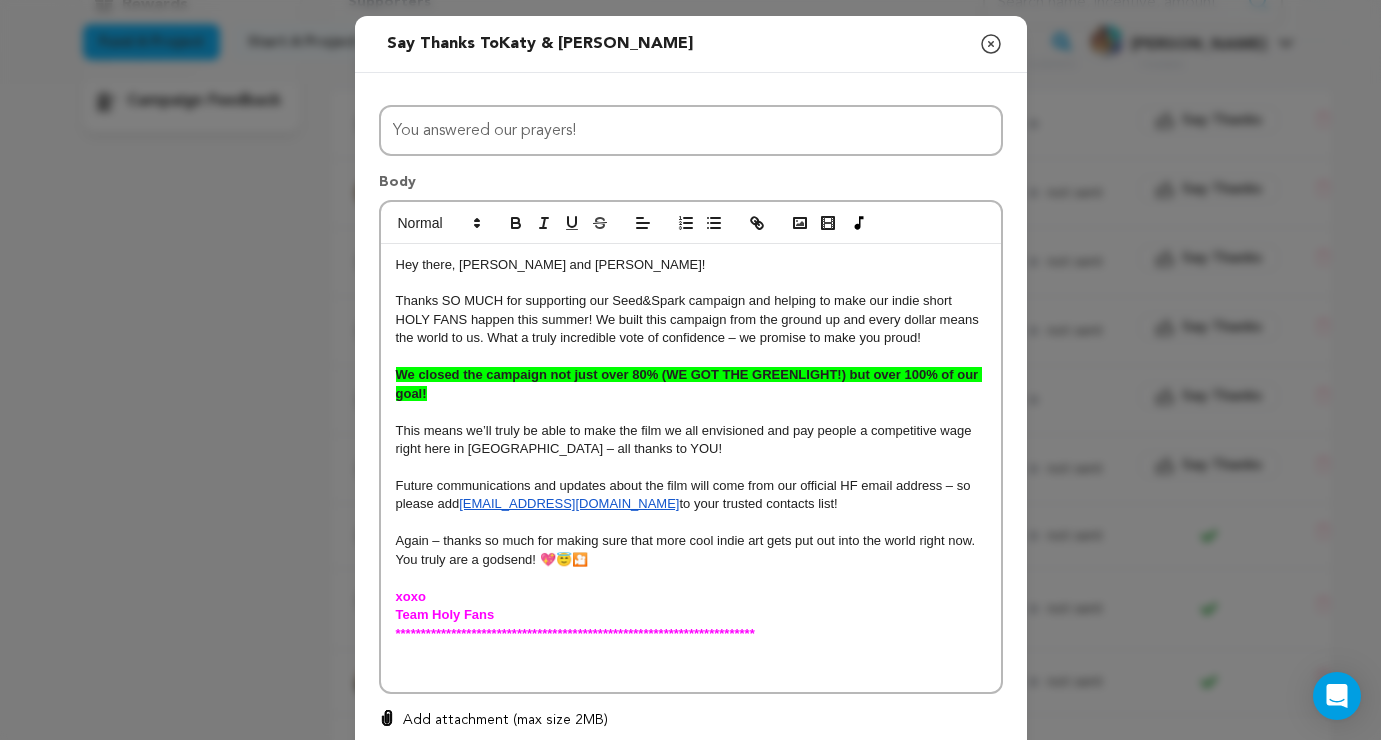 click on "**********" at bounding box center [691, 468] 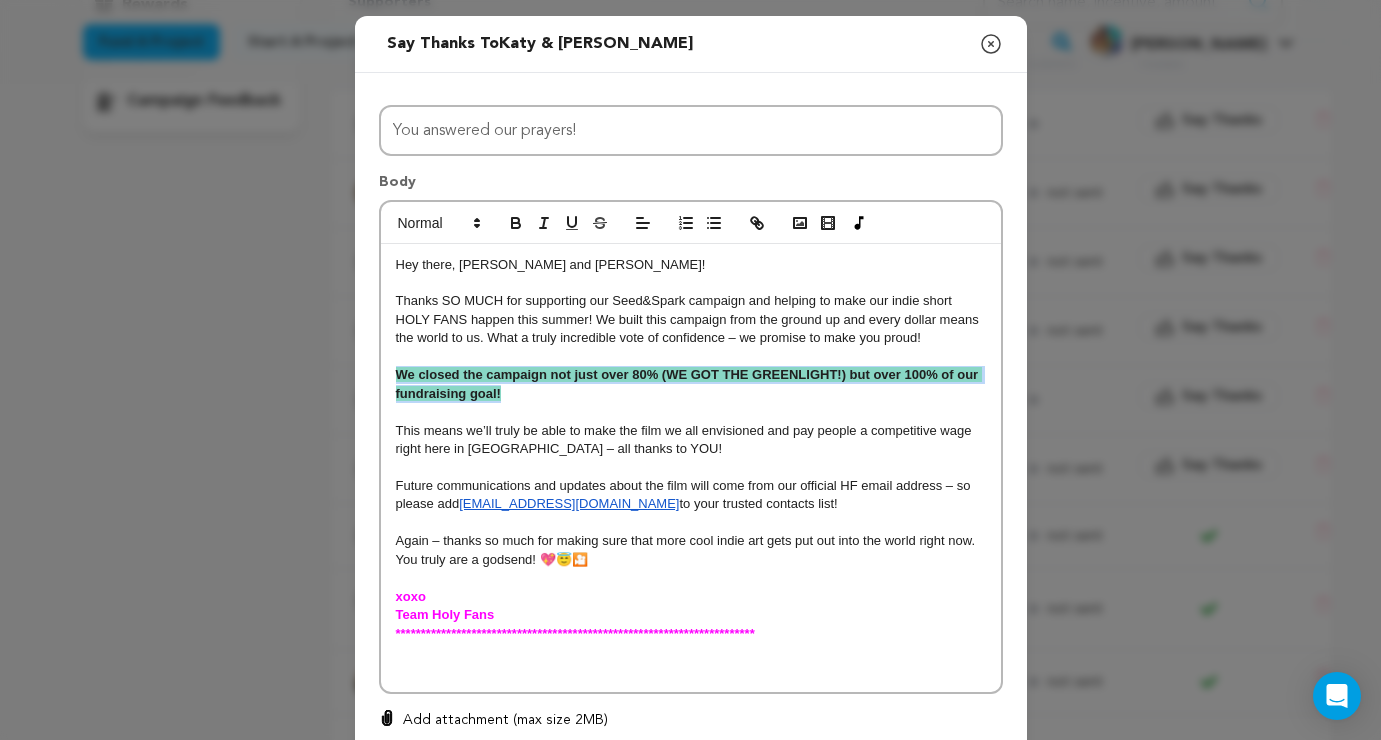 drag, startPoint x: 518, startPoint y: 395, endPoint x: 399, endPoint y: 376, distance: 120.50726 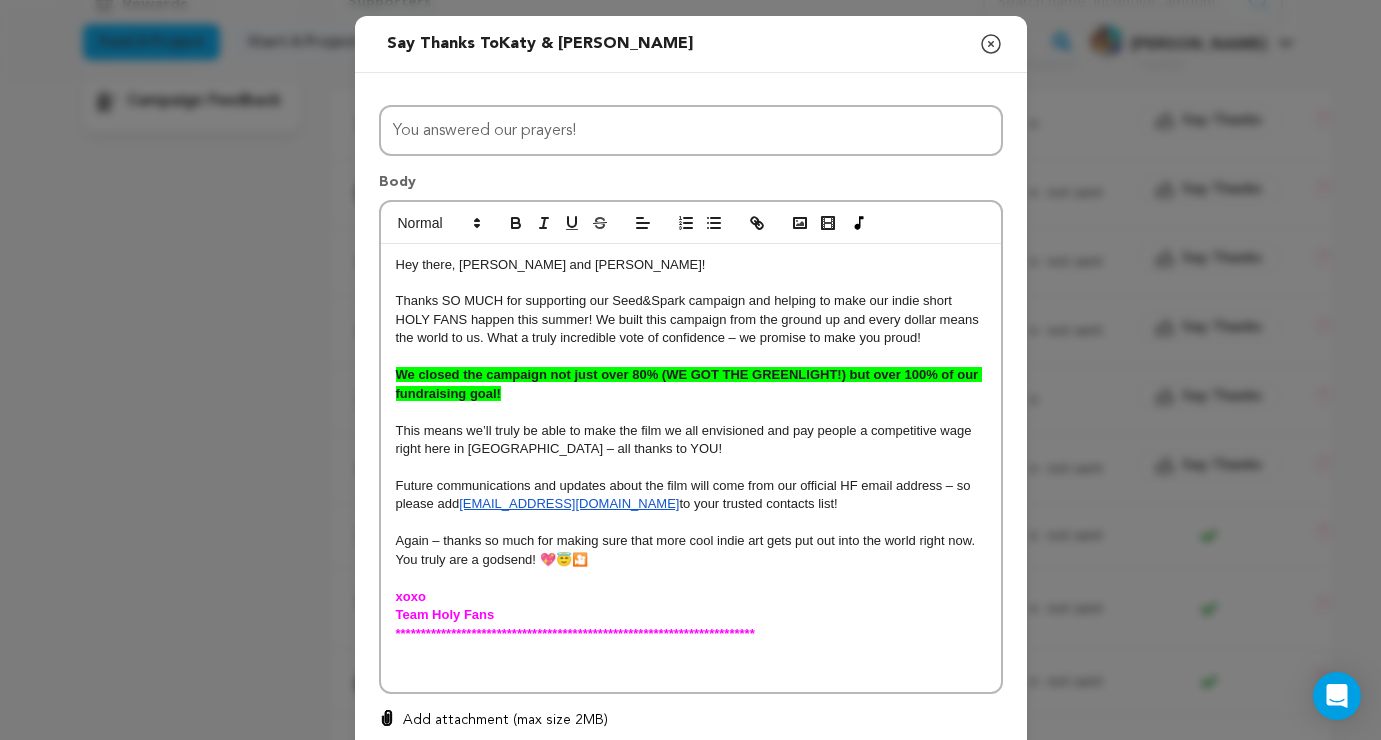 click at bounding box center [691, 412] 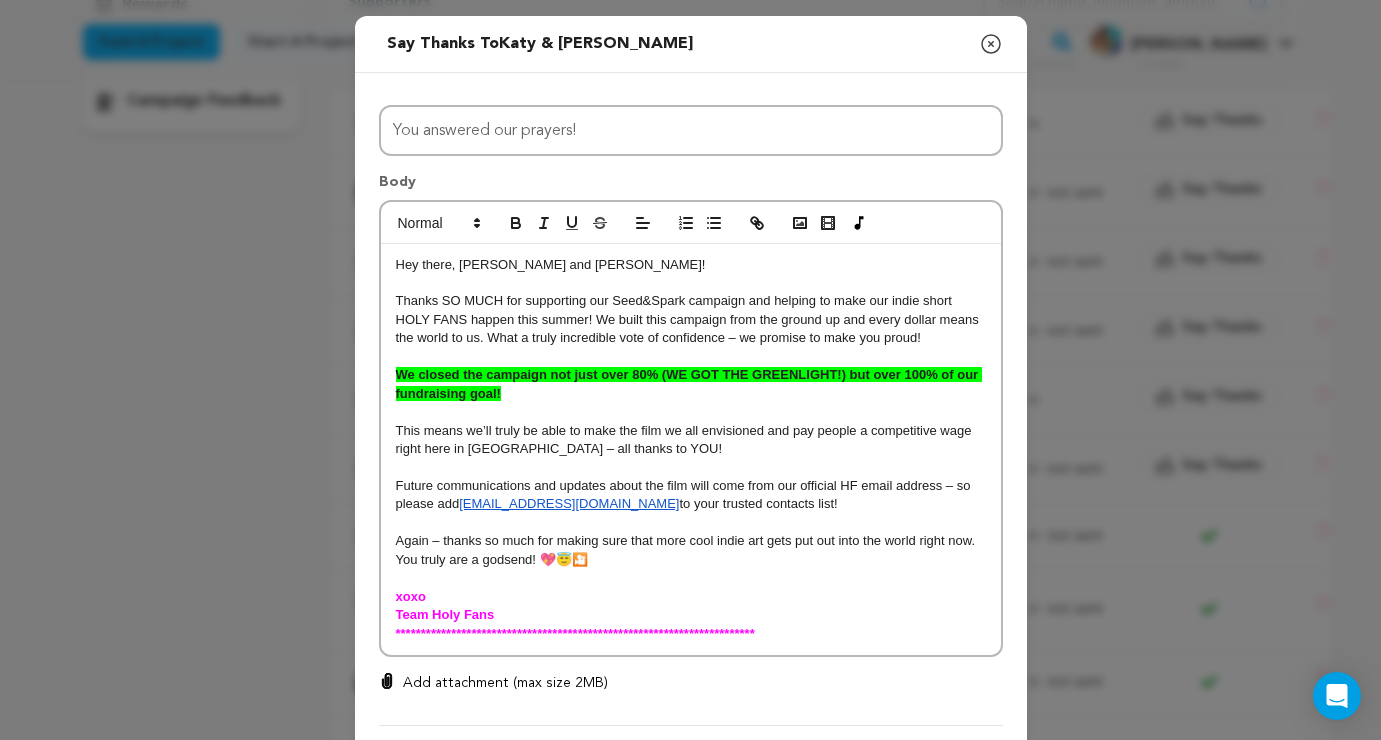 scroll, scrollTop: 118, scrollLeft: 0, axis: vertical 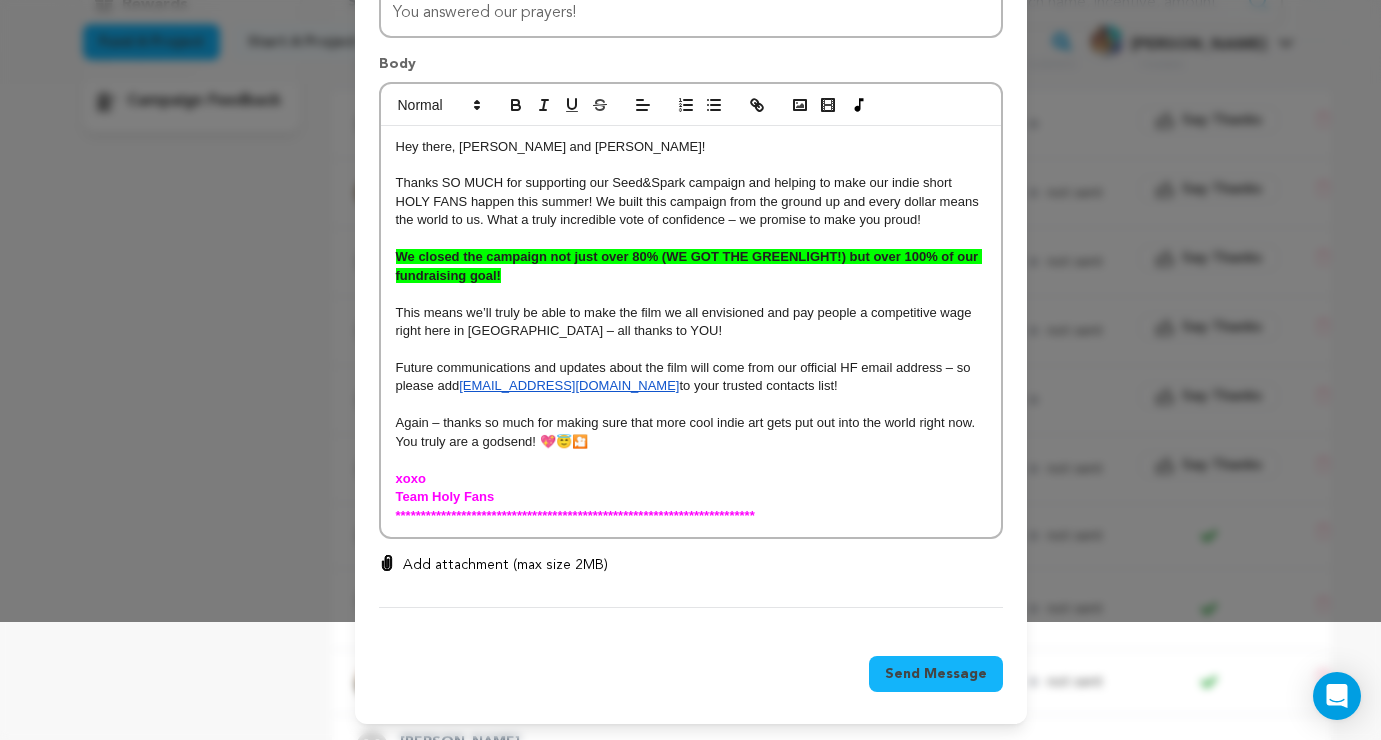 click on "Send Message" at bounding box center [936, 674] 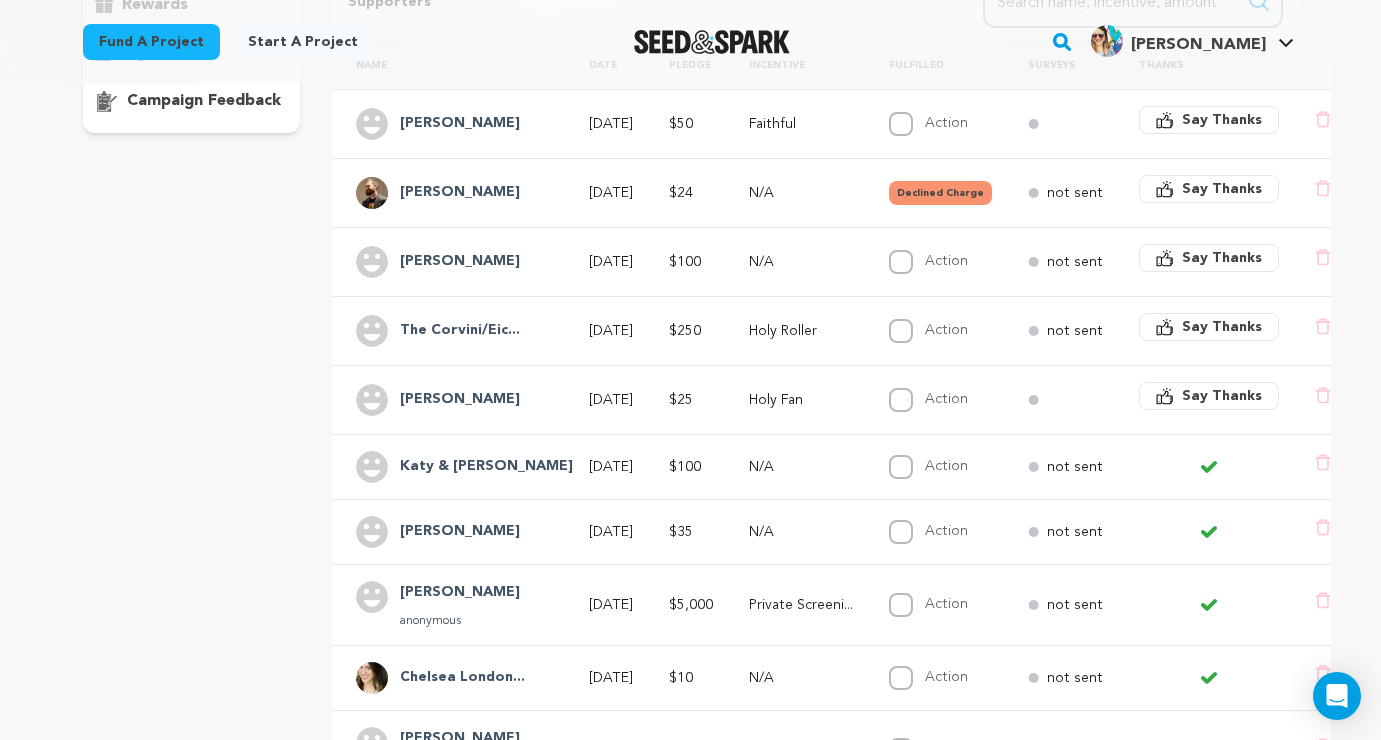 click on "Katy & [PERSON_NAME]" at bounding box center (486, 467) 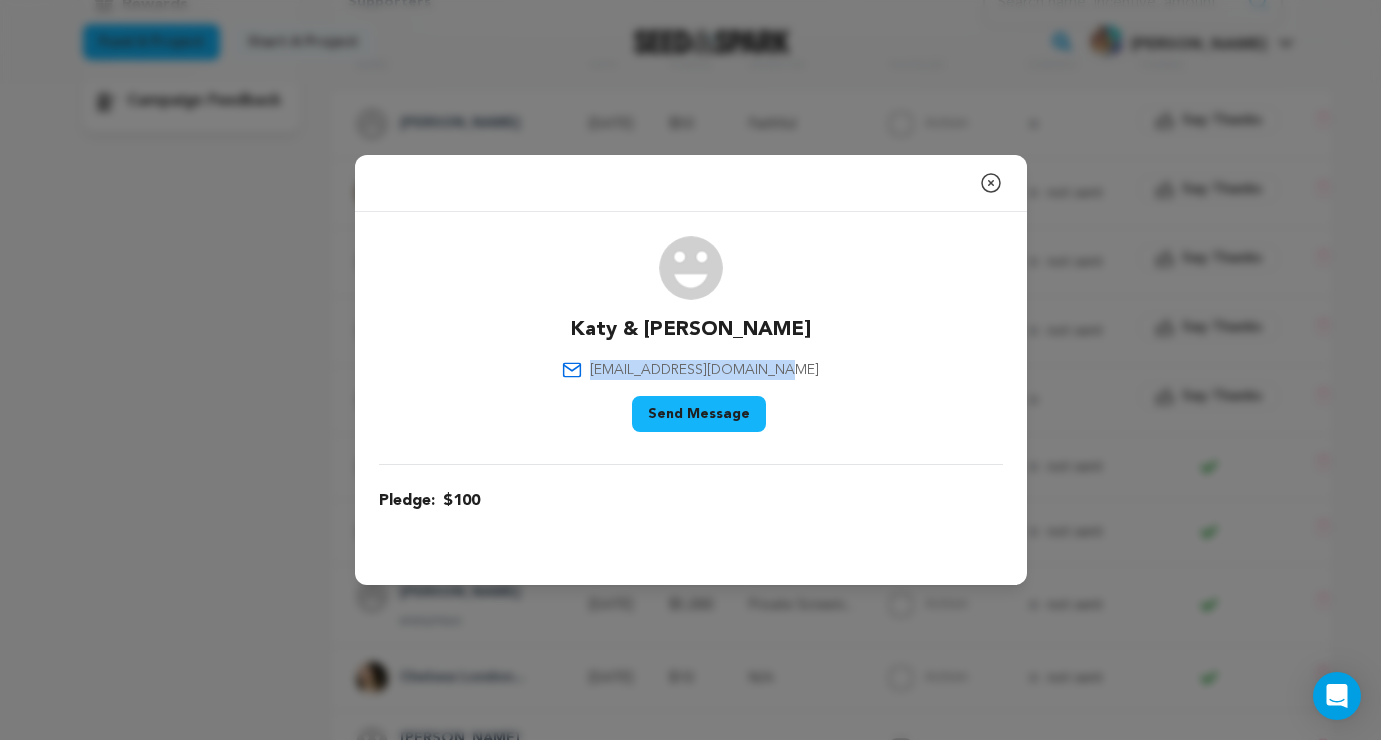 drag, startPoint x: 778, startPoint y: 366, endPoint x: 612, endPoint y: 373, distance: 166.14752 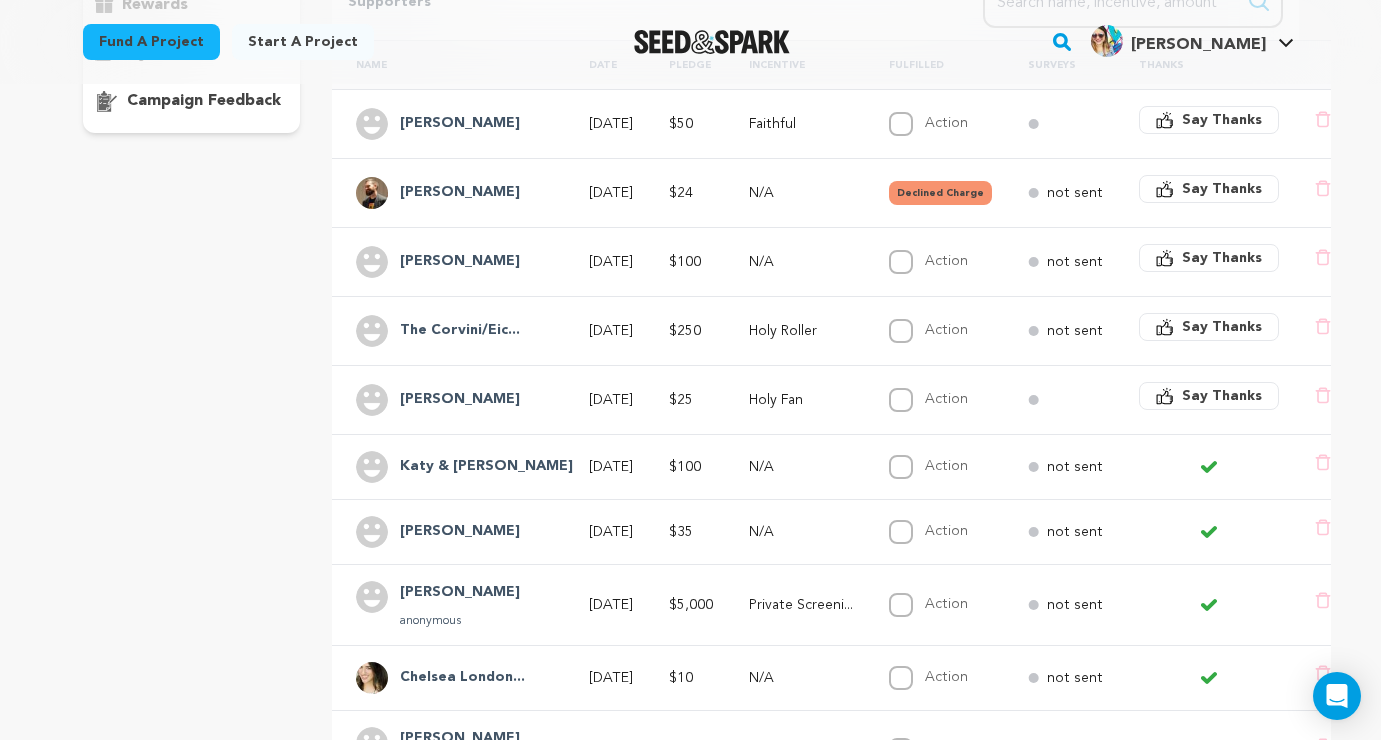 click on "Say Thanks" at bounding box center [1222, 396] 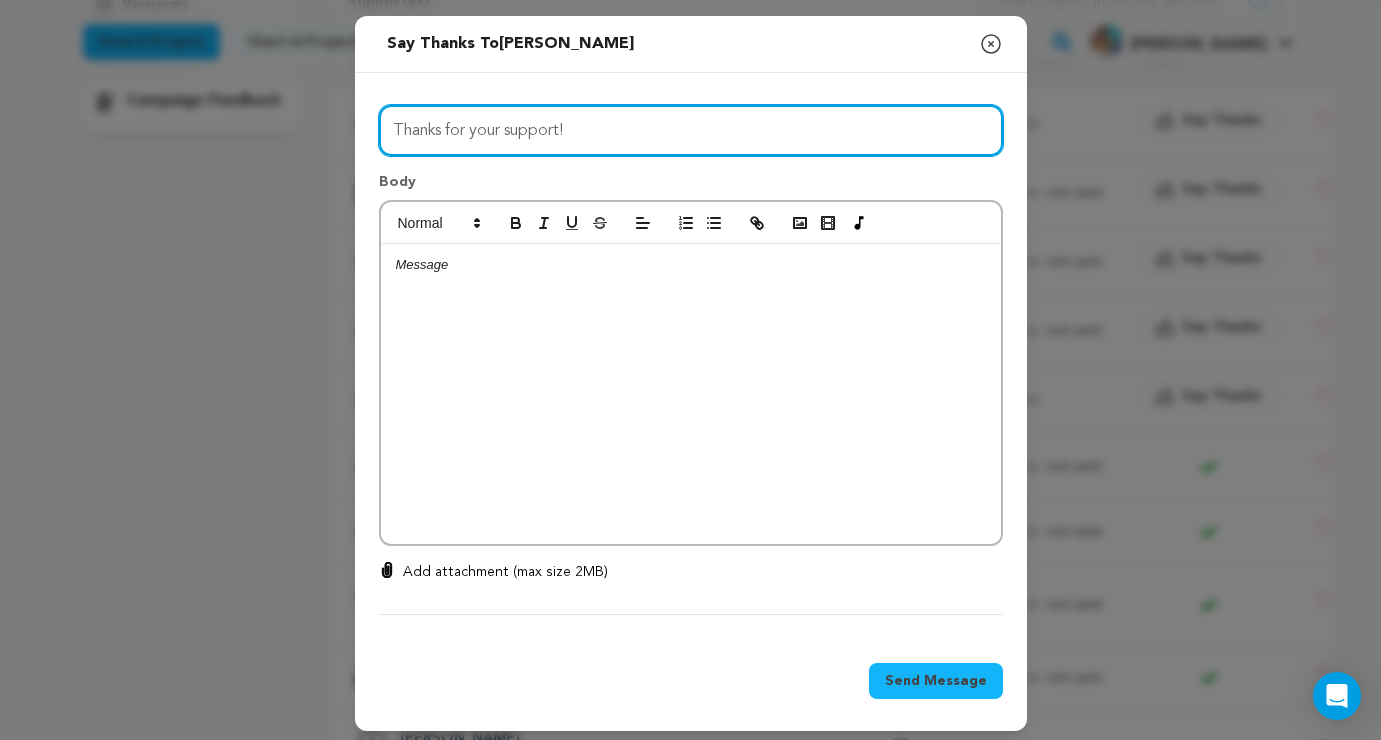 click on "Thanks for your support!" at bounding box center (691, 130) 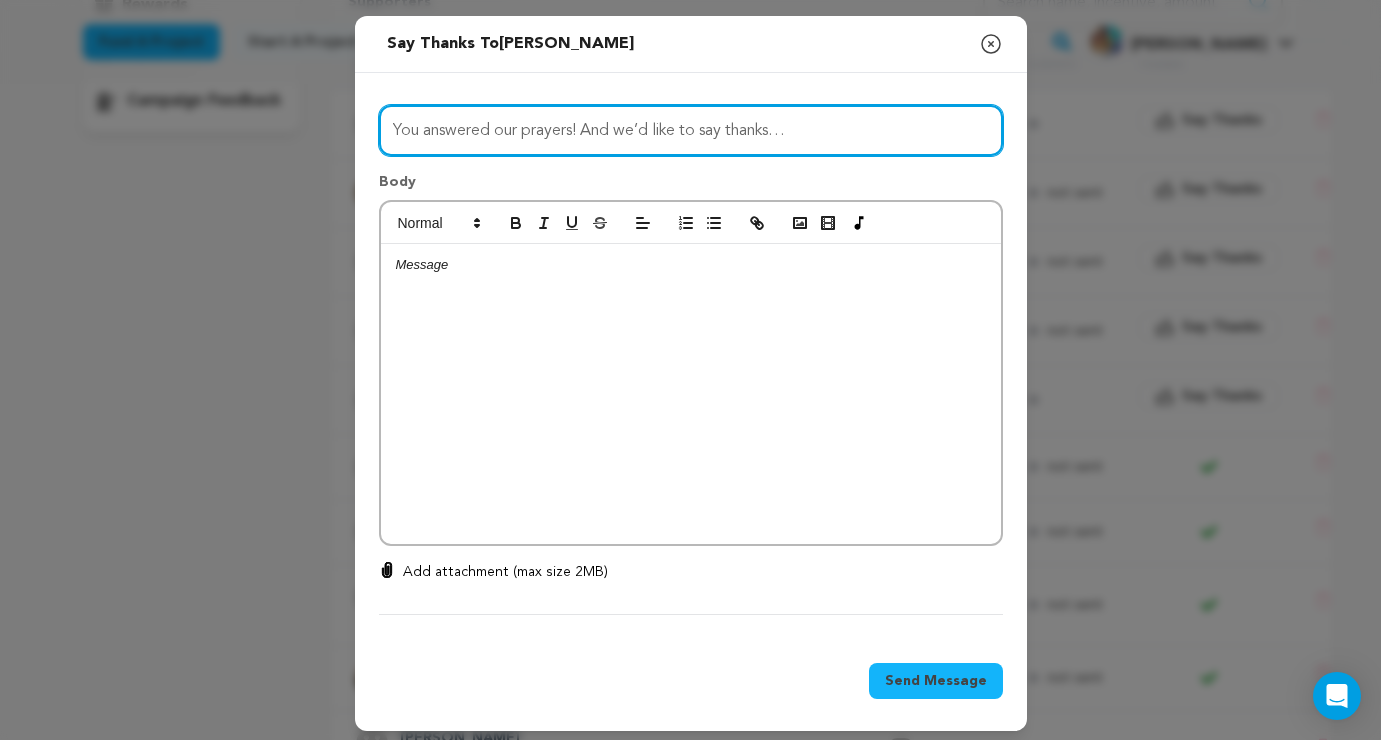 type on "You answered our prayers! And we’d like to say thanks…" 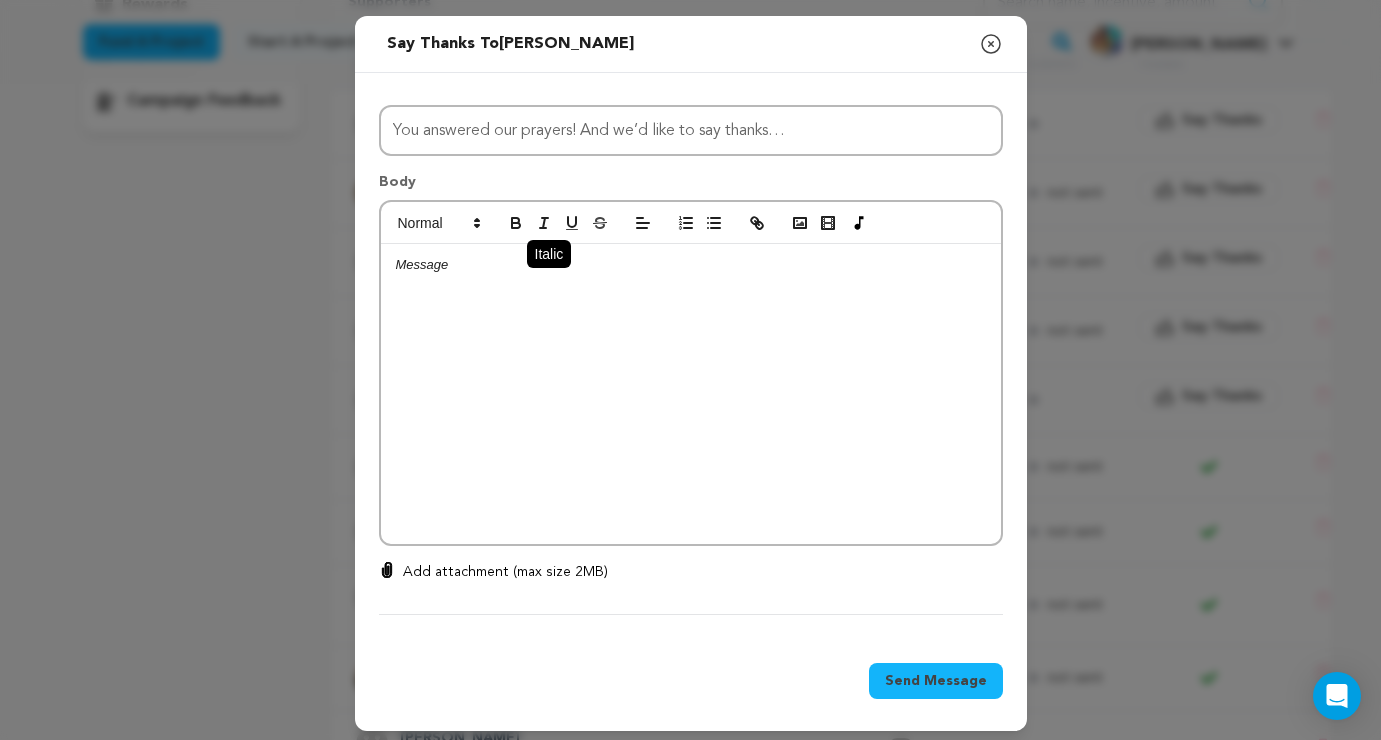 click at bounding box center [544, 223] 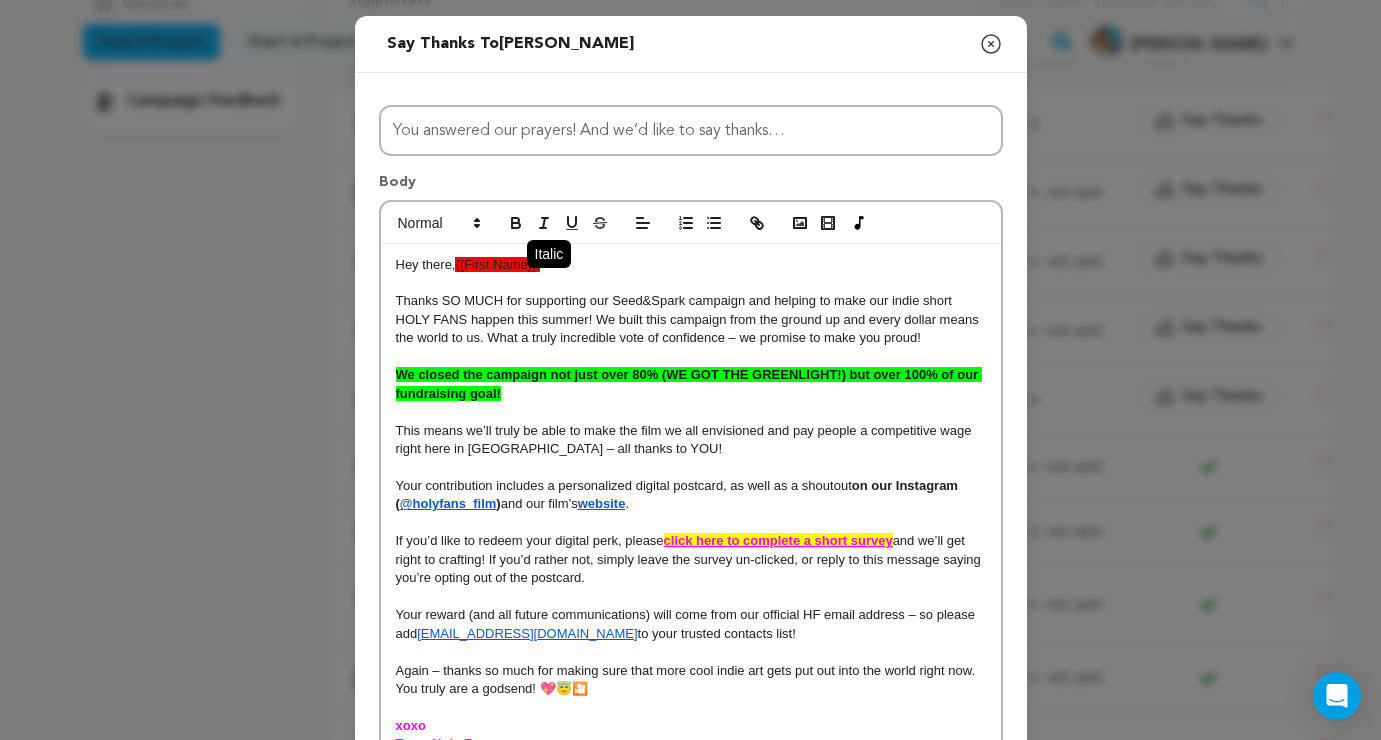 scroll, scrollTop: 0, scrollLeft: 0, axis: both 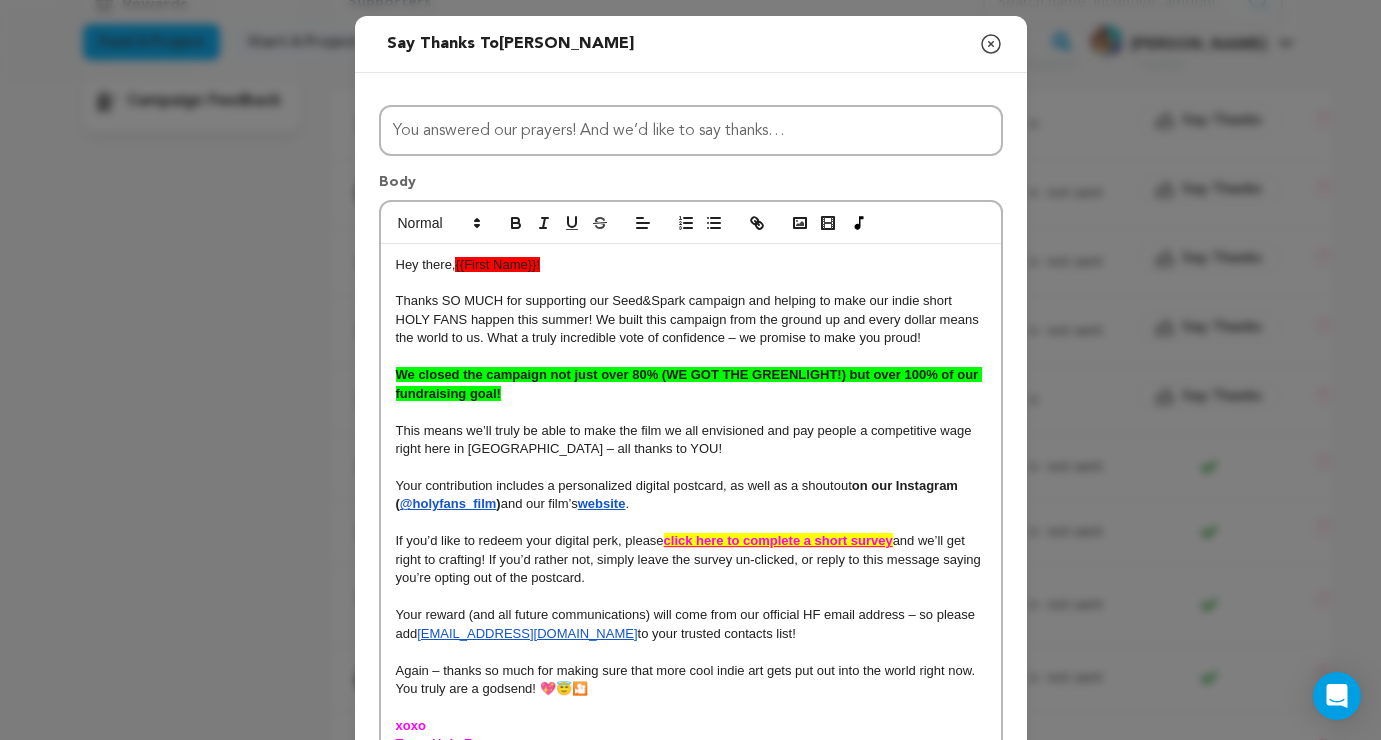 drag, startPoint x: 522, startPoint y: 265, endPoint x: 612, endPoint y: 271, distance: 90.199776 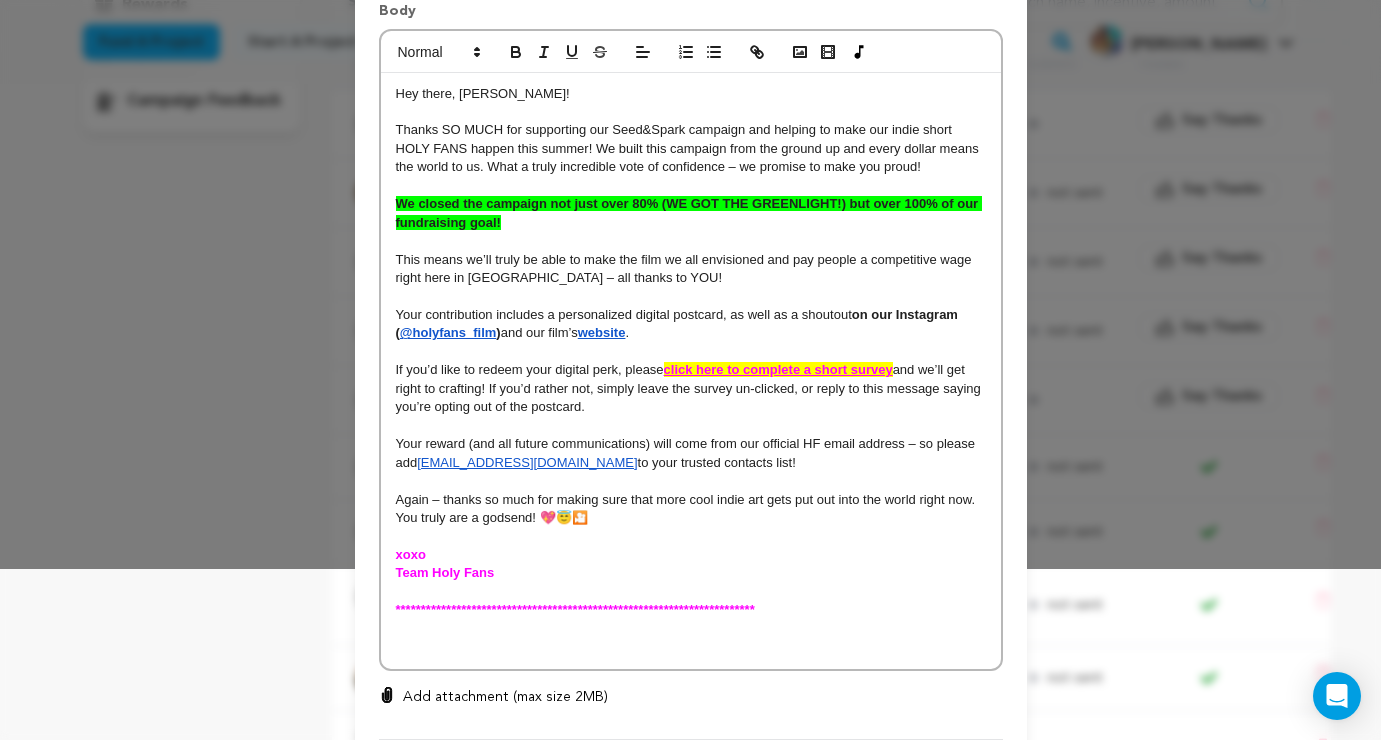 scroll, scrollTop: 178, scrollLeft: 0, axis: vertical 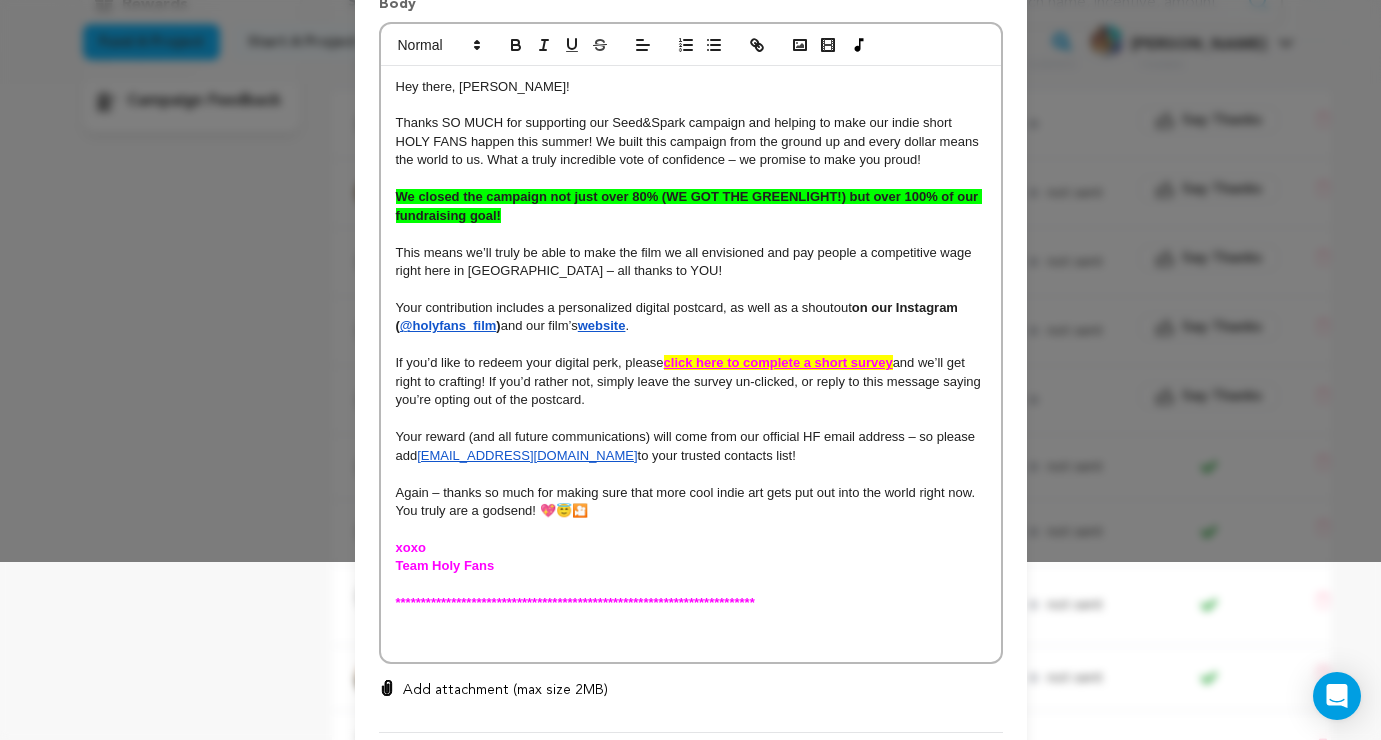 click on "Hey there, Alex! Thanks SO MUCH for supporting our Seed&Spark campaign and helping to make our indie short HOLY FANS happen this summer! We built this campaign from the ground up and every dollar means the world to us. What a truly incredible vote of confidence – we promise to make you proud! We closed the campaign not just over 80% (WE GOT THE GREENLIGHT!) but over 100% of our fundraising goal! This means we’ll truly be able to make the film we all envisioned and pay people a competitive wage right here in LA – all thanks to YOU! Your contribution includes a personalized digital postcard, as well as a shoutout  on our Instagram ( @holyfans_film )  and our film’s  website .  If you’d like to redeem your digital perk, please  click here to complete a short survey  and we’ll get right to crafting! If you’d rather not, simply leave the survey un-clicked, or reply to this message saying you’re opting out of the postcard. holyfansfilm@gmail.com  to your trusted contacts list! xoxo Team Holy Fans" at bounding box center (691, 364) 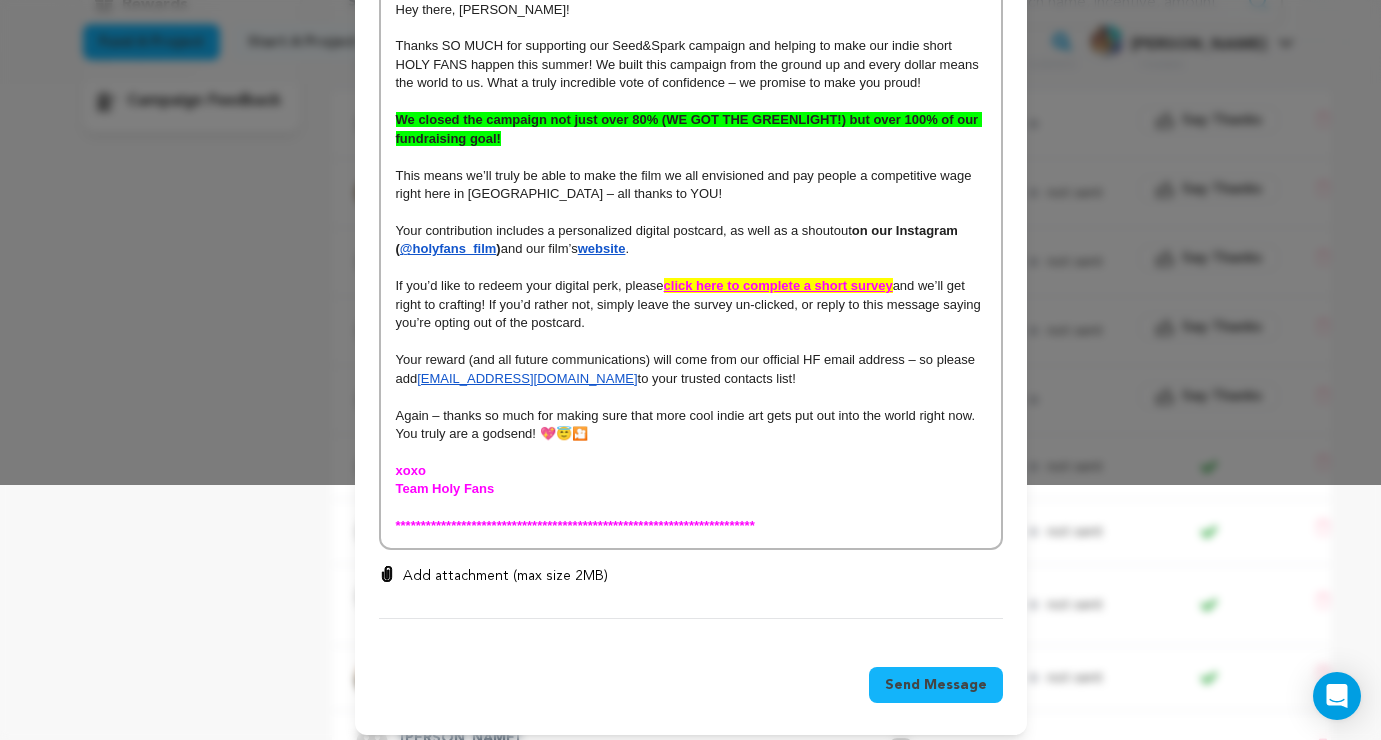 scroll, scrollTop: 266, scrollLeft: 0, axis: vertical 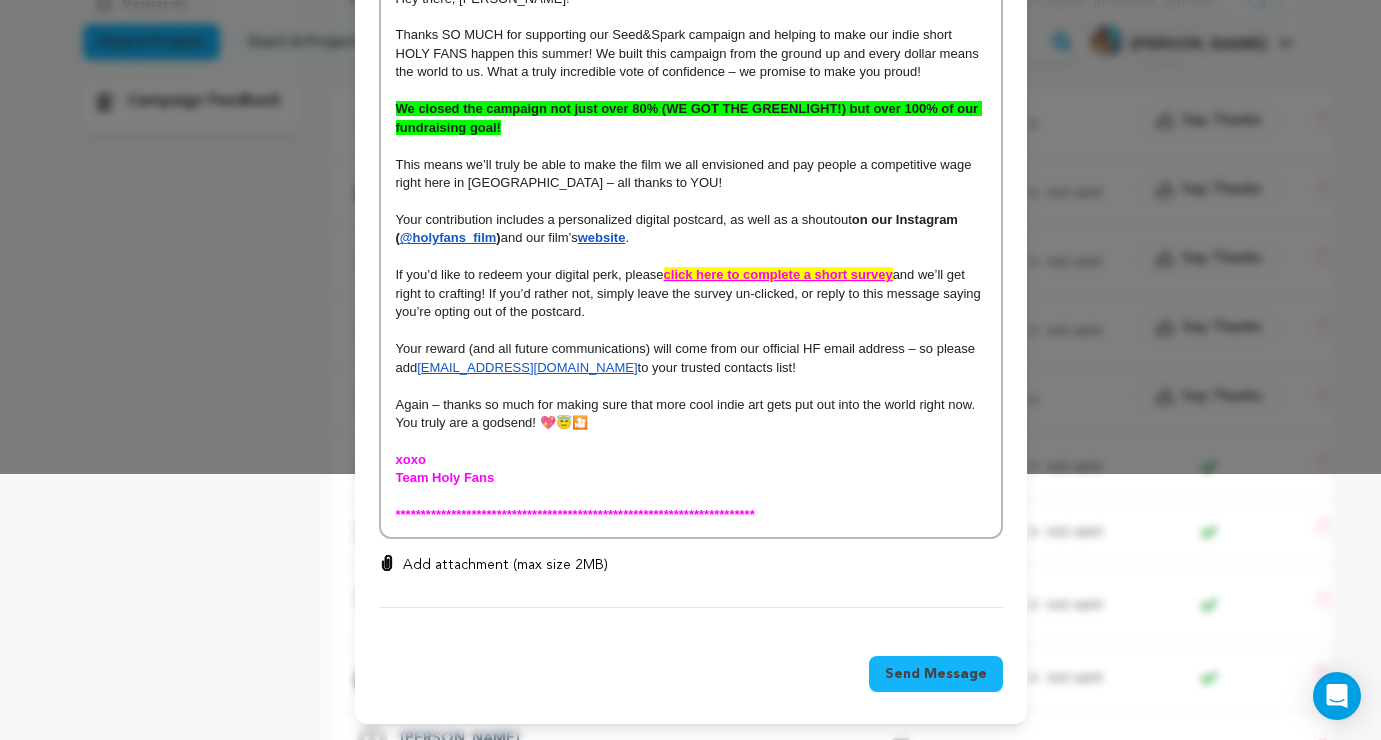 click on "Send Message" at bounding box center [936, 674] 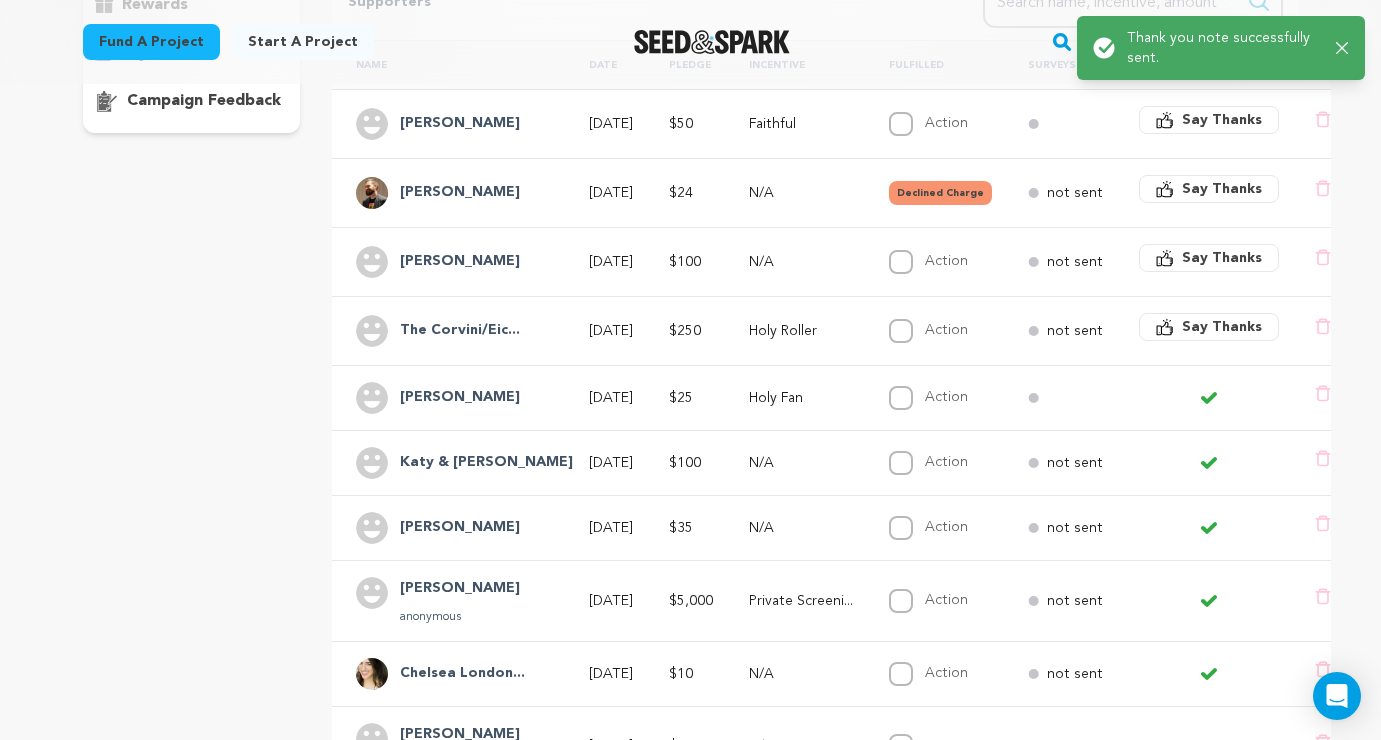 click on "Alex Beck" at bounding box center (460, 398) 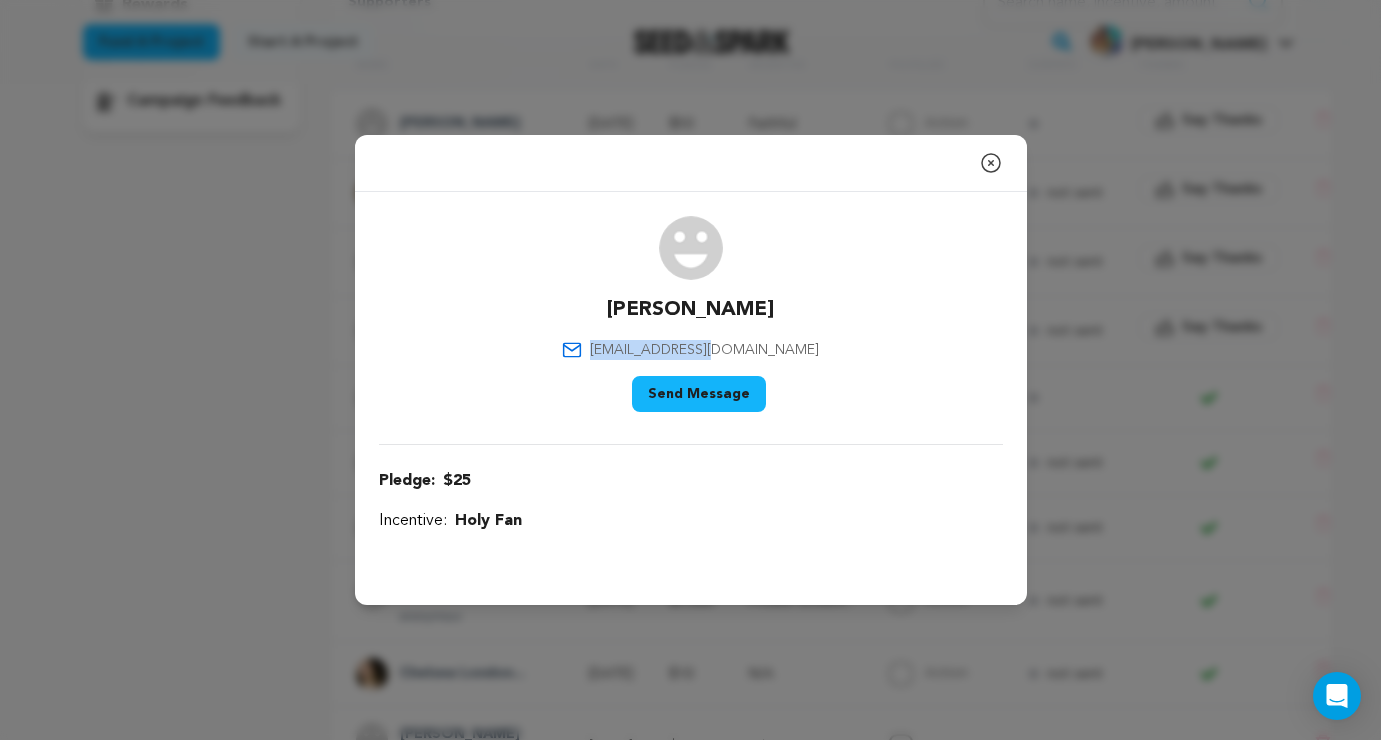 drag, startPoint x: 771, startPoint y: 348, endPoint x: 647, endPoint y: 348, distance: 124 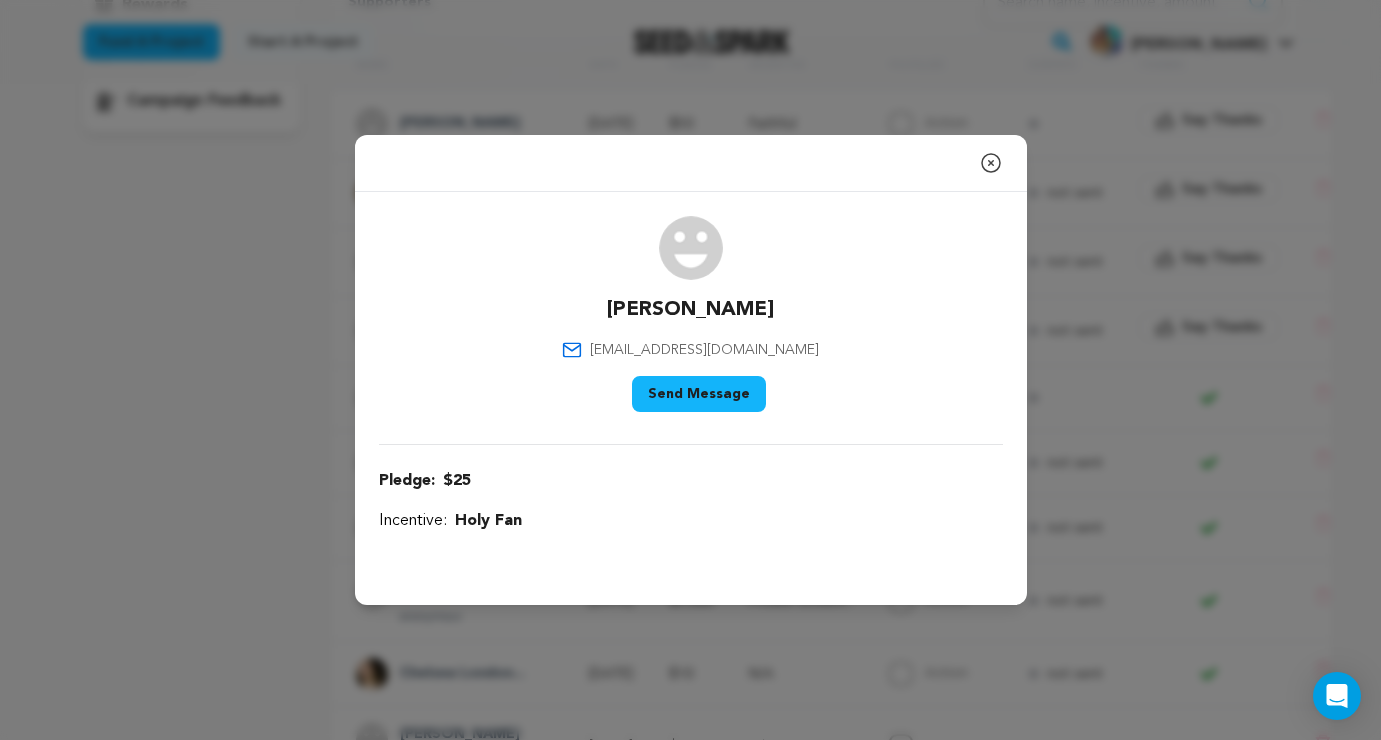 click 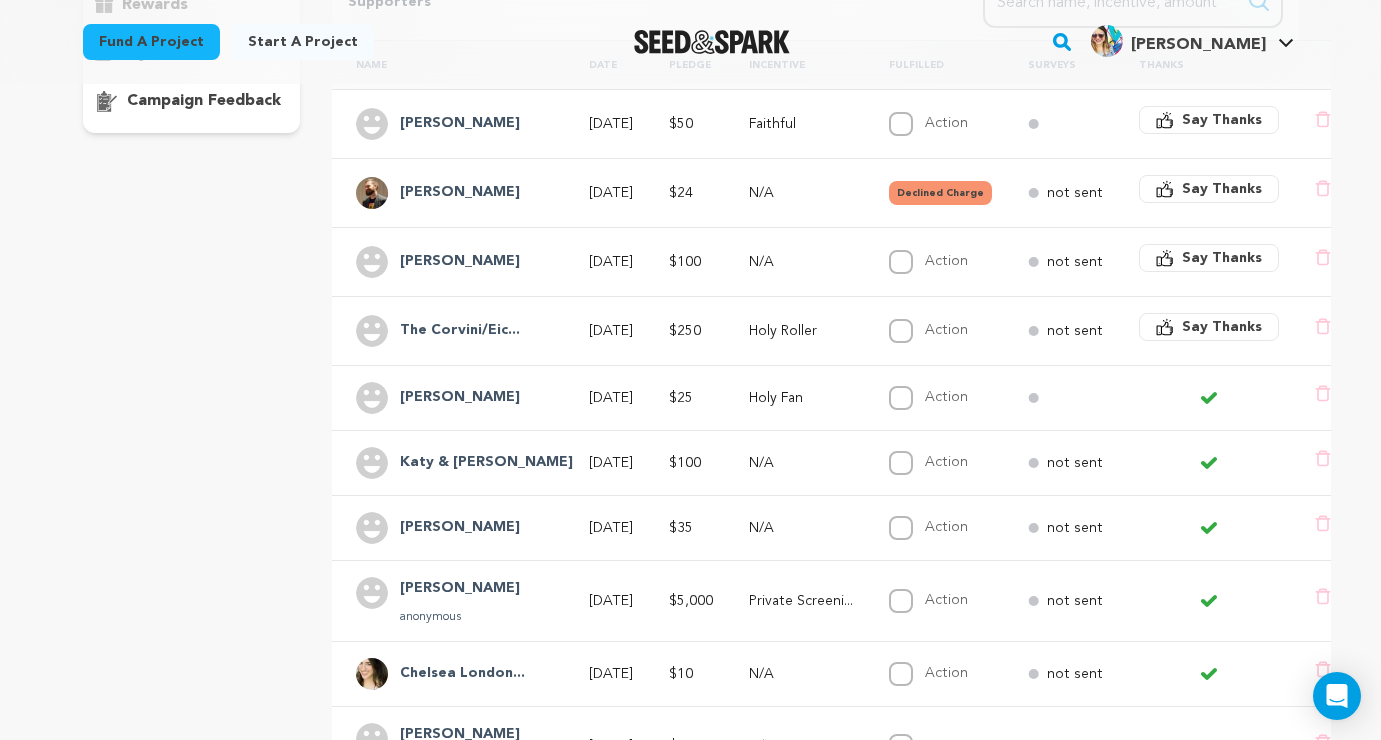 click on "The Corvini/Eic..." at bounding box center (460, 331) 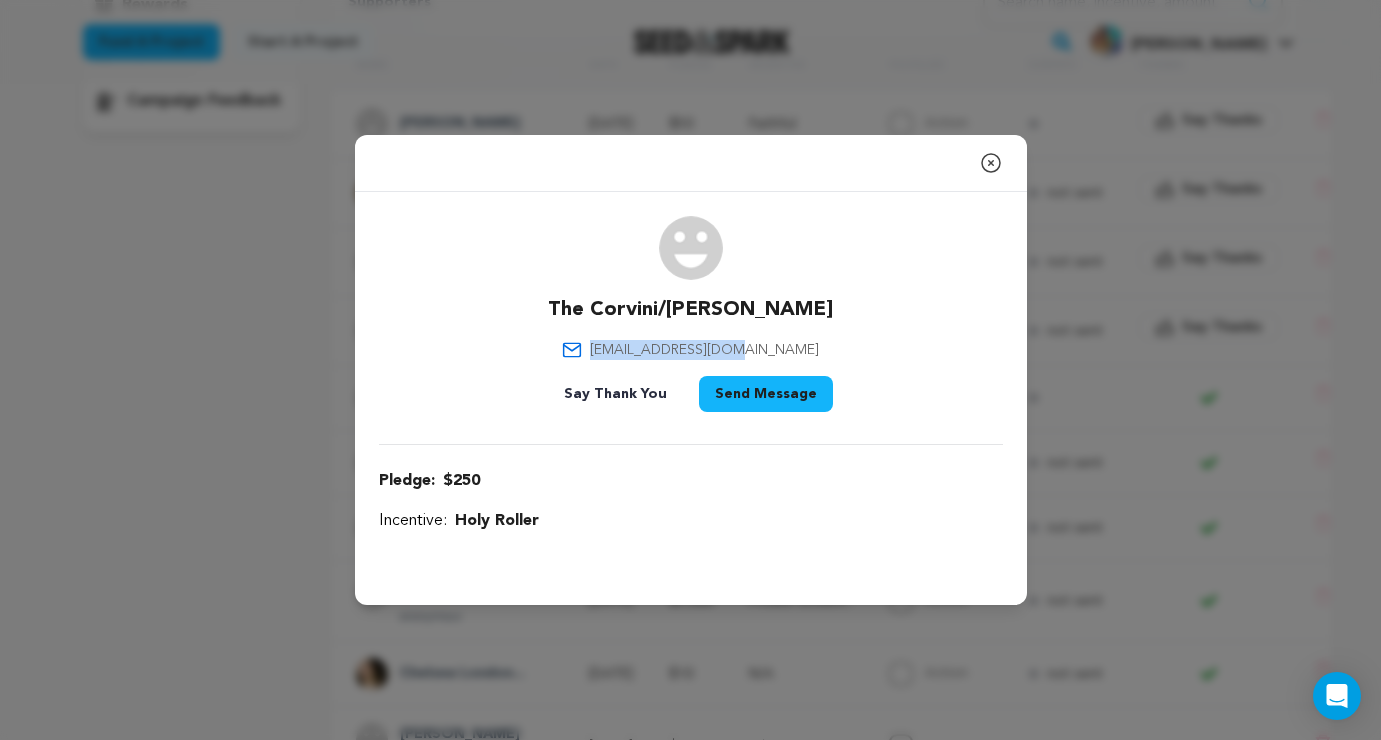 drag, startPoint x: 778, startPoint y: 352, endPoint x: 619, endPoint y: 358, distance: 159.11317 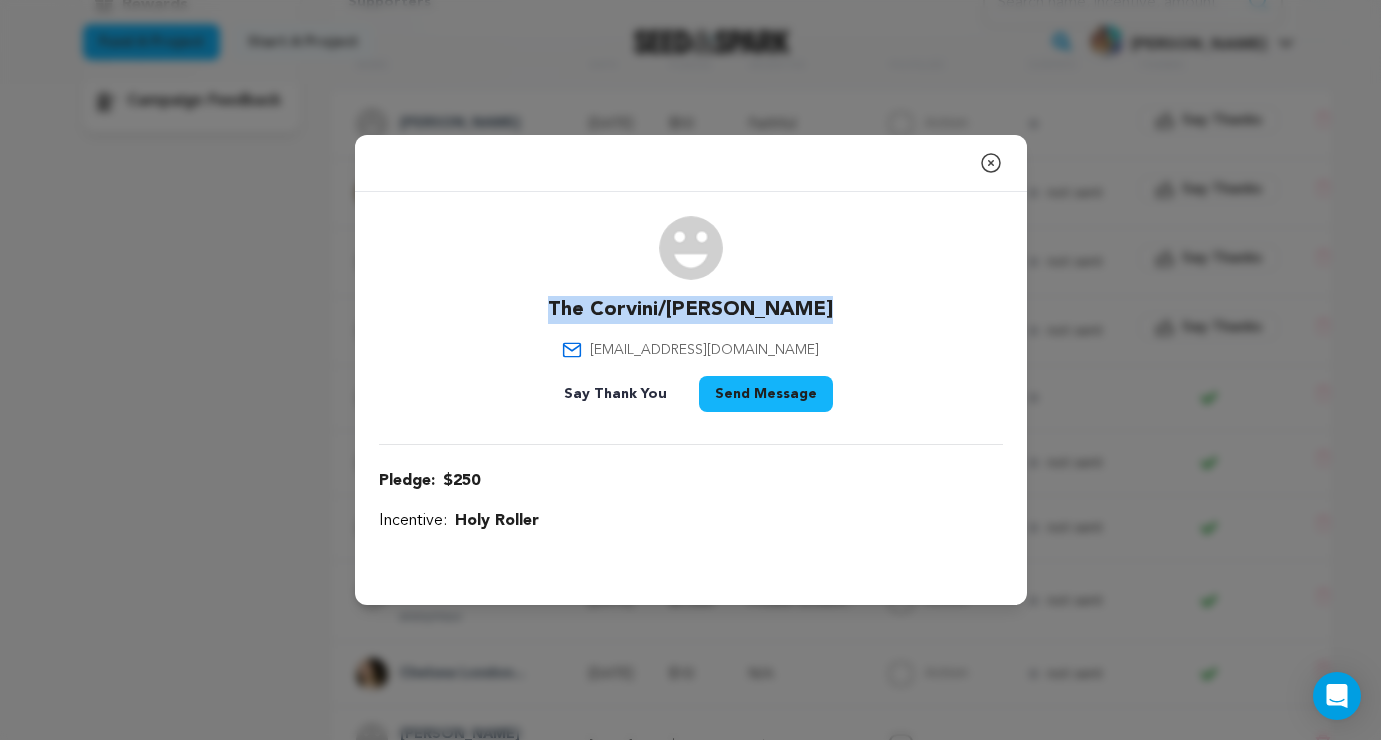 drag, startPoint x: 825, startPoint y: 313, endPoint x: 565, endPoint y: 315, distance: 260.0077 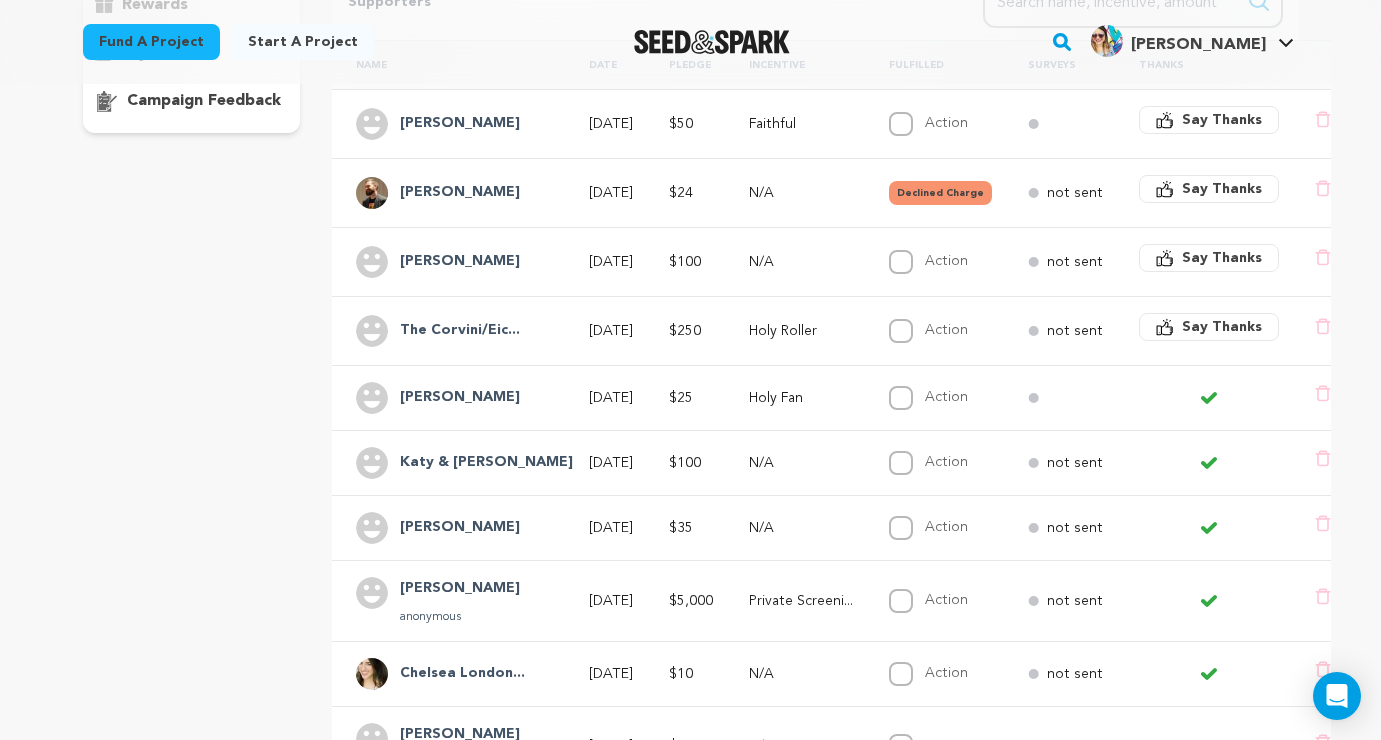 click on "Say Thanks" at bounding box center (1222, 327) 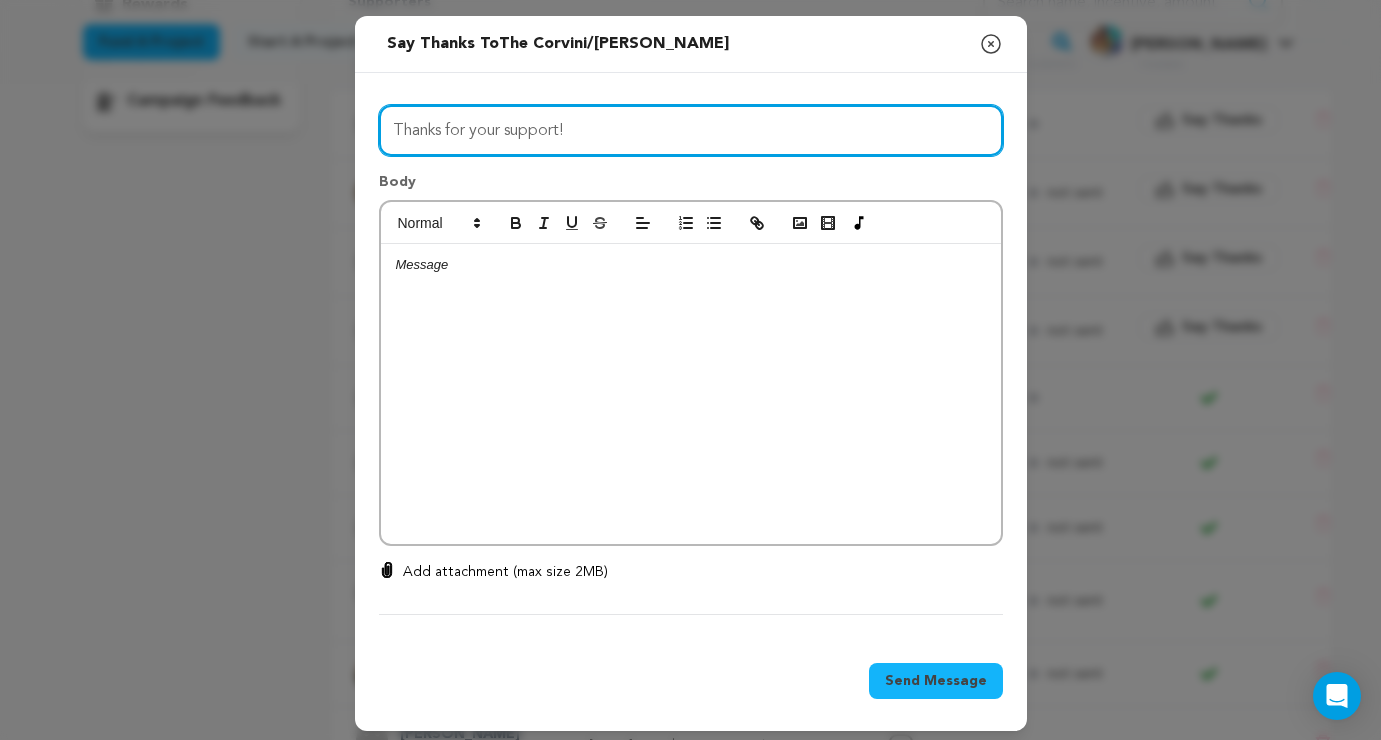 click on "Thanks for your support!" at bounding box center (691, 130) 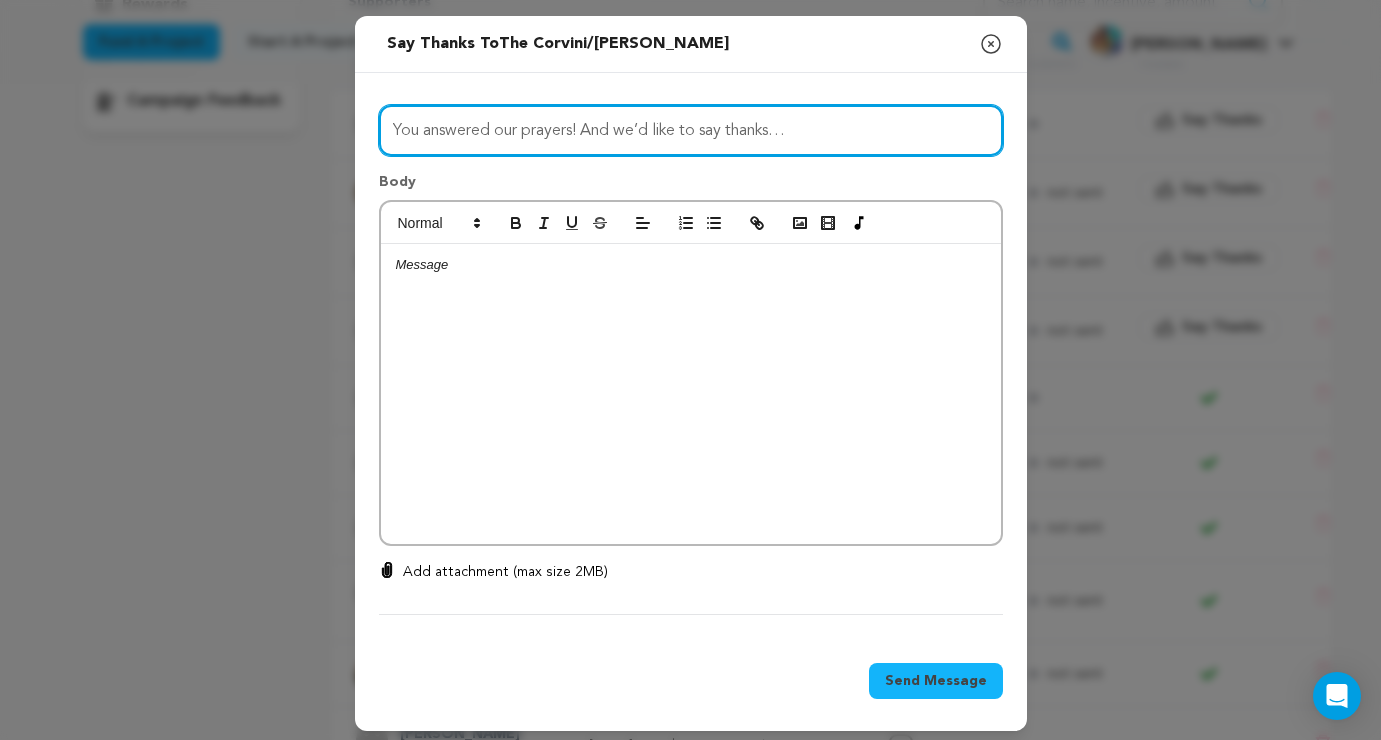type on "You answered our prayers! And we’d like to say thanks…" 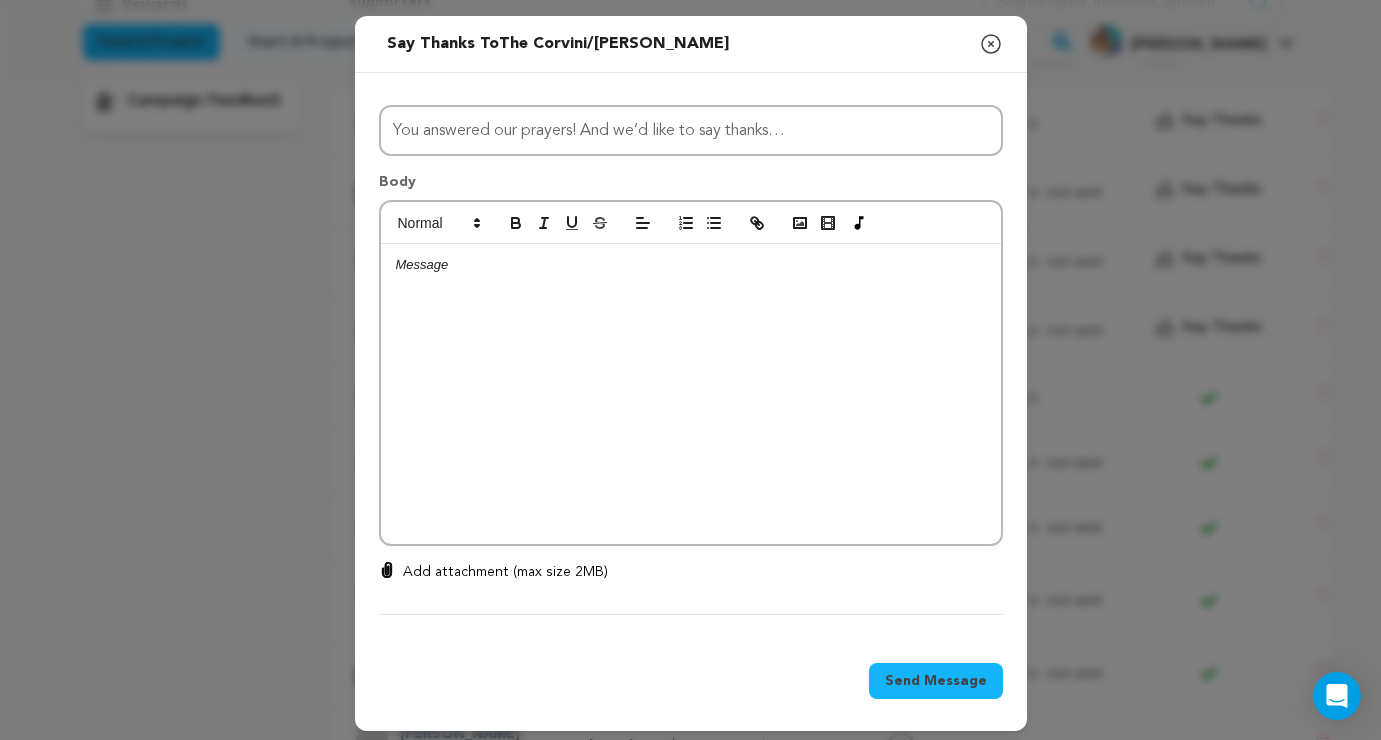 click at bounding box center (691, 394) 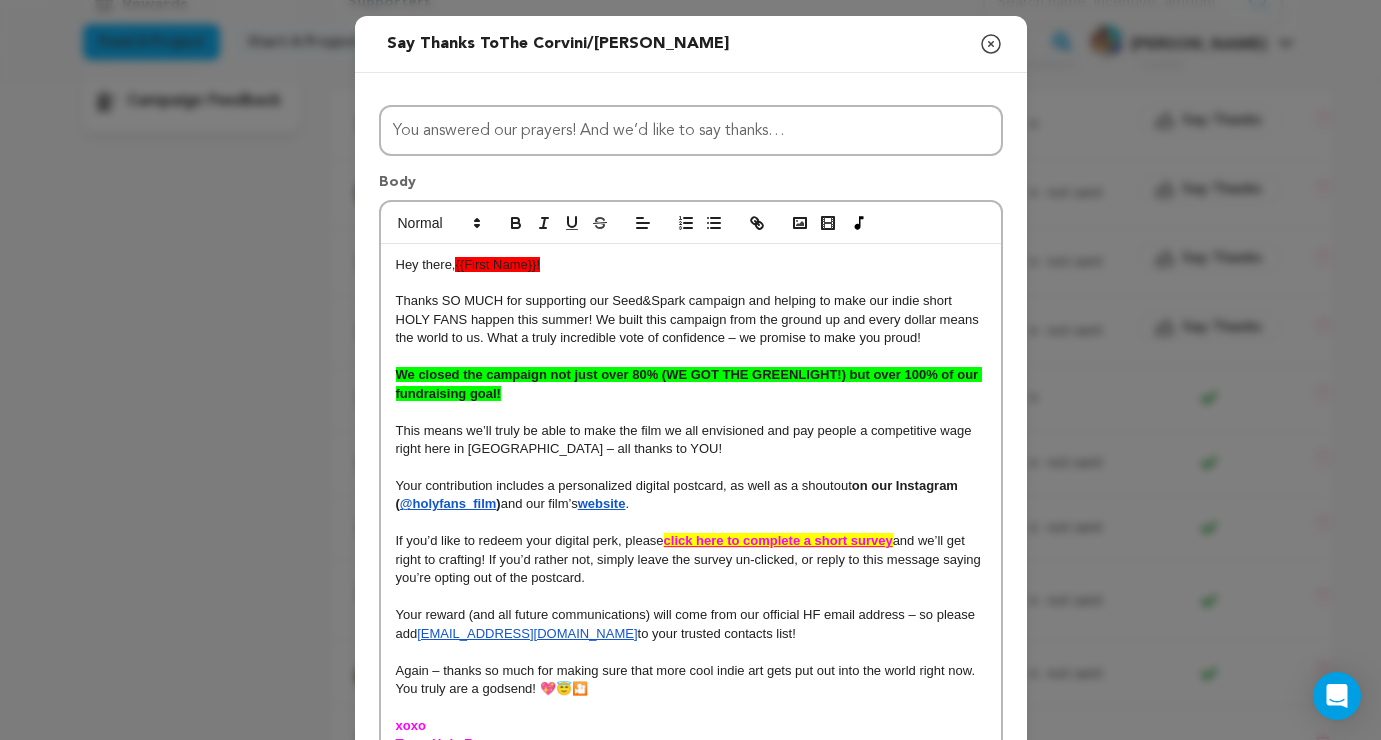 scroll, scrollTop: 0, scrollLeft: 0, axis: both 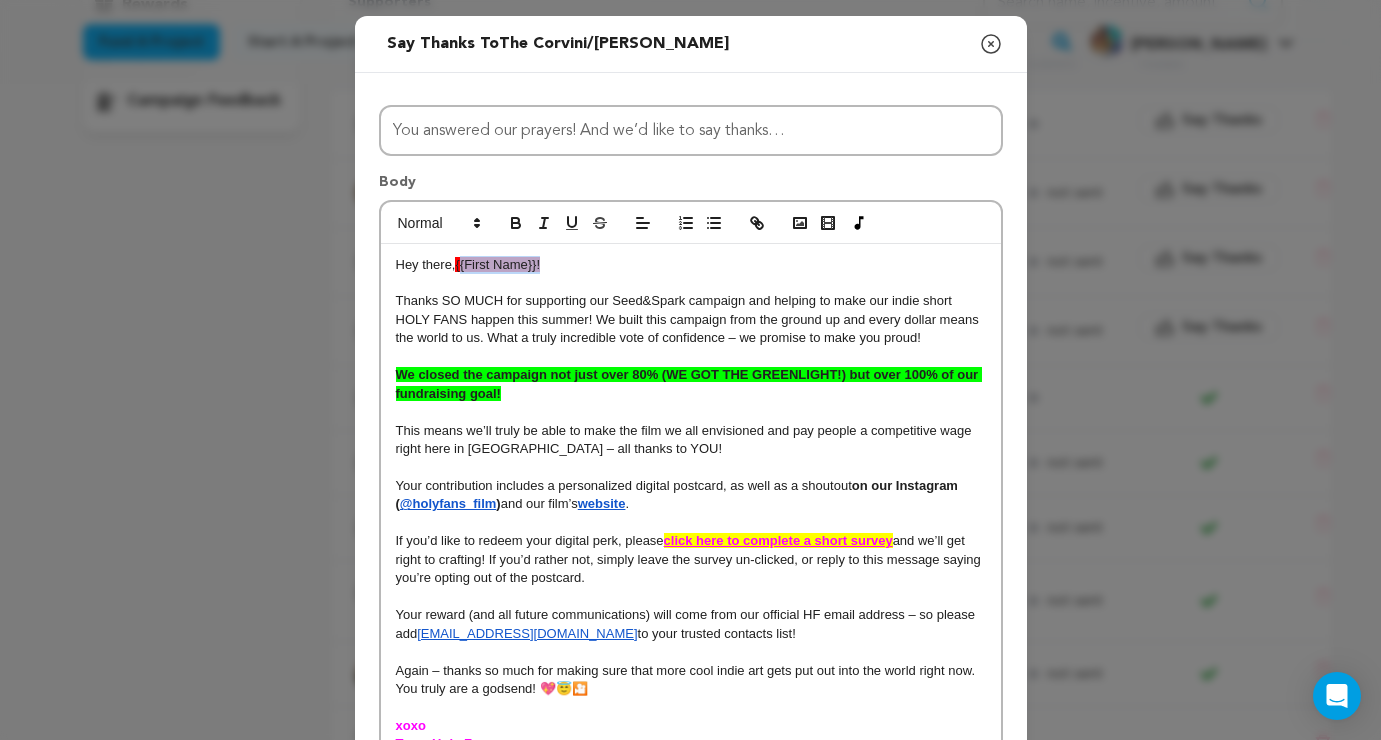 drag, startPoint x: 463, startPoint y: 261, endPoint x: 595, endPoint y: 265, distance: 132.0606 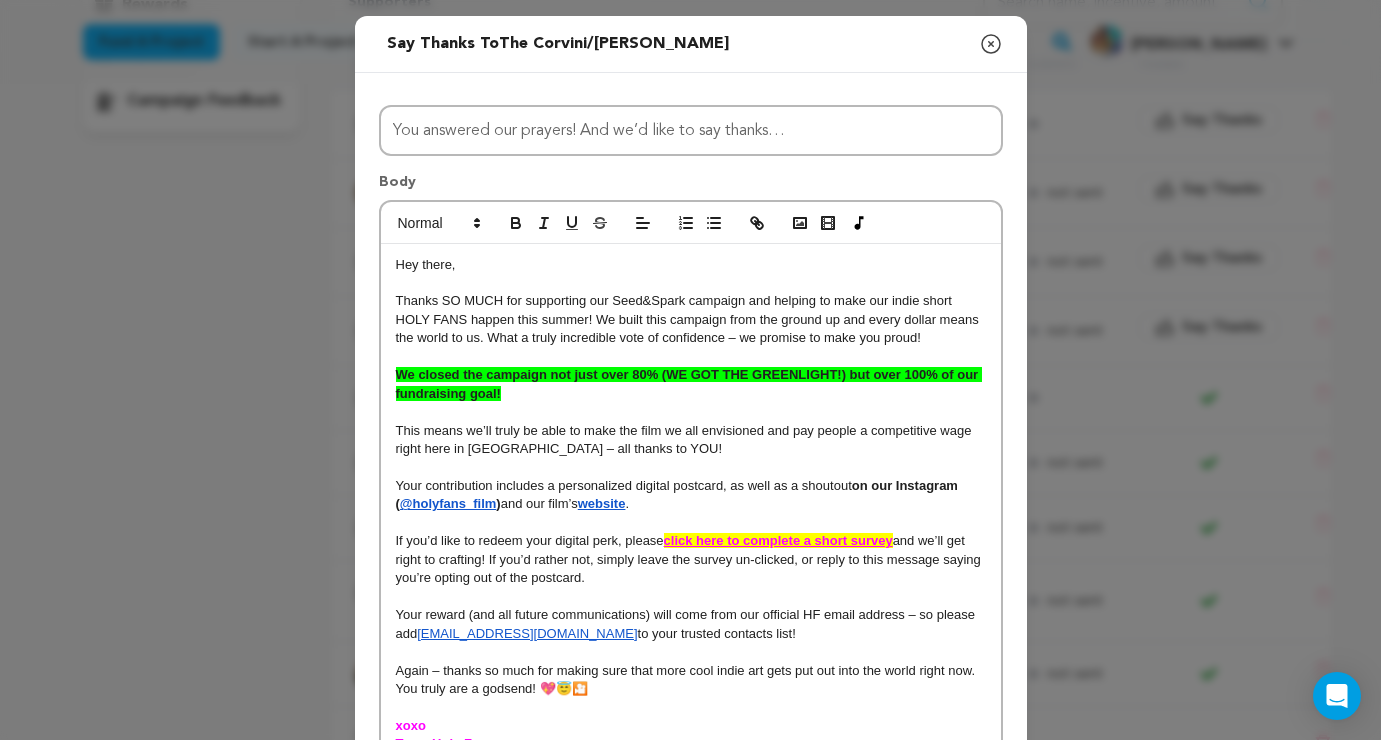 type 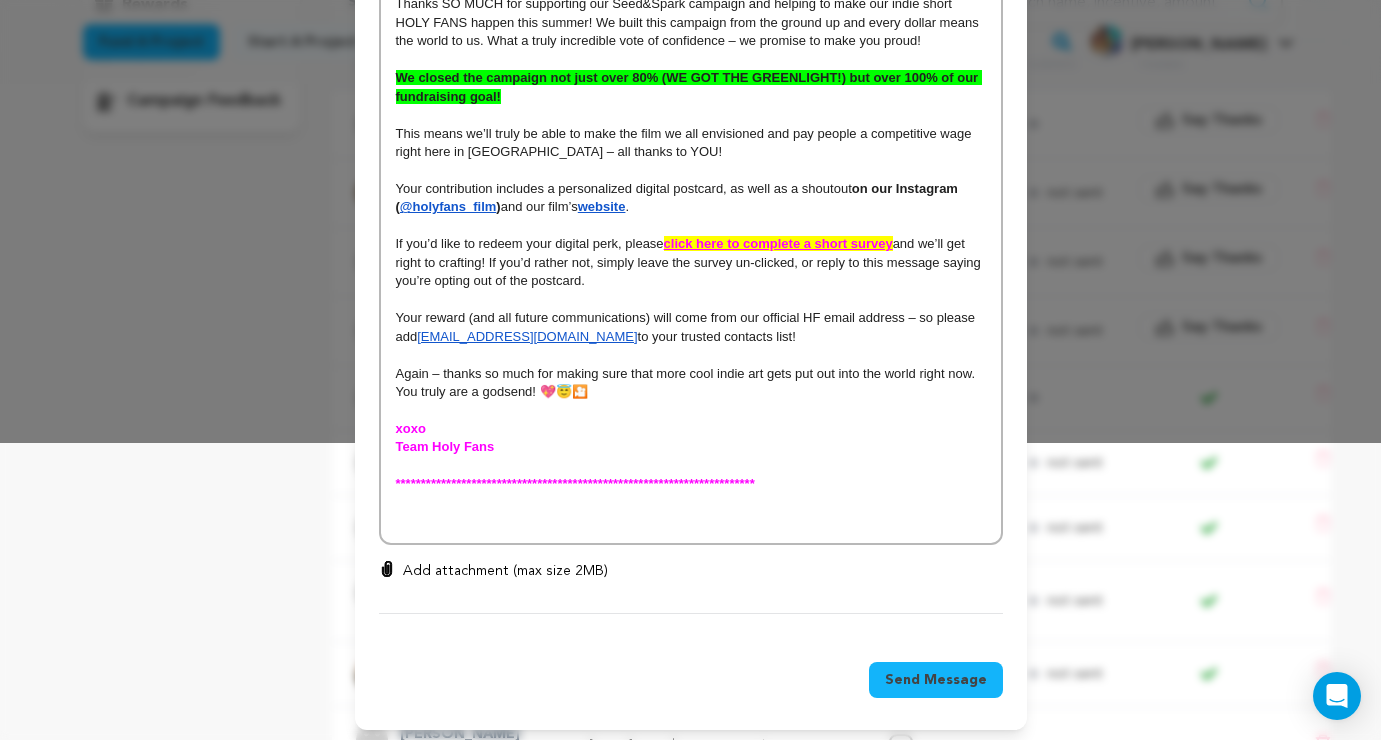 scroll, scrollTop: 303, scrollLeft: 0, axis: vertical 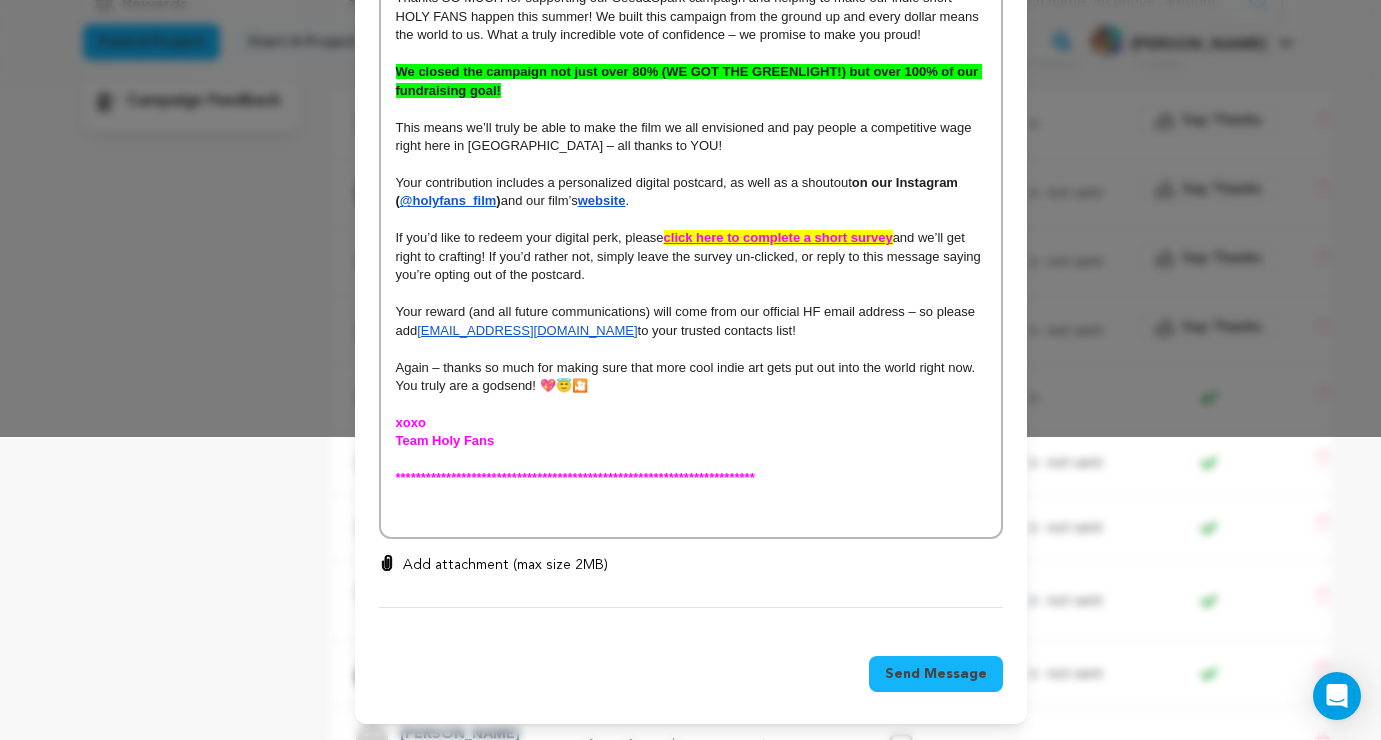 click at bounding box center (691, 515) 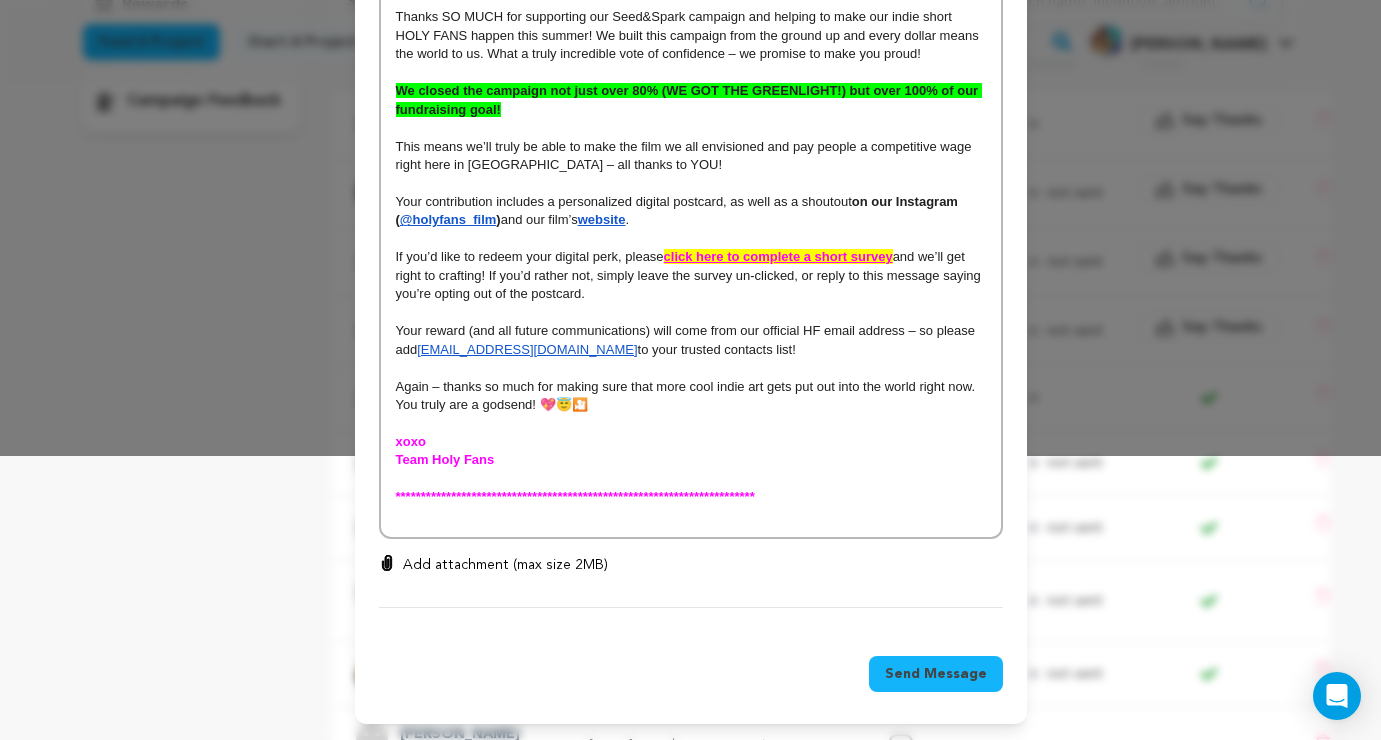 scroll, scrollTop: 266, scrollLeft: 0, axis: vertical 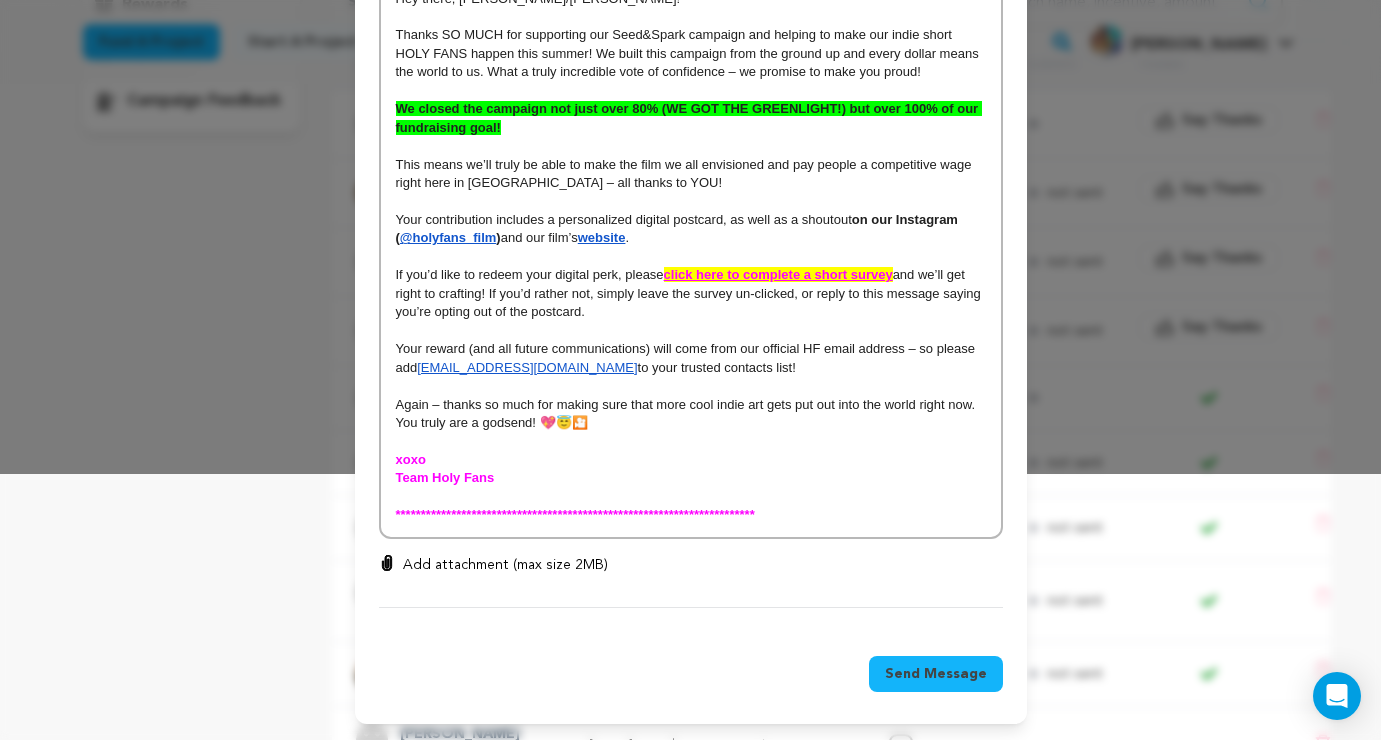 click on "Send Message" at bounding box center (936, 674) 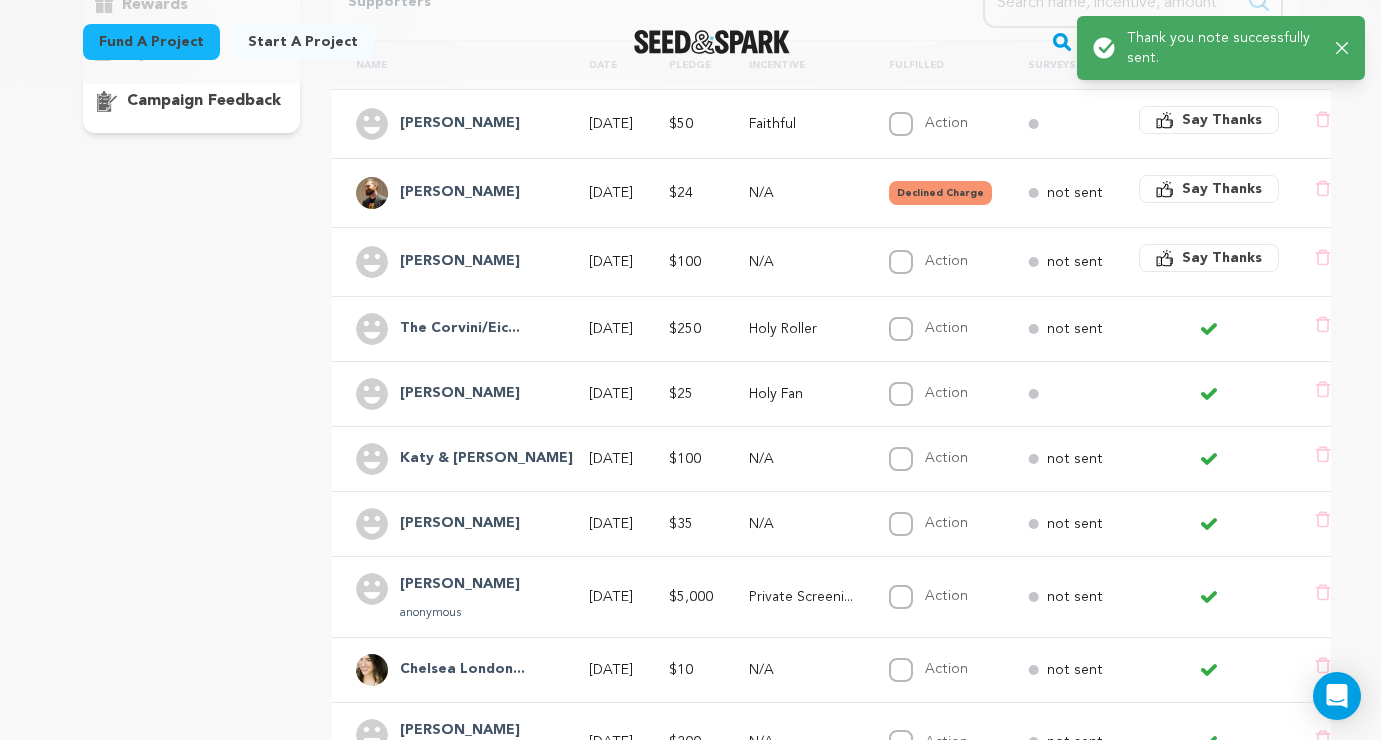 click on "[PERSON_NAME]" at bounding box center [460, 262] 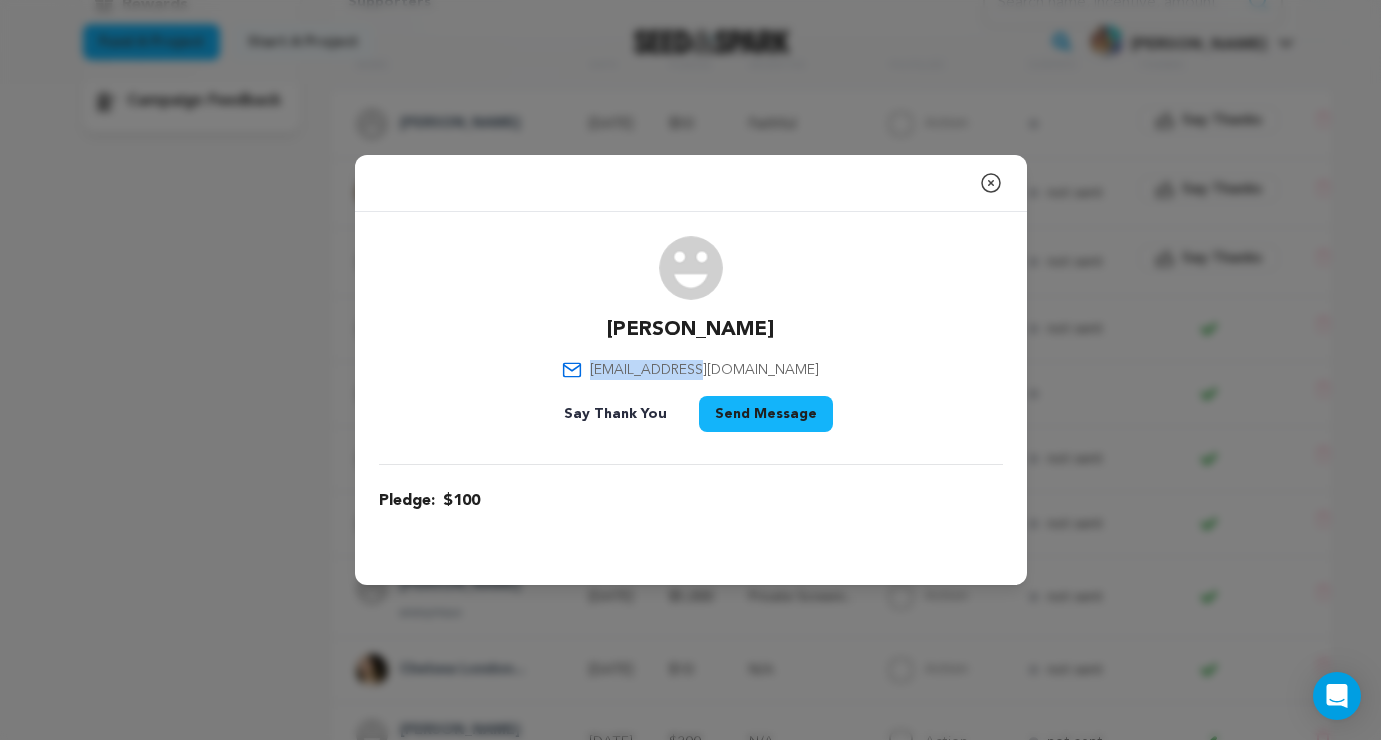 drag, startPoint x: 775, startPoint y: 366, endPoint x: 652, endPoint y: 368, distance: 123.01626 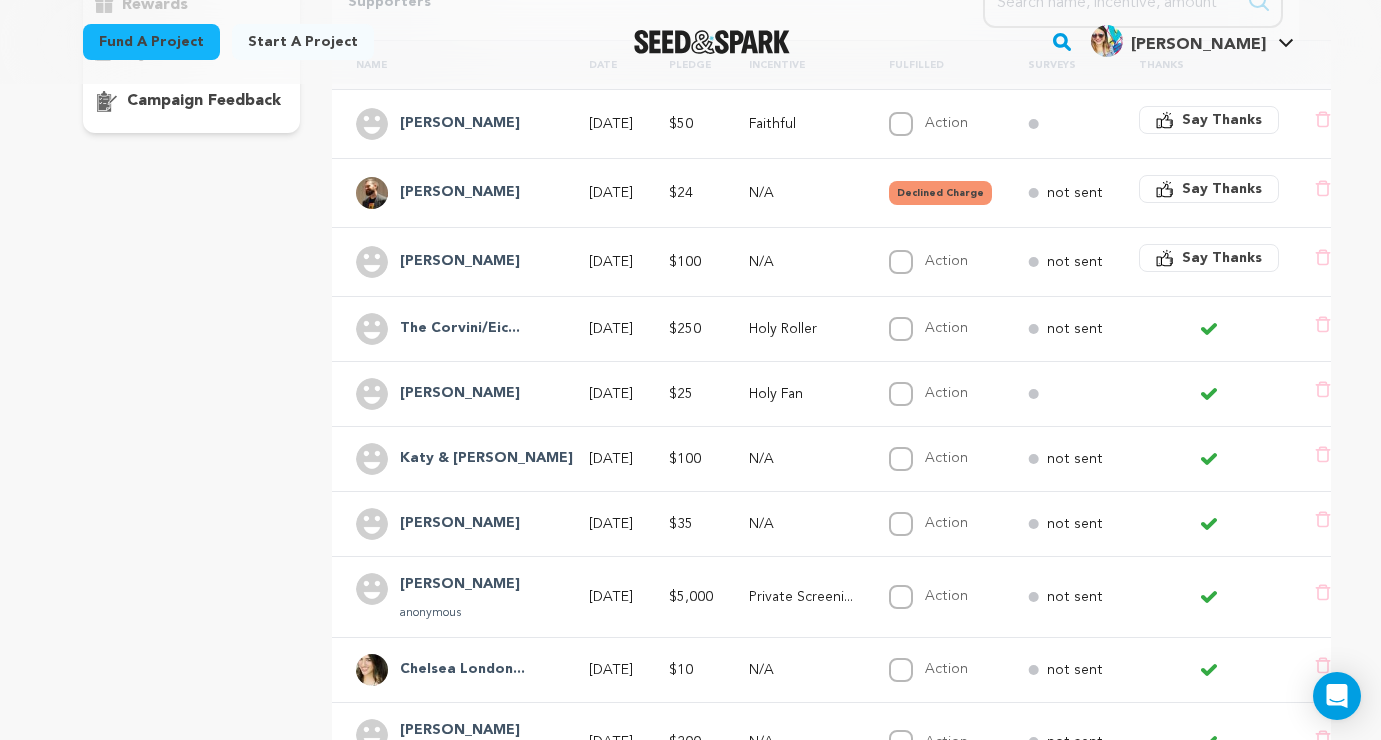 click on "Say Thanks" at bounding box center (1222, 258) 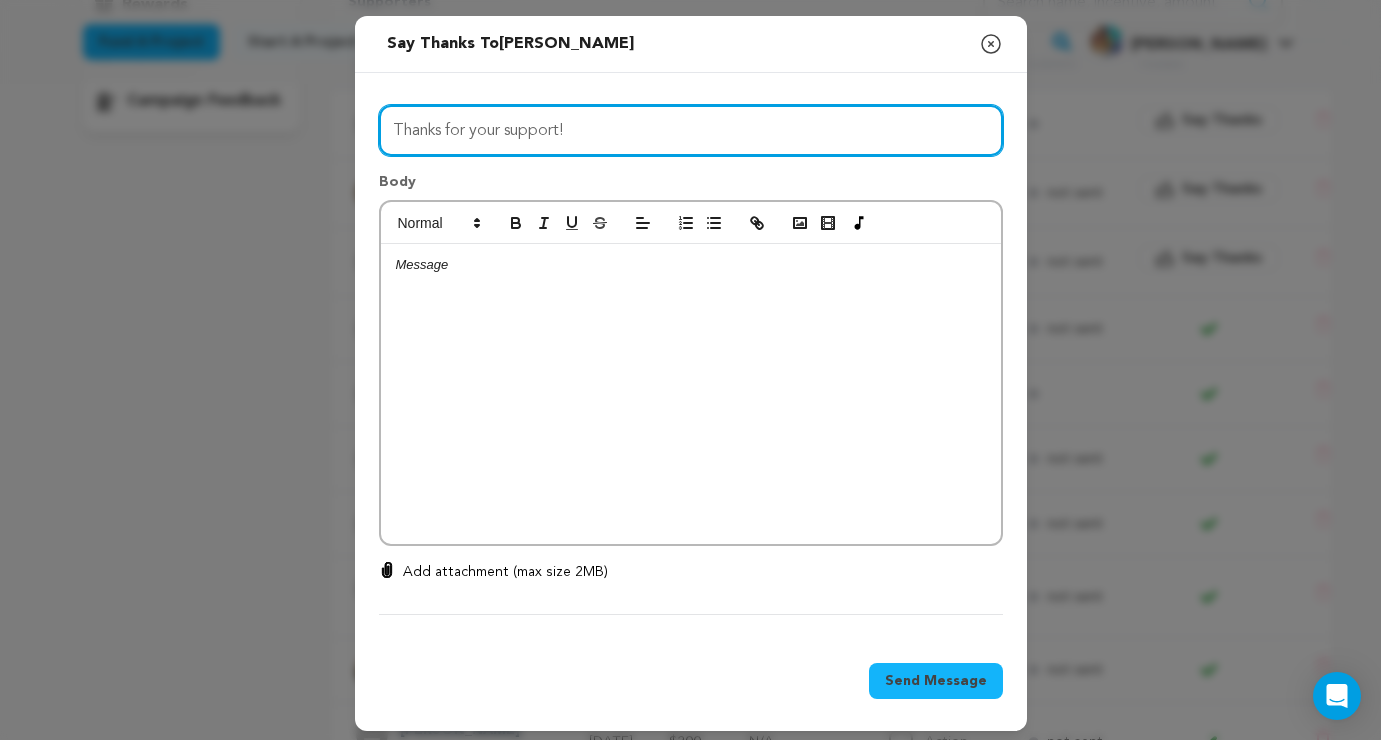 drag, startPoint x: 560, startPoint y: 151, endPoint x: 544, endPoint y: 136, distance: 21.931713 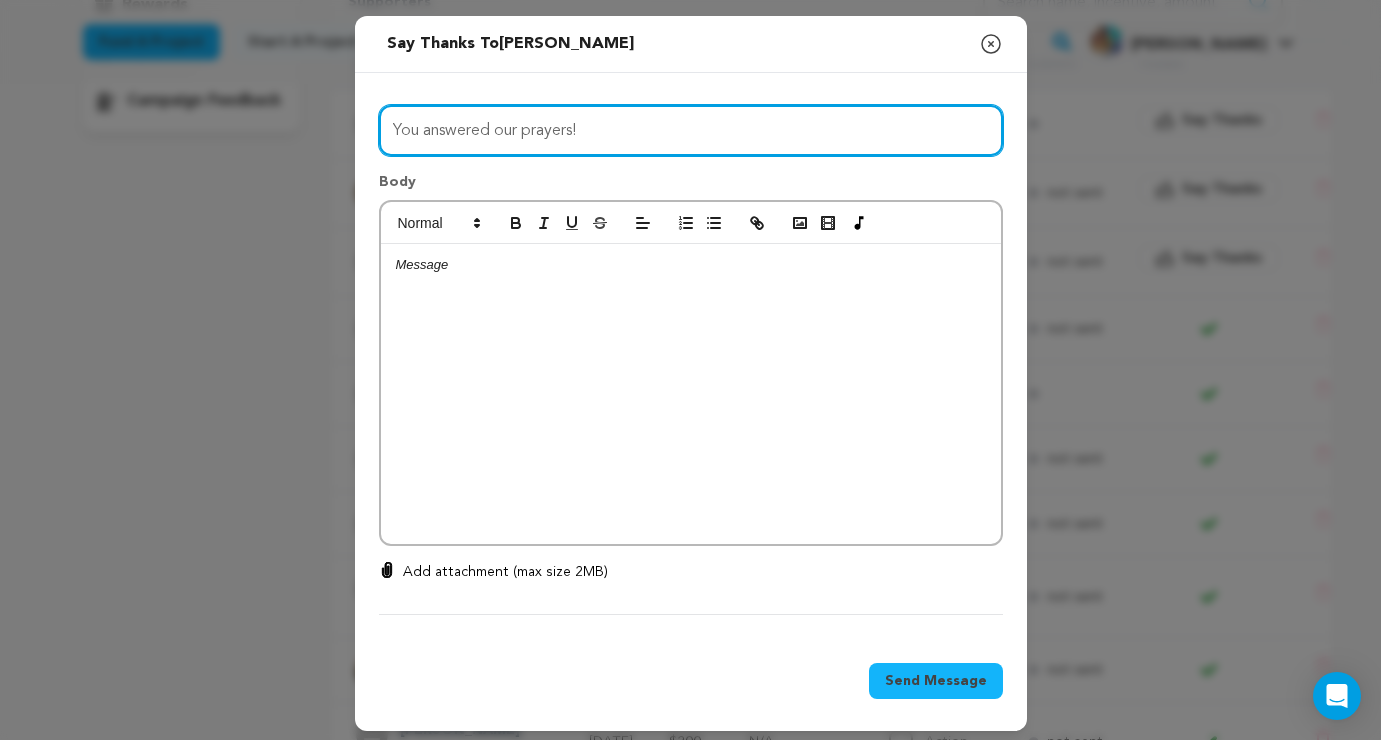 click on "You answered our prayers!" at bounding box center [691, 130] 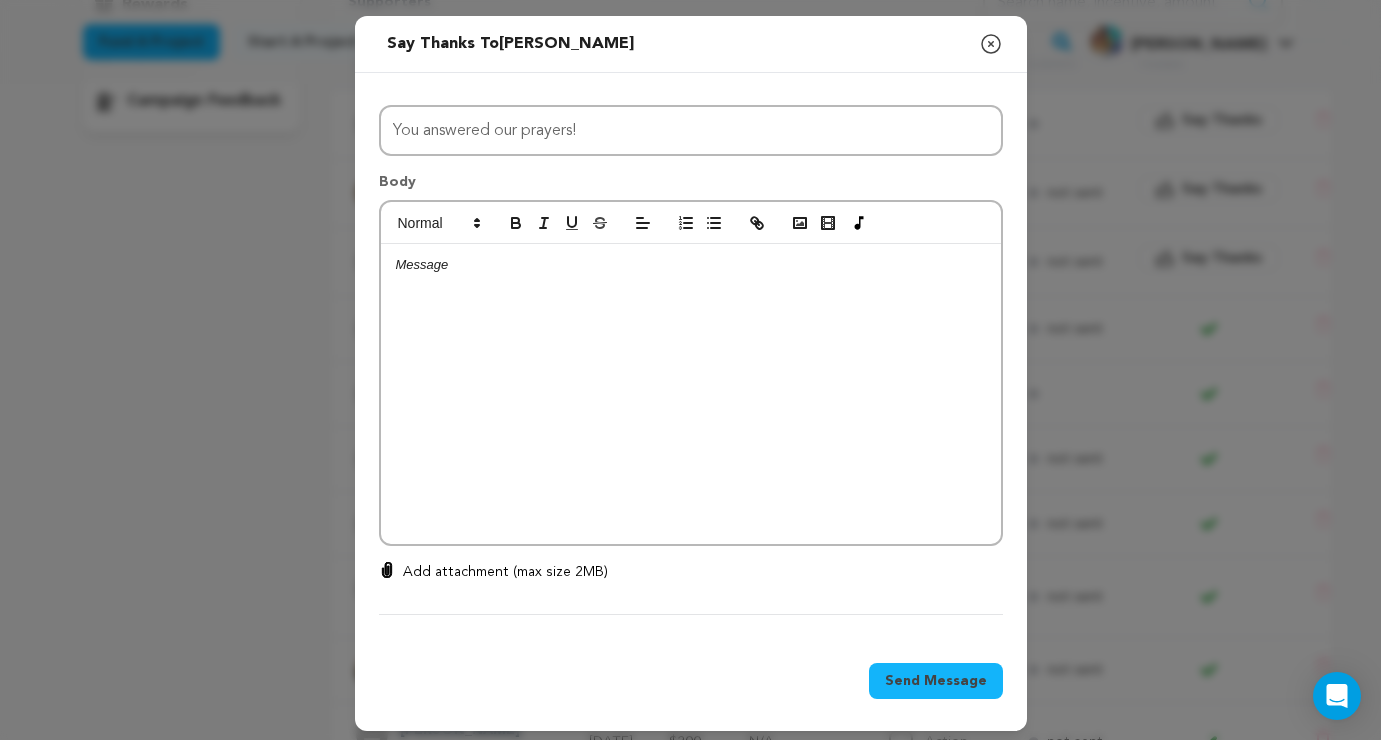 click at bounding box center (691, 394) 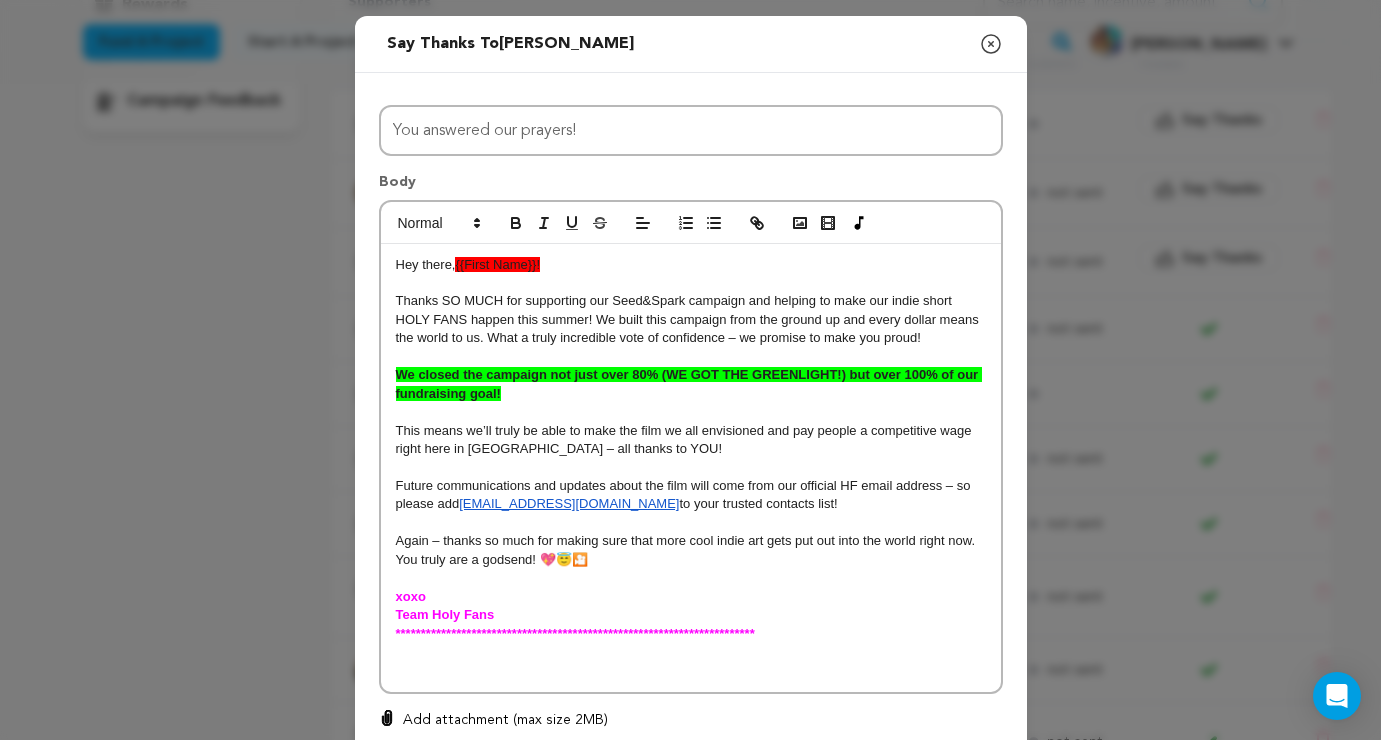 scroll, scrollTop: 0, scrollLeft: 0, axis: both 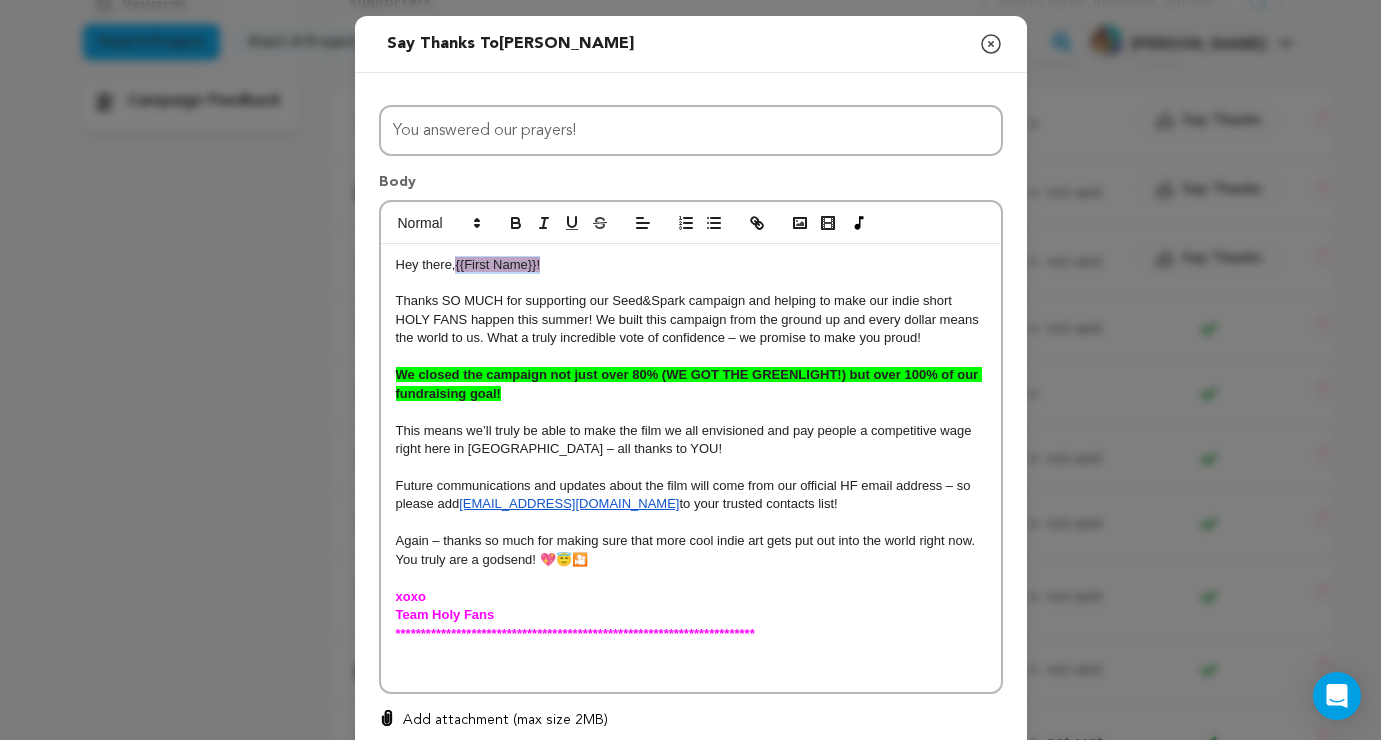 drag, startPoint x: 459, startPoint y: 262, endPoint x: 589, endPoint y: 263, distance: 130.00385 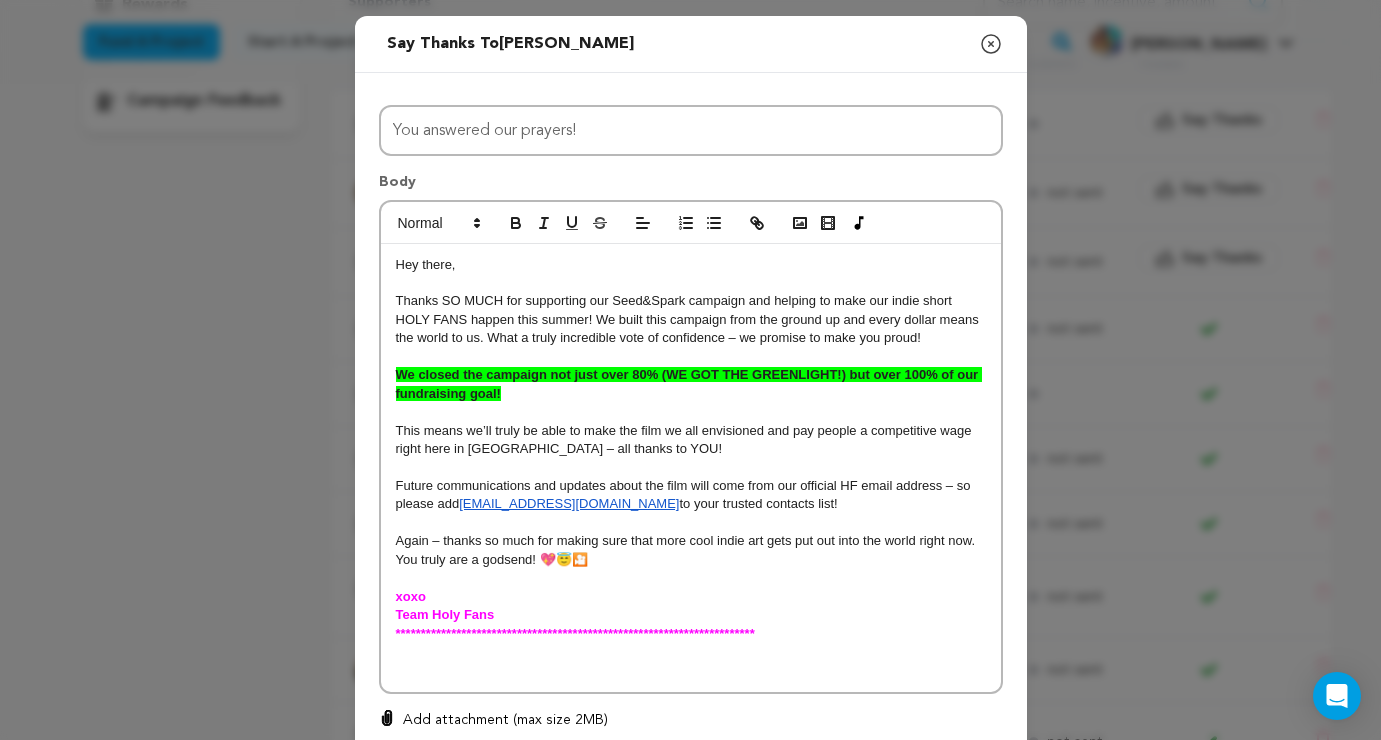 type 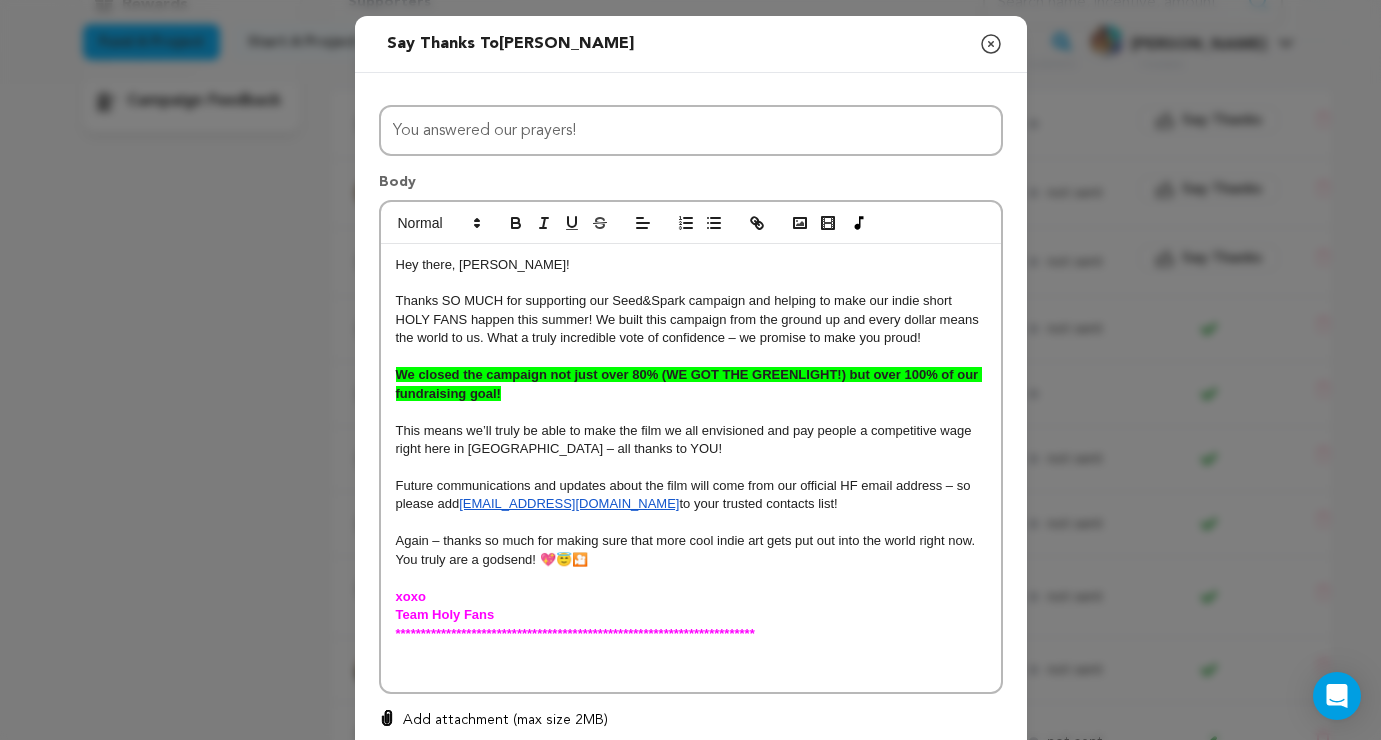 click on "**********" at bounding box center (691, 468) 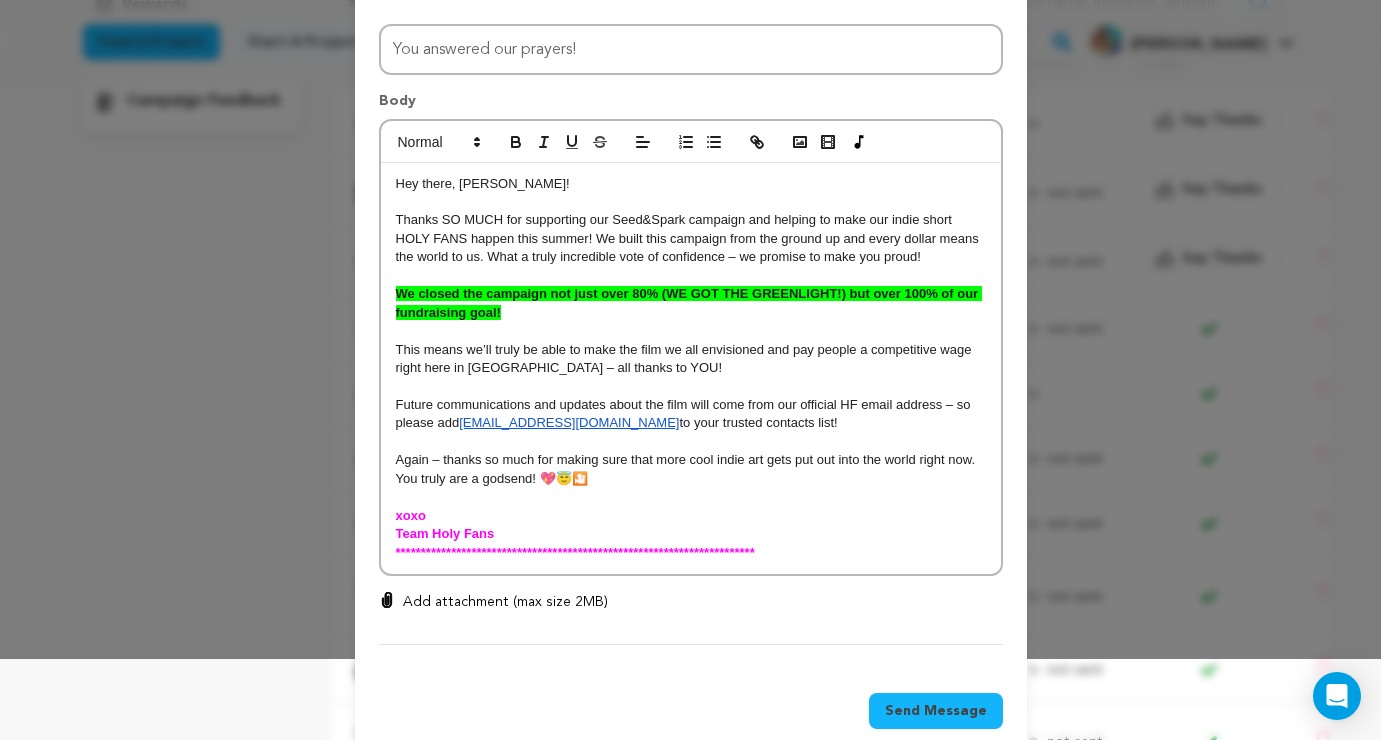 scroll, scrollTop: 83, scrollLeft: 0, axis: vertical 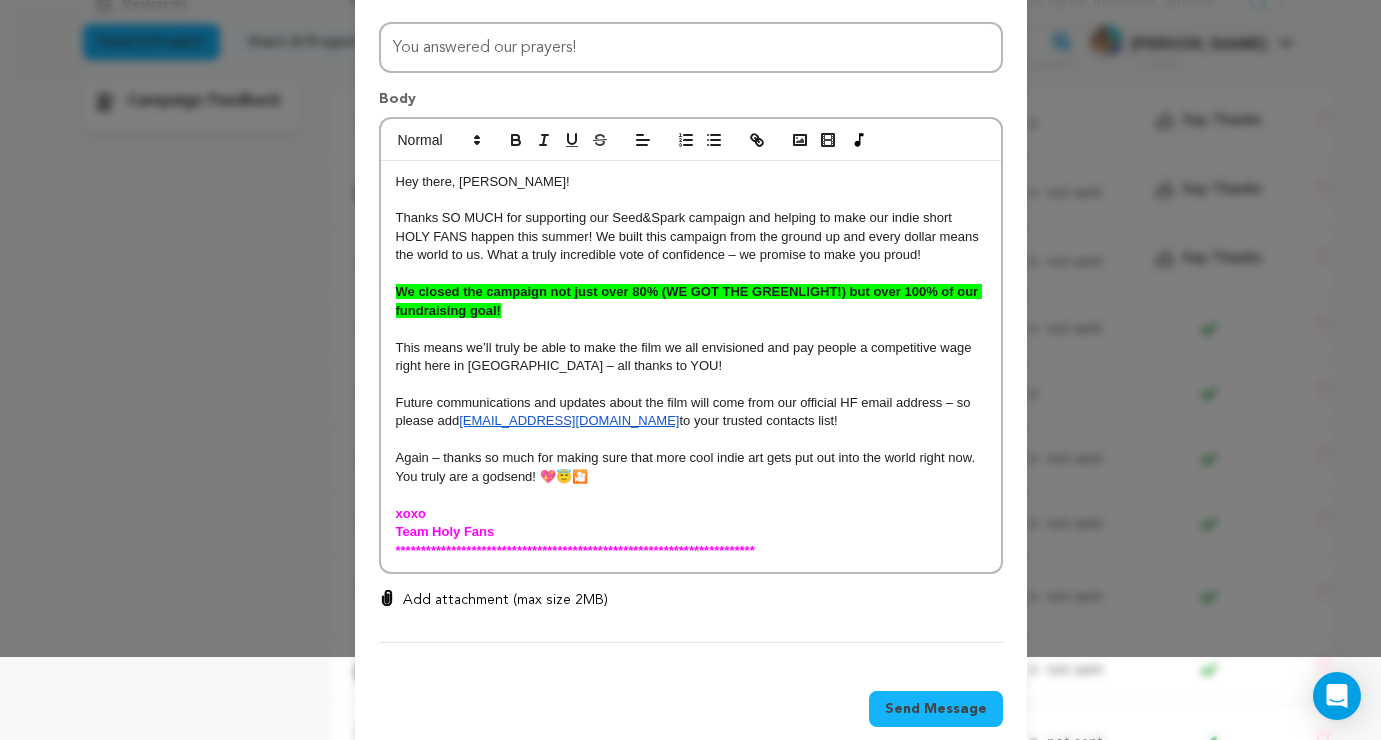 click on "Send Message" at bounding box center [936, 709] 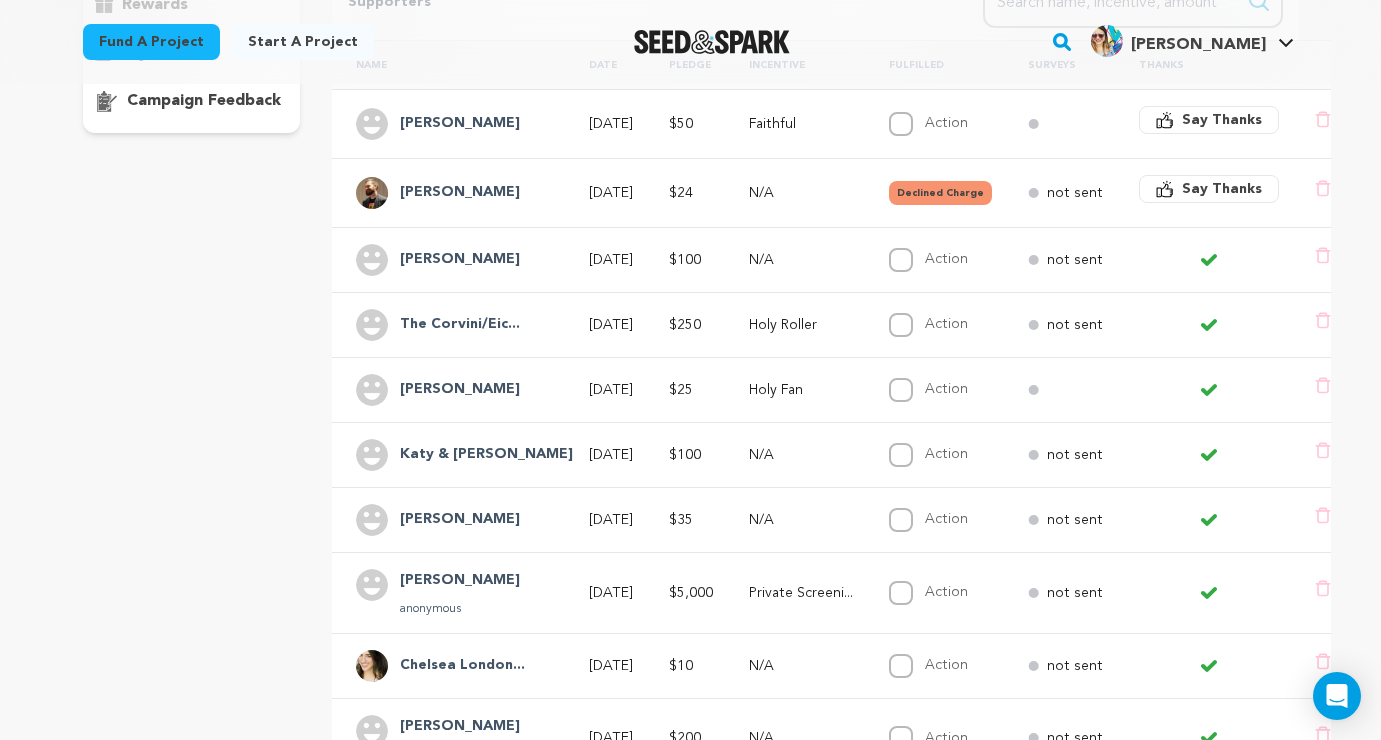 click on "Say Thanks" at bounding box center [1209, 189] 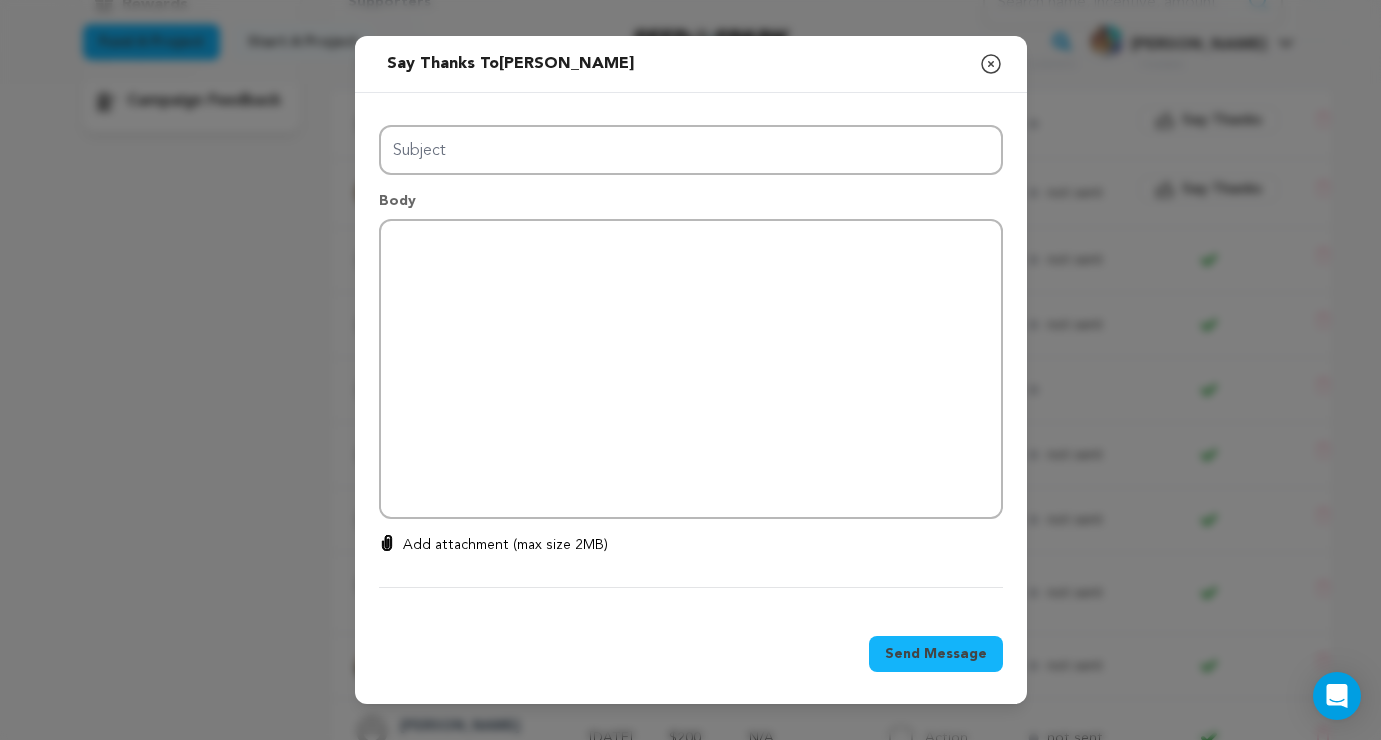 type on "Thanks for your support!" 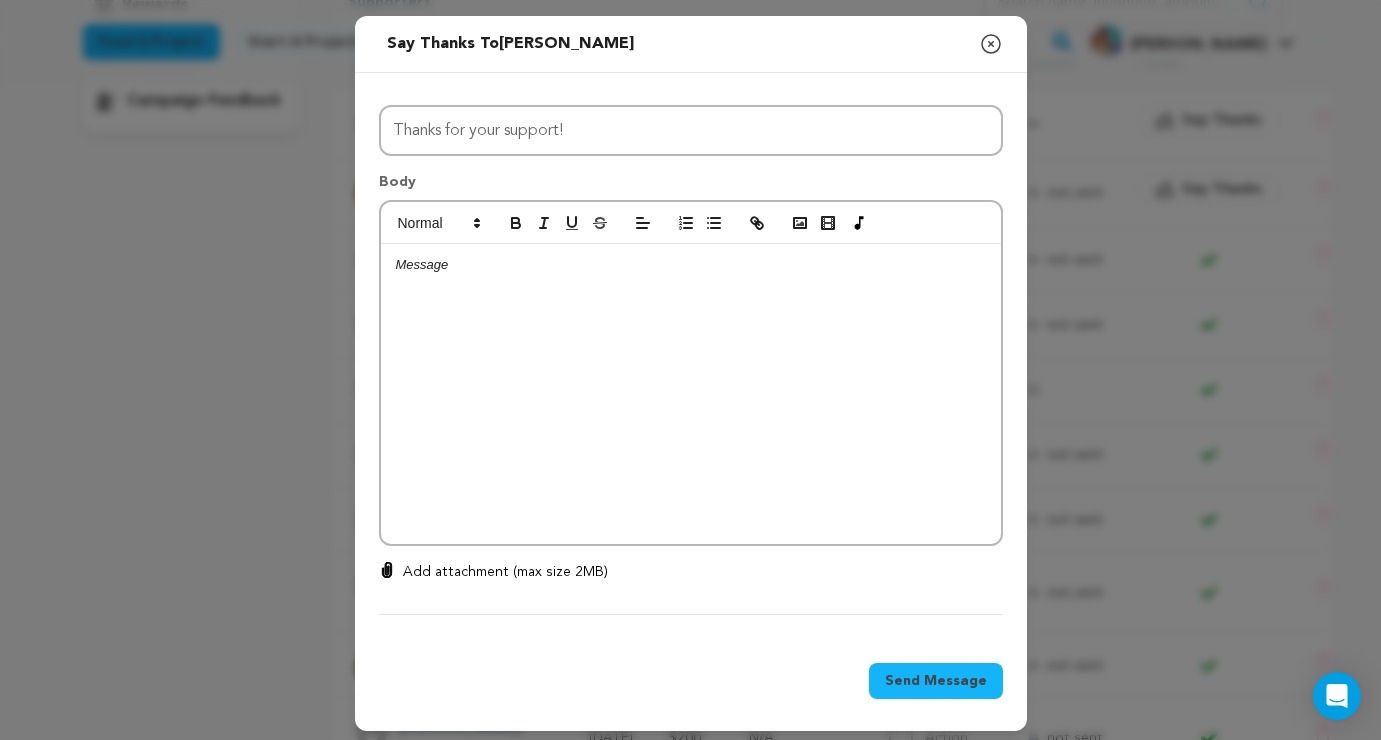 click 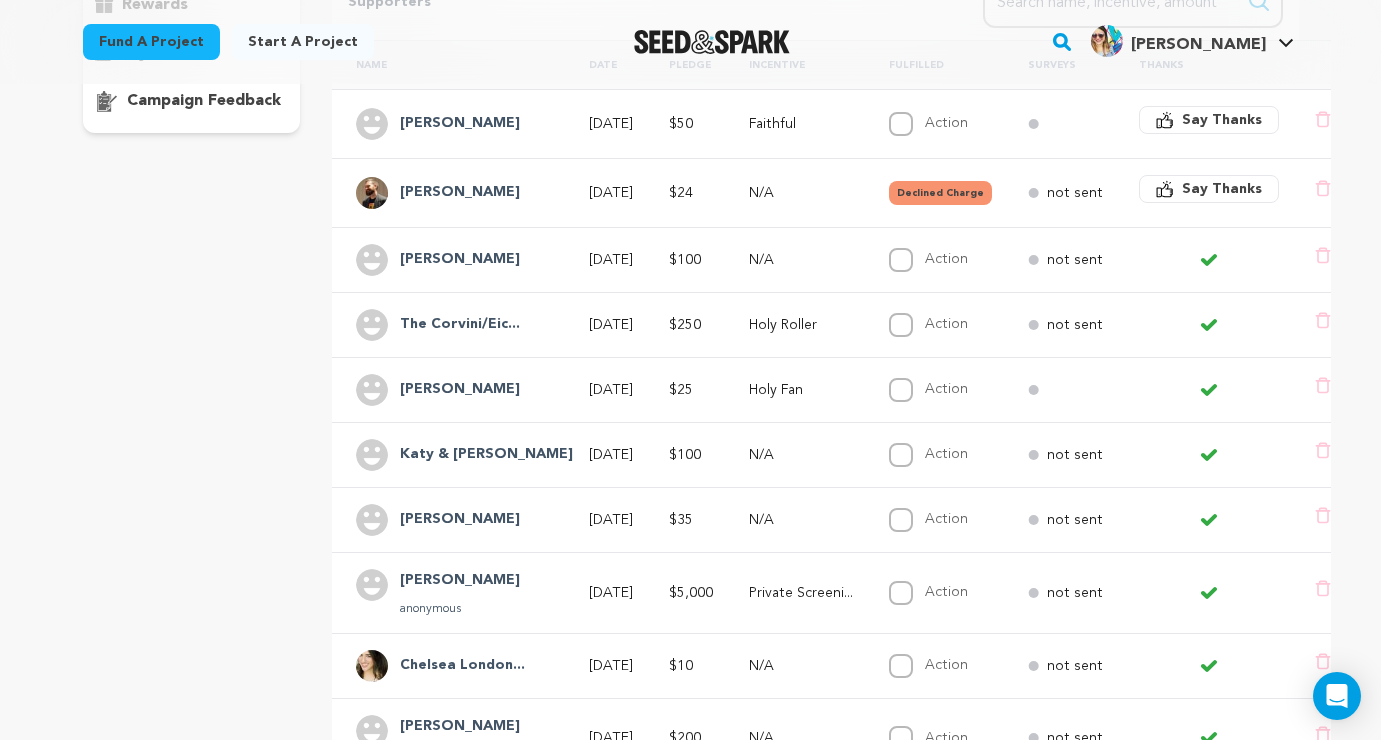 click on "Say Thanks" at bounding box center [1222, 189] 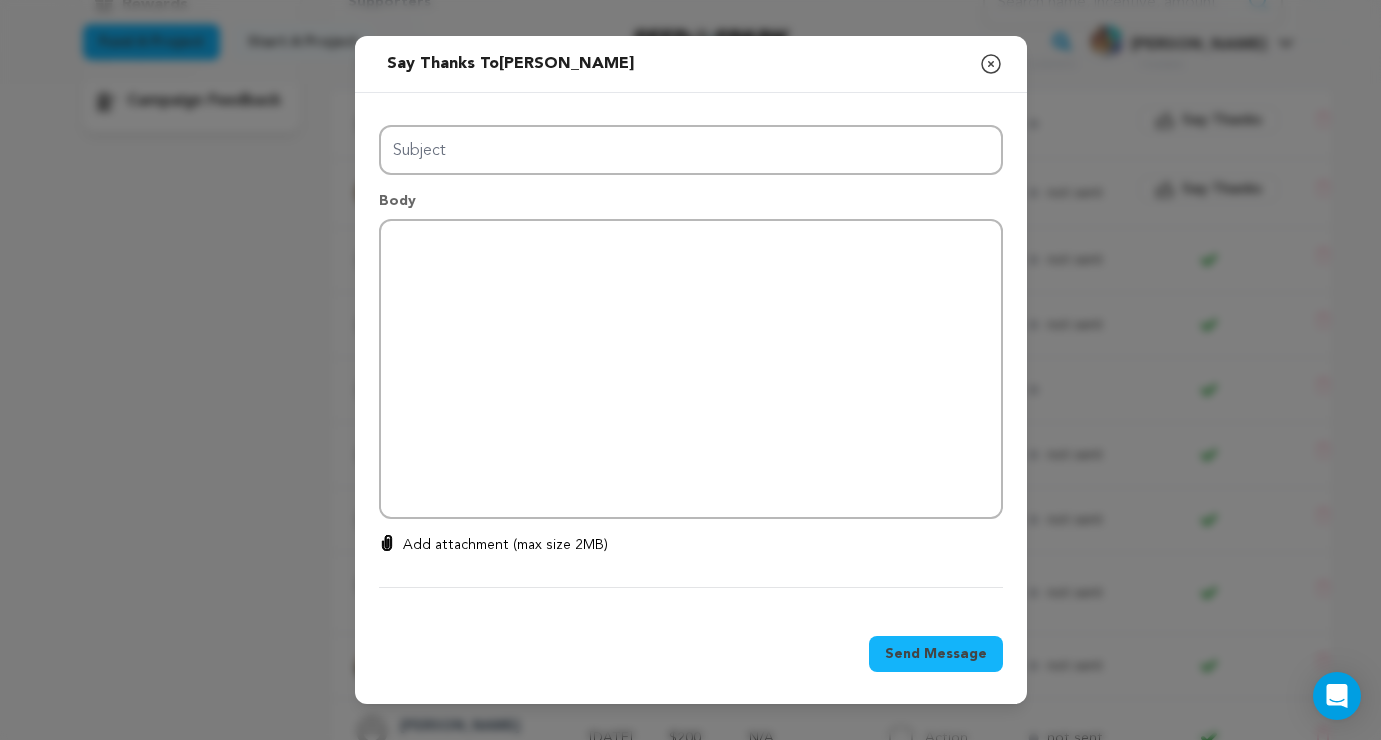 type on "Thanks for your support!" 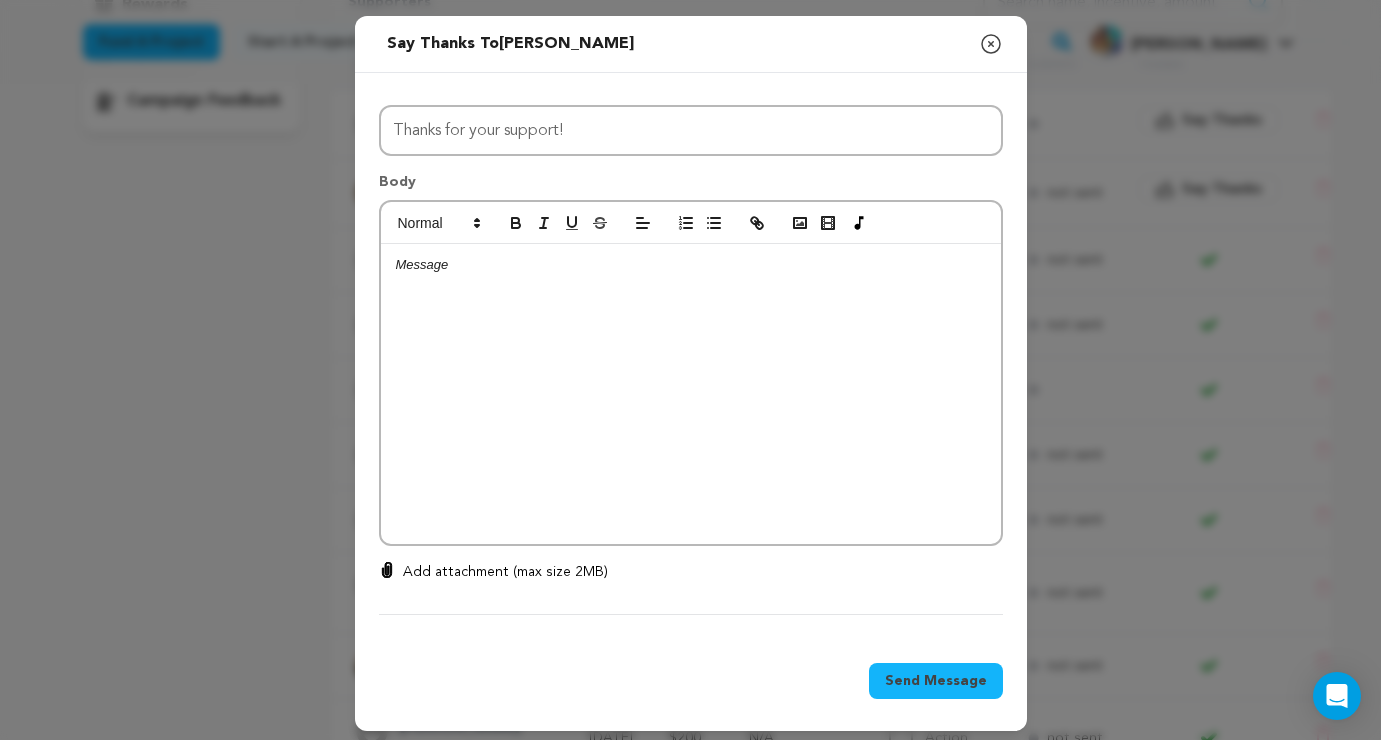 click at bounding box center (691, 394) 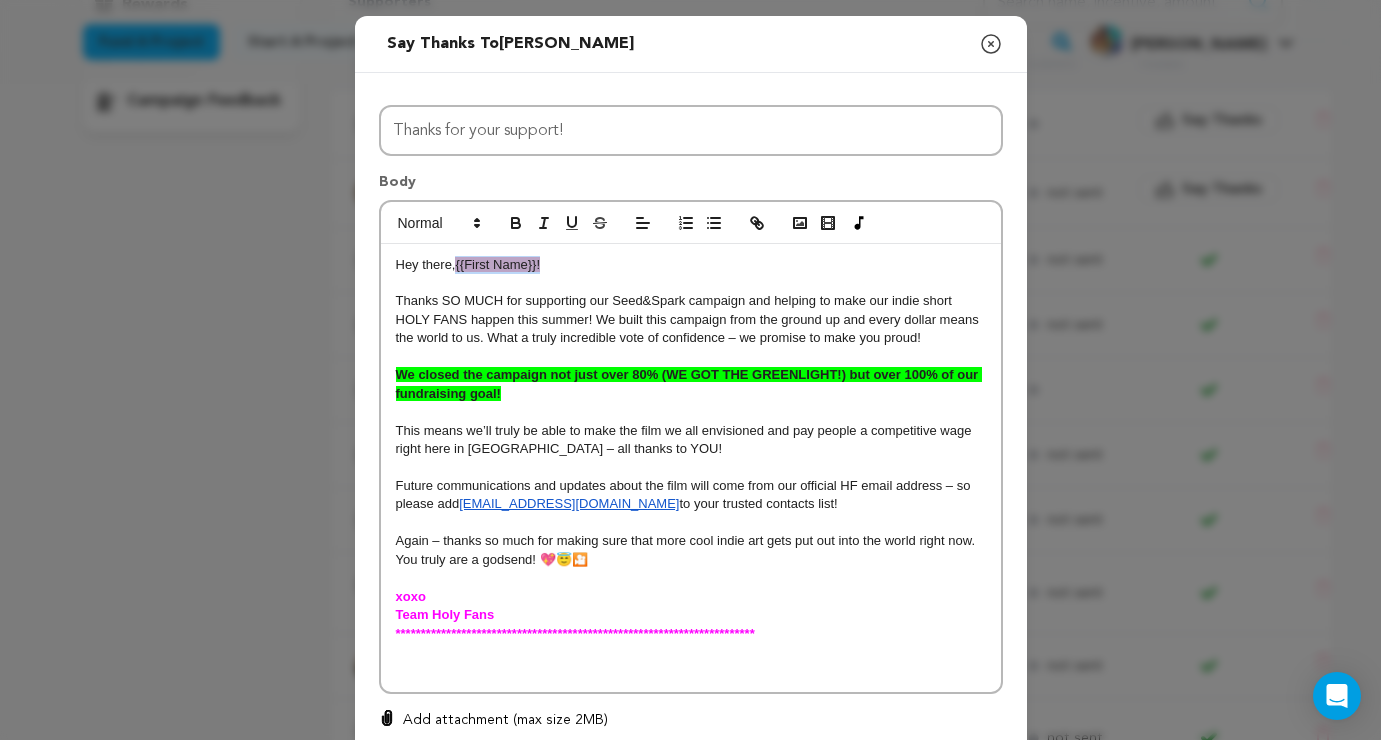 drag, startPoint x: 588, startPoint y: 268, endPoint x: 455, endPoint y: 267, distance: 133.00375 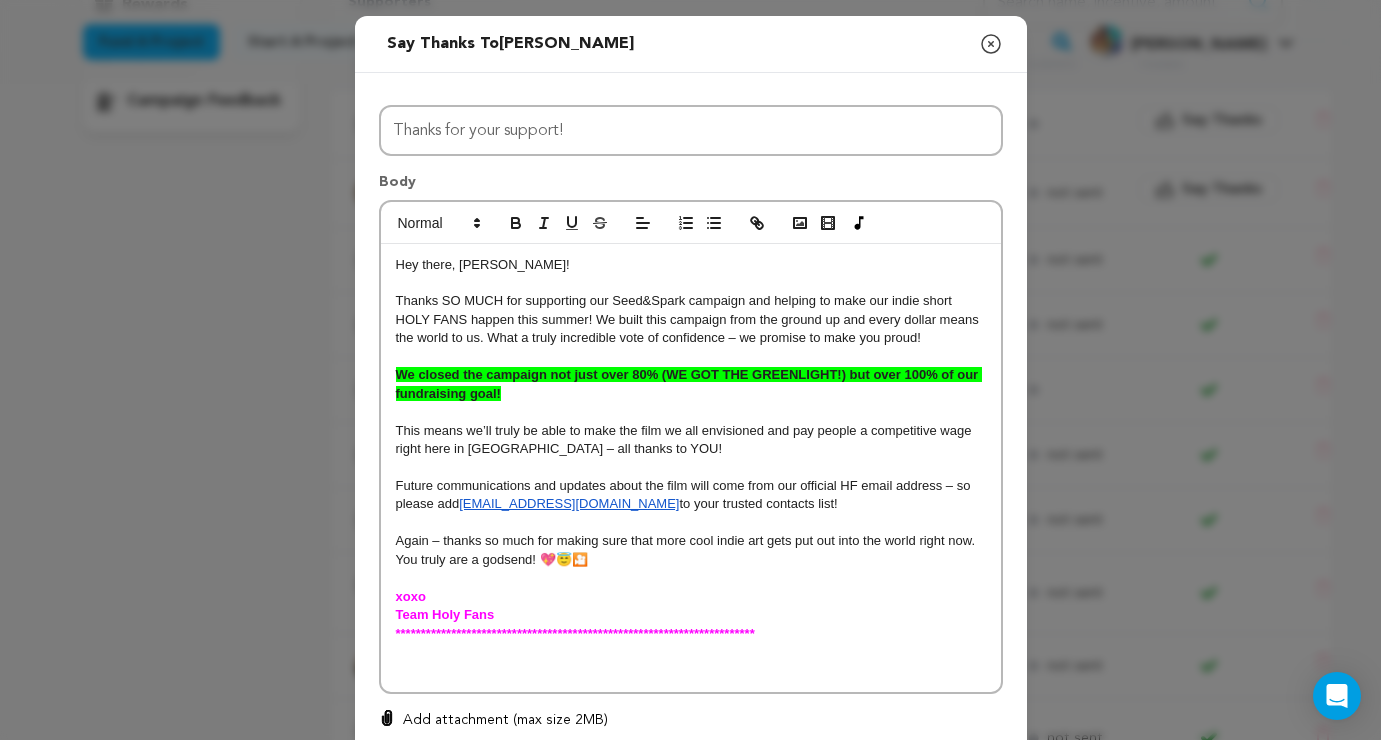 click at bounding box center [691, 671] 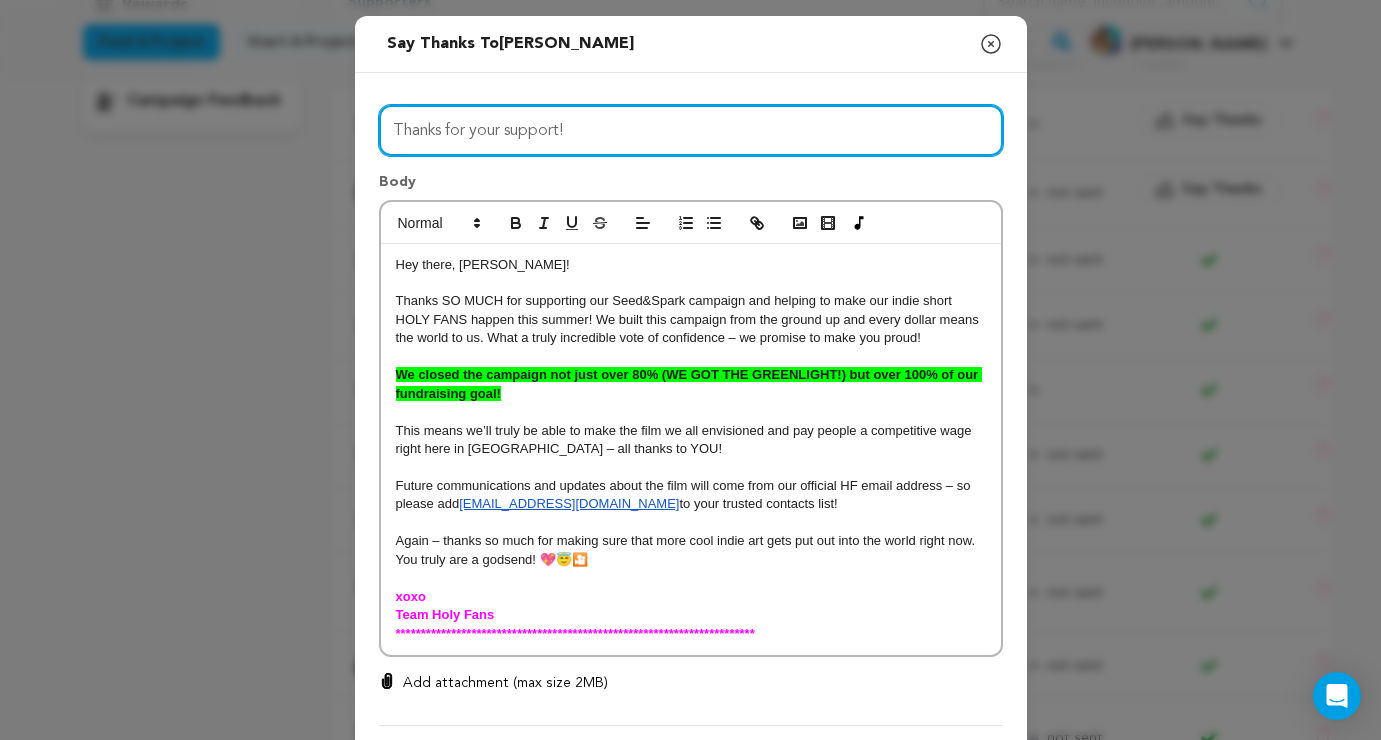 click on "Thanks for your support!" at bounding box center [691, 130] 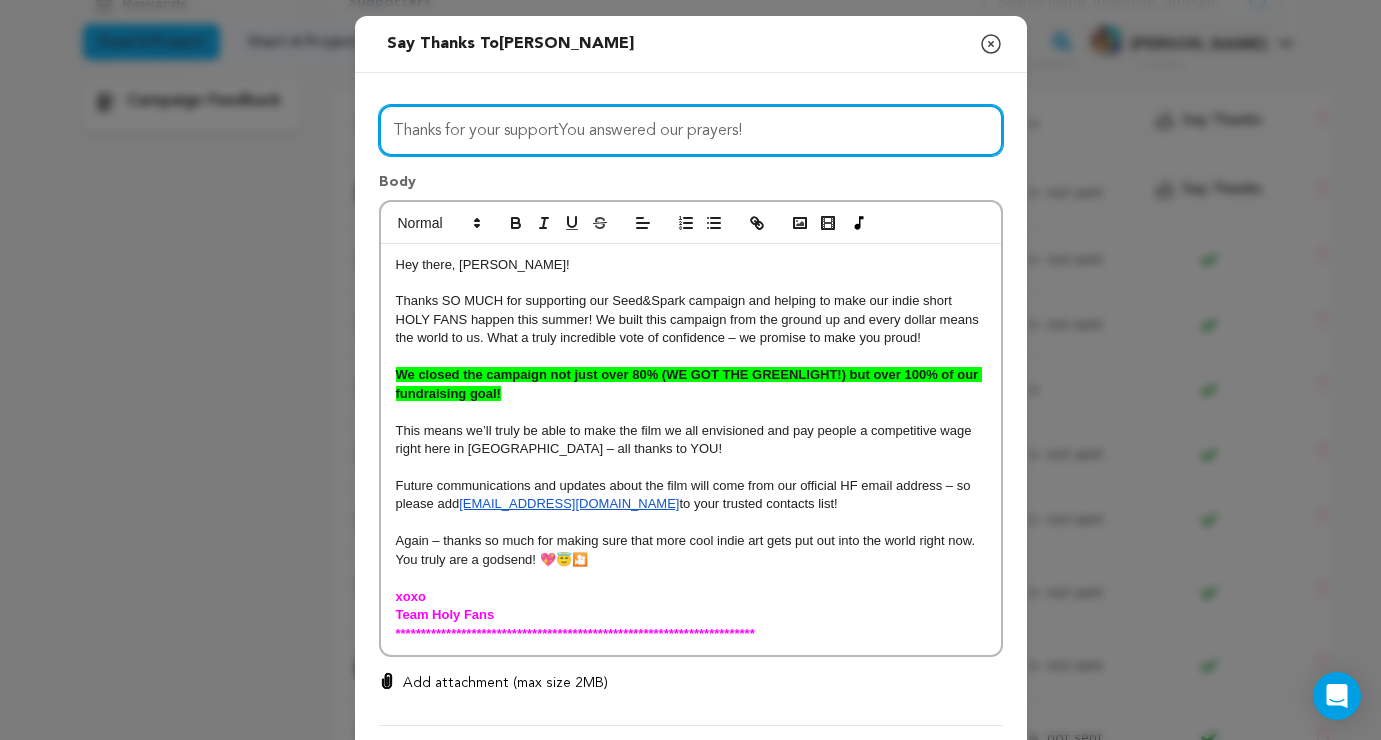 click on "Thanks for your supportYou answered our prayers!" at bounding box center (691, 130) 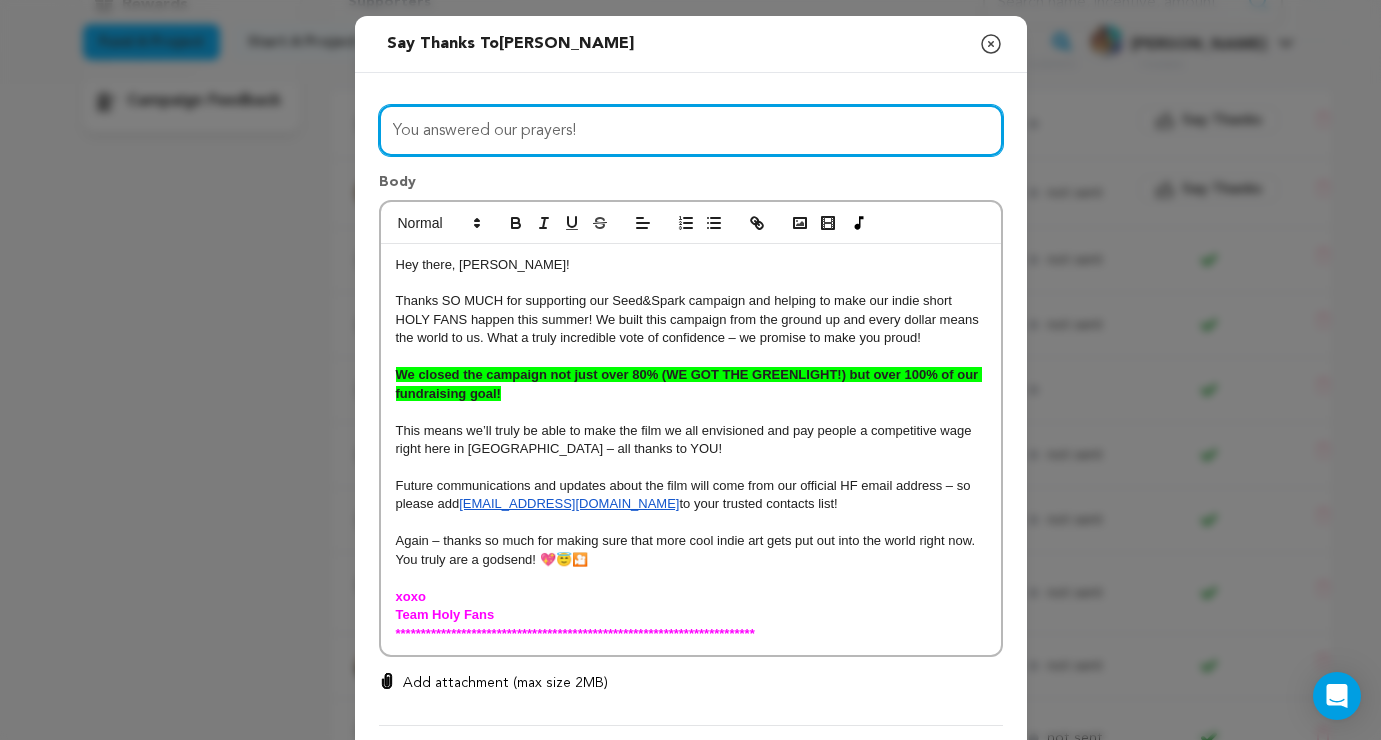 type on "You answered our prayers!" 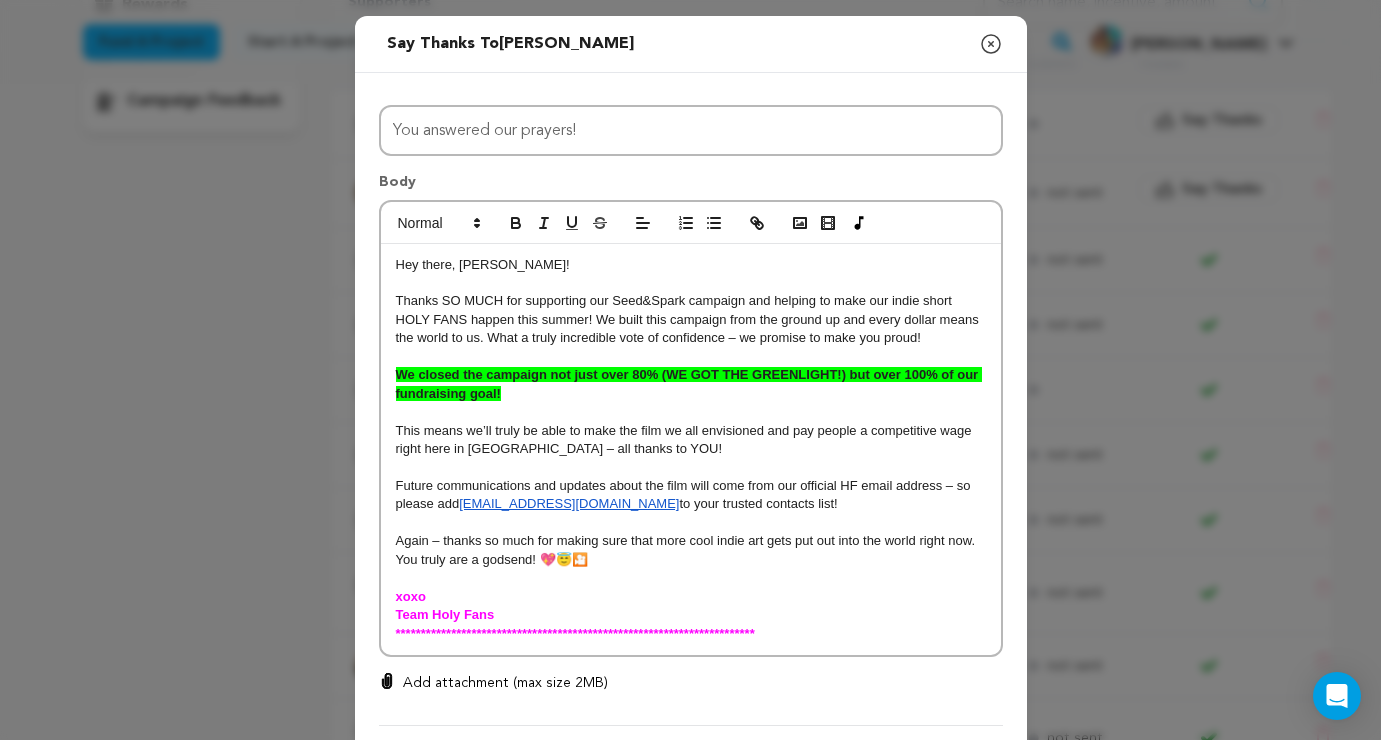 click on "Body" at bounding box center [691, 186] 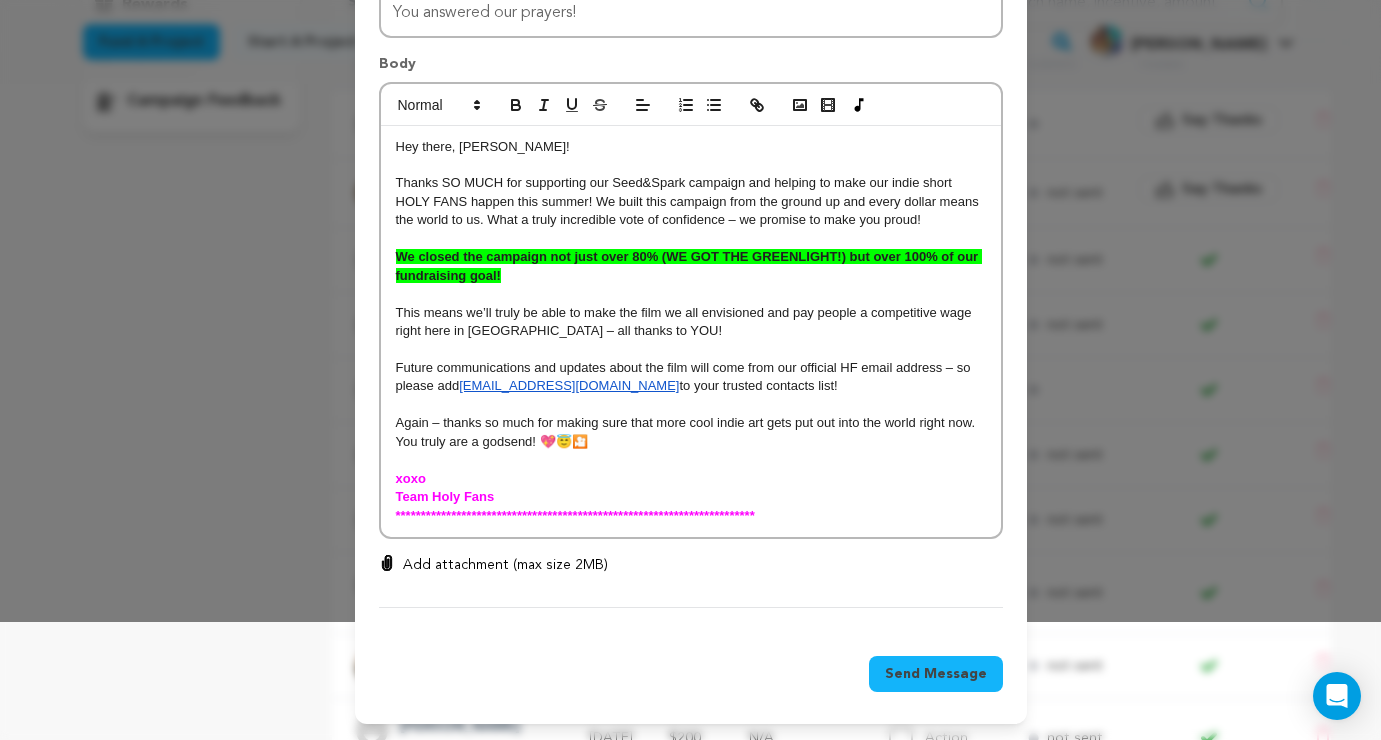 click on "Send Message" at bounding box center [691, 678] 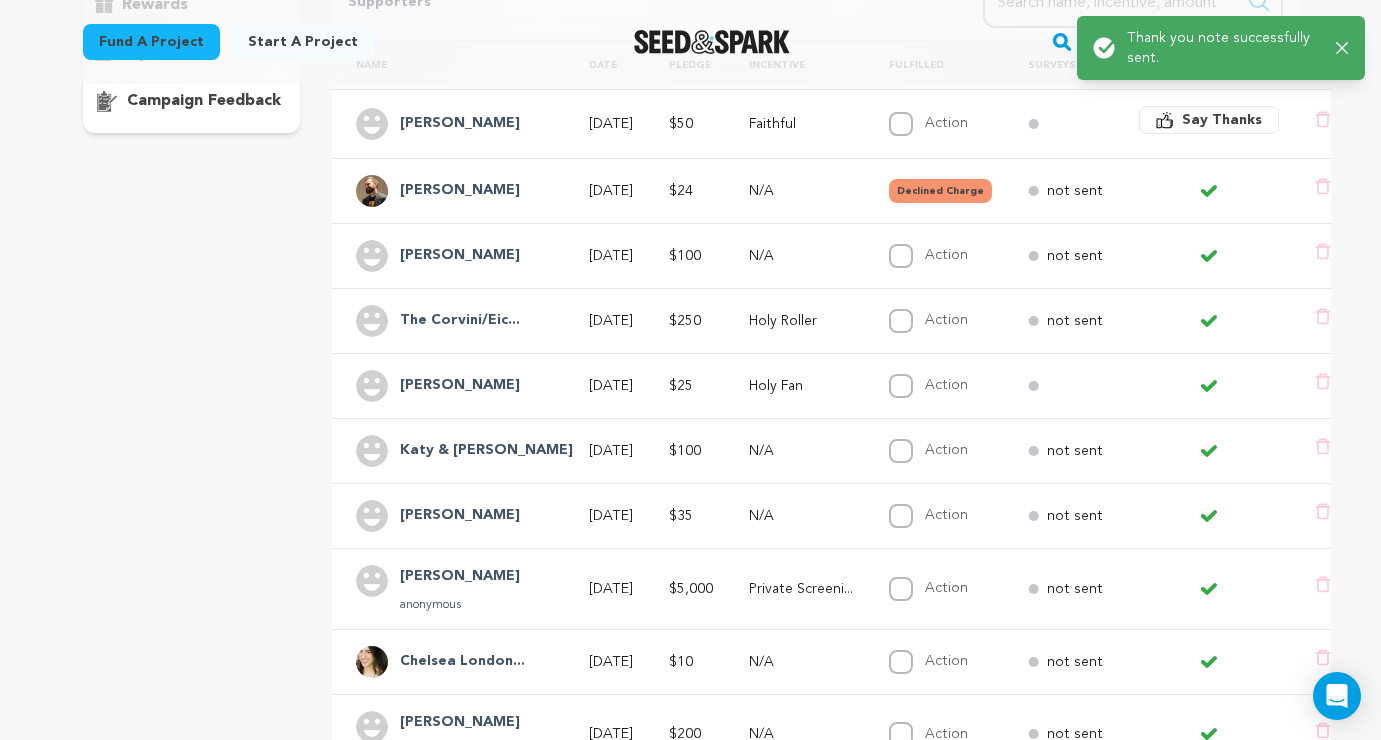 click on "[PERSON_NAME]" at bounding box center [460, 191] 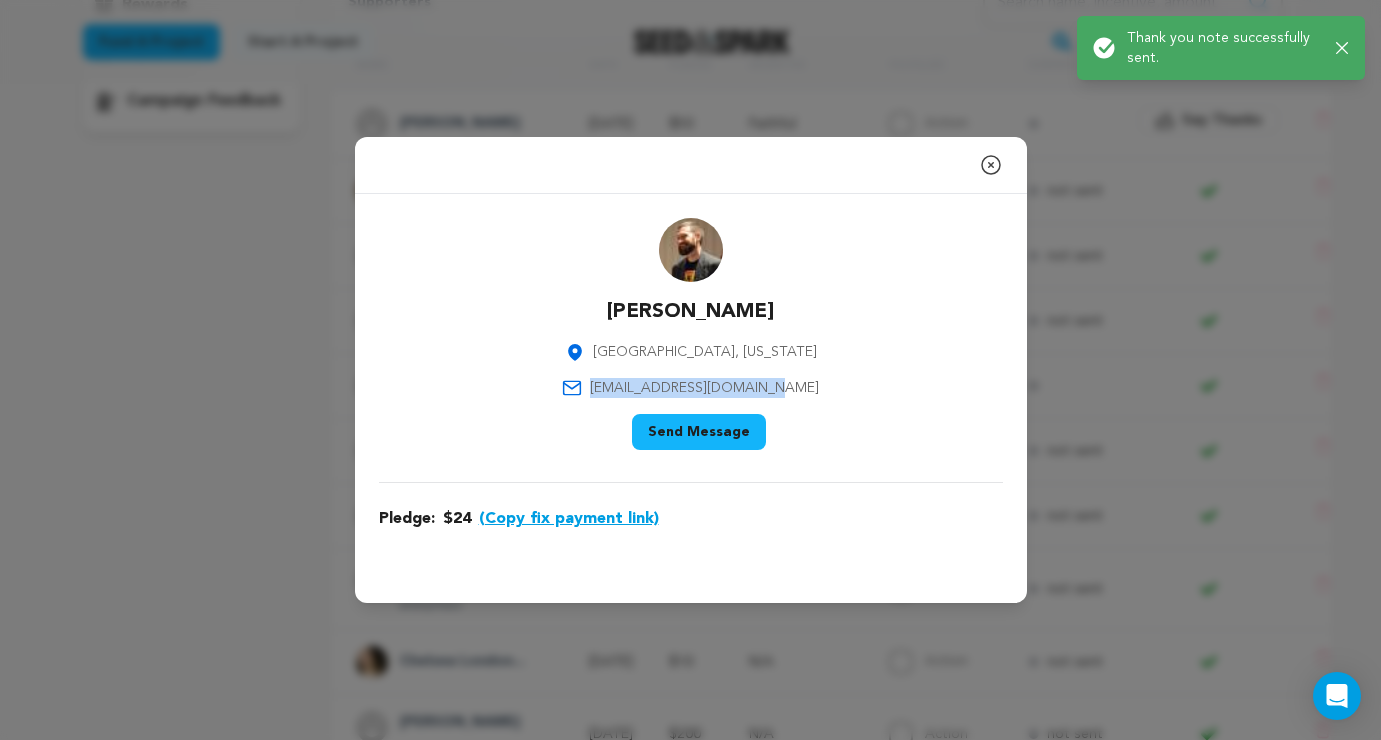 drag, startPoint x: 797, startPoint y: 385, endPoint x: 615, endPoint y: 385, distance: 182 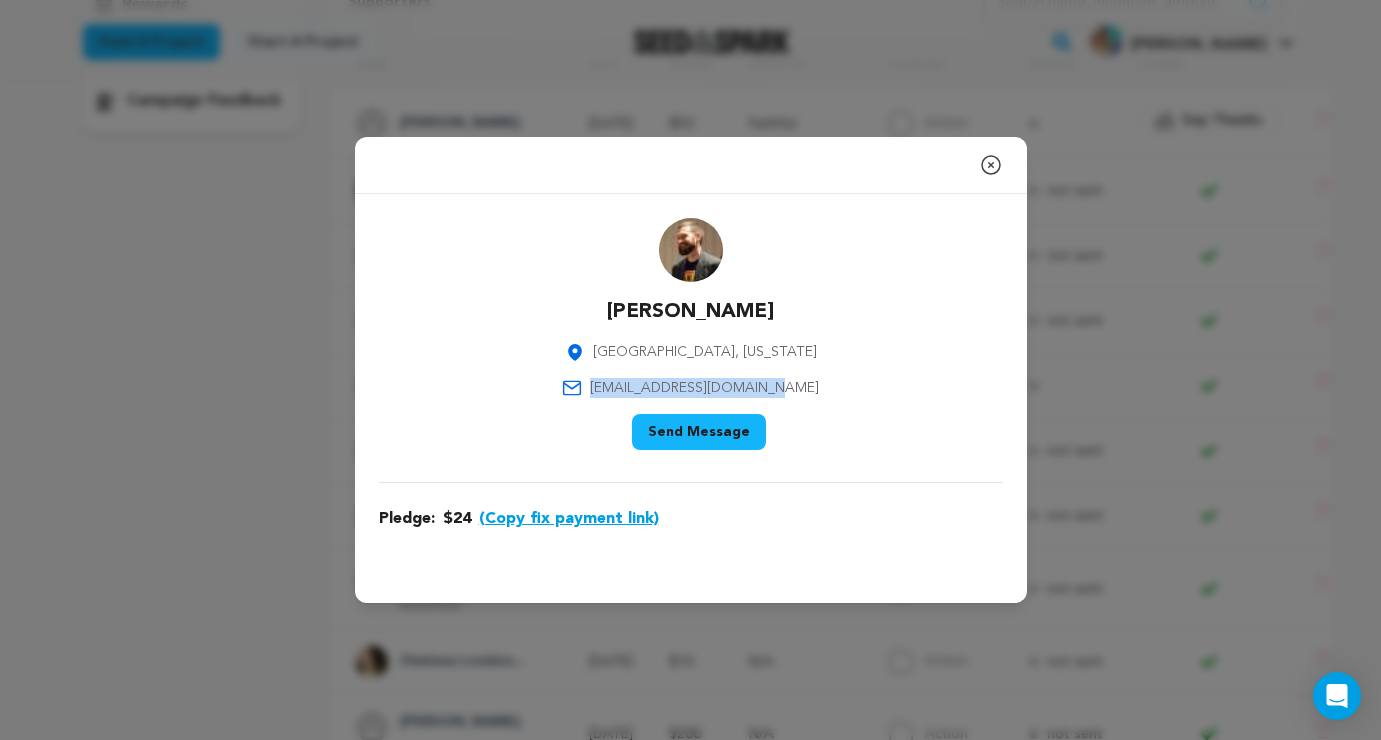 copy on "markarmstrong4@gmail.com" 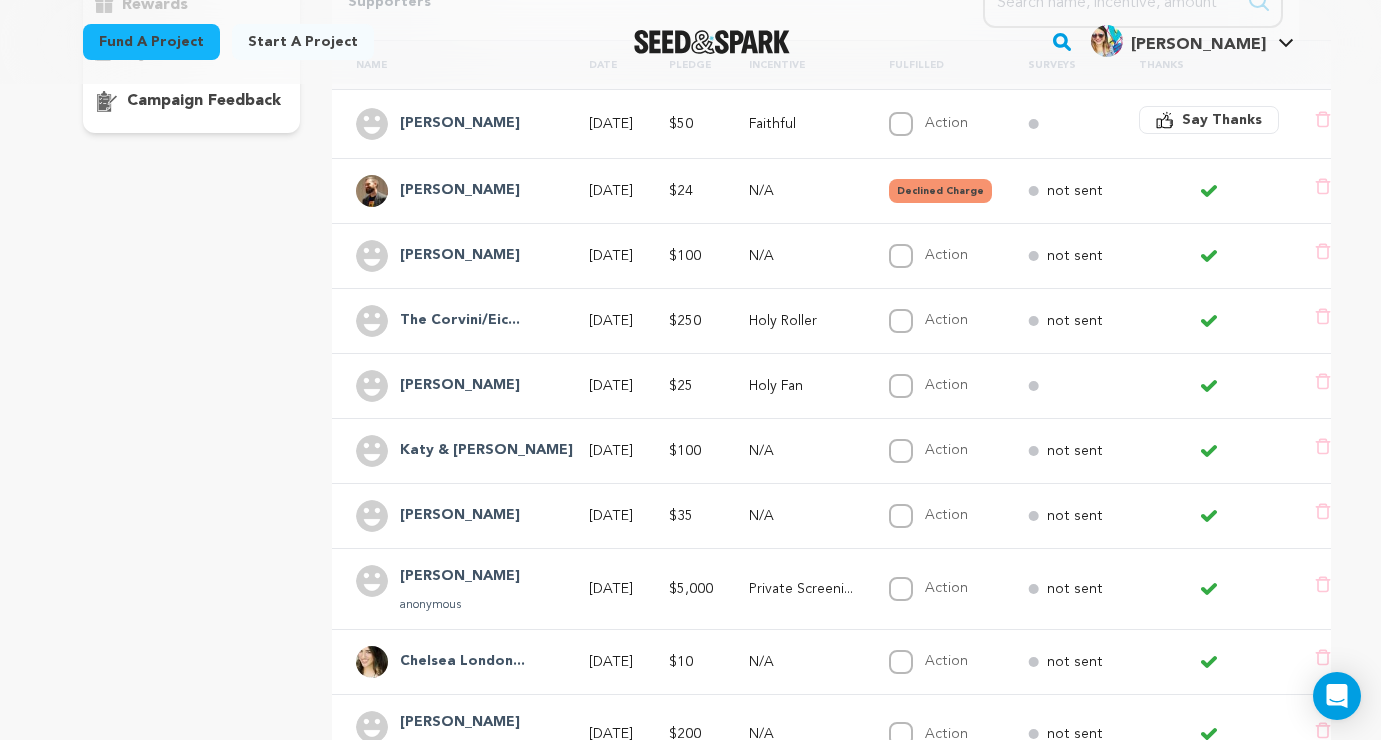 click on "Say Thanks" at bounding box center (1222, 120) 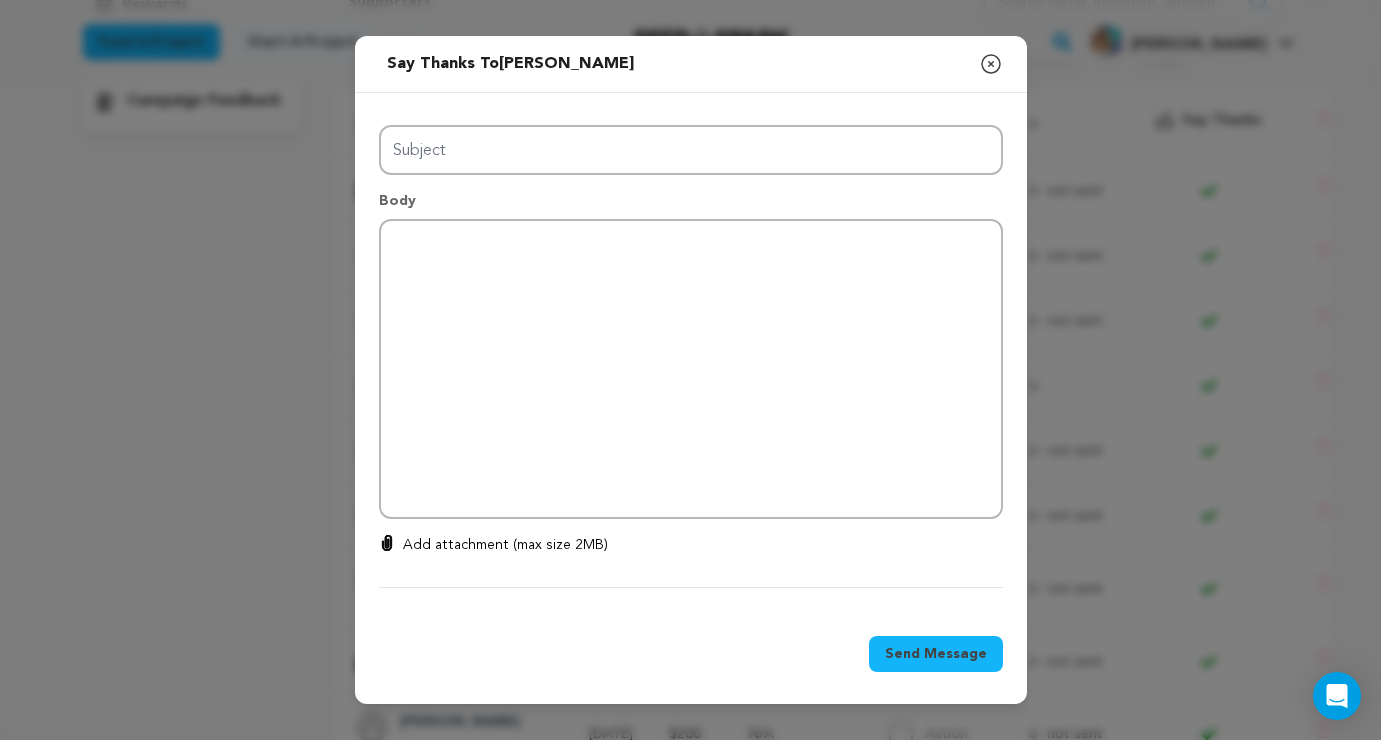 type on "Thanks for your support!" 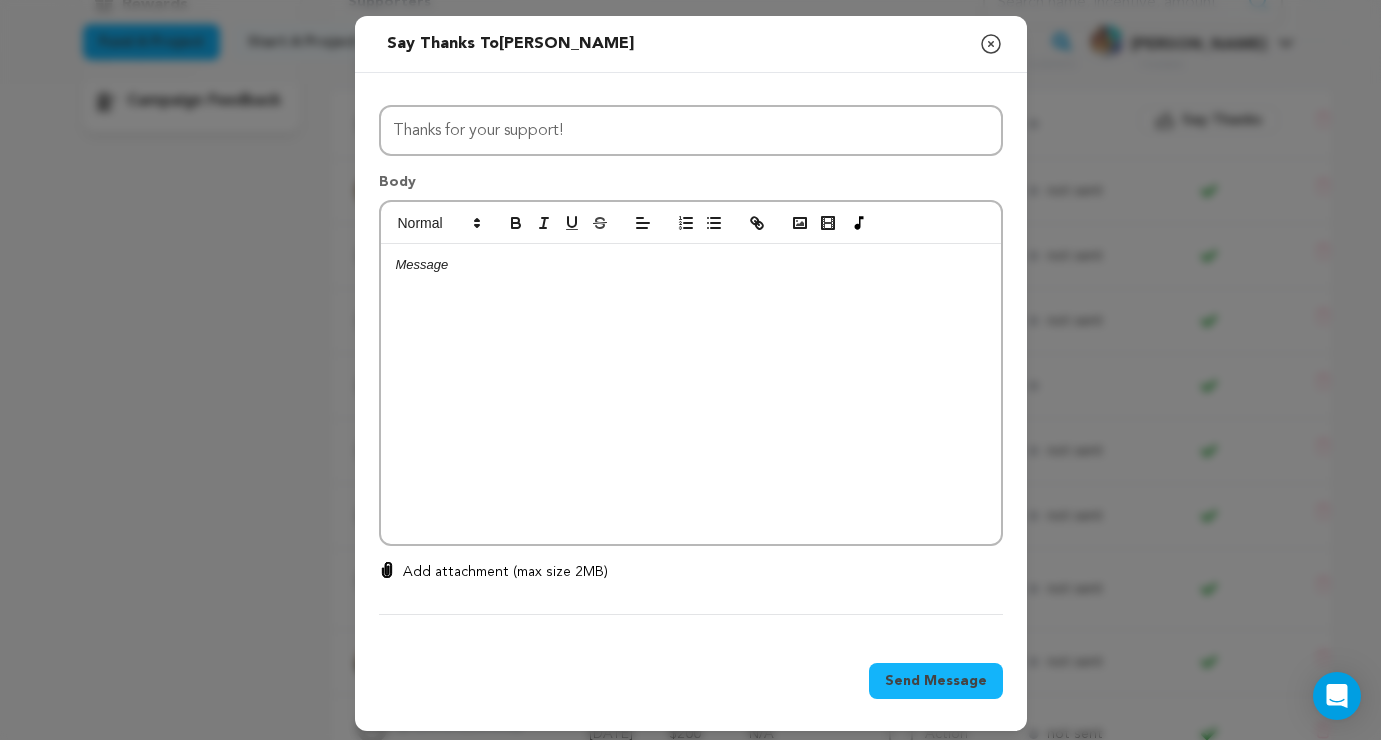 click 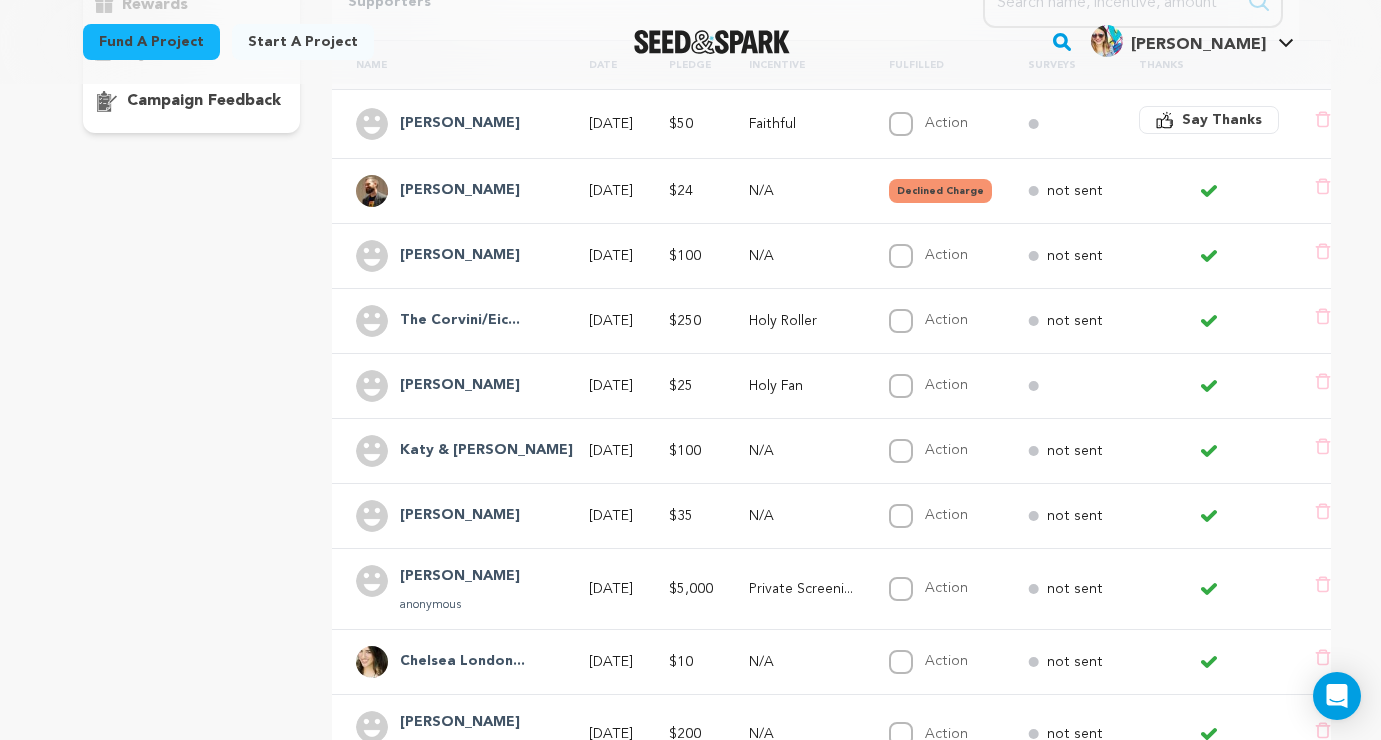 click at bounding box center [712, 42] 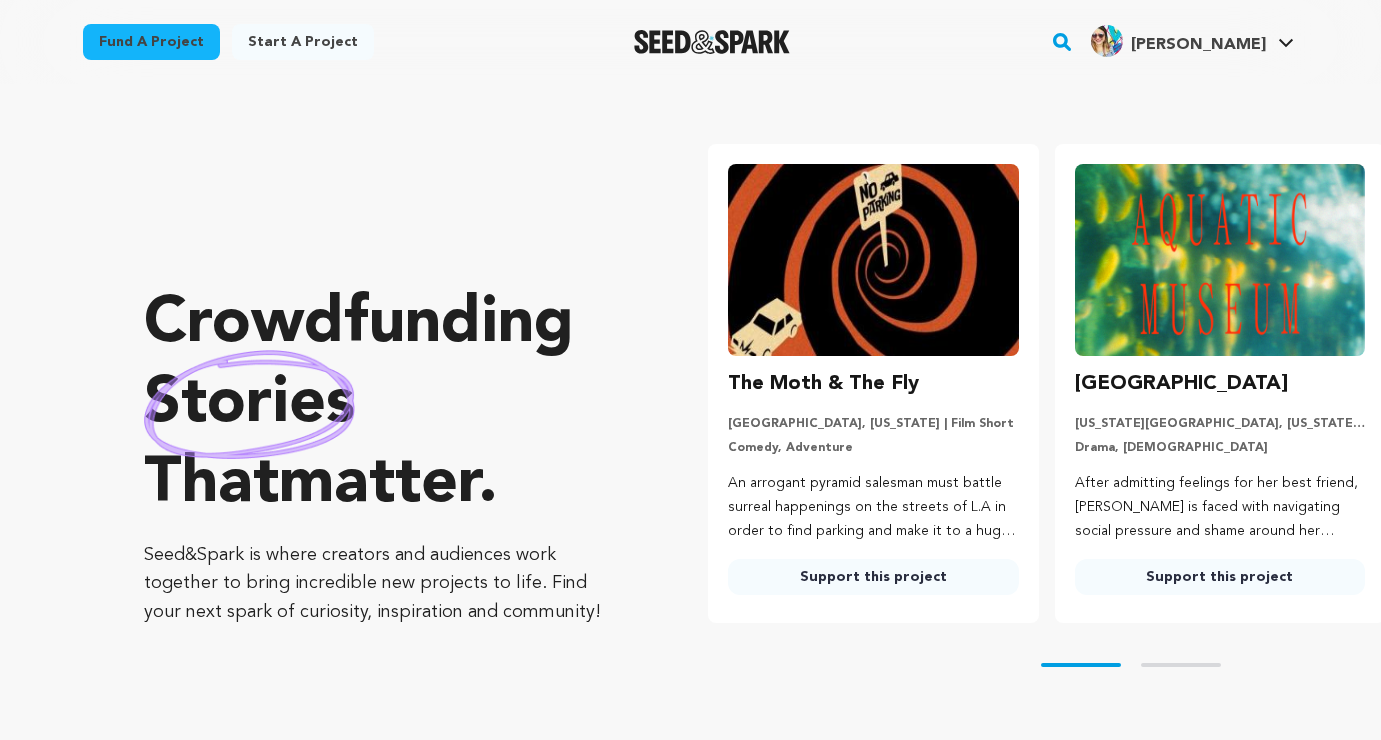 scroll, scrollTop: 0, scrollLeft: 0, axis: both 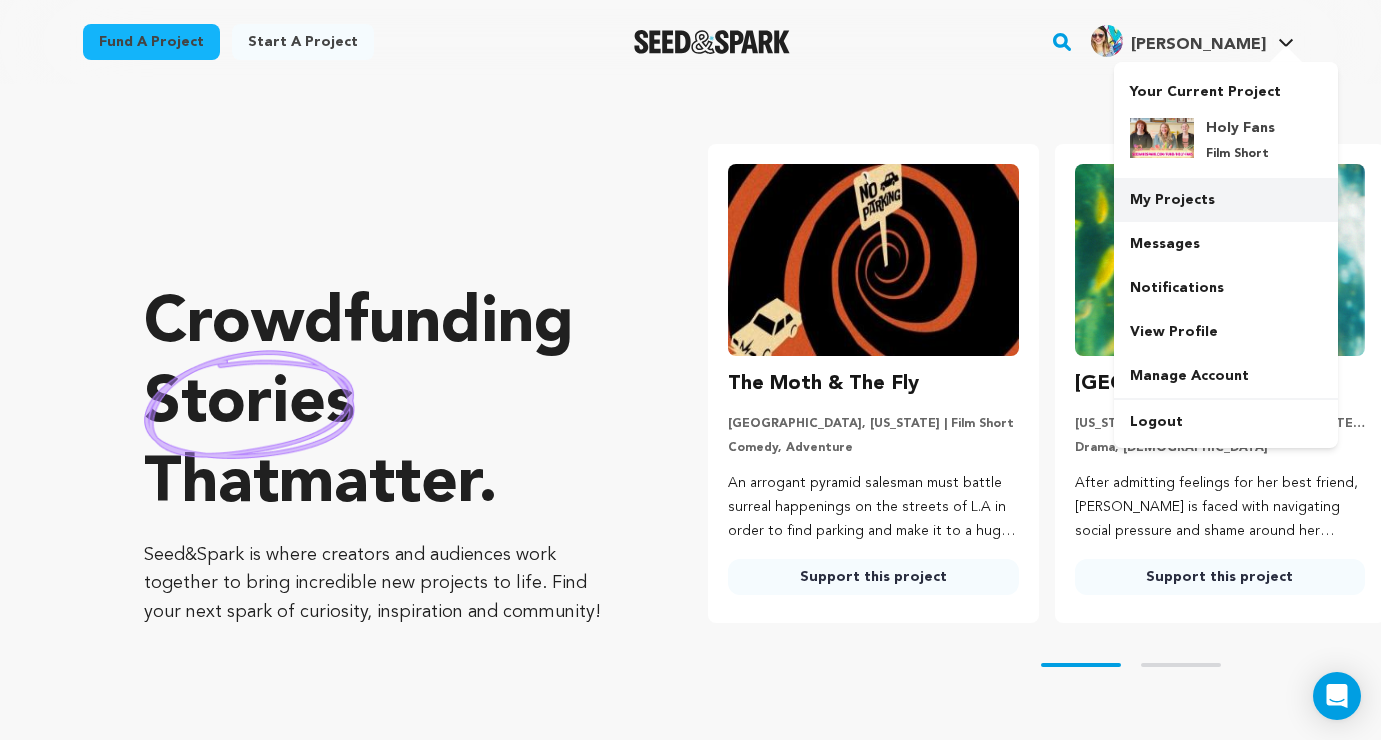 click on "My Projects" at bounding box center [1226, 200] 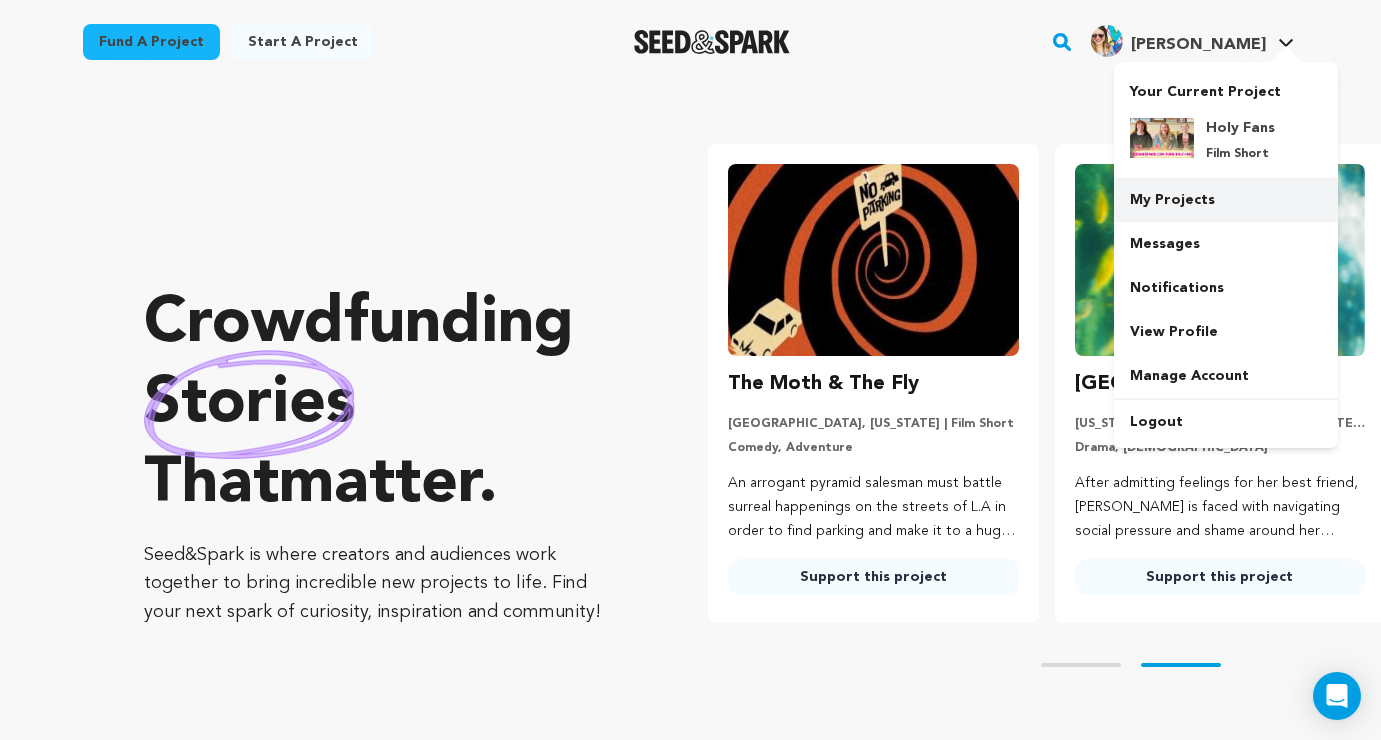 scroll, scrollTop: 0, scrollLeft: 50, axis: horizontal 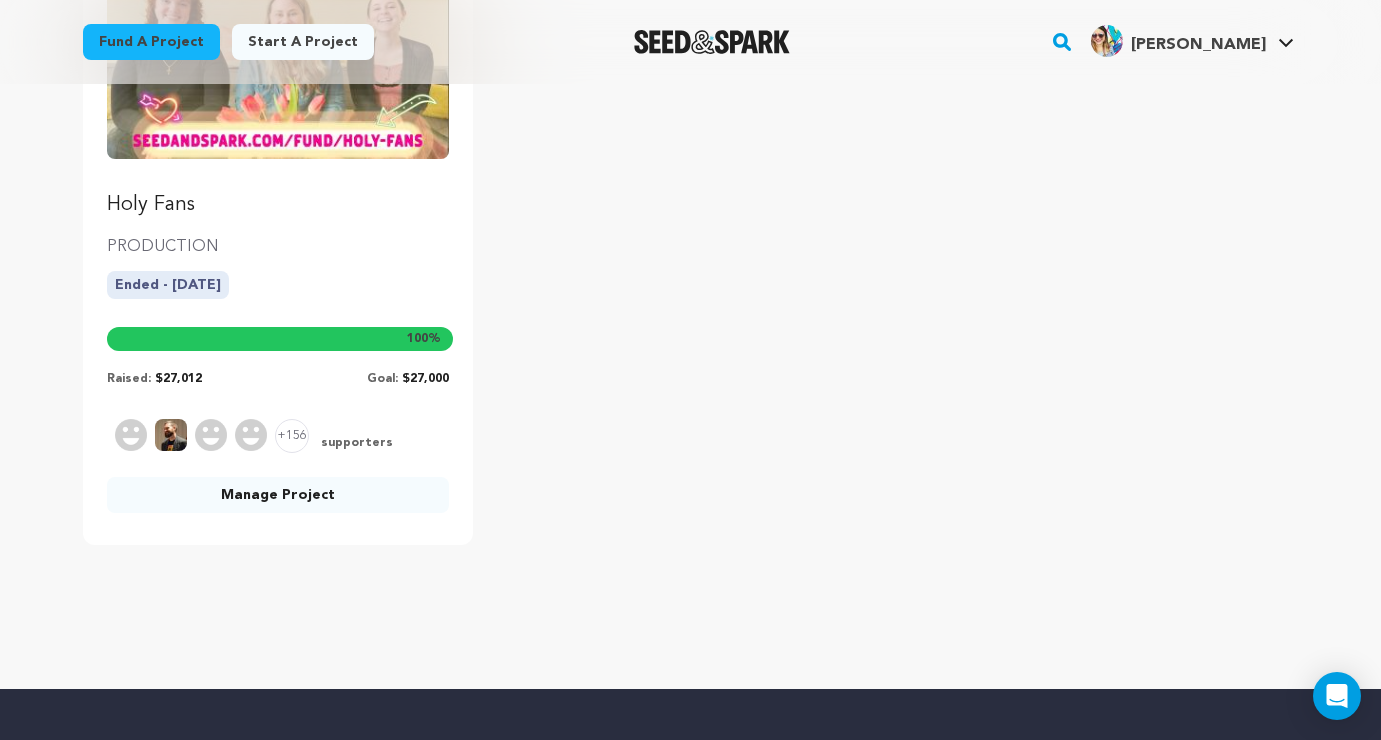 click on "Manage Project" at bounding box center (278, 495) 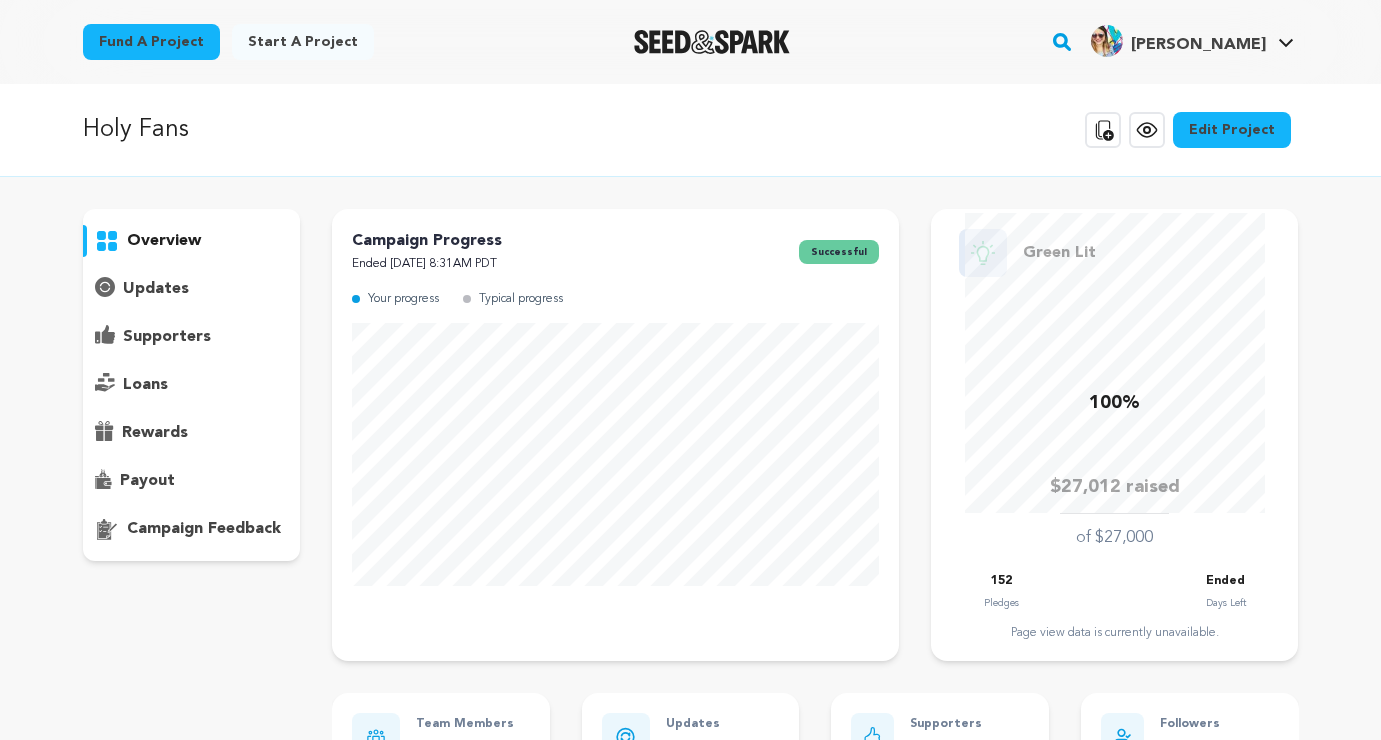 scroll, scrollTop: 0, scrollLeft: 0, axis: both 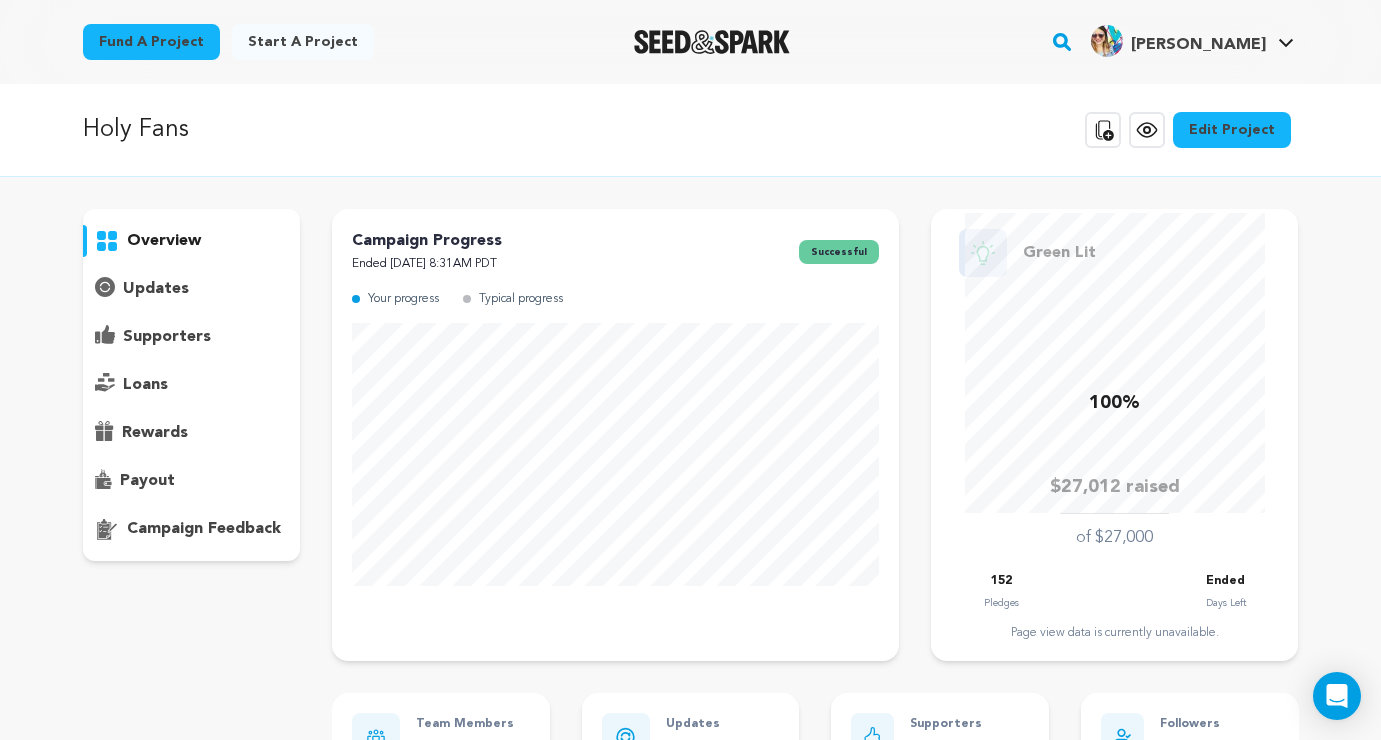click on "supporters" at bounding box center (167, 337) 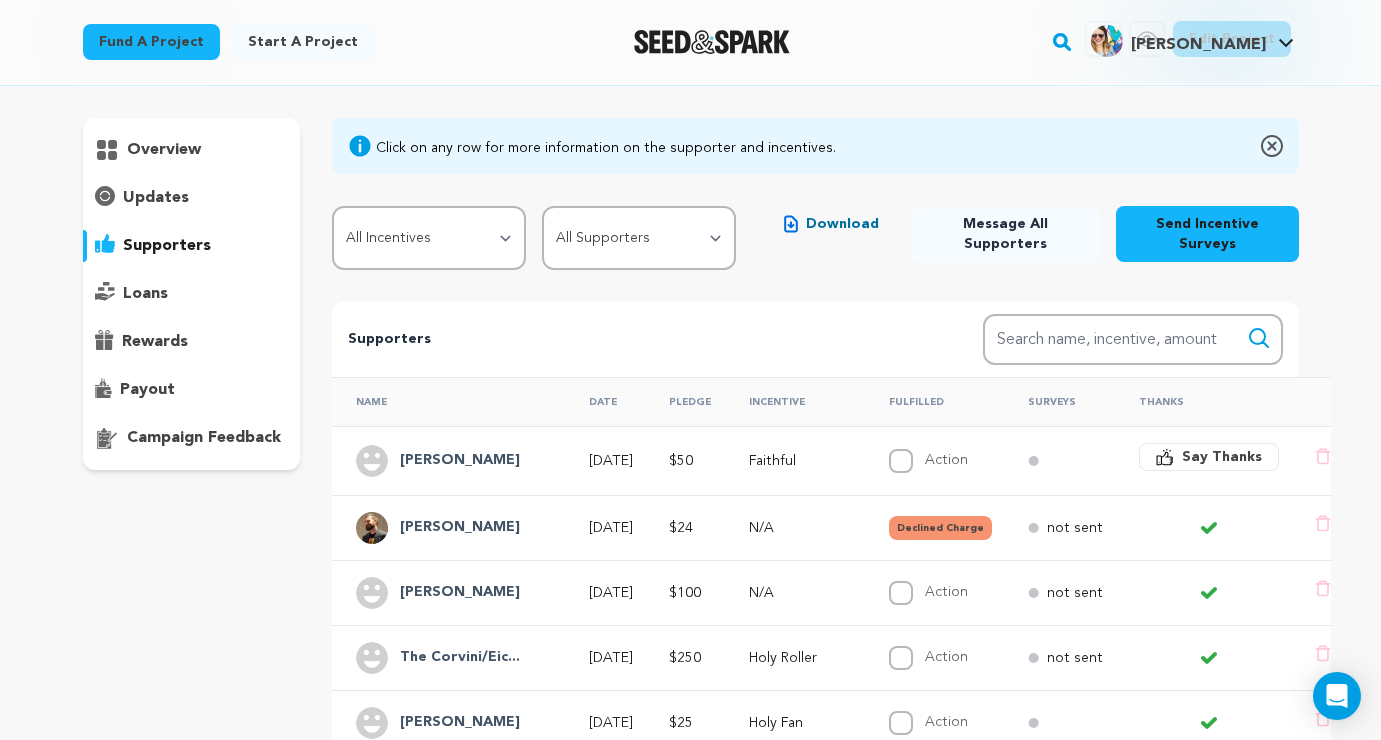 scroll, scrollTop: 93, scrollLeft: 0, axis: vertical 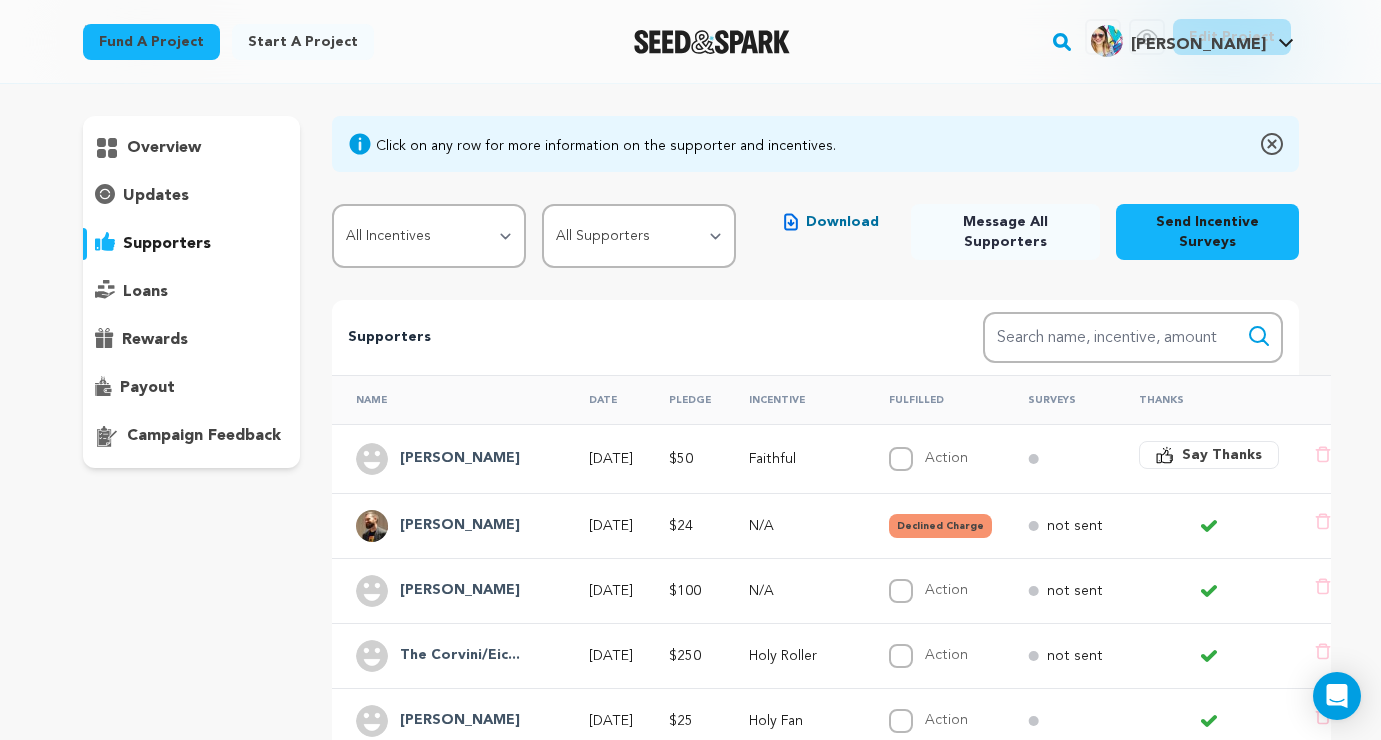 click on "Say Thanks" at bounding box center (1222, 455) 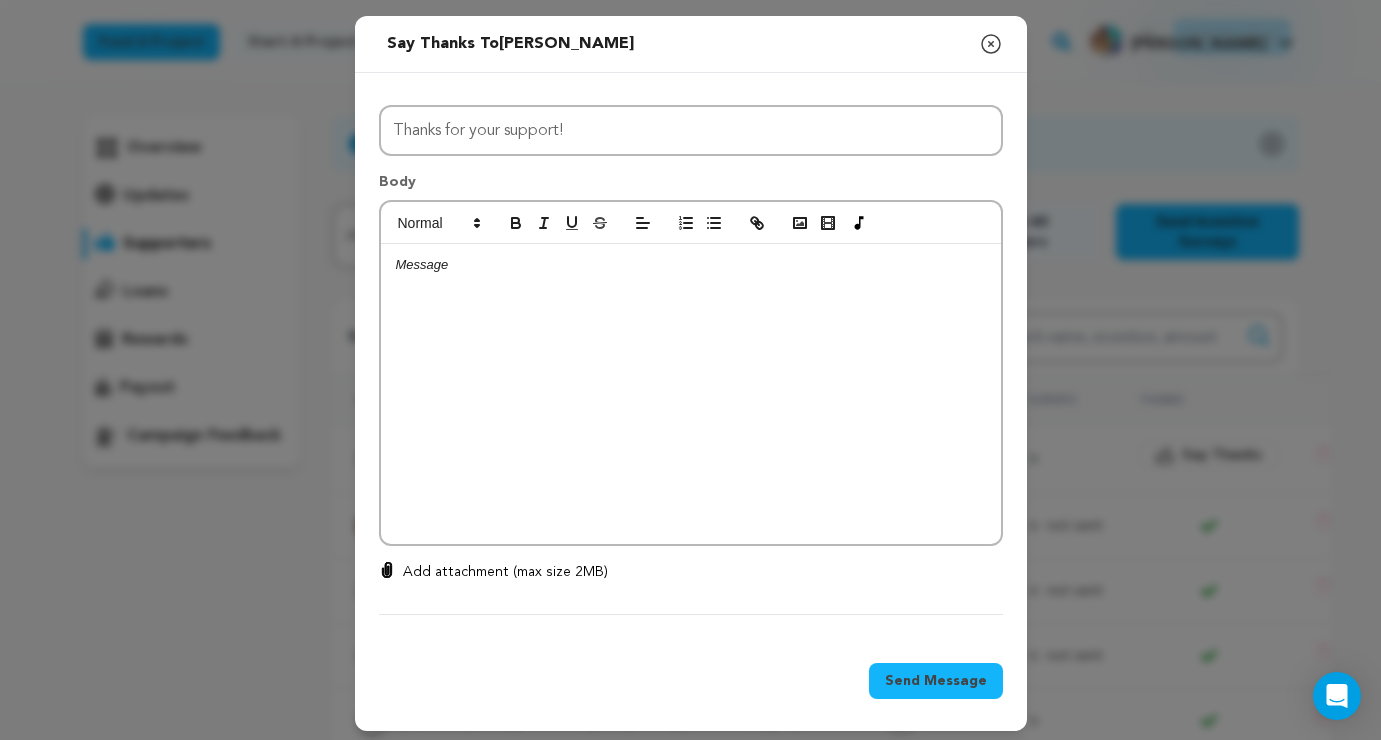 scroll, scrollTop: 1, scrollLeft: 0, axis: vertical 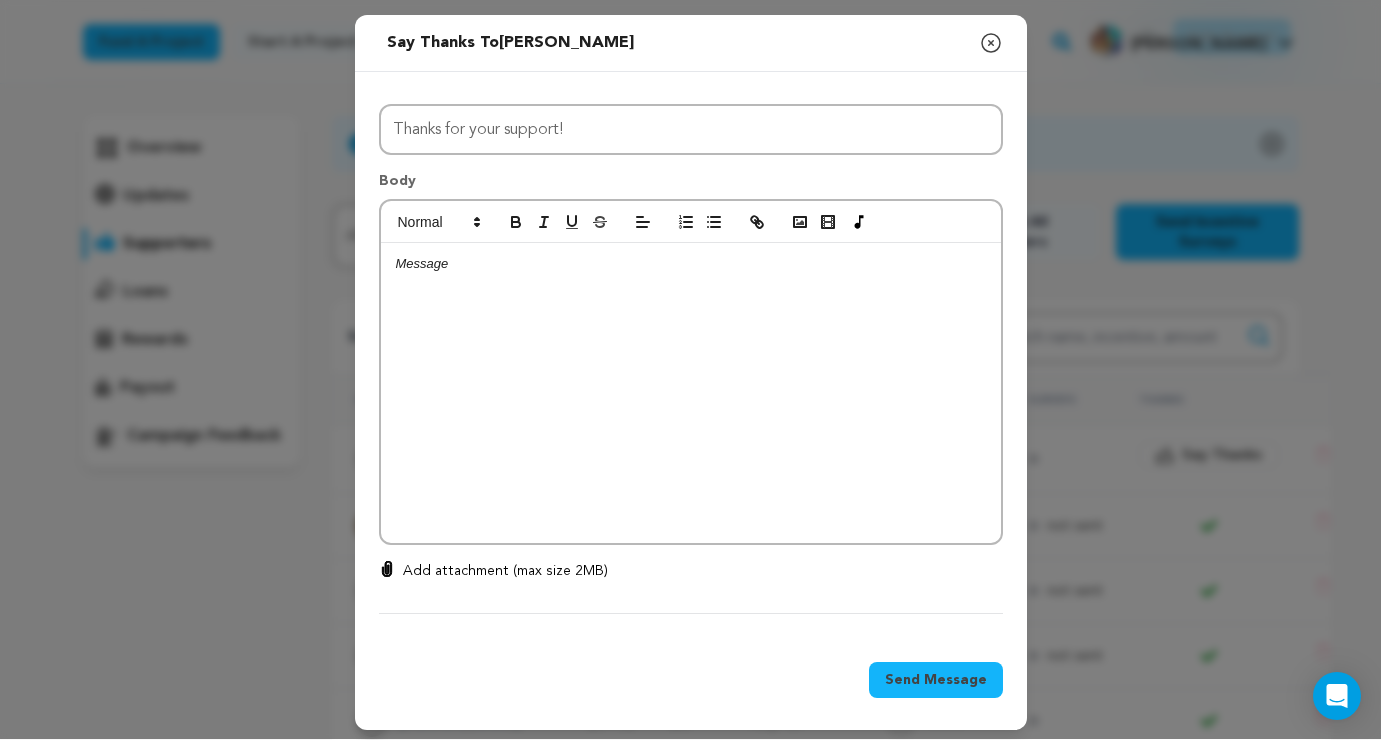 click 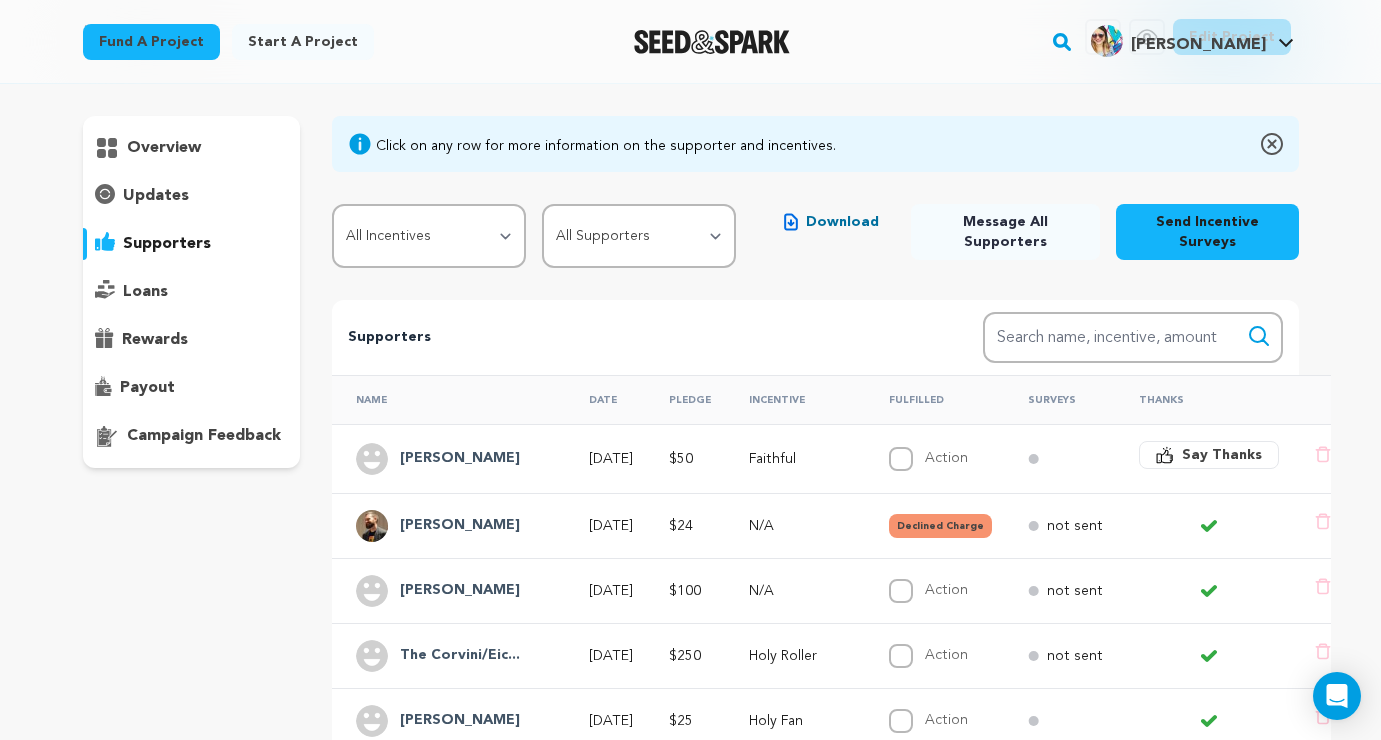 click on "Will Hutchison" at bounding box center [460, 459] 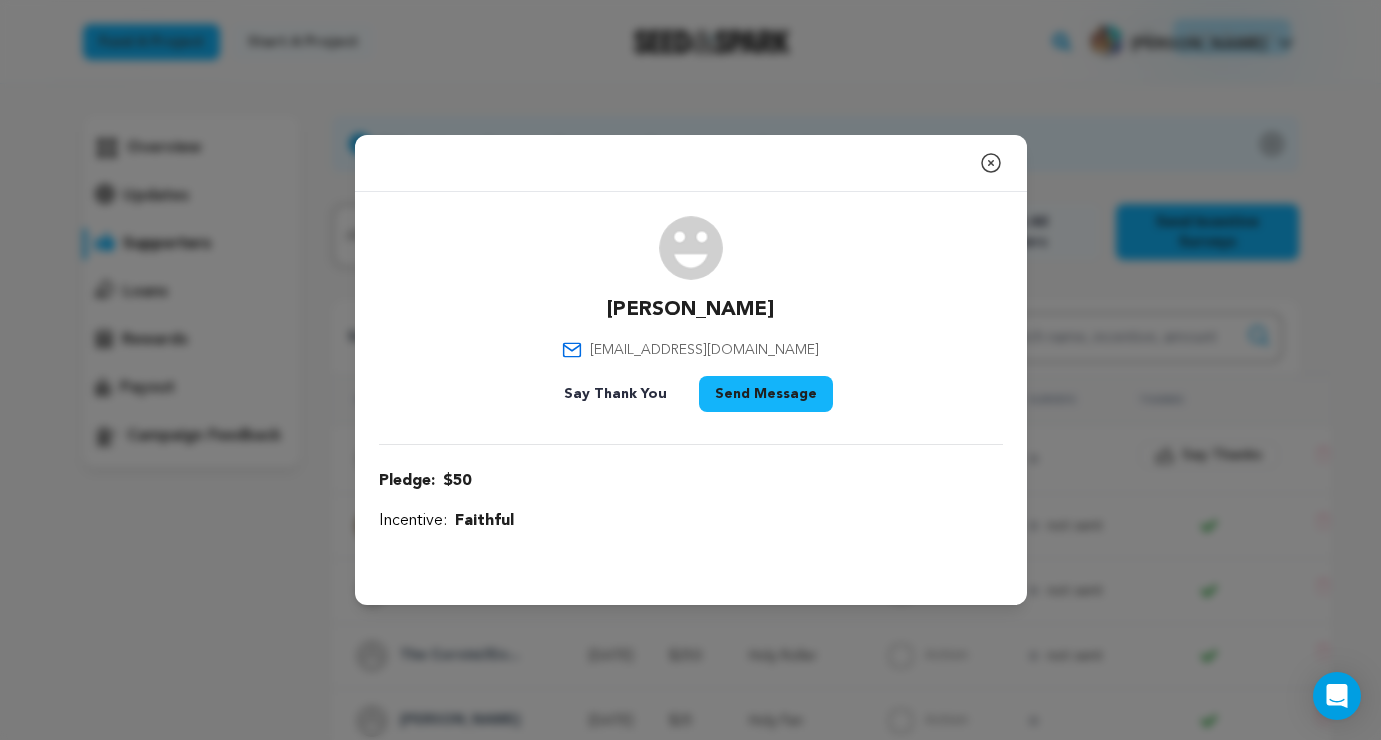 click 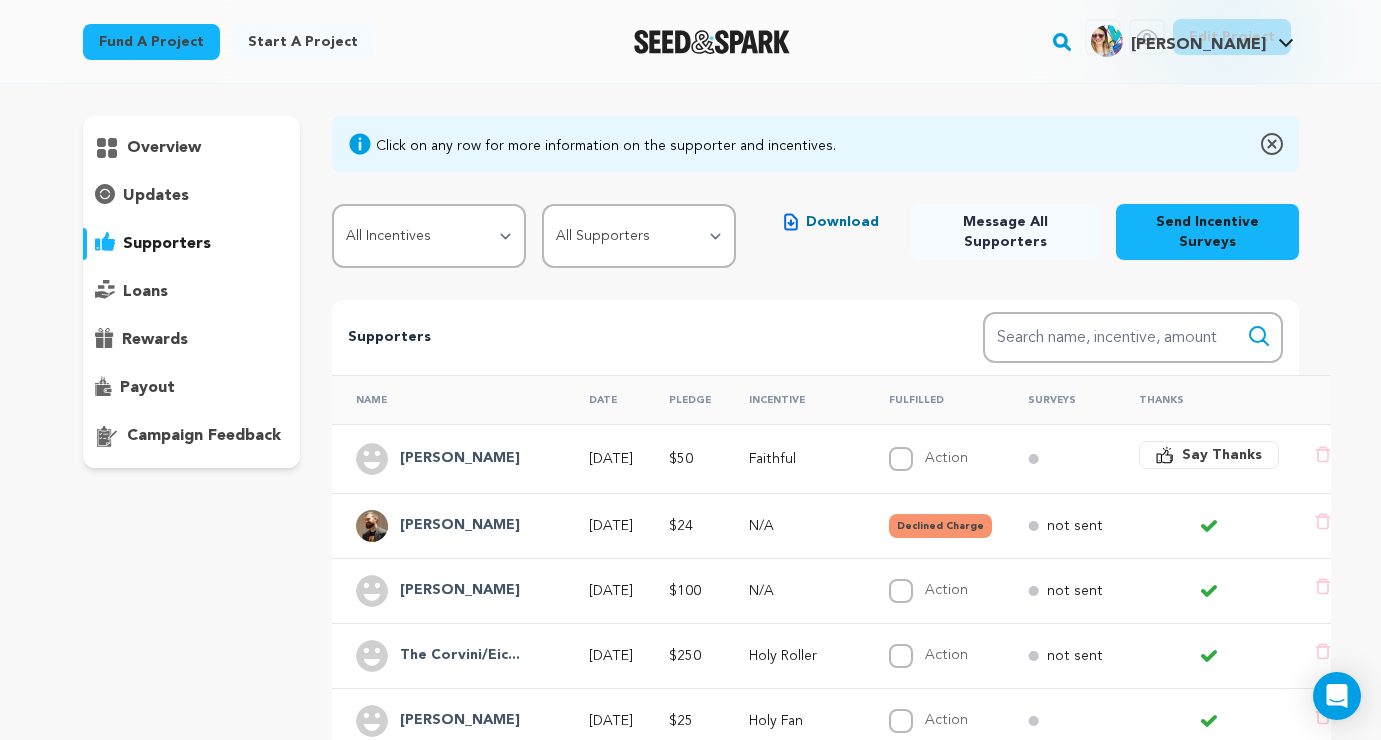 click on "Say Thanks" at bounding box center (1222, 455) 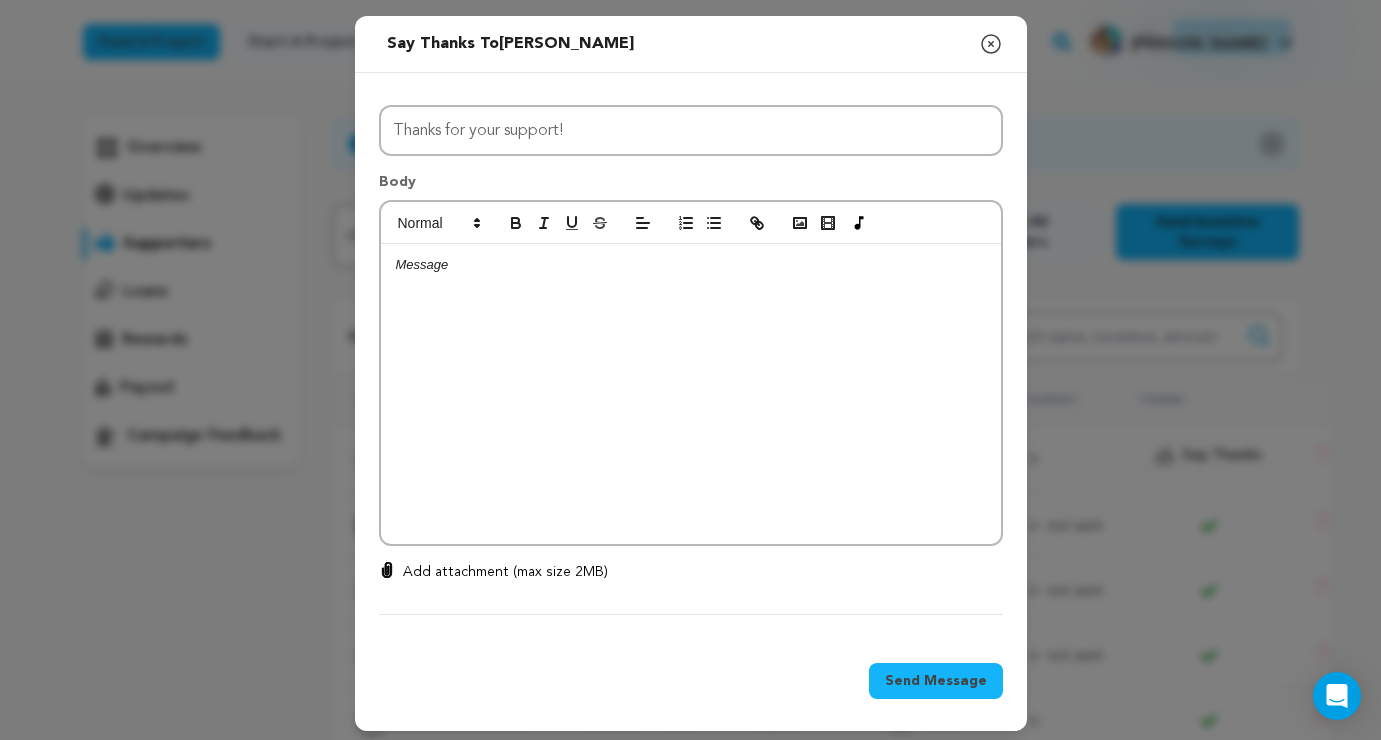 click 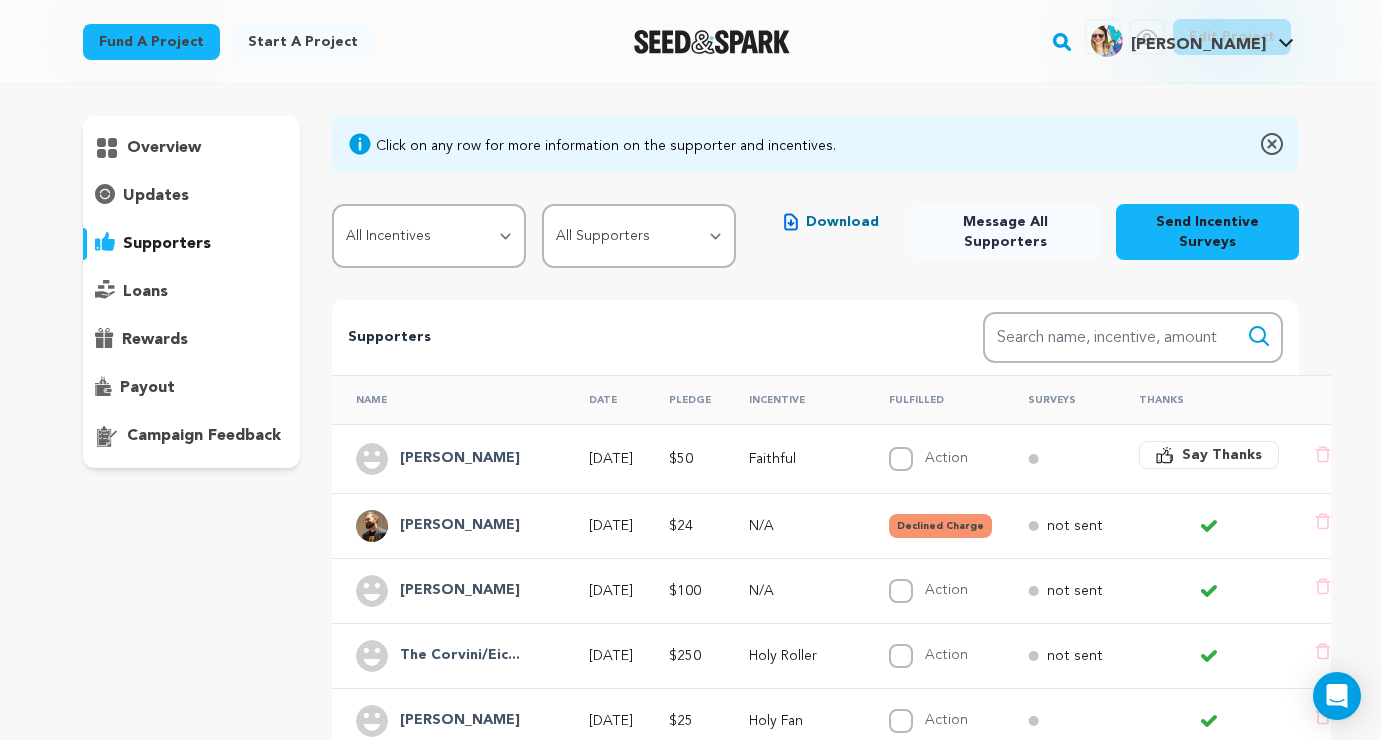 click on "Say Thanks" at bounding box center [1222, 455] 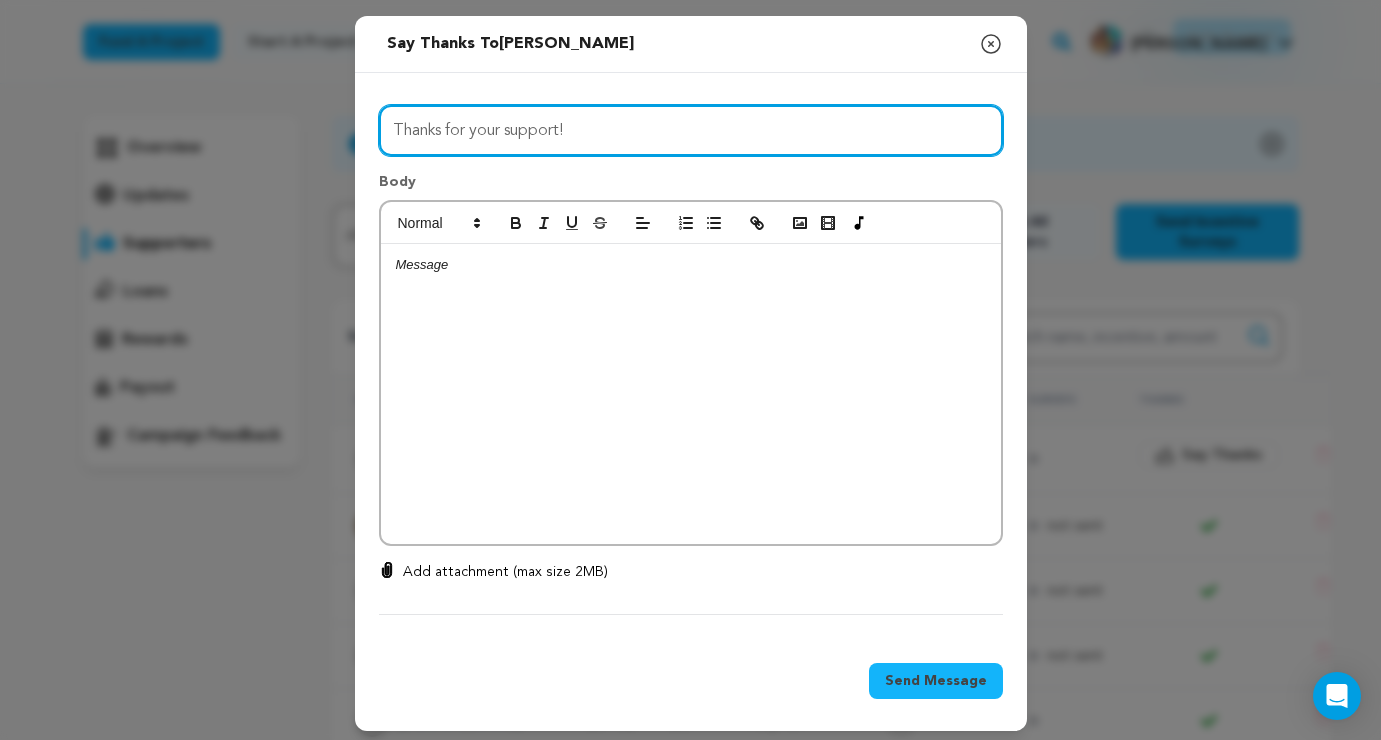 click on "Thanks for your support!" at bounding box center (691, 130) 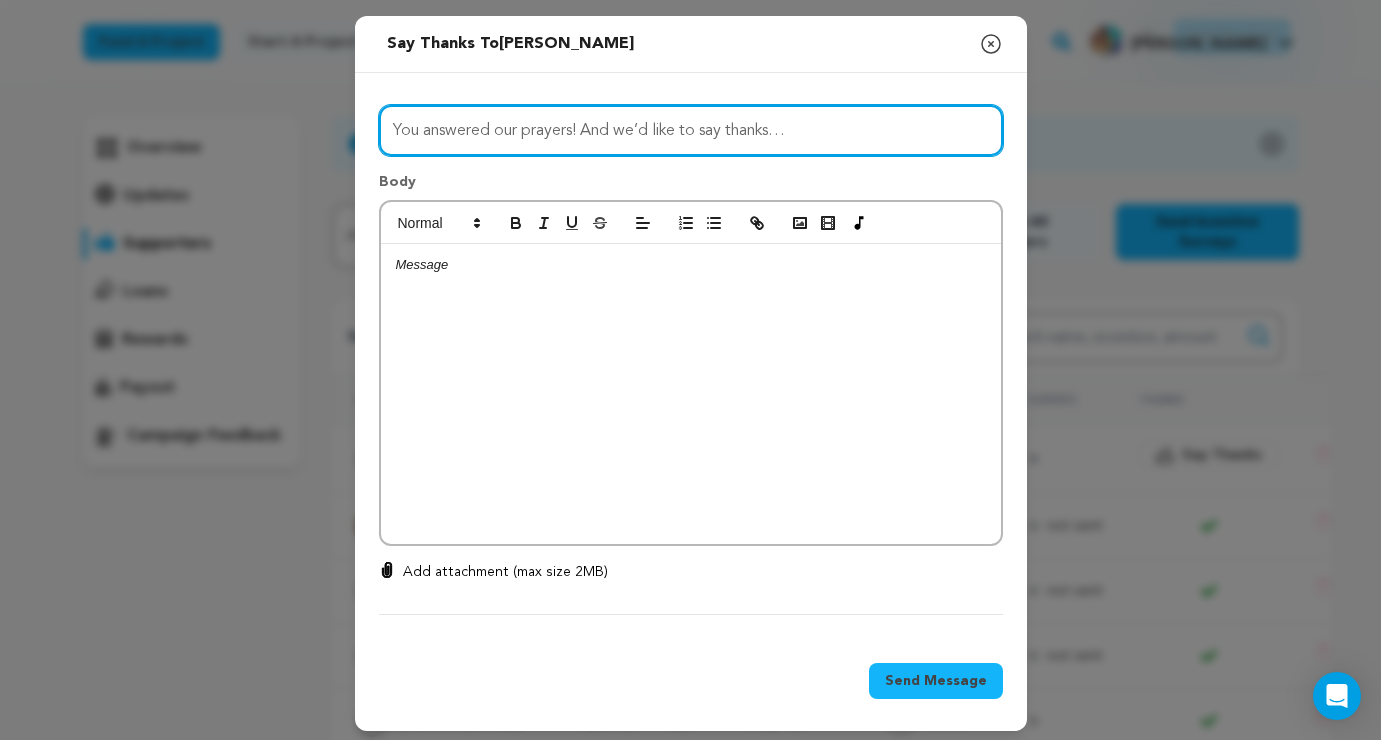 type on "You answered our prayers! And we’d like to say thanks…" 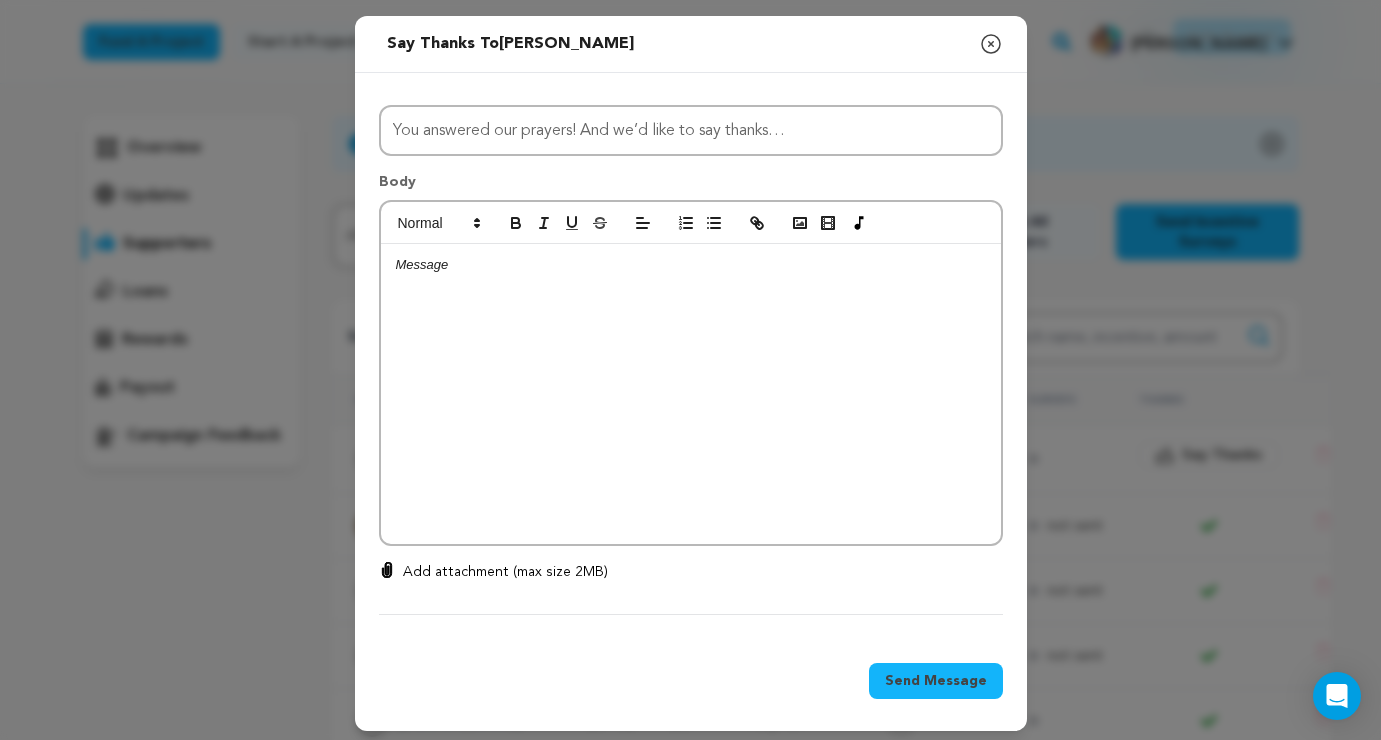 click at bounding box center [691, 265] 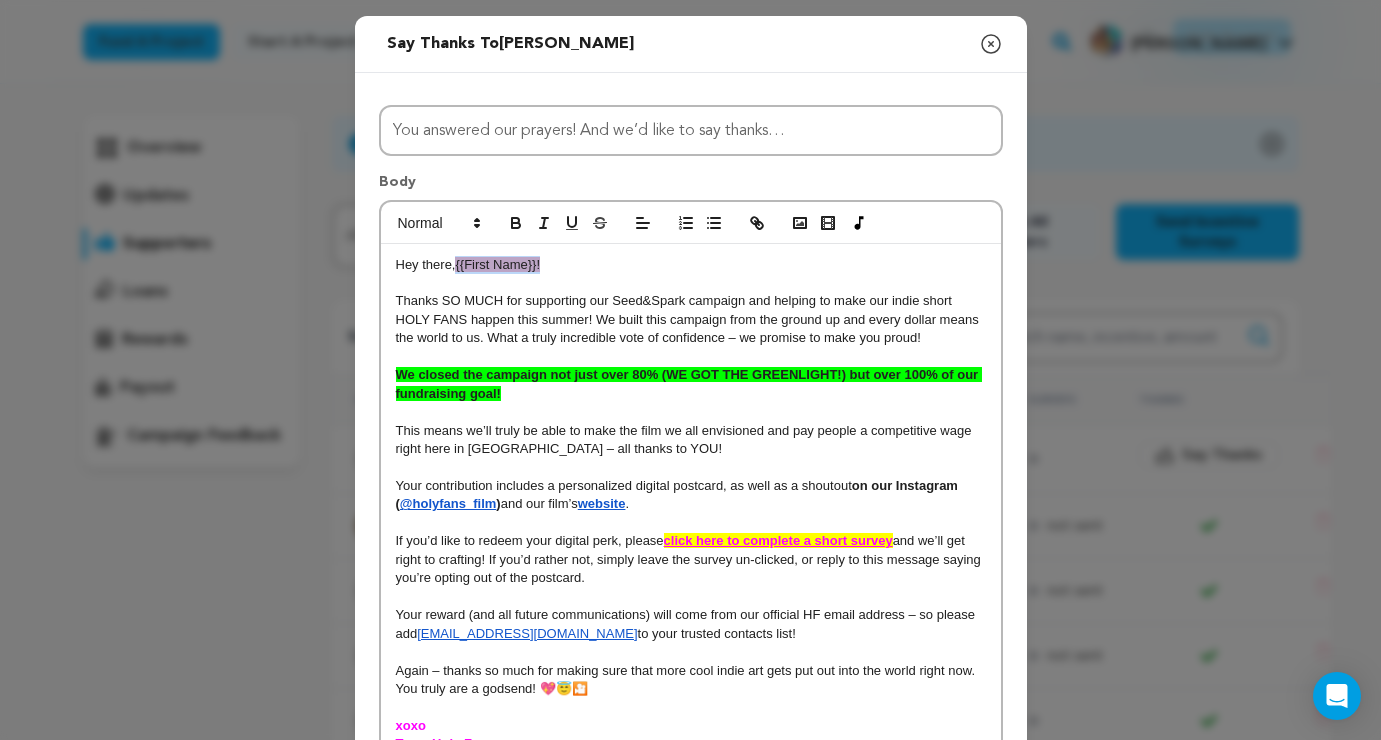 drag, startPoint x: 459, startPoint y: 265, endPoint x: 590, endPoint y: 264, distance: 131.00381 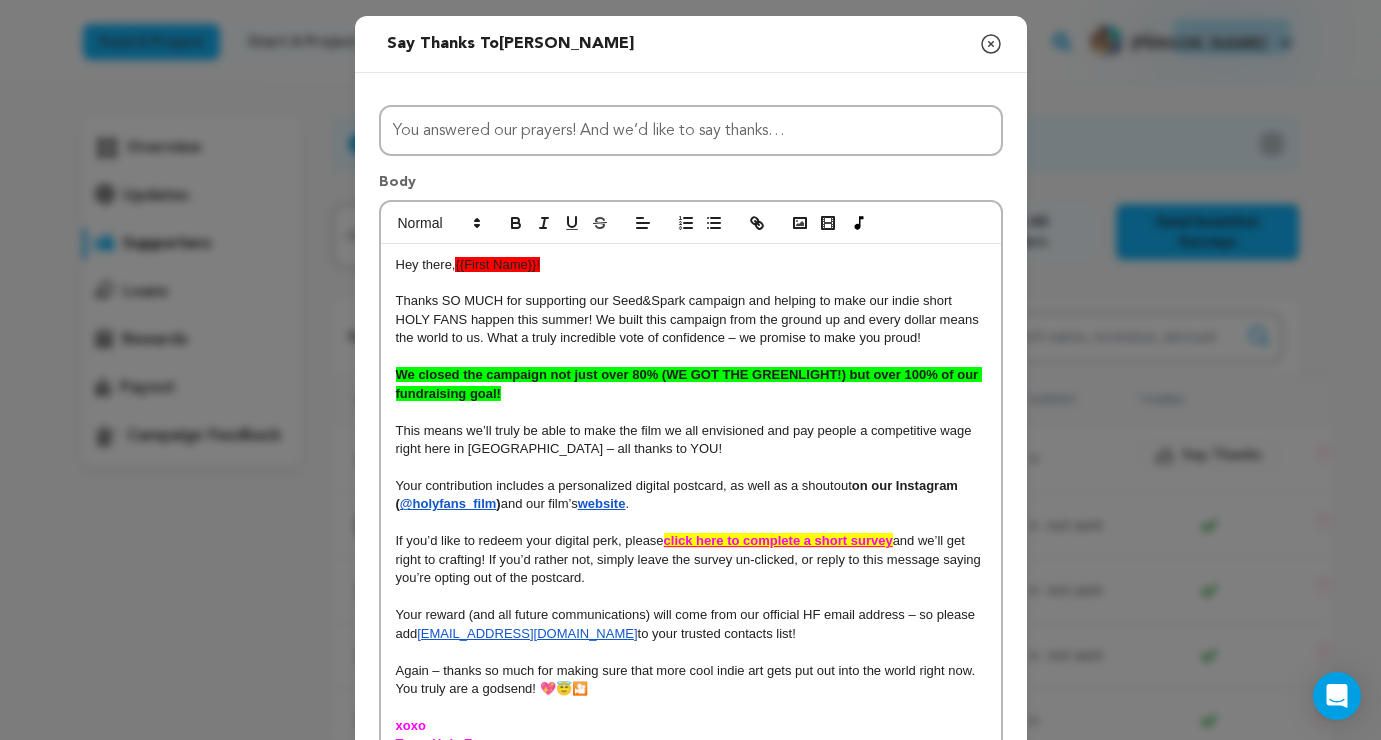 type 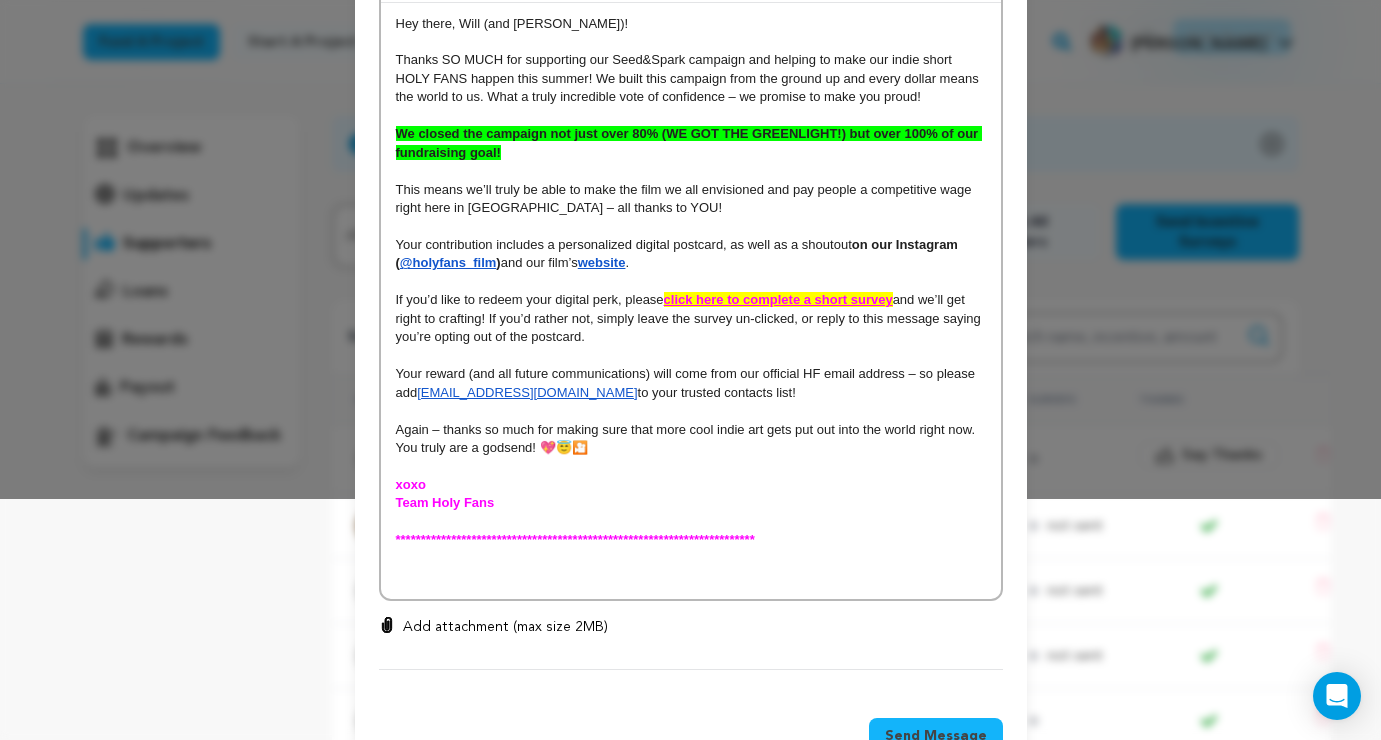 scroll, scrollTop: 303, scrollLeft: 0, axis: vertical 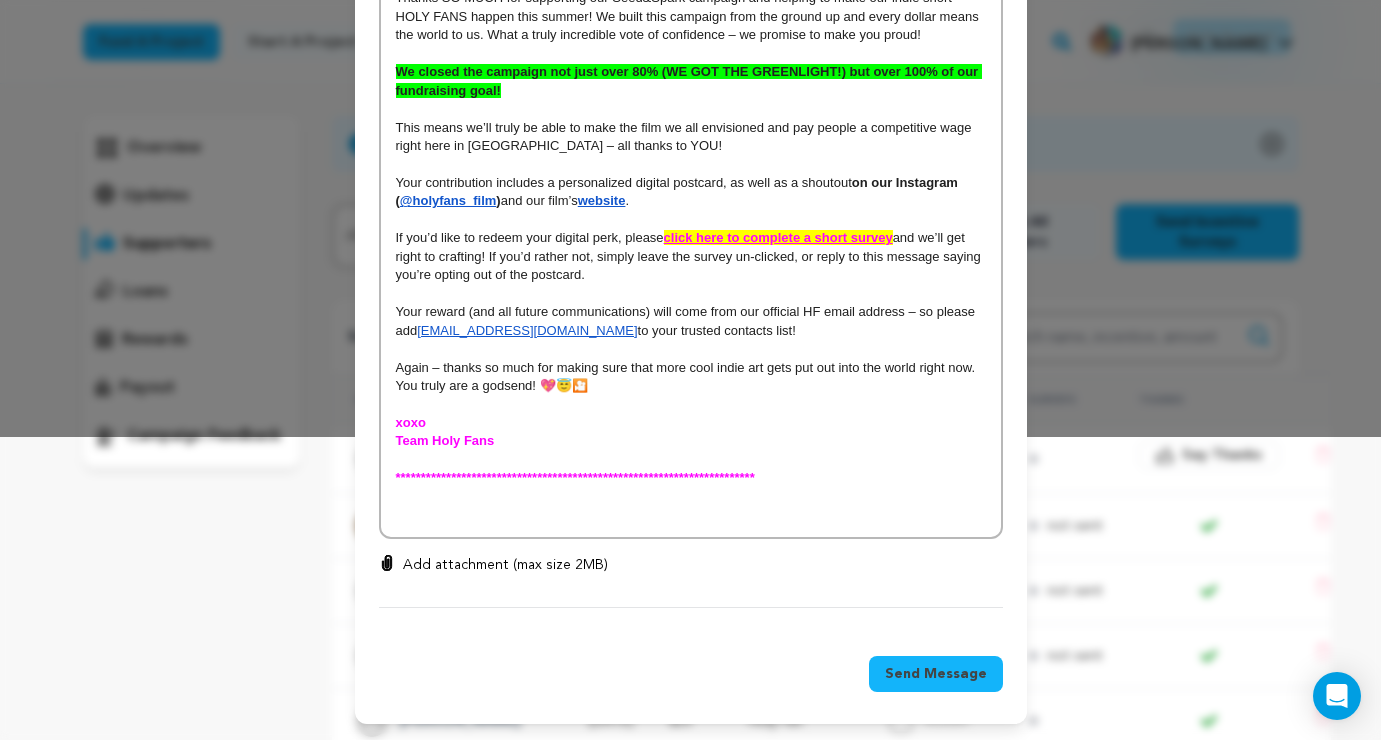 click at bounding box center (691, 515) 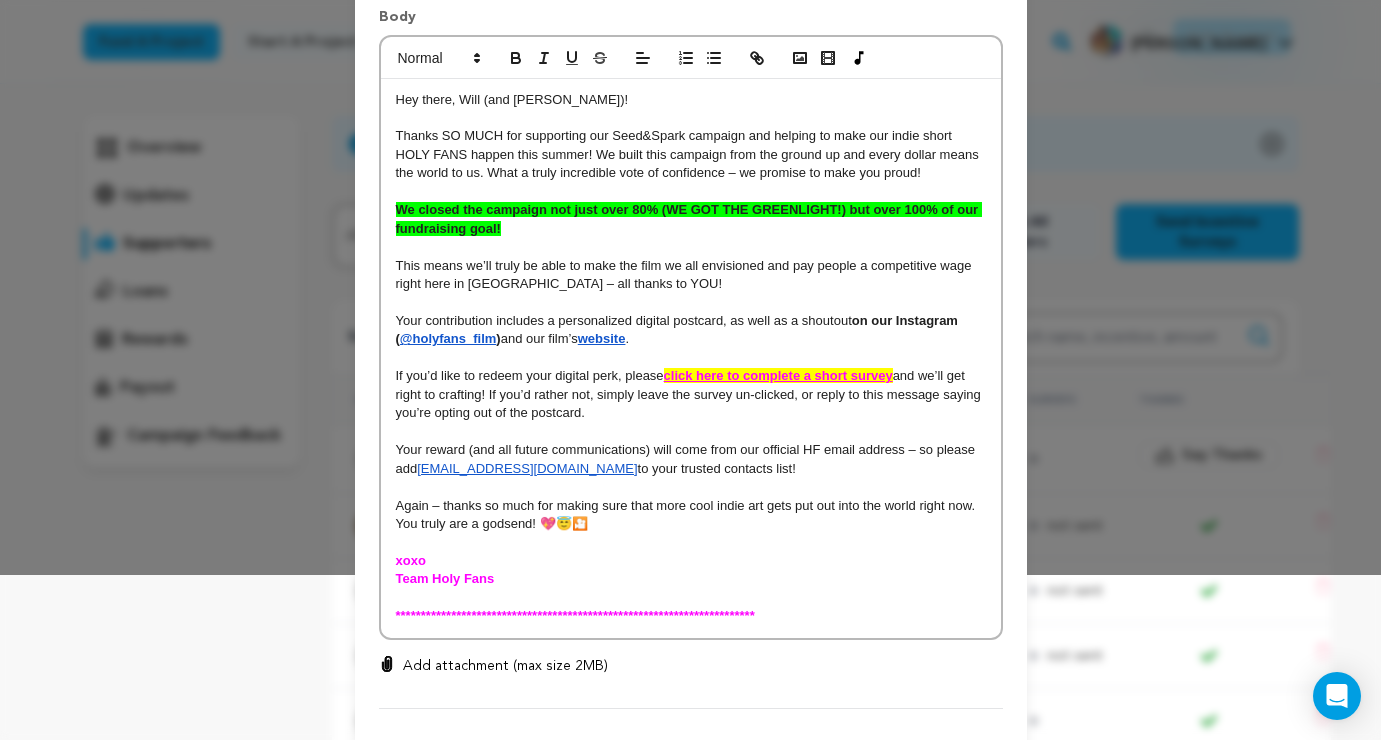 scroll, scrollTop: 266, scrollLeft: 0, axis: vertical 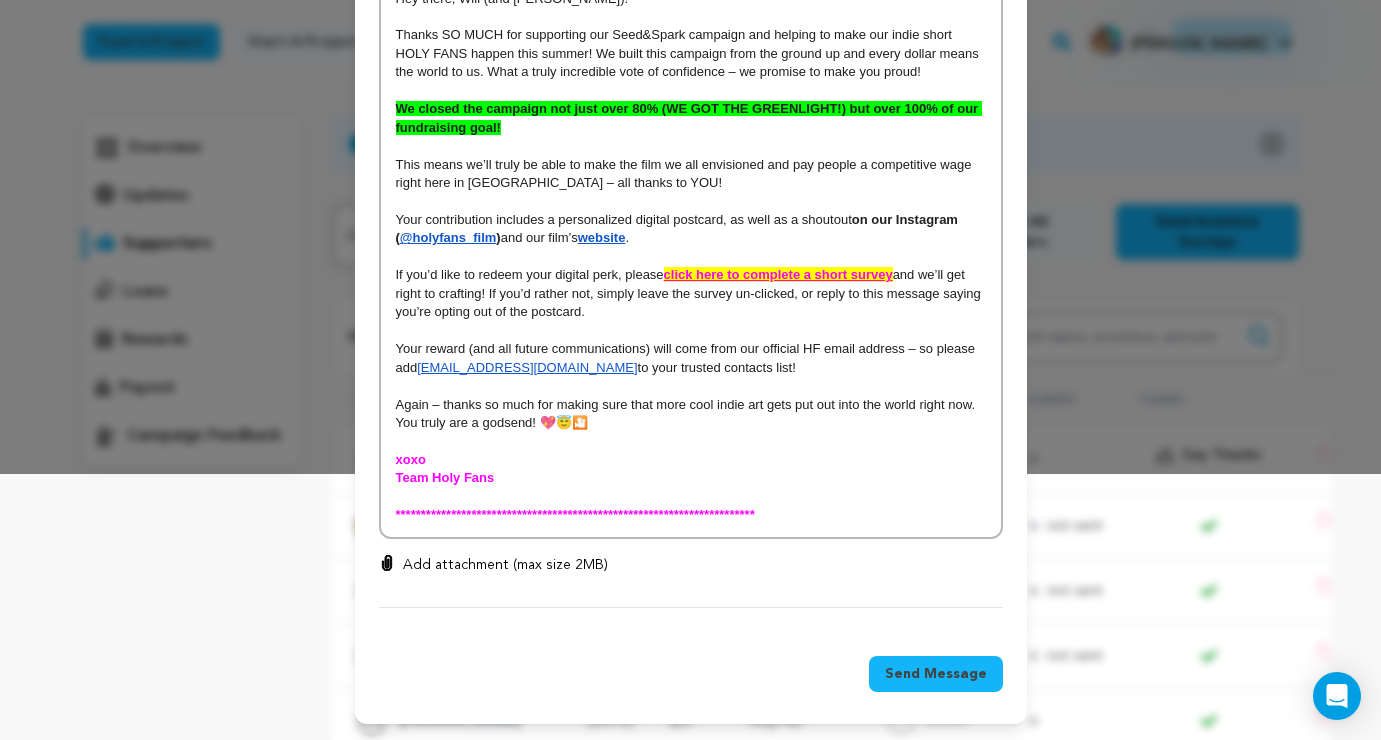 click on "Send Message" at bounding box center (936, 674) 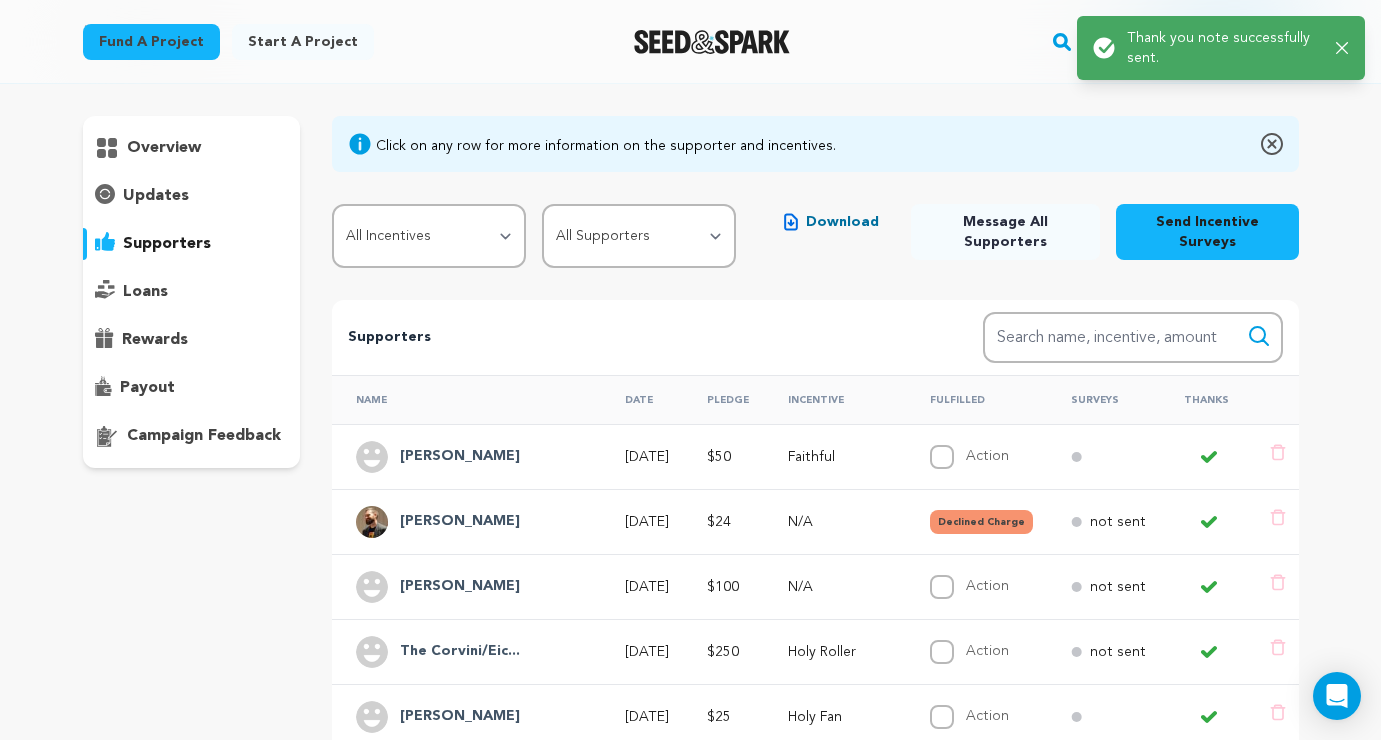 click on "[PERSON_NAME]" at bounding box center [460, 457] 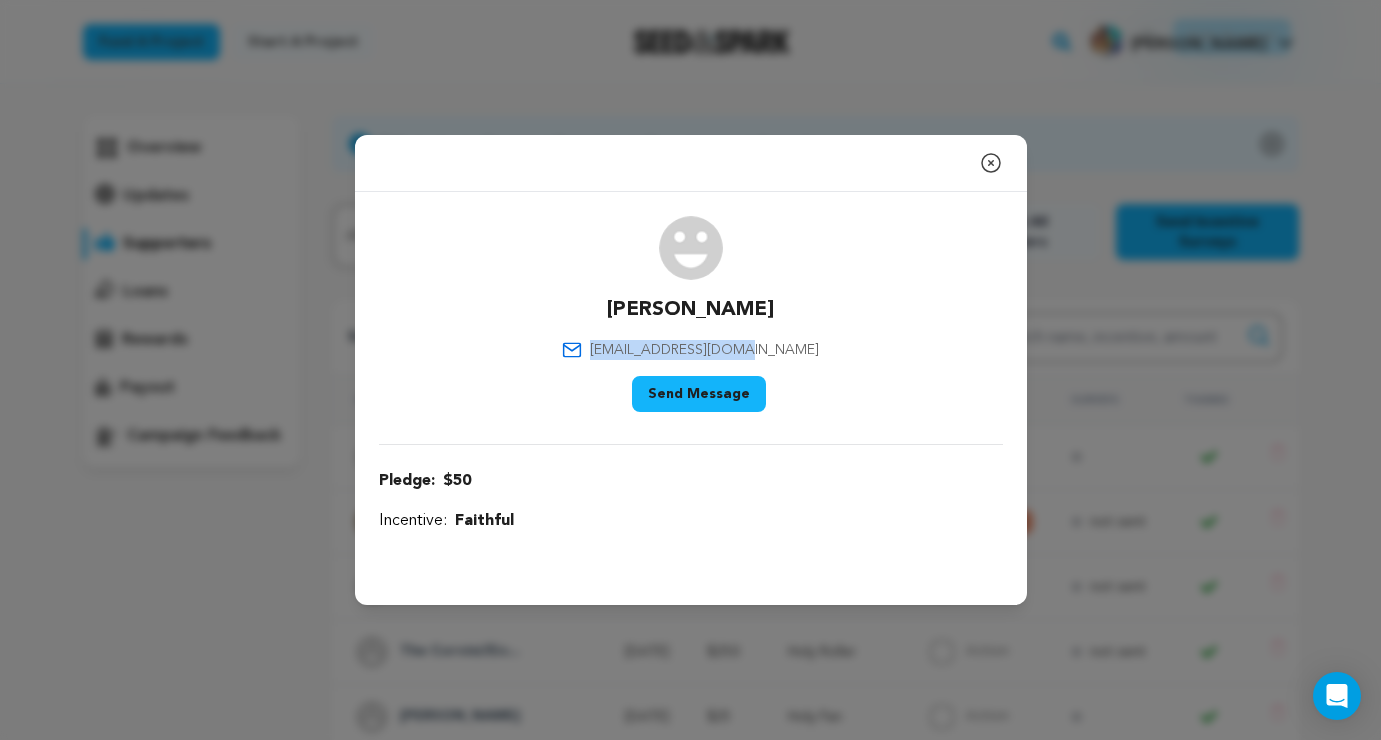 drag, startPoint x: 785, startPoint y: 349, endPoint x: 636, endPoint y: 350, distance: 149.00336 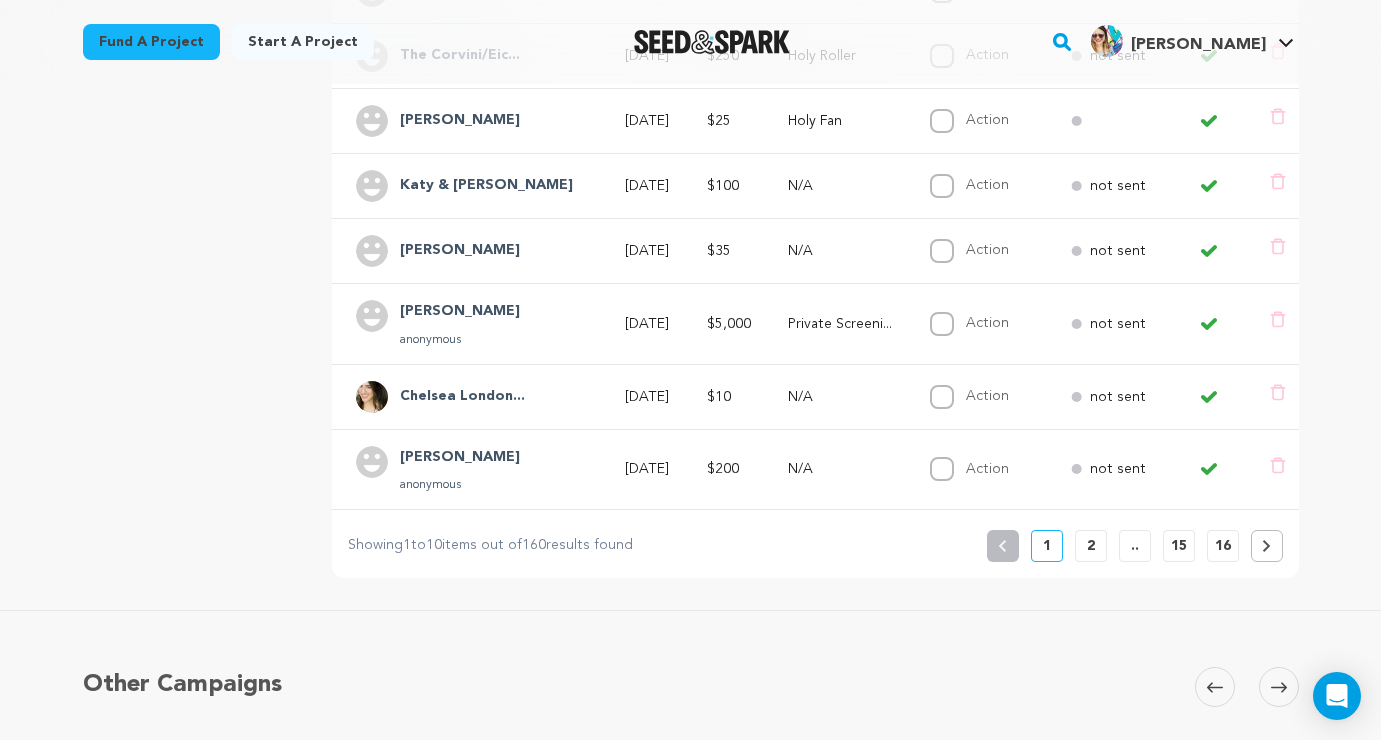 scroll, scrollTop: 767, scrollLeft: 0, axis: vertical 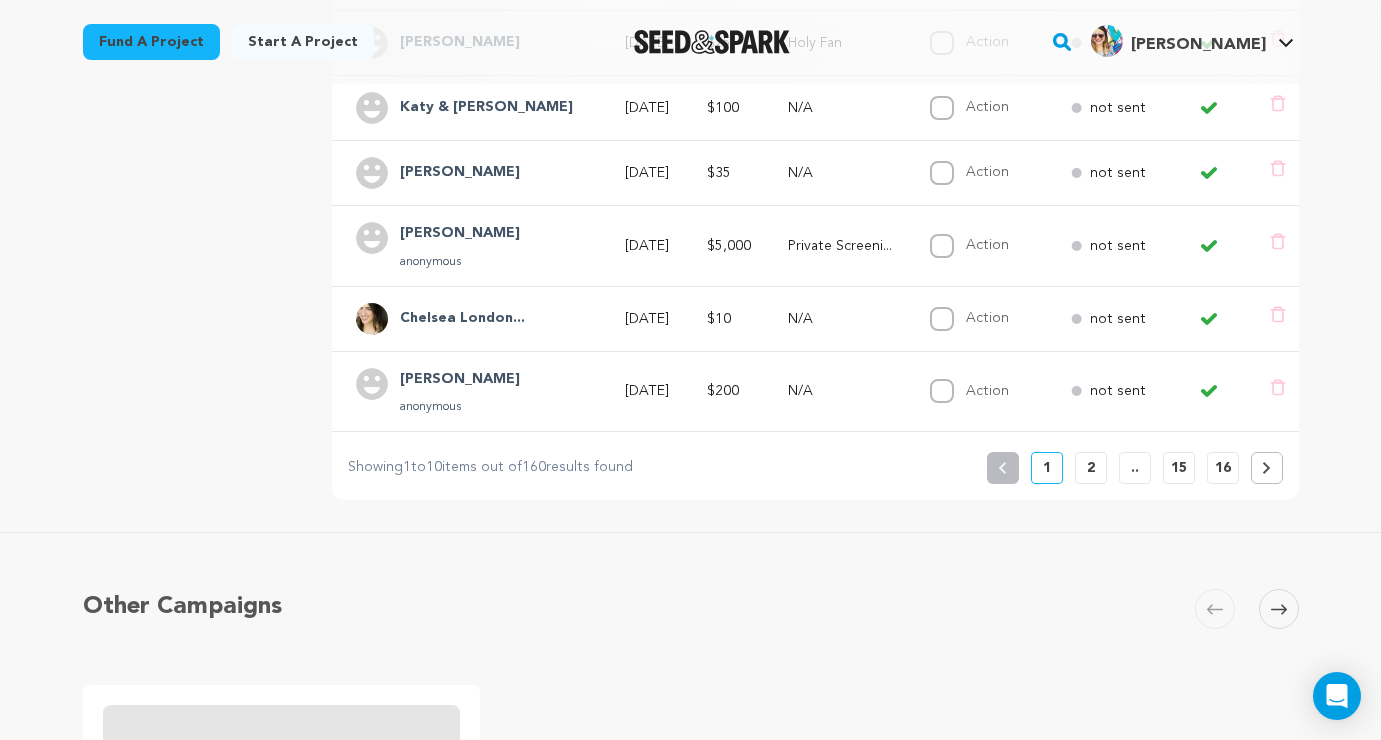 click 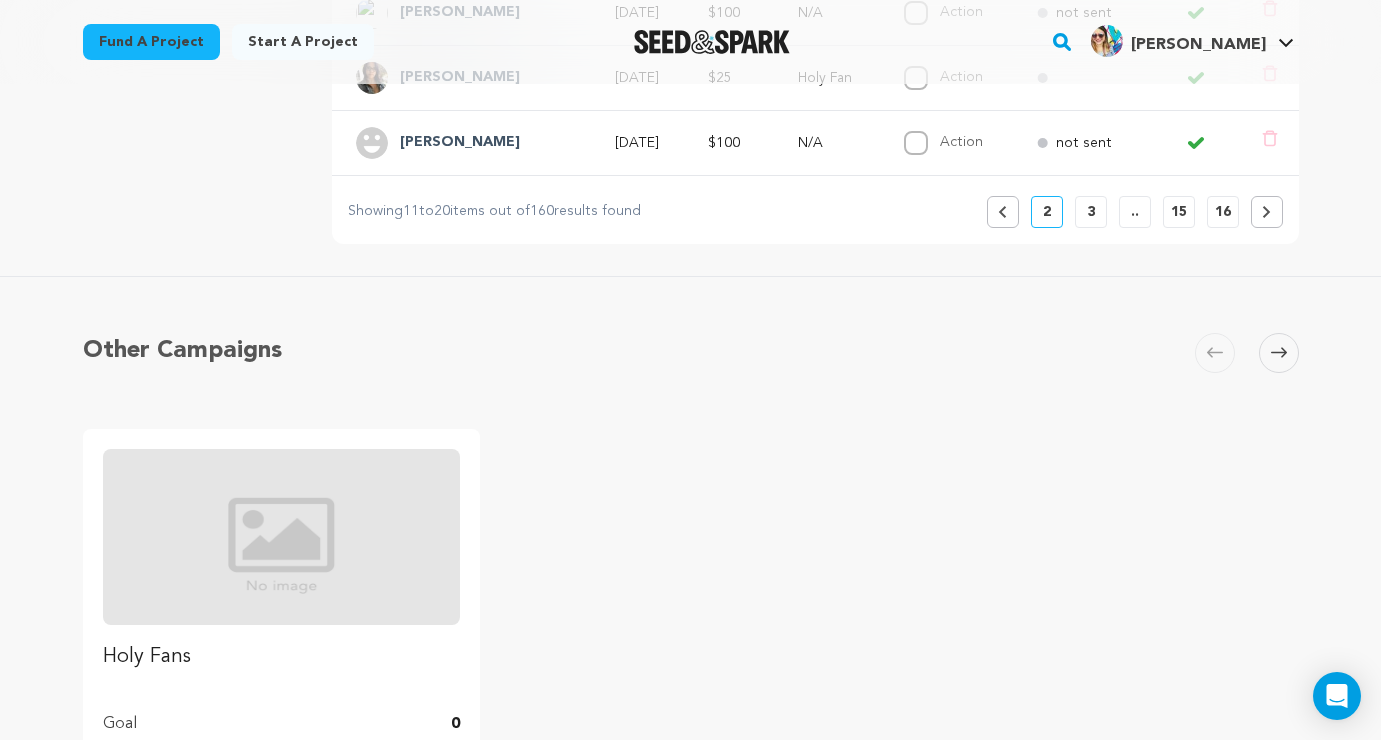 scroll, scrollTop: 1000, scrollLeft: 0, axis: vertical 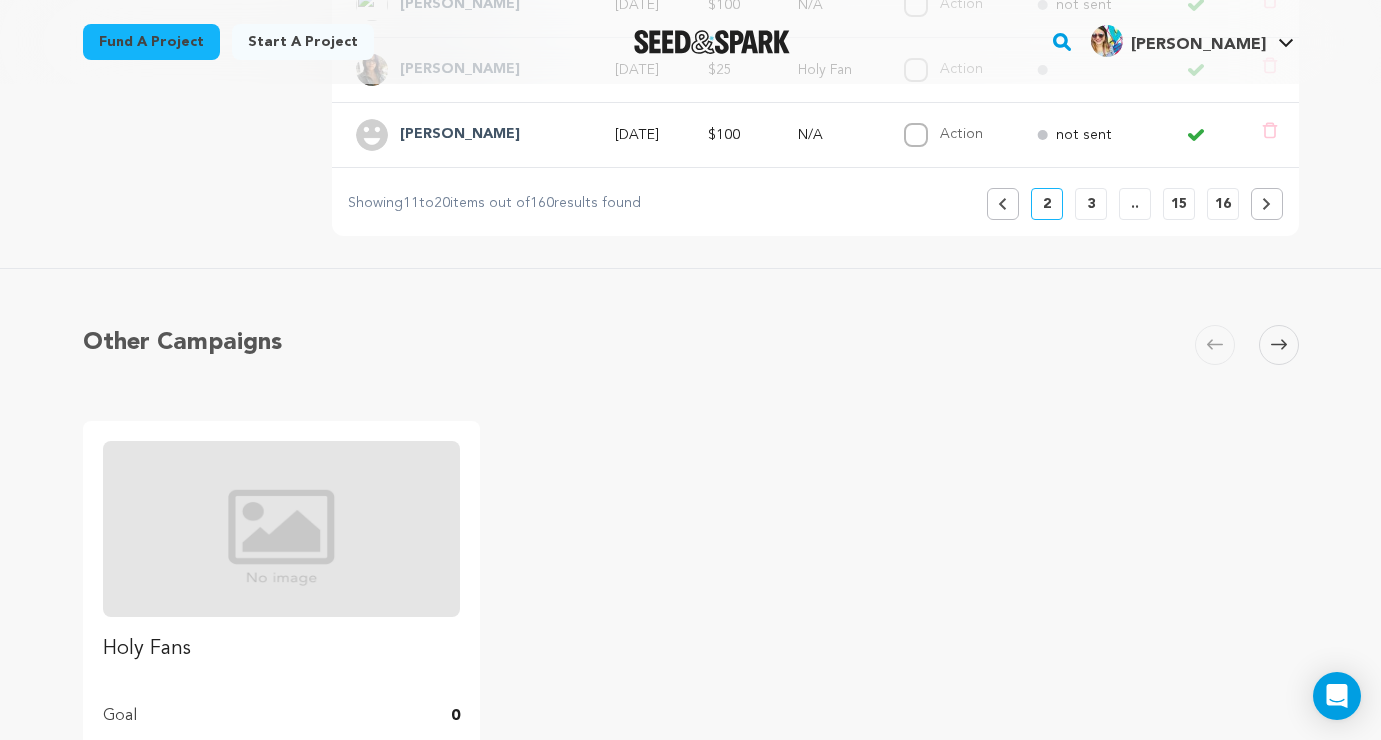 click 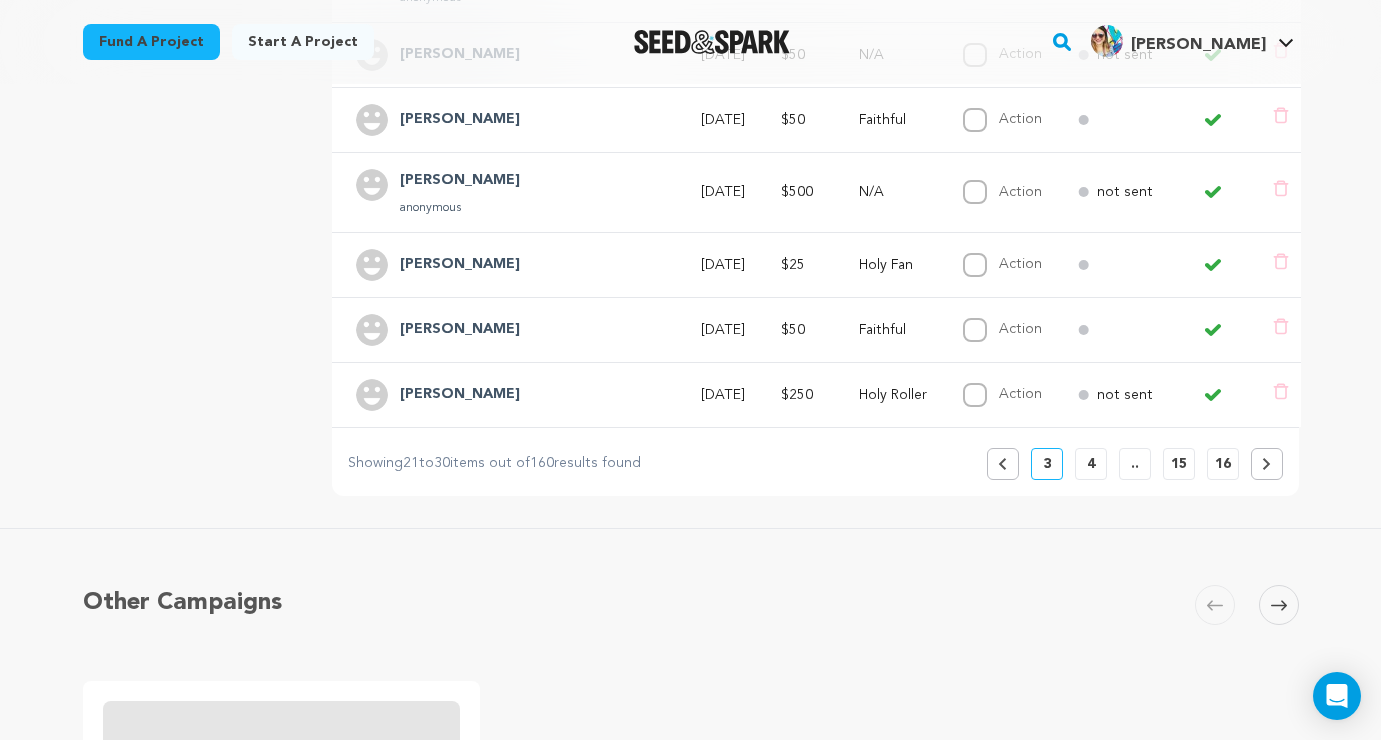 scroll, scrollTop: 774, scrollLeft: 0, axis: vertical 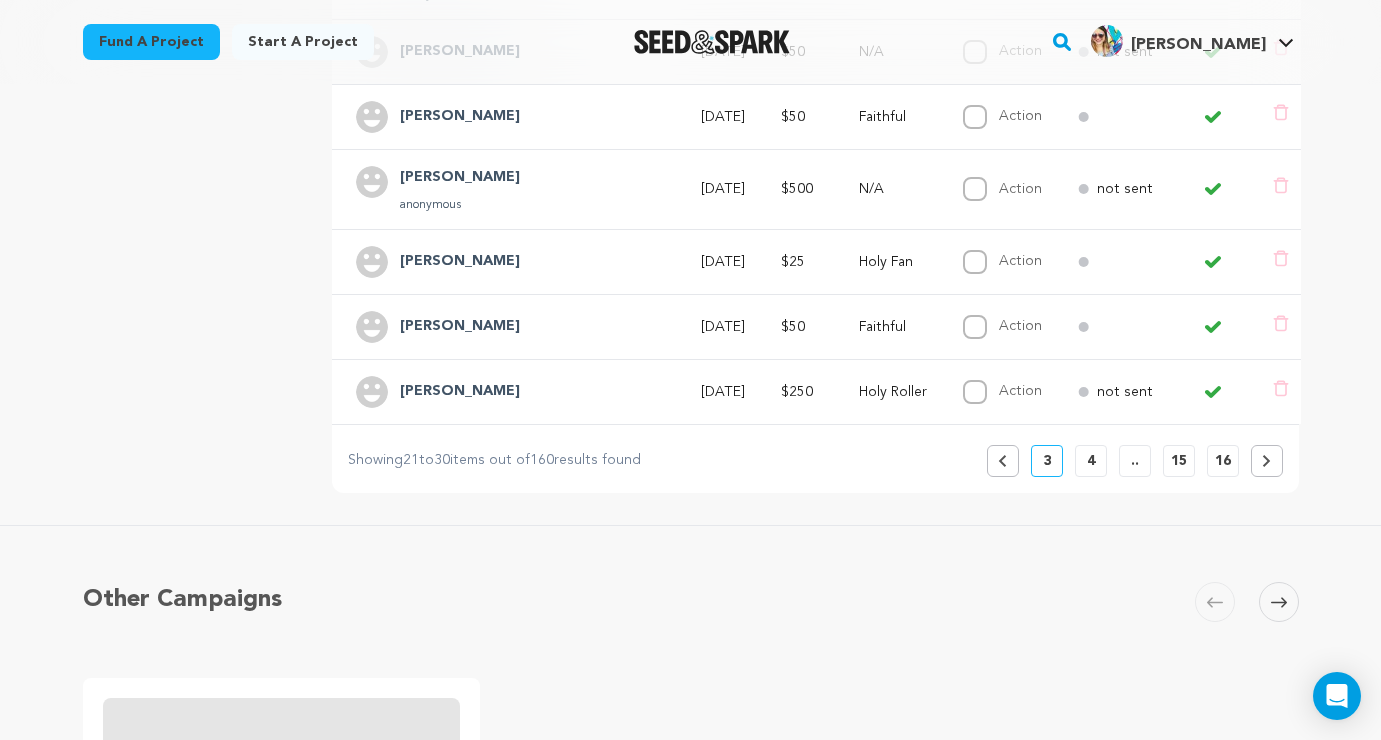 click 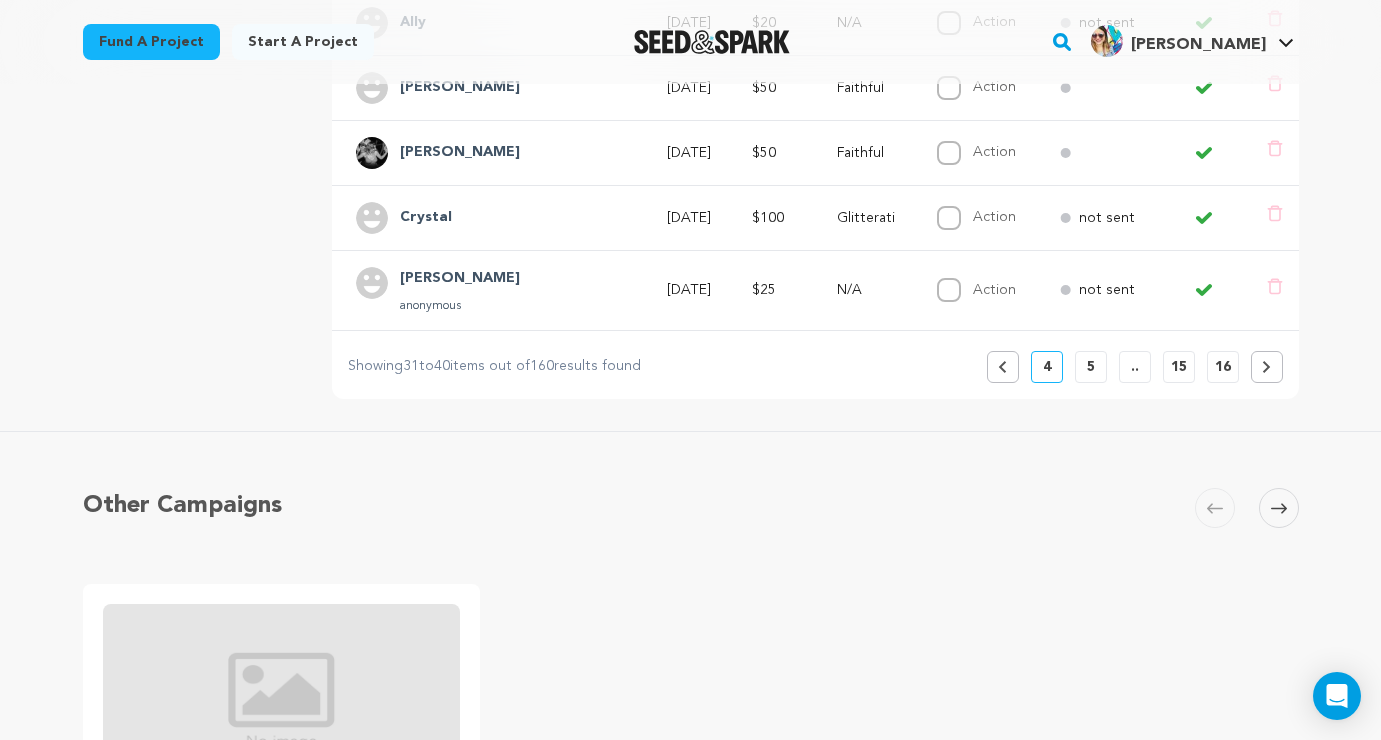 scroll, scrollTop: 870, scrollLeft: 0, axis: vertical 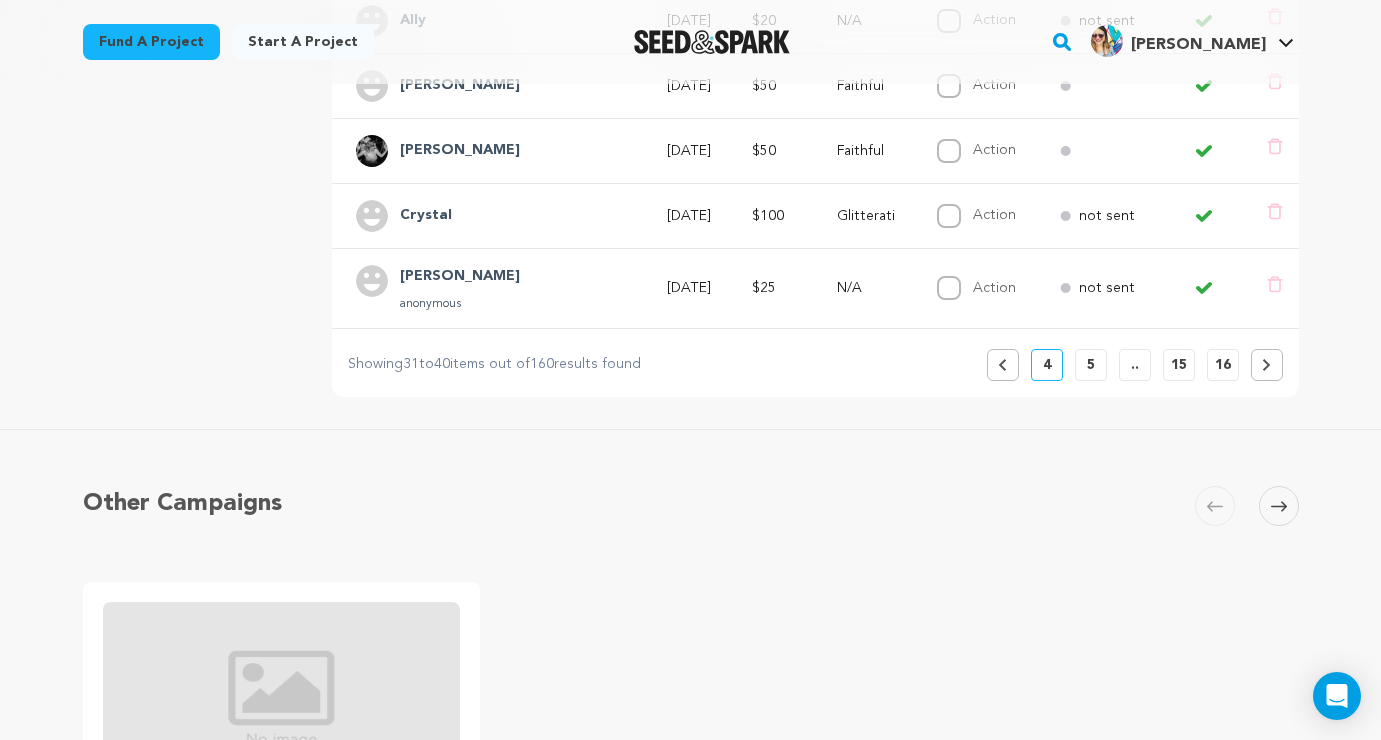 click at bounding box center [1267, 365] 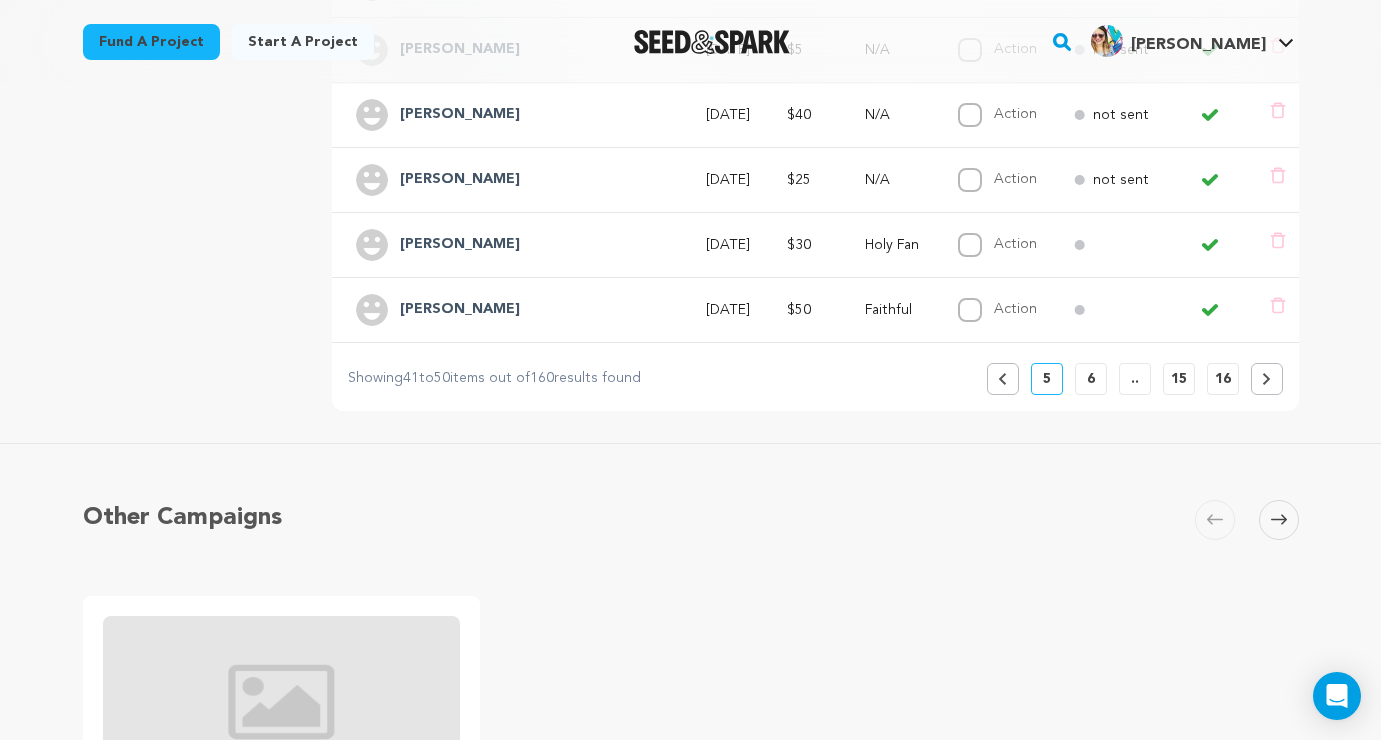 scroll, scrollTop: 691, scrollLeft: 0, axis: vertical 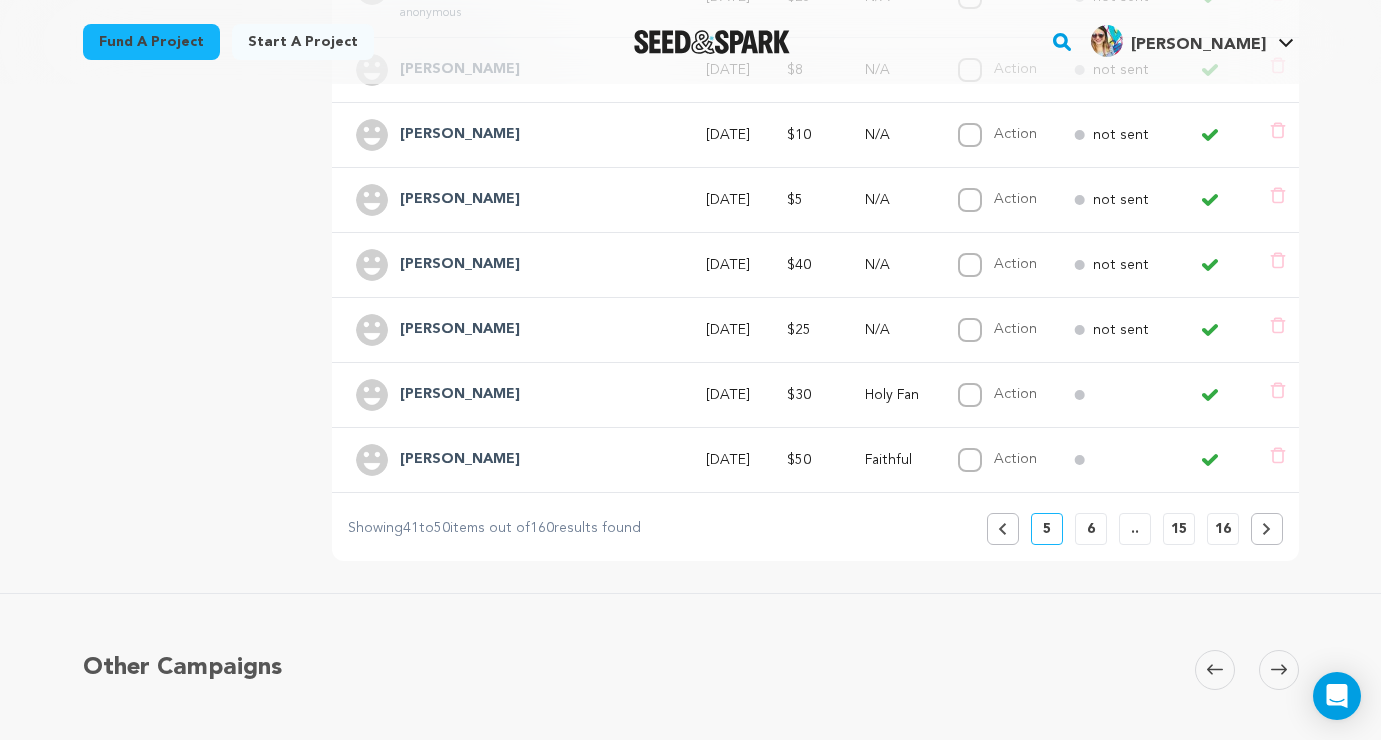 click at bounding box center (1267, 529) 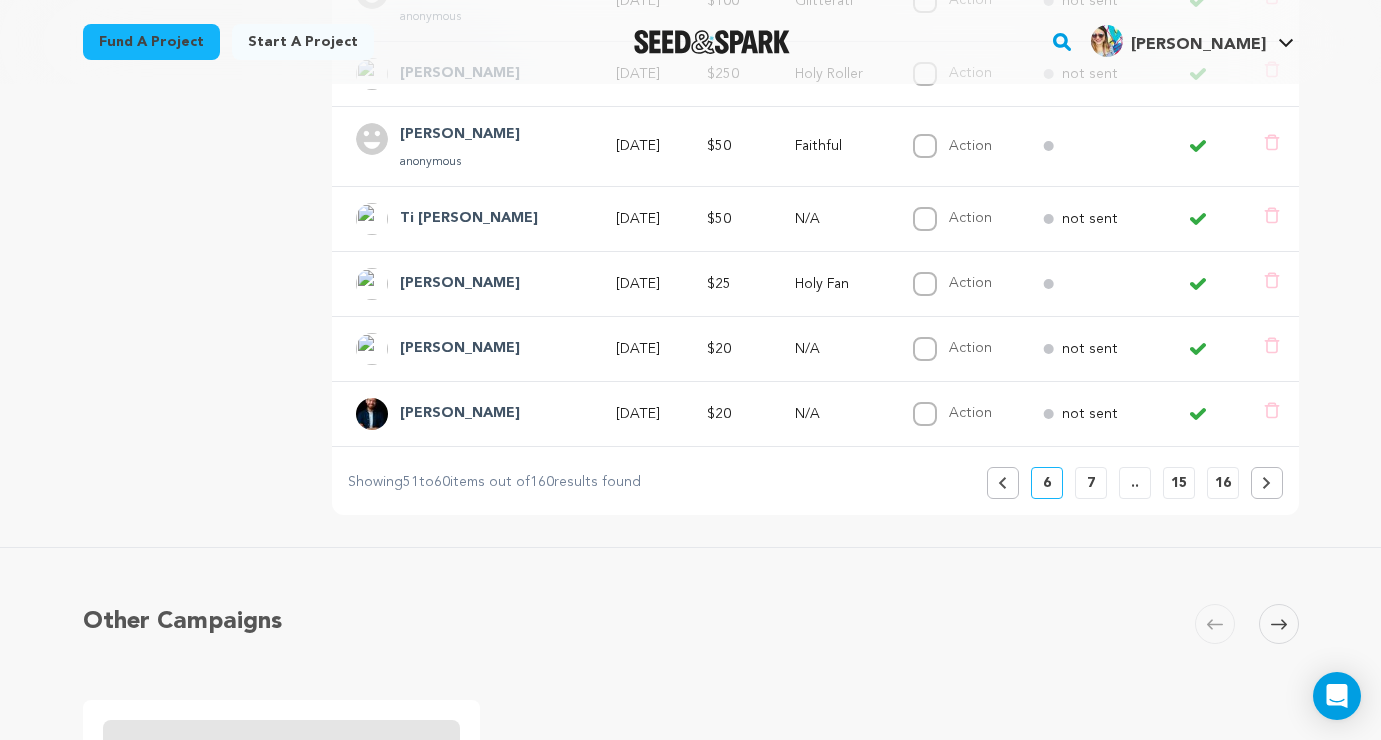scroll, scrollTop: 800, scrollLeft: 0, axis: vertical 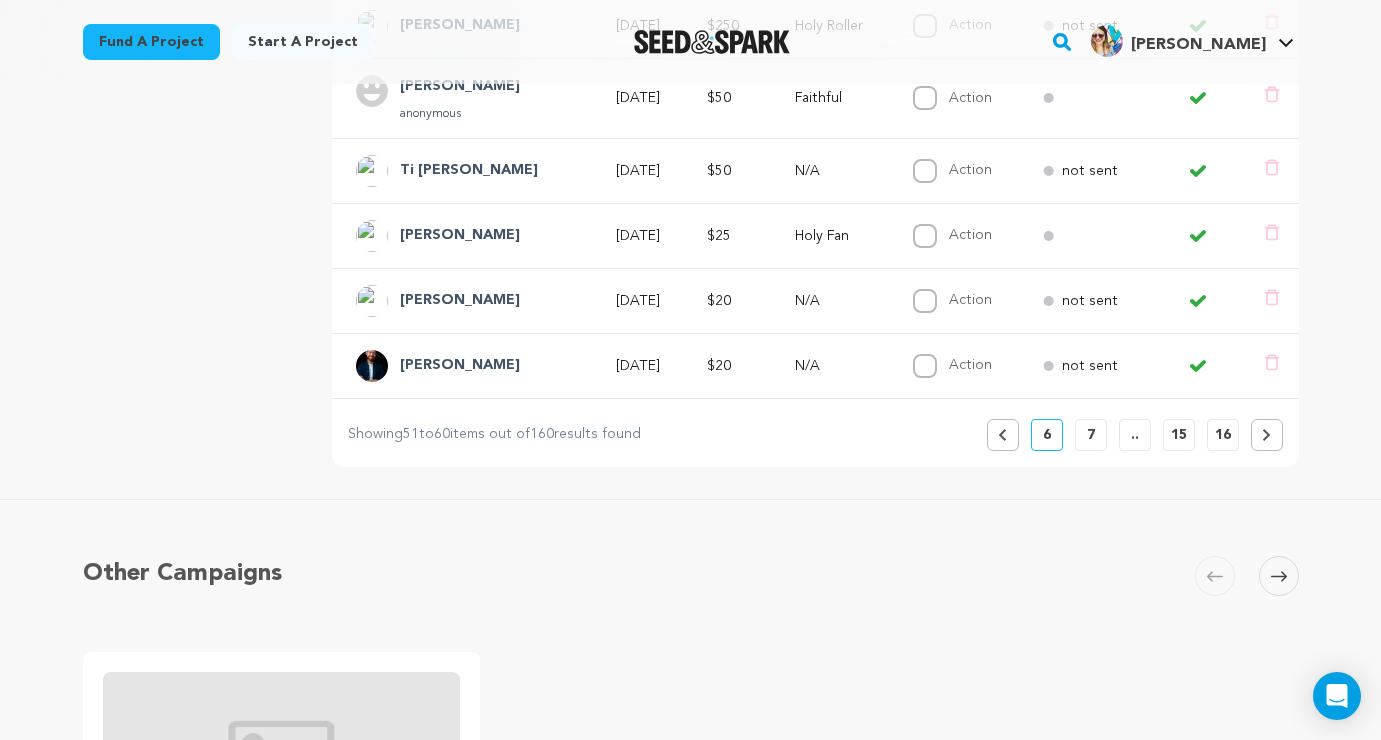 click at bounding box center [1267, 435] 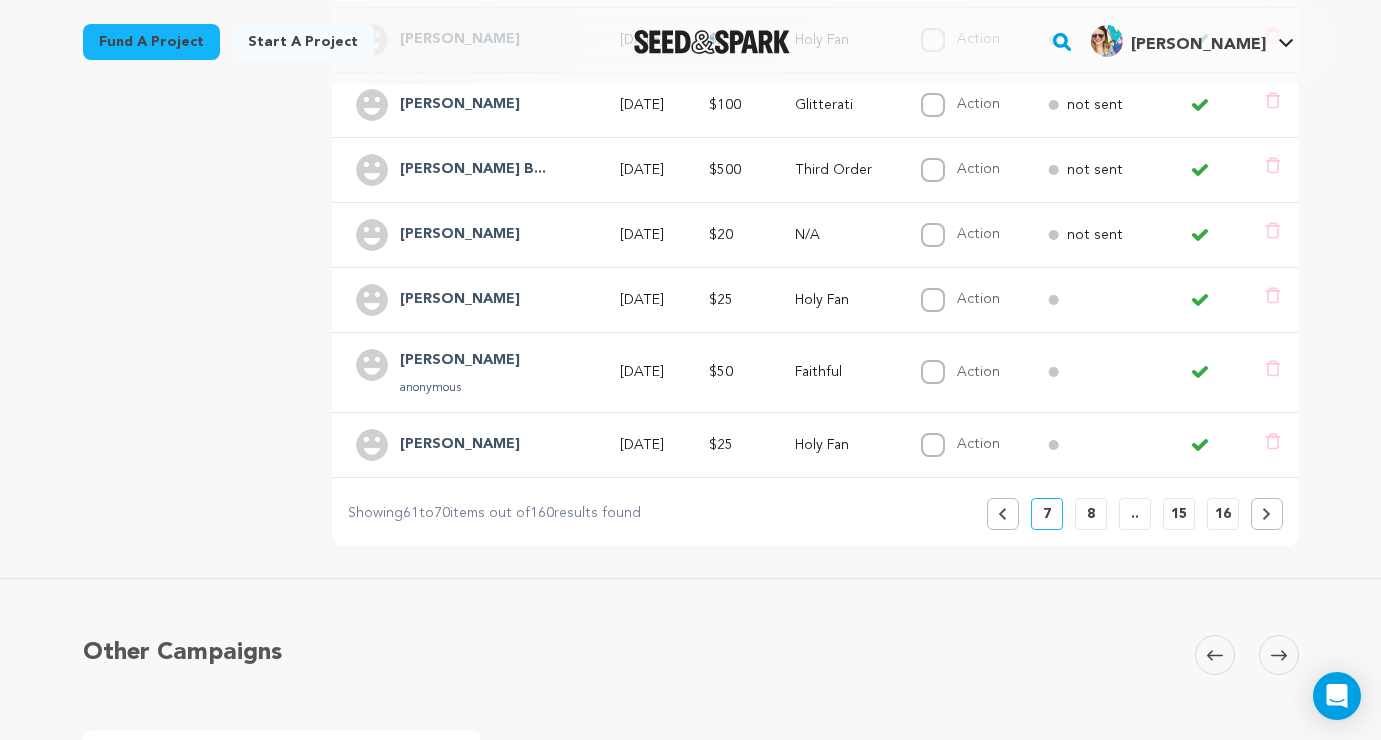 scroll, scrollTop: 725, scrollLeft: 0, axis: vertical 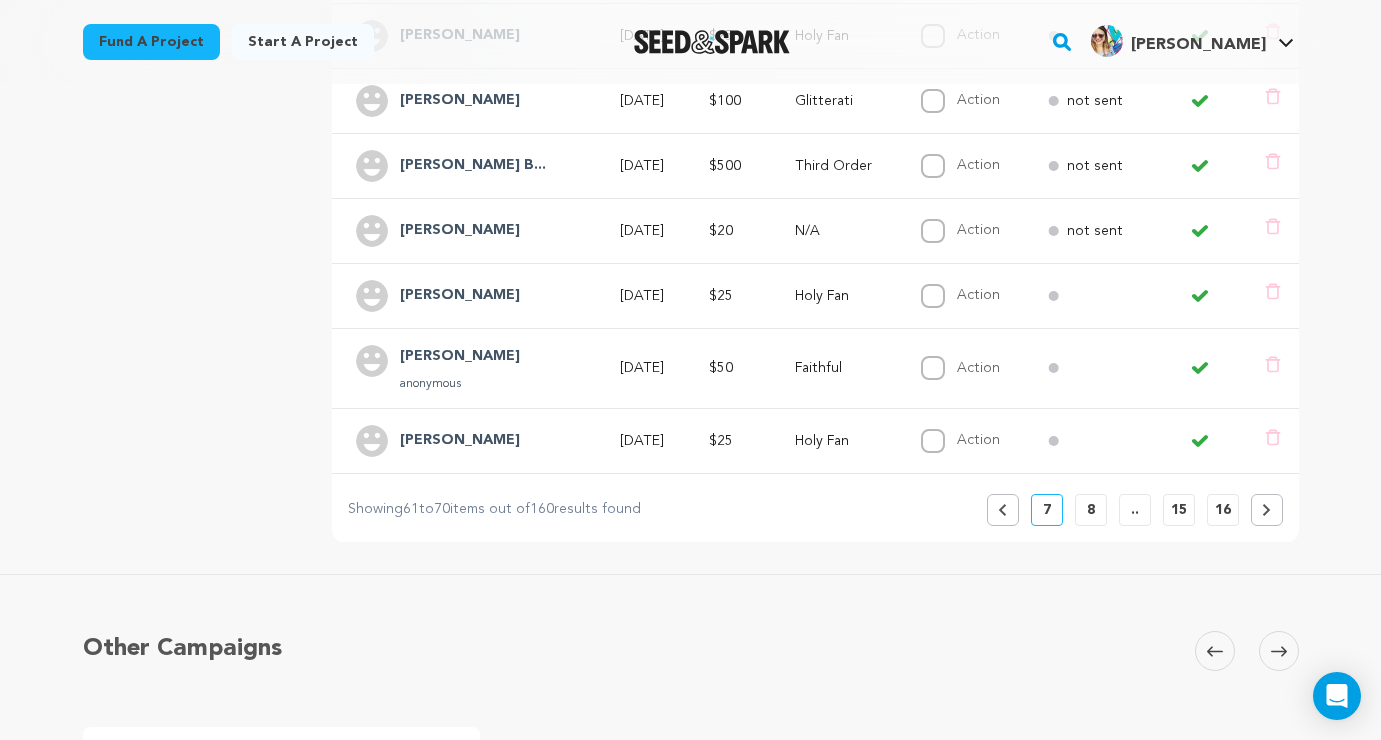click at bounding box center (1267, 510) 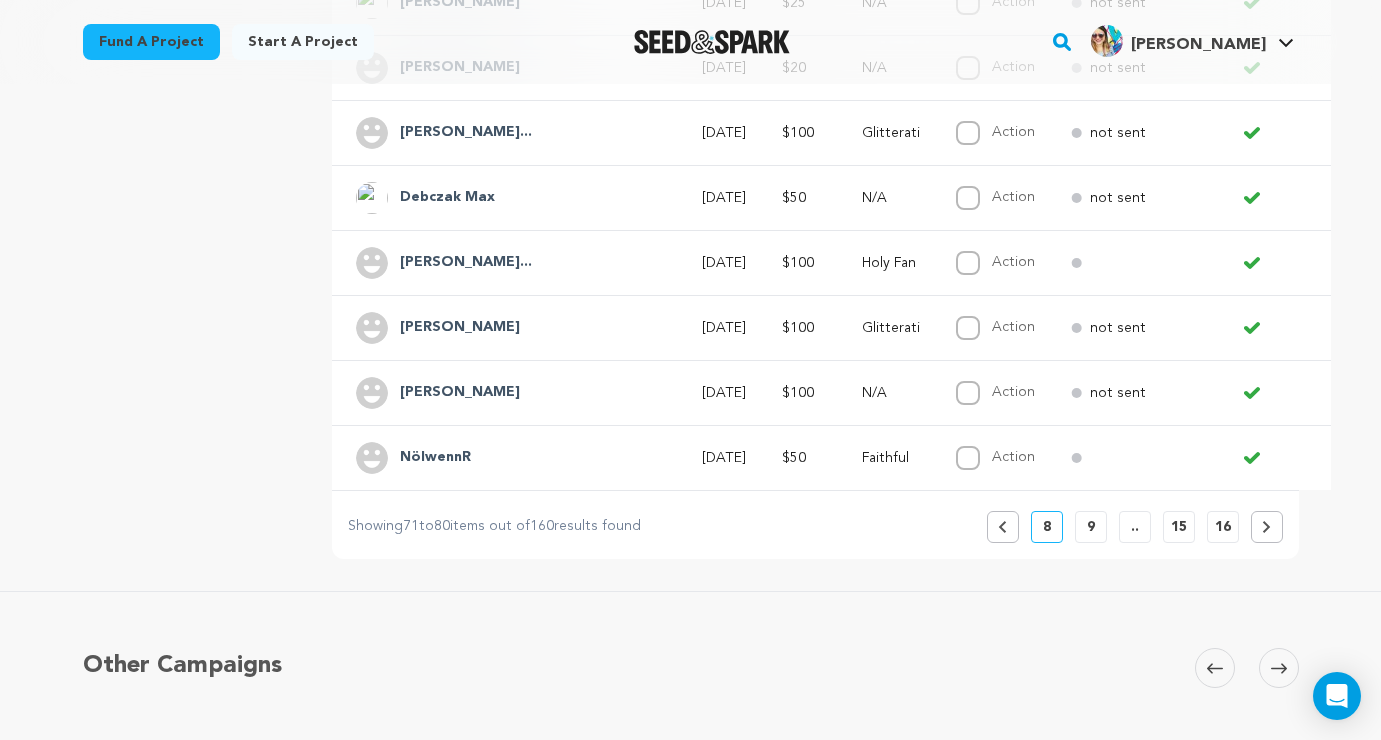 scroll, scrollTop: 716, scrollLeft: 0, axis: vertical 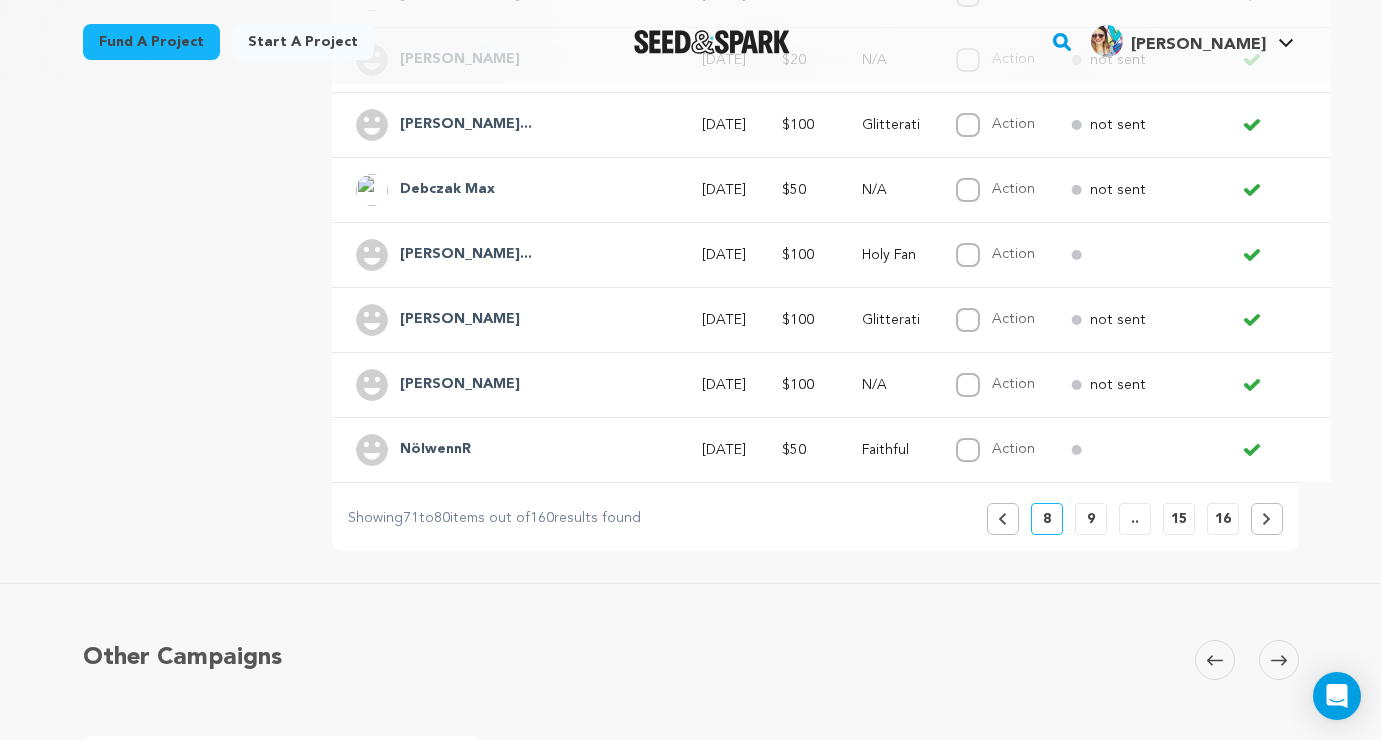 click at bounding box center [1267, 519] 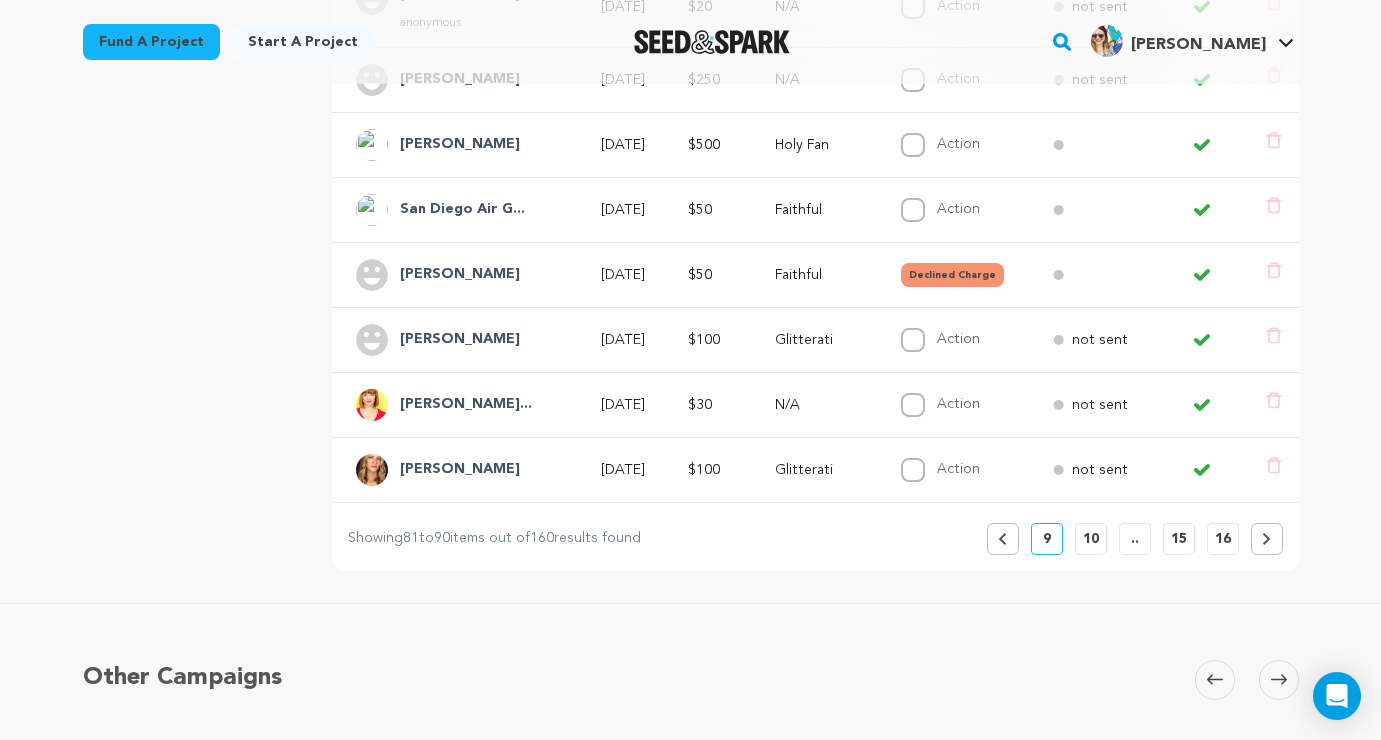 scroll, scrollTop: 687, scrollLeft: 0, axis: vertical 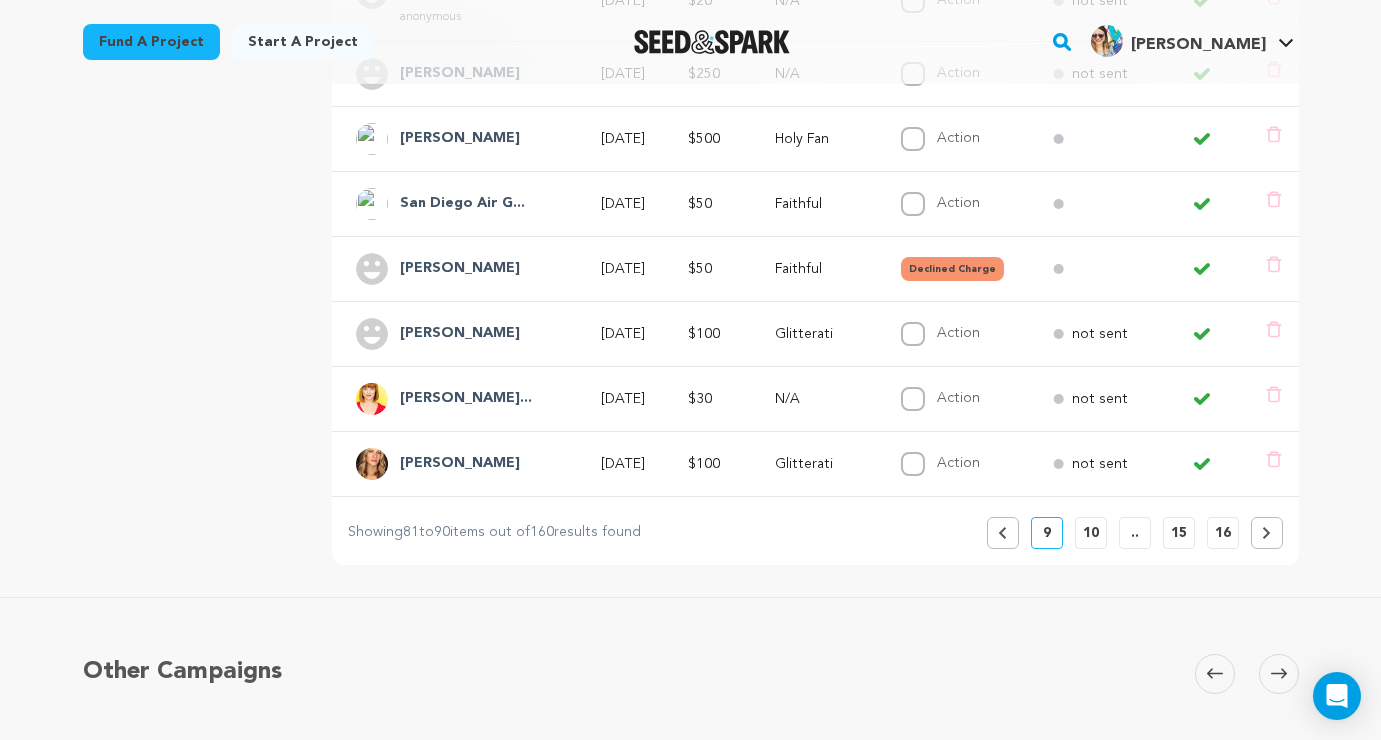 click at bounding box center [1267, 533] 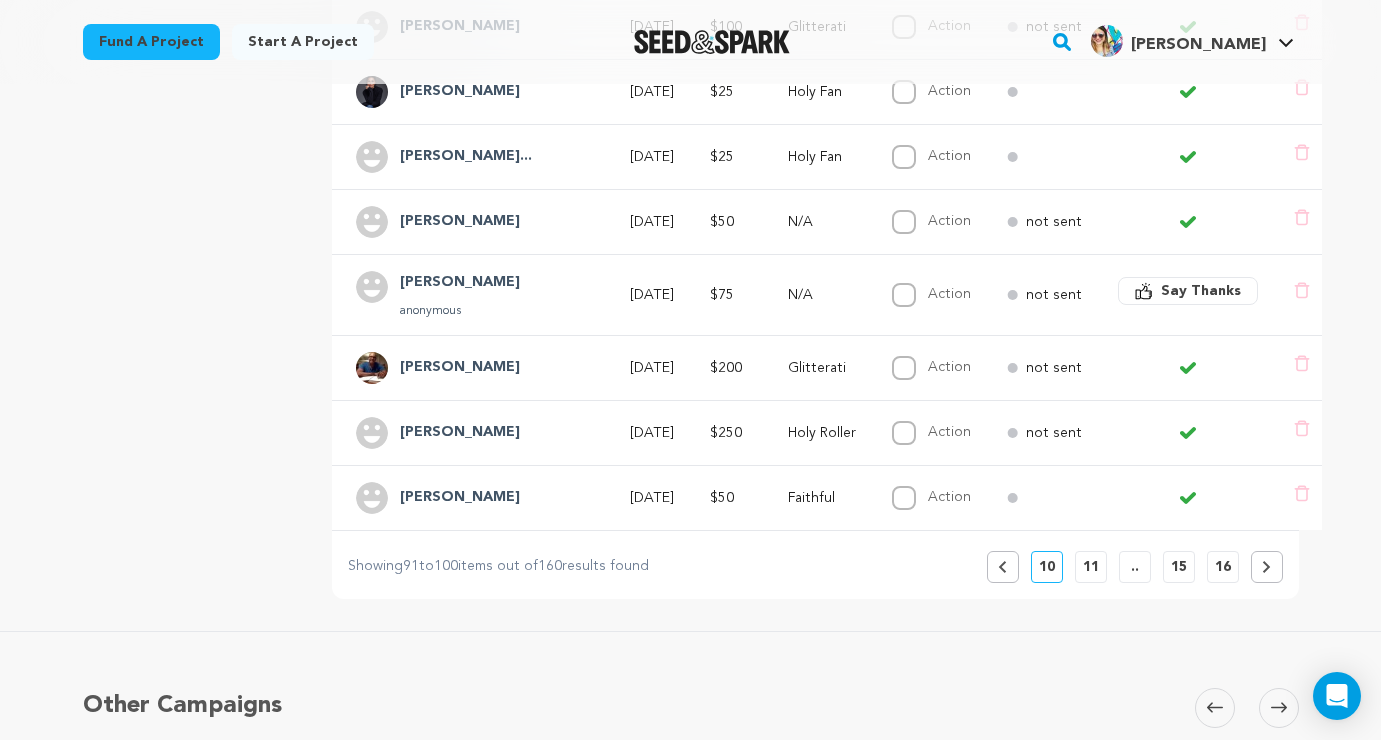 scroll, scrollTop: 741, scrollLeft: 0, axis: vertical 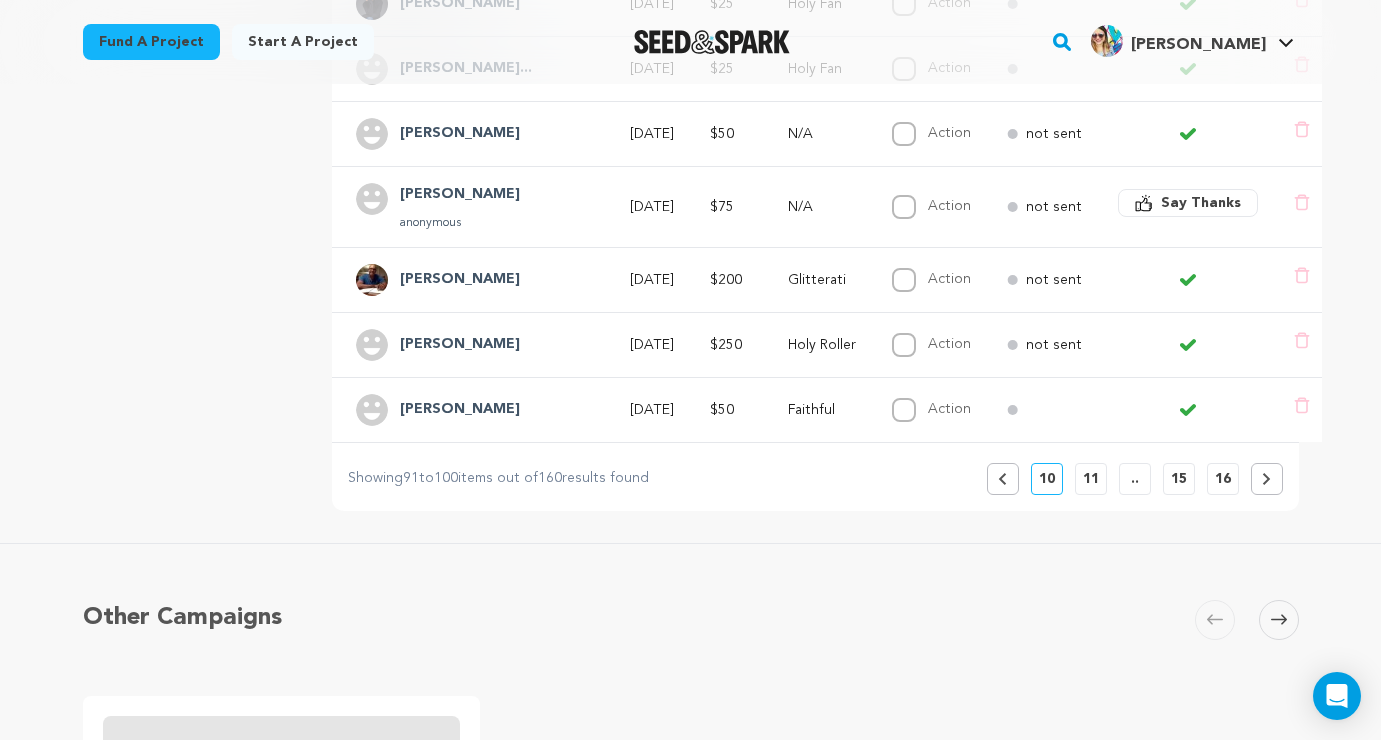 click at bounding box center (1267, 479) 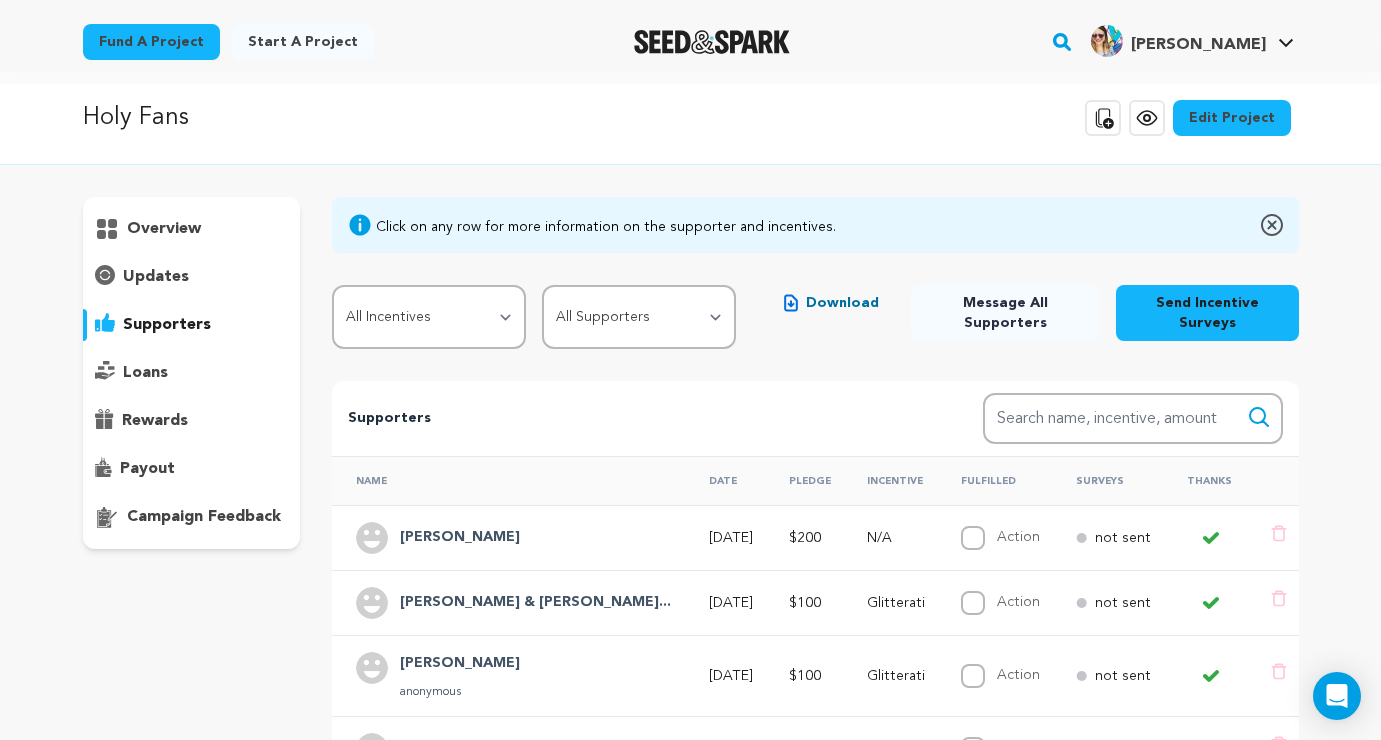 scroll, scrollTop: 0, scrollLeft: 0, axis: both 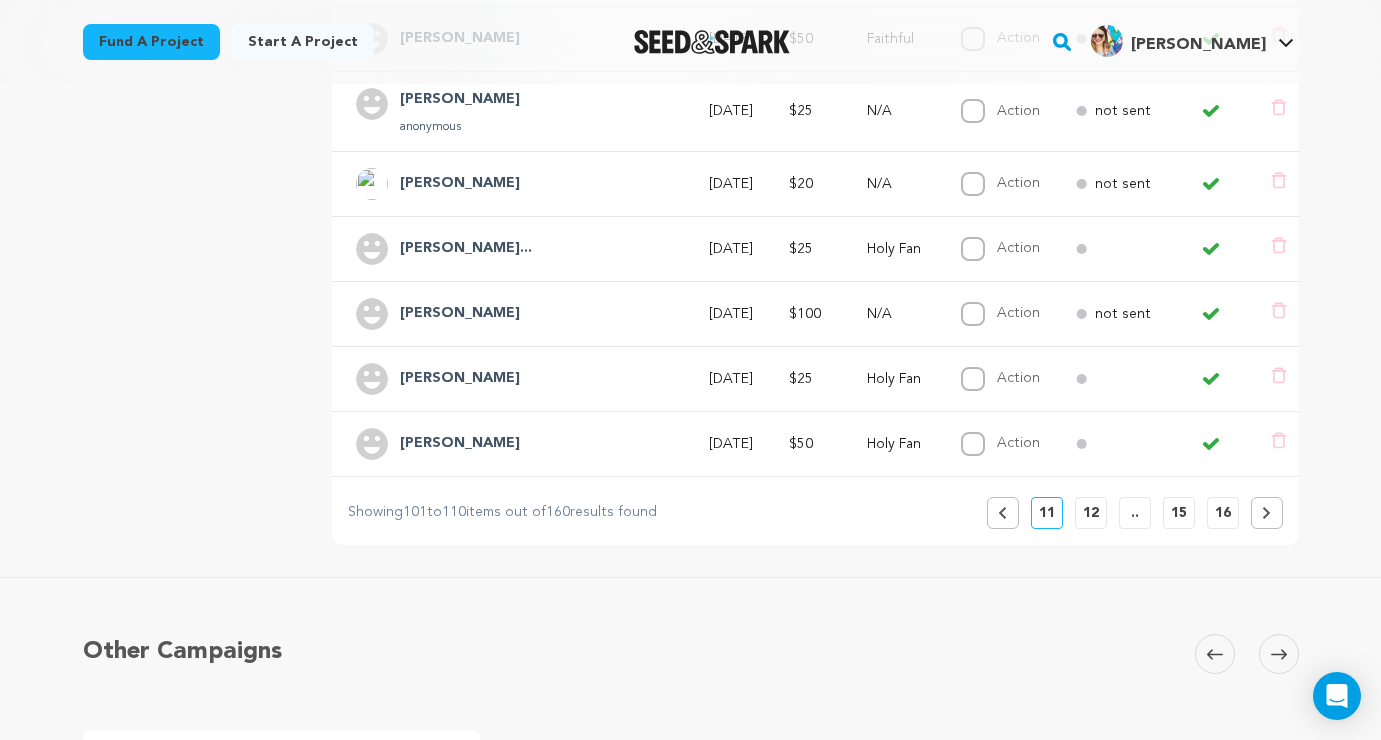 click 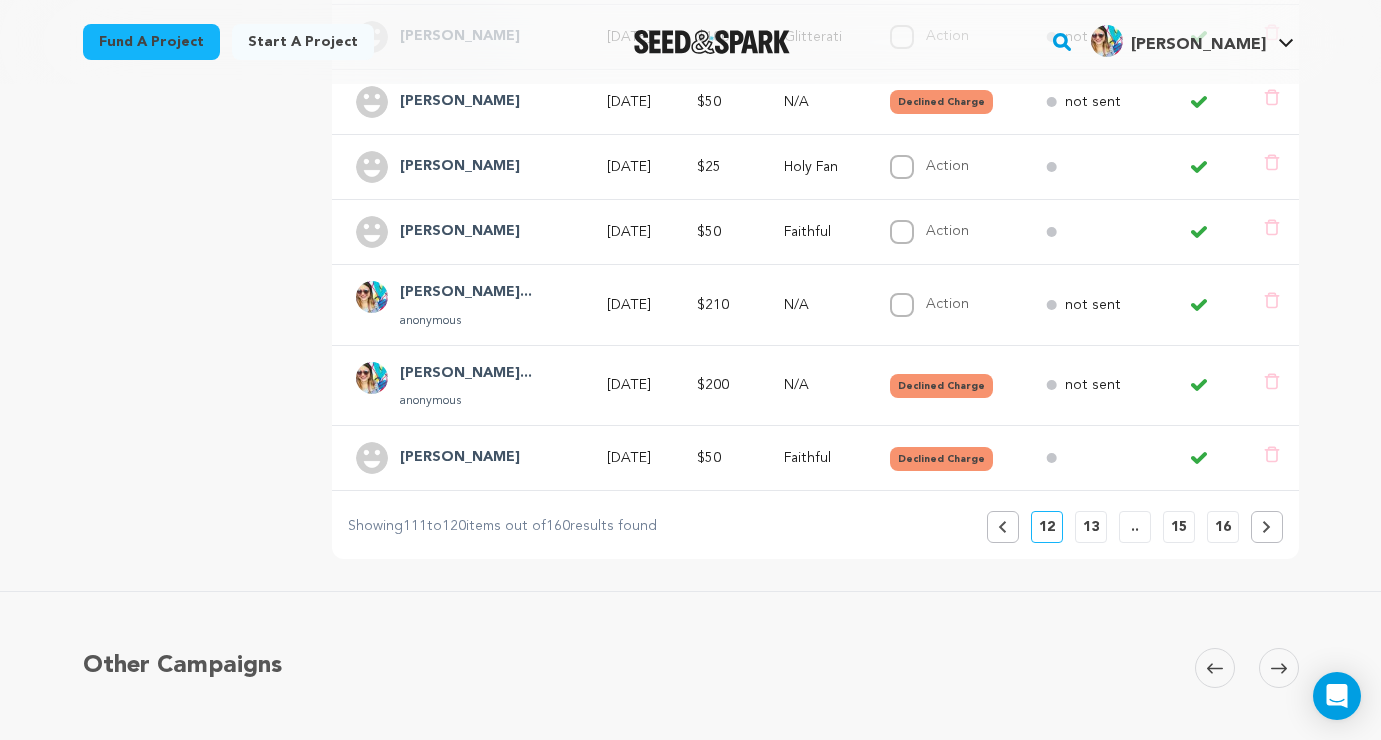 click 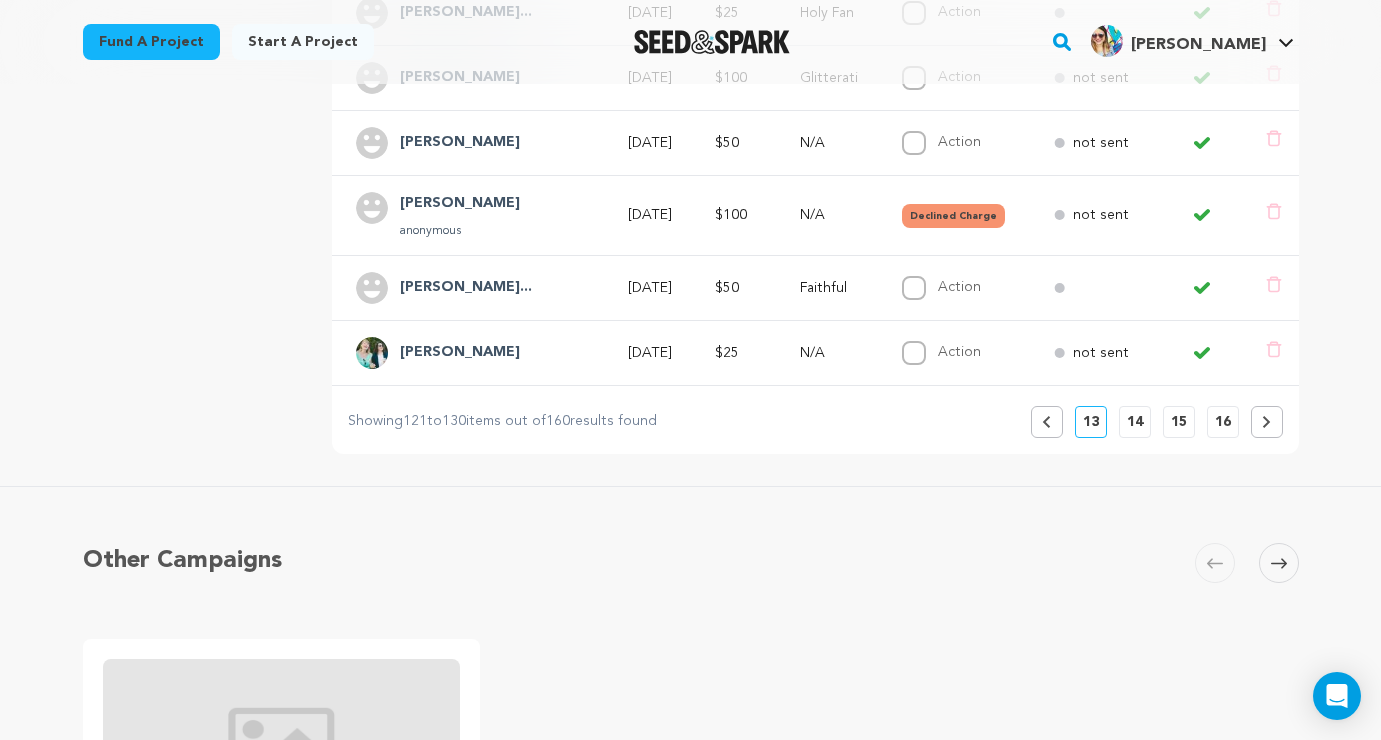 scroll, scrollTop: 817, scrollLeft: 0, axis: vertical 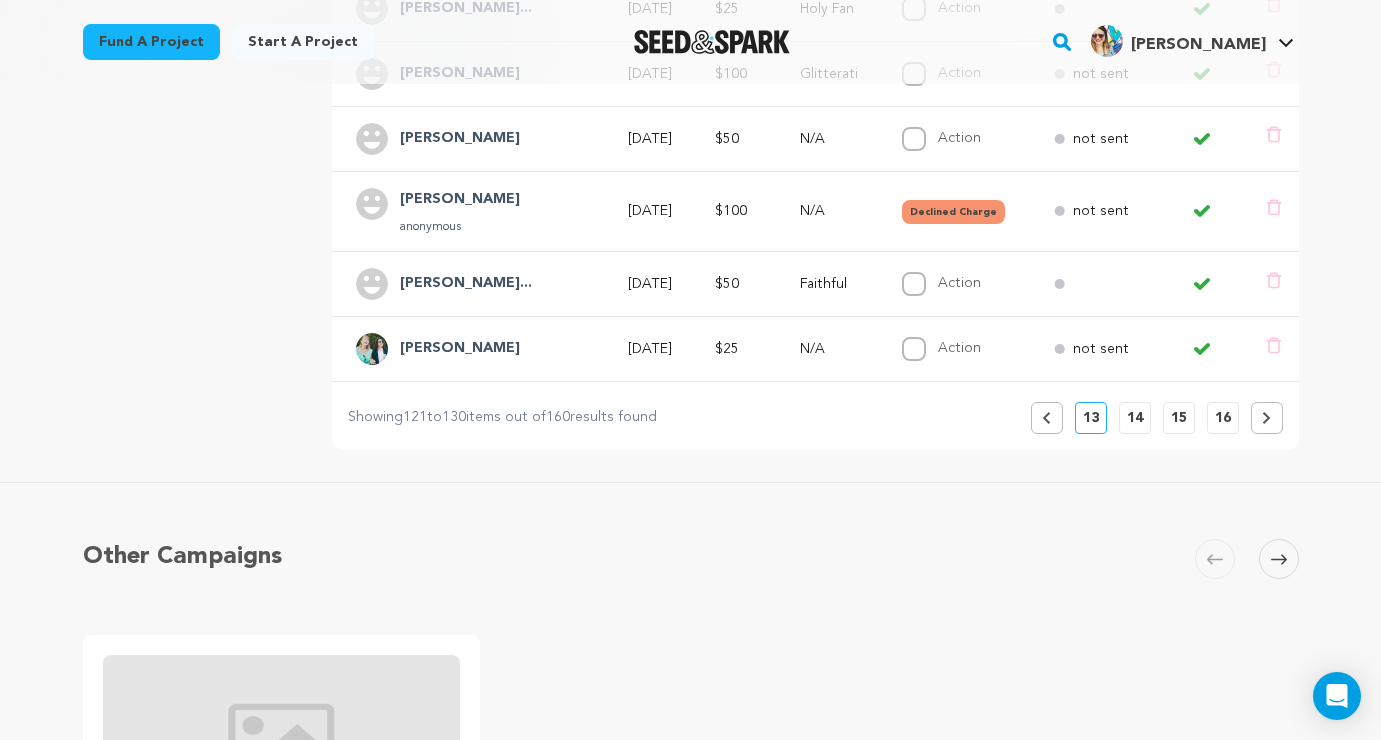 click at bounding box center [1267, 418] 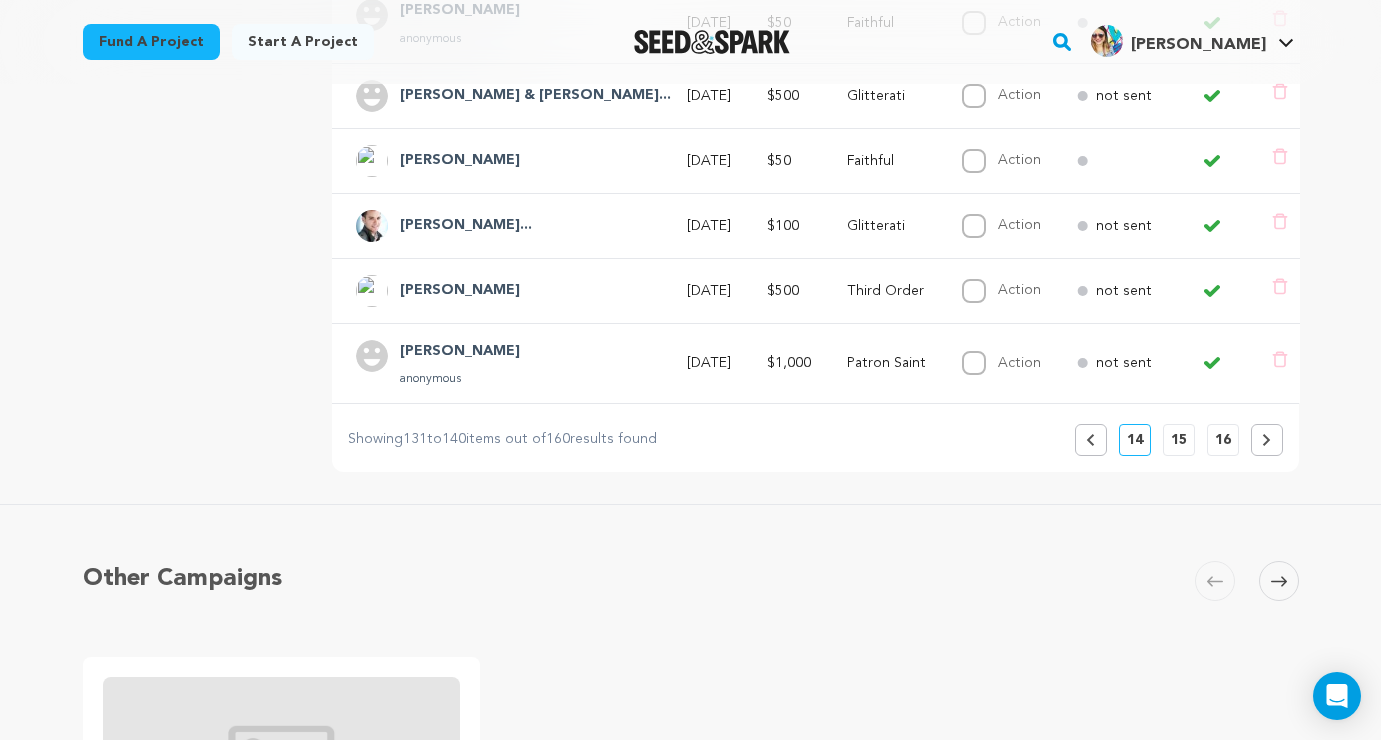 scroll, scrollTop: 823, scrollLeft: 0, axis: vertical 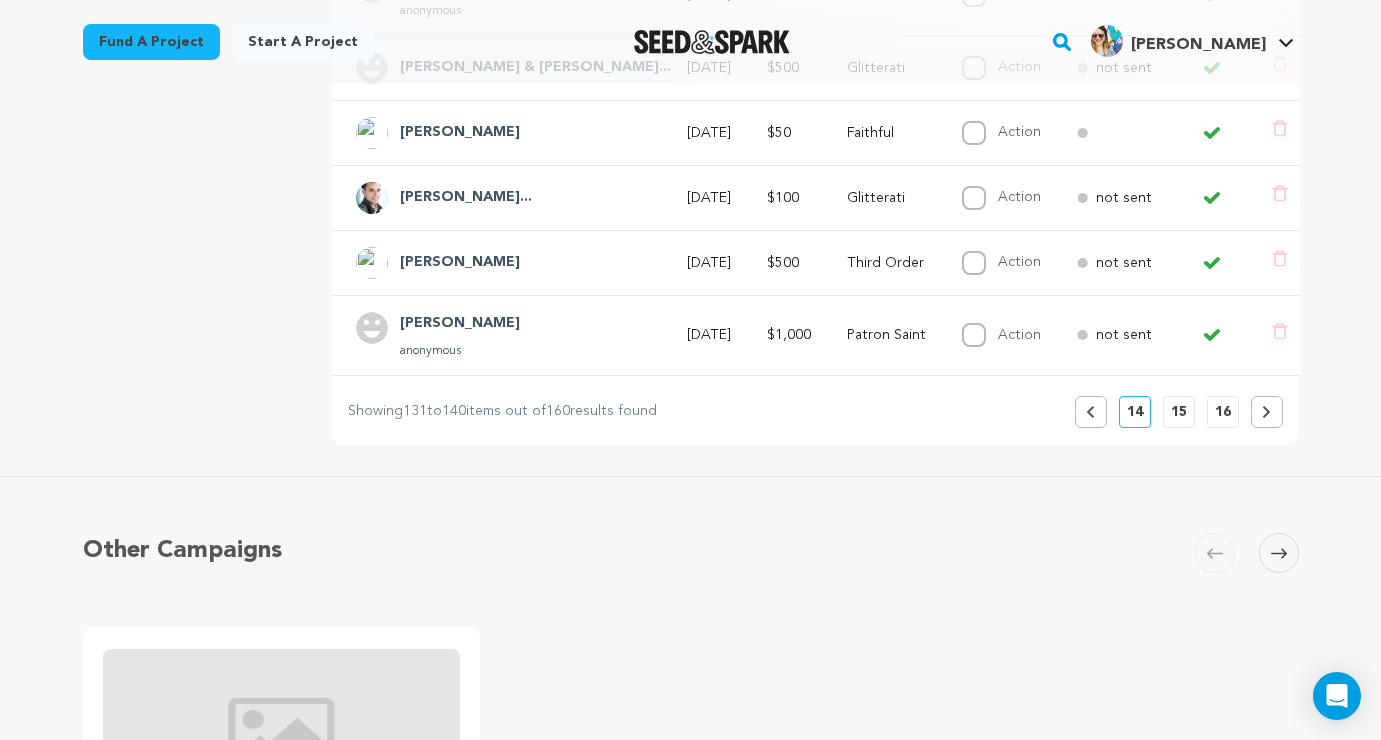 click at bounding box center (1267, 412) 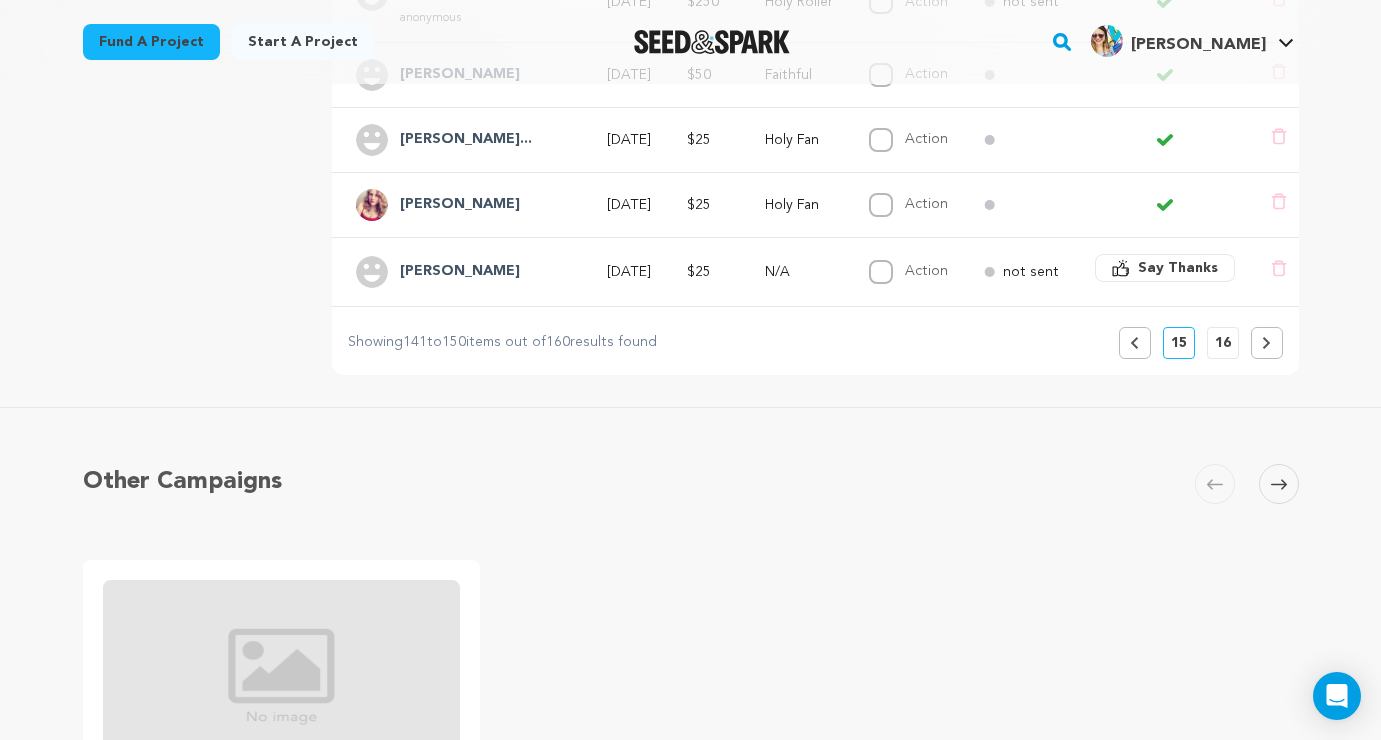 scroll, scrollTop: 908, scrollLeft: 0, axis: vertical 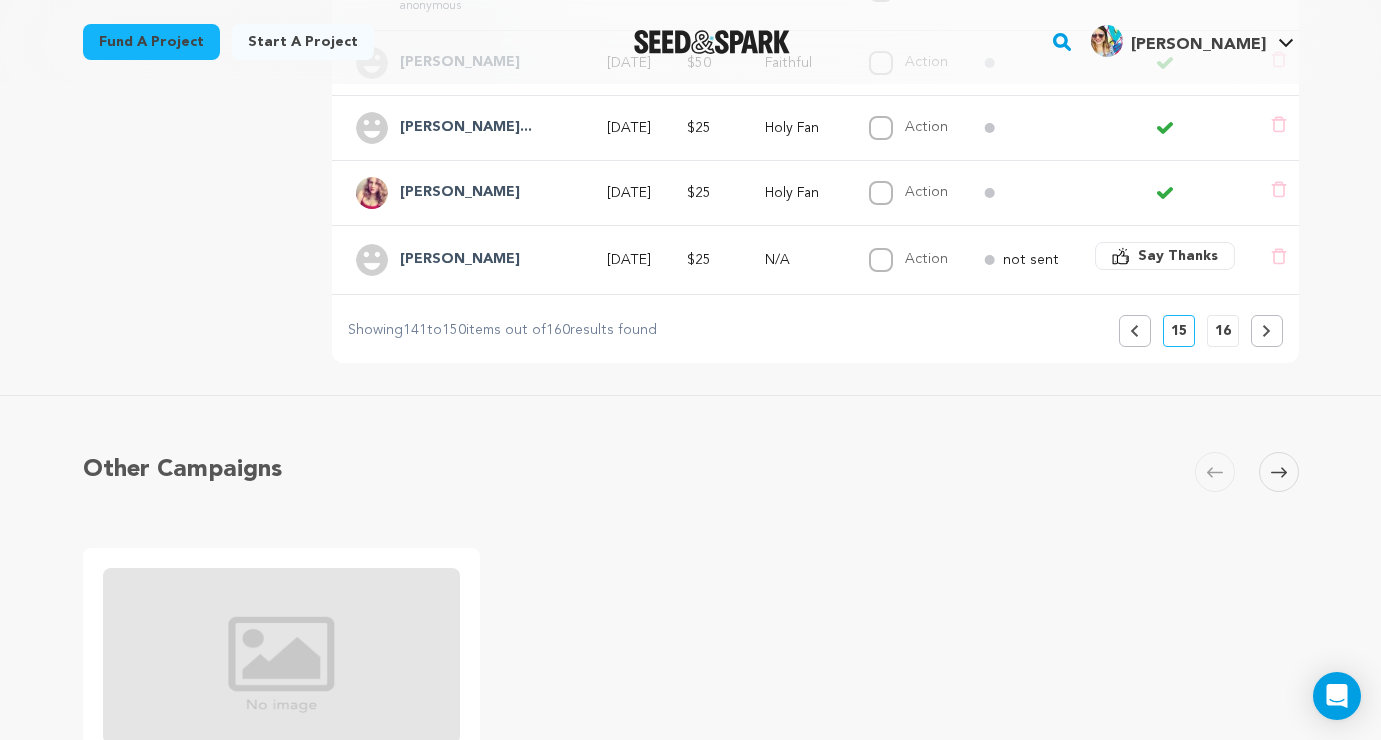 click 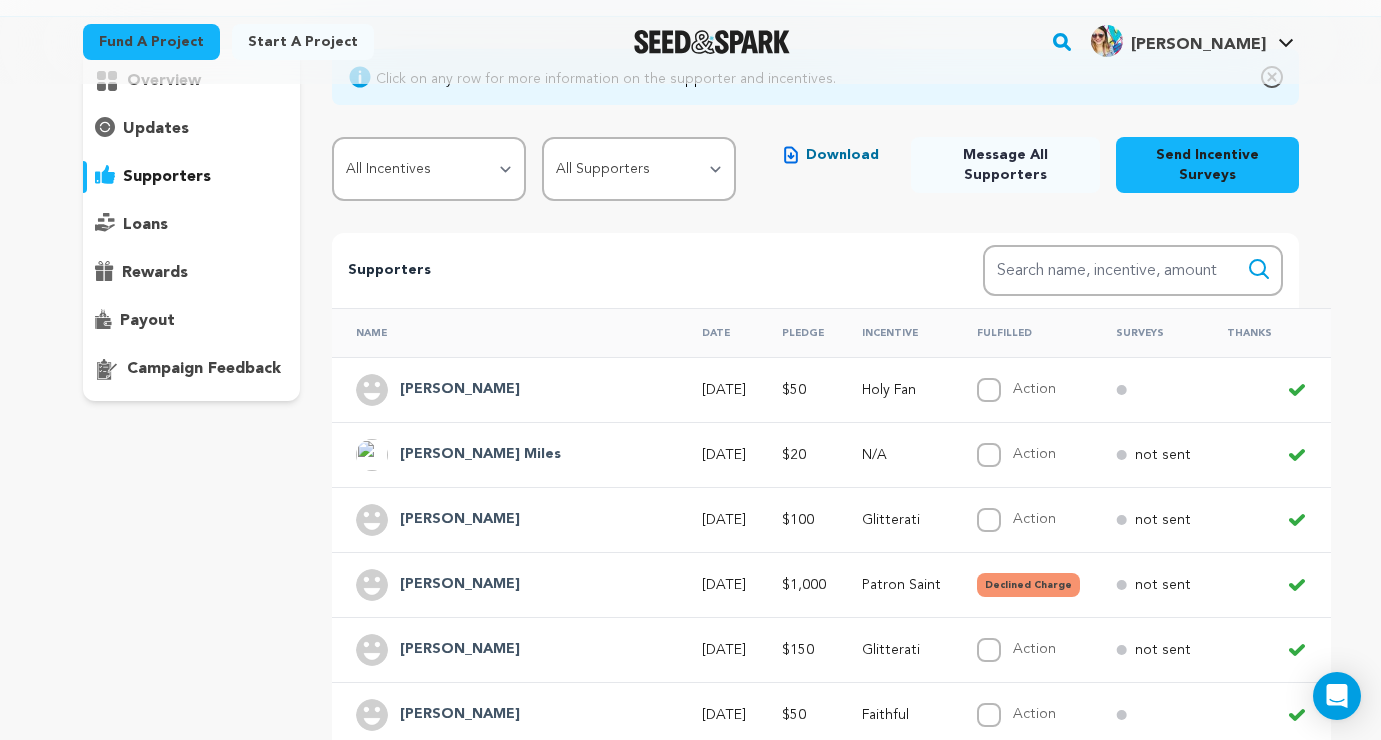 scroll, scrollTop: 0, scrollLeft: 0, axis: both 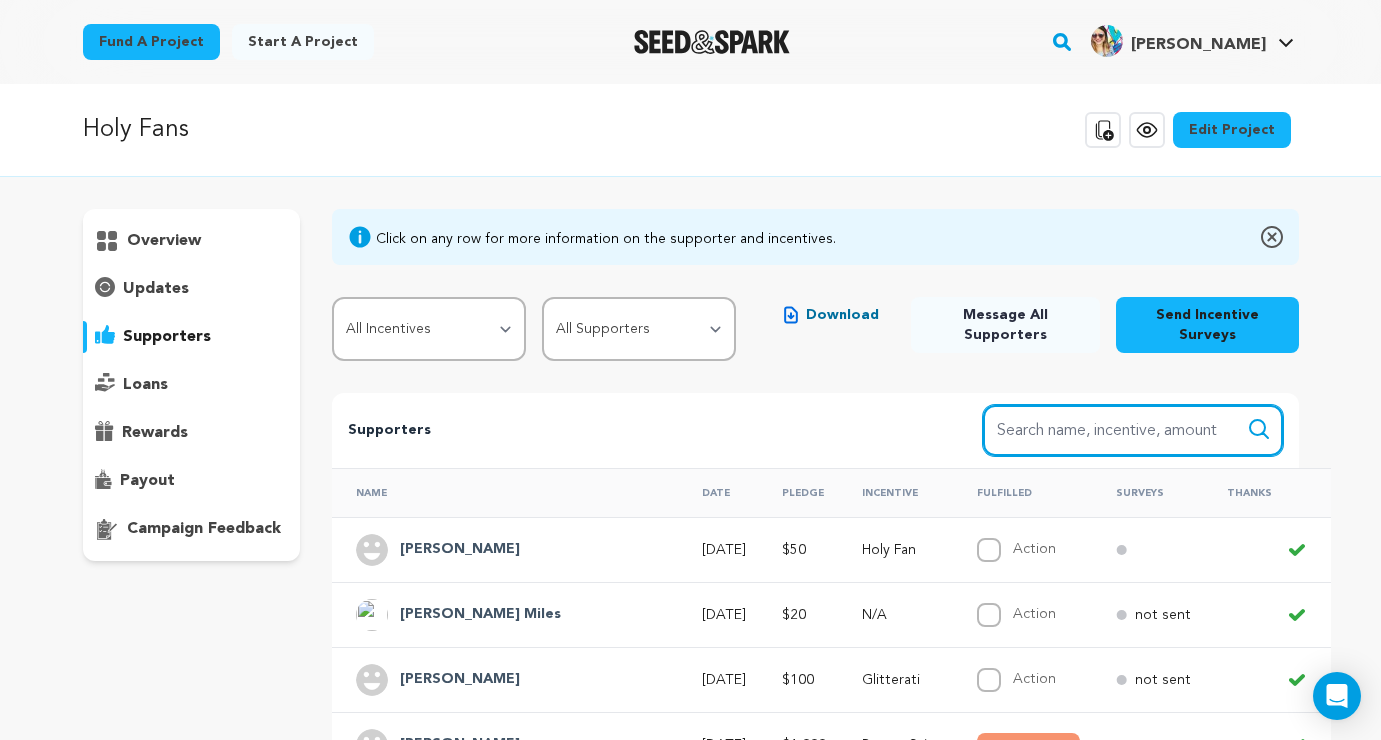 click on "Search name, item" at bounding box center [1133, 430] 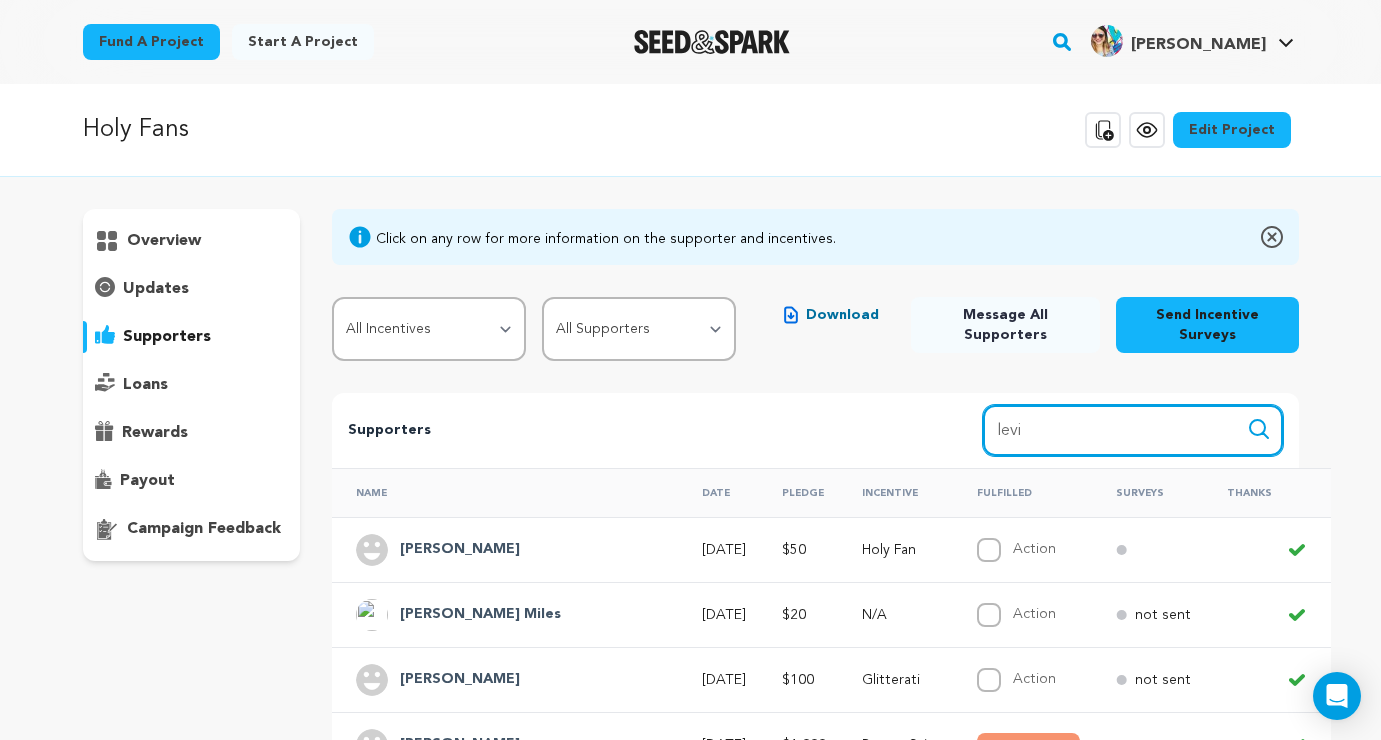 type on "levi" 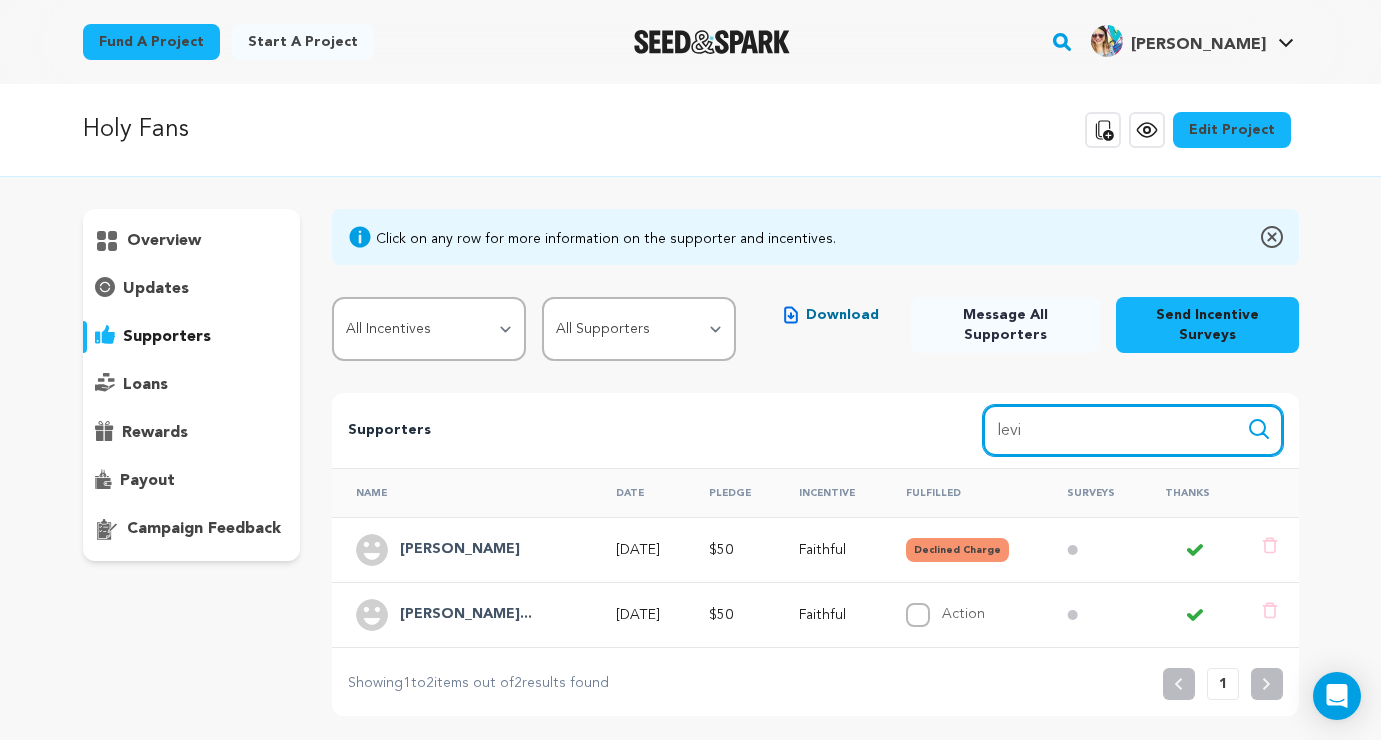 drag, startPoint x: 1042, startPoint y: 428, endPoint x: 998, endPoint y: 429, distance: 44.011364 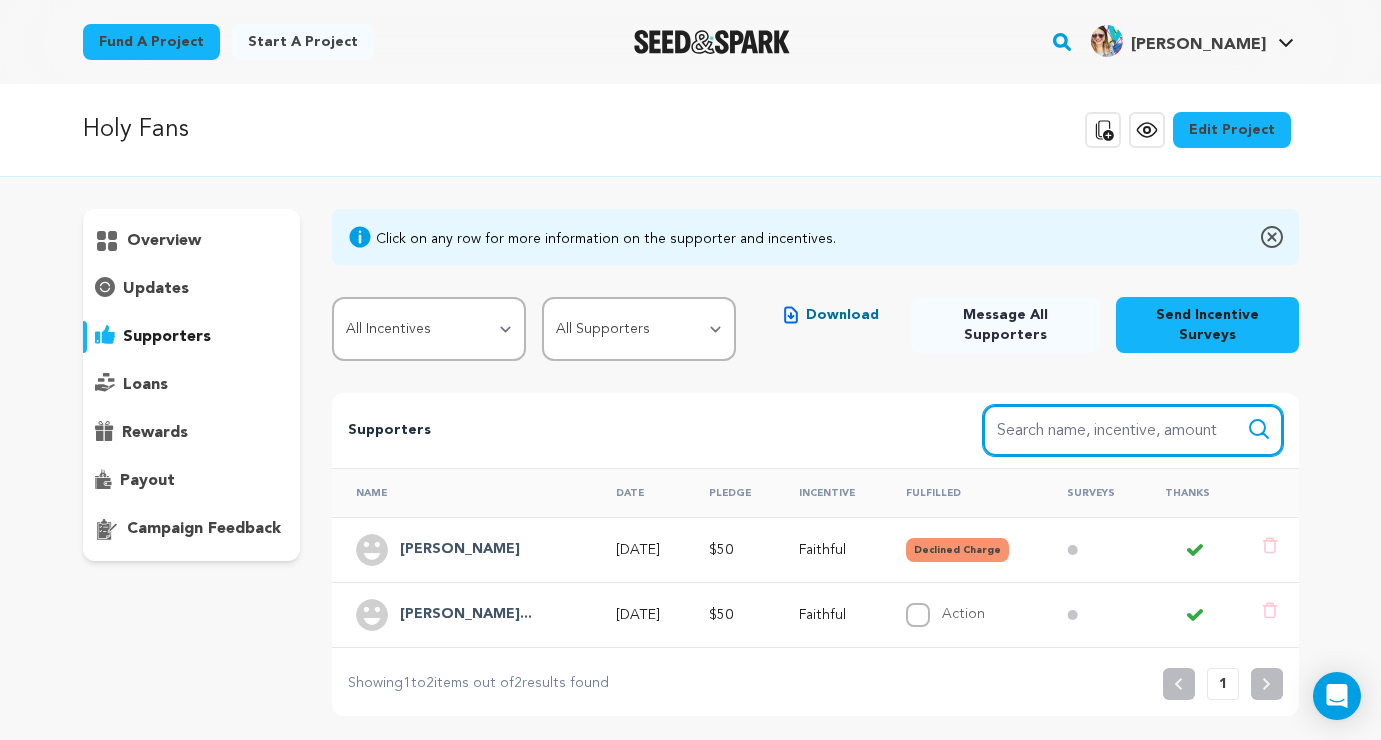 click on "Search name, item" at bounding box center [1133, 430] 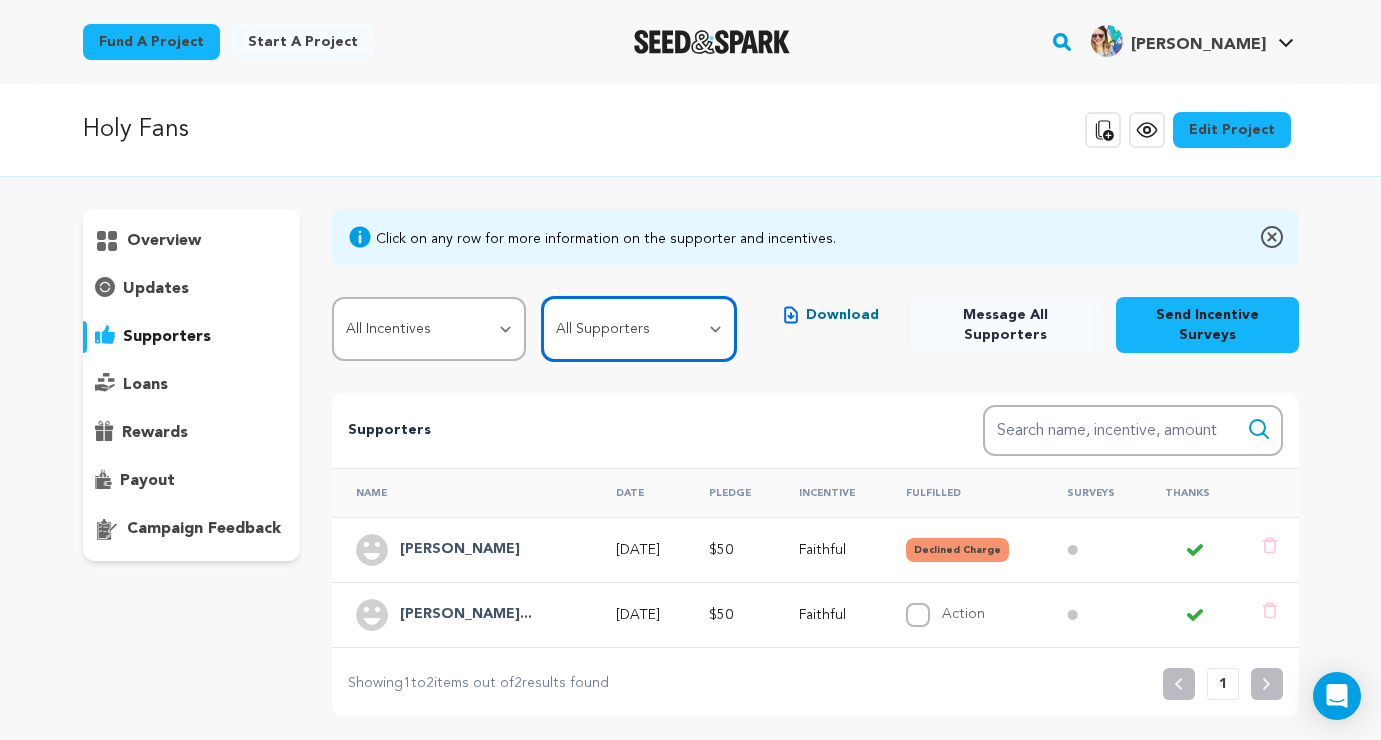 click on "All Supporters
Survey not sent Survey incomplete Survey complete Incentive not fulfilled Incentive fulfilled Declined charge" at bounding box center (639, 329) 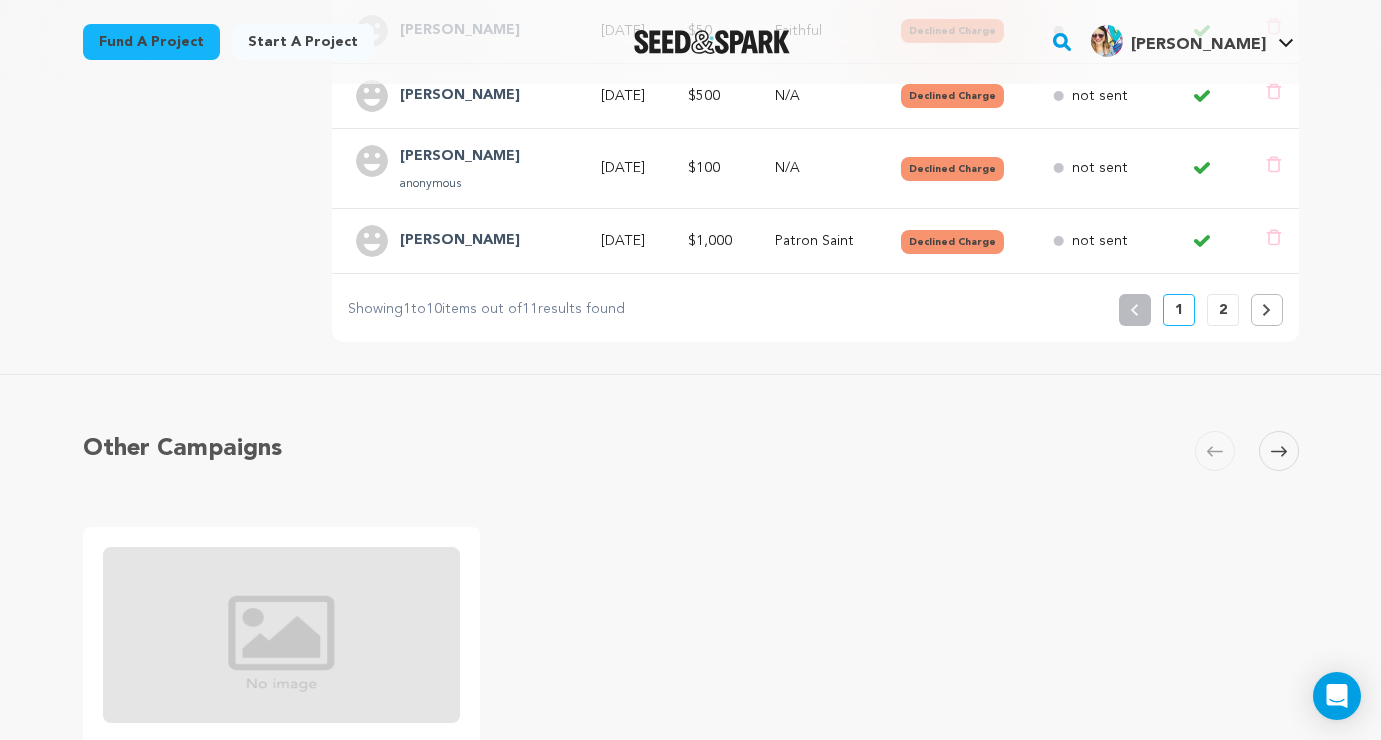 scroll, scrollTop: 952, scrollLeft: 0, axis: vertical 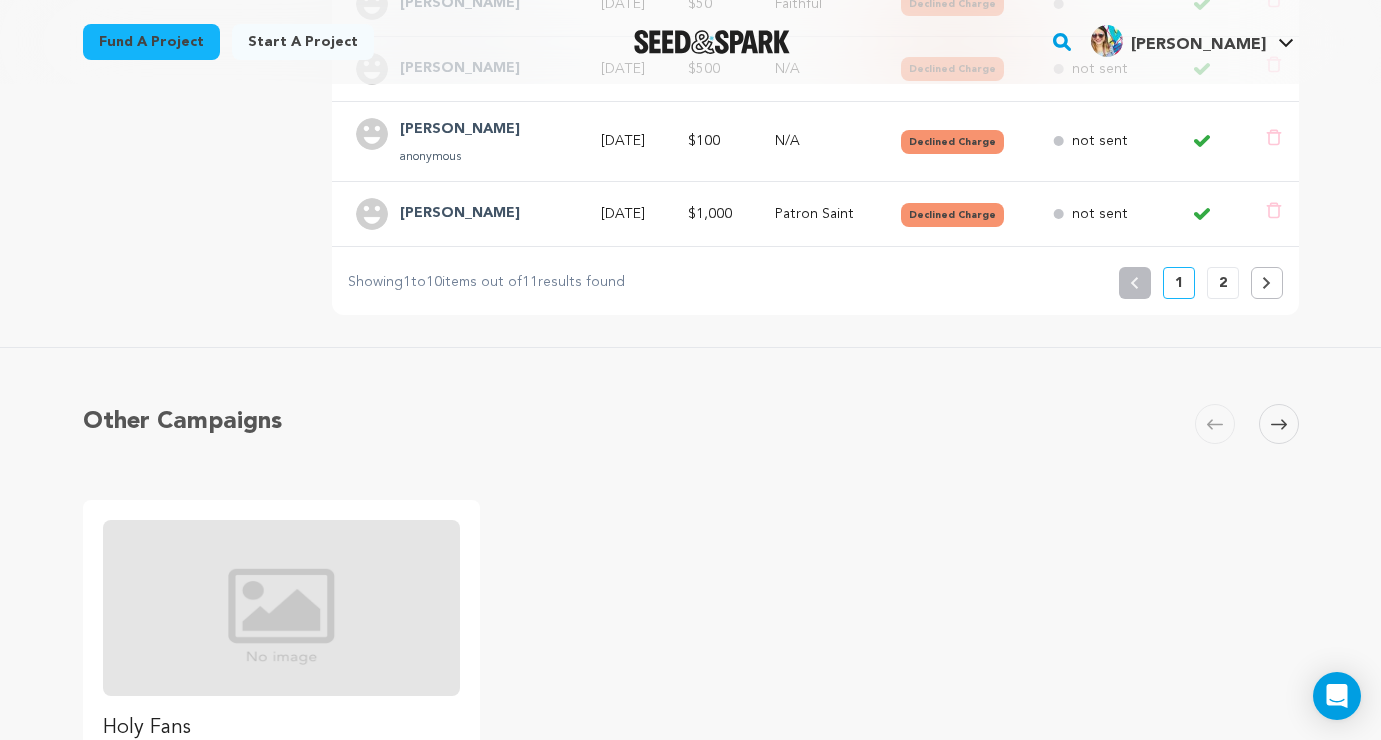 click on "2" at bounding box center [1223, 283] 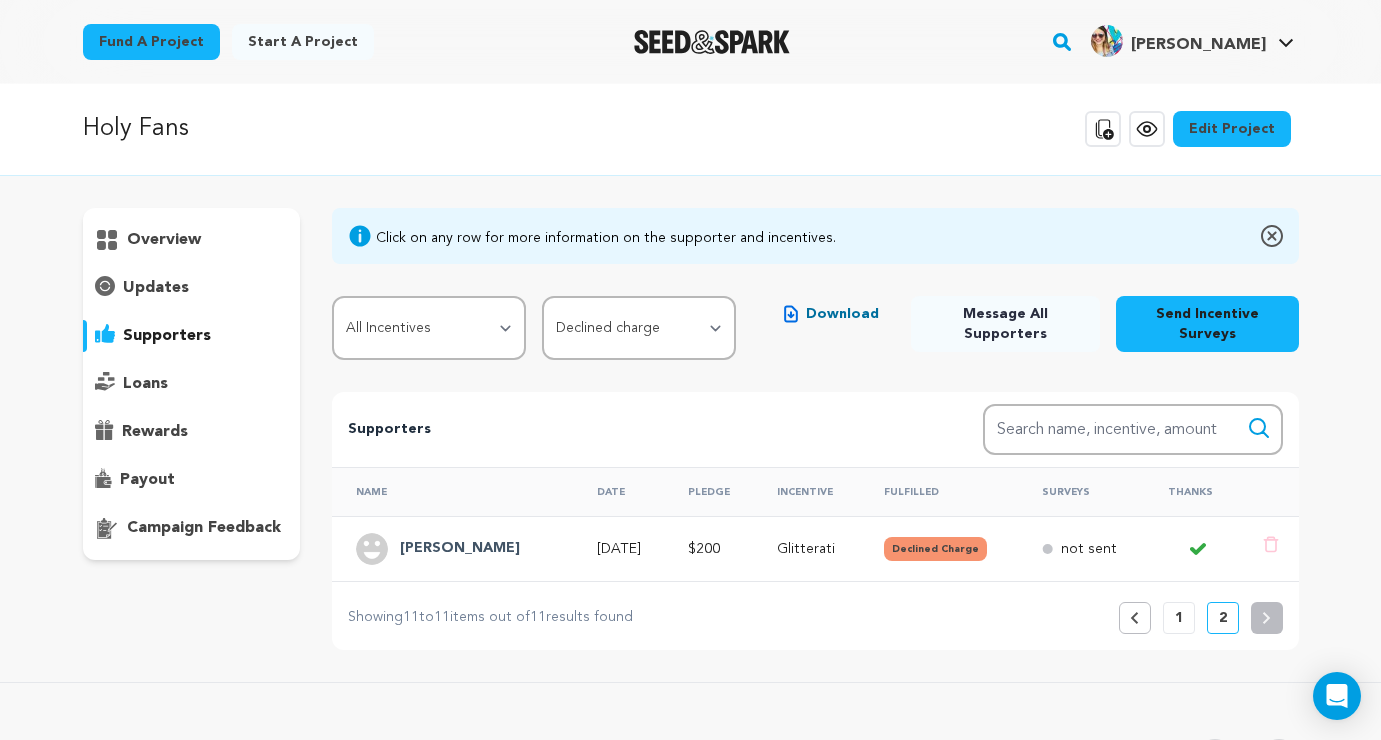 scroll, scrollTop: 0, scrollLeft: 0, axis: both 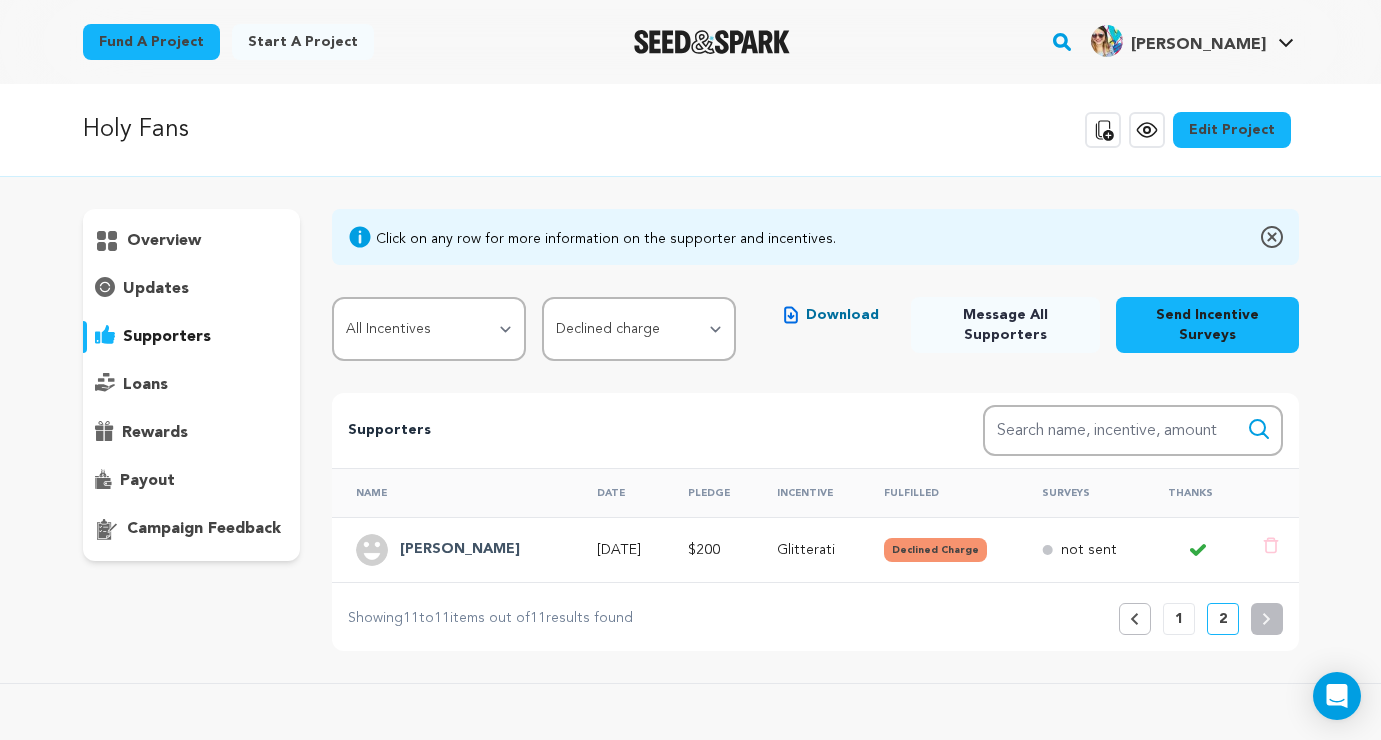 click on "1" at bounding box center [1179, 619] 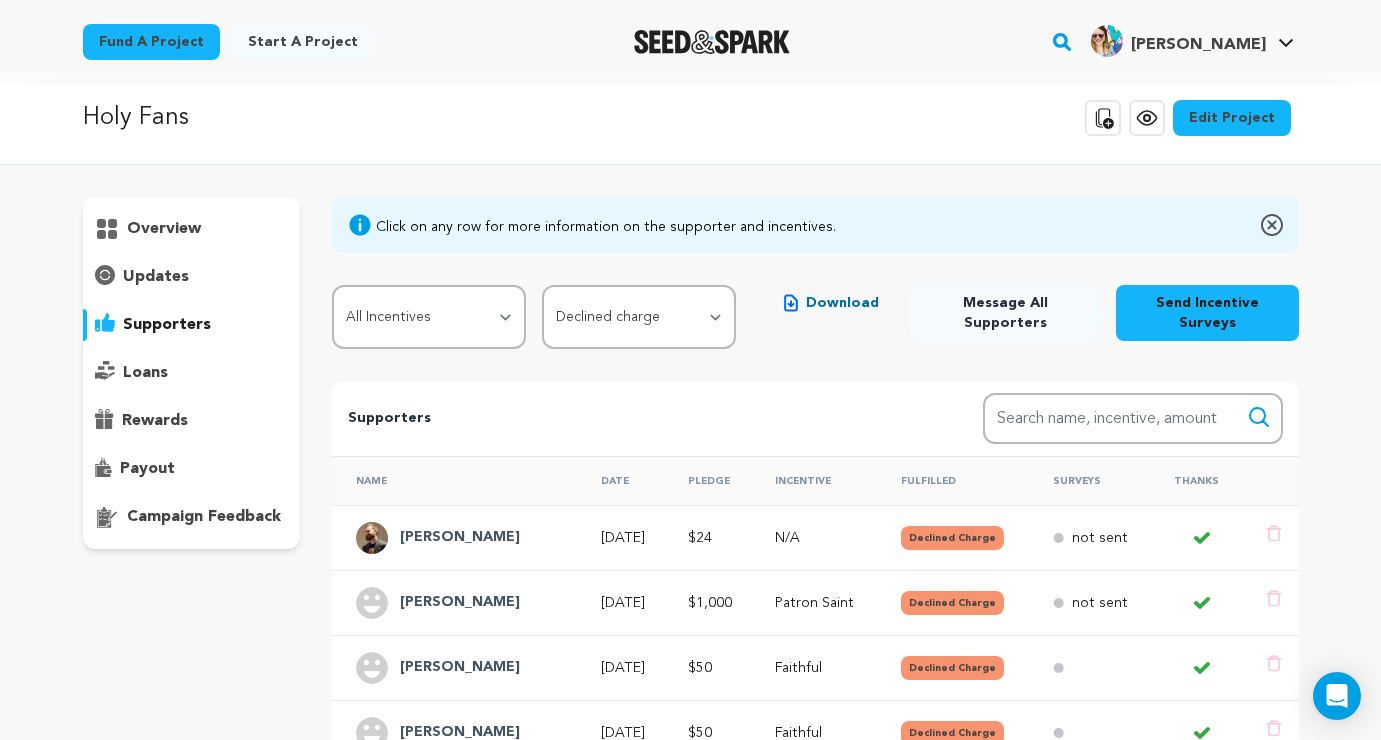 scroll, scrollTop: 7, scrollLeft: 0, axis: vertical 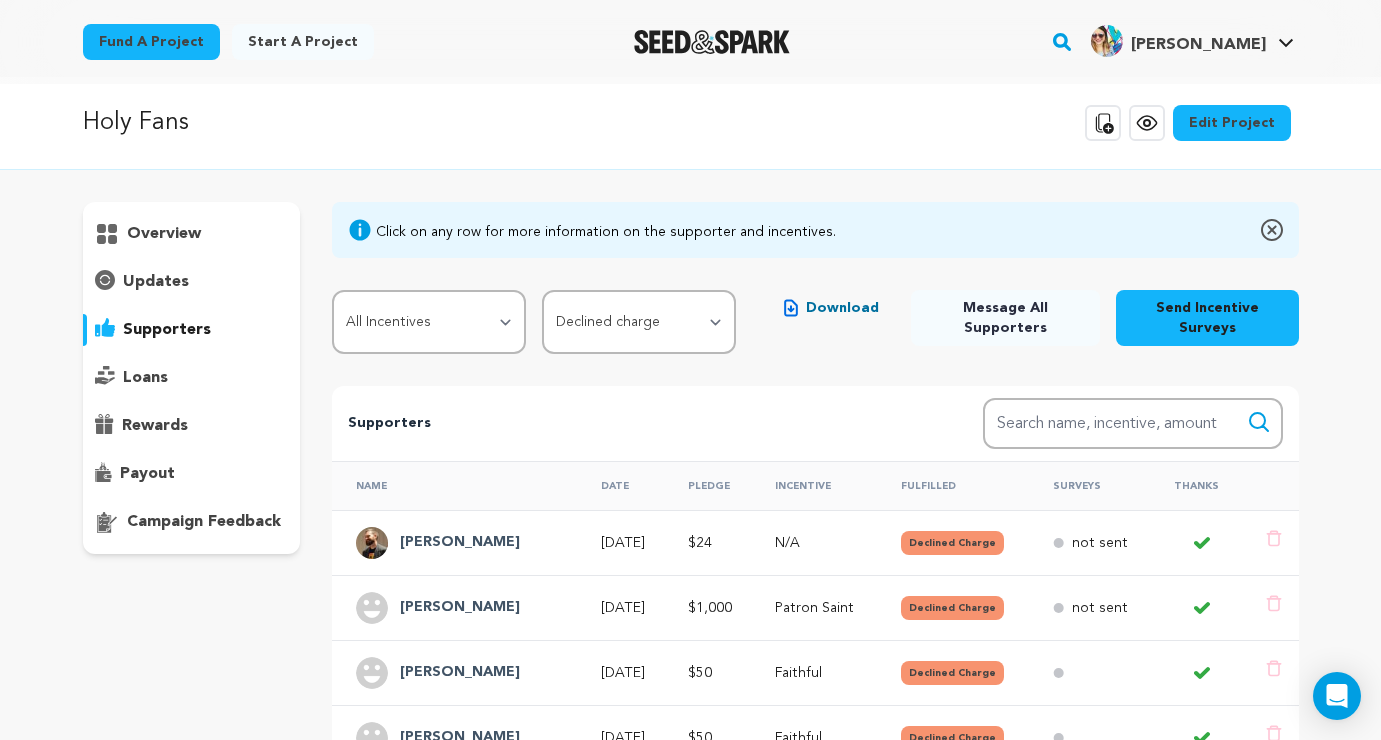 click on "updates" at bounding box center (156, 282) 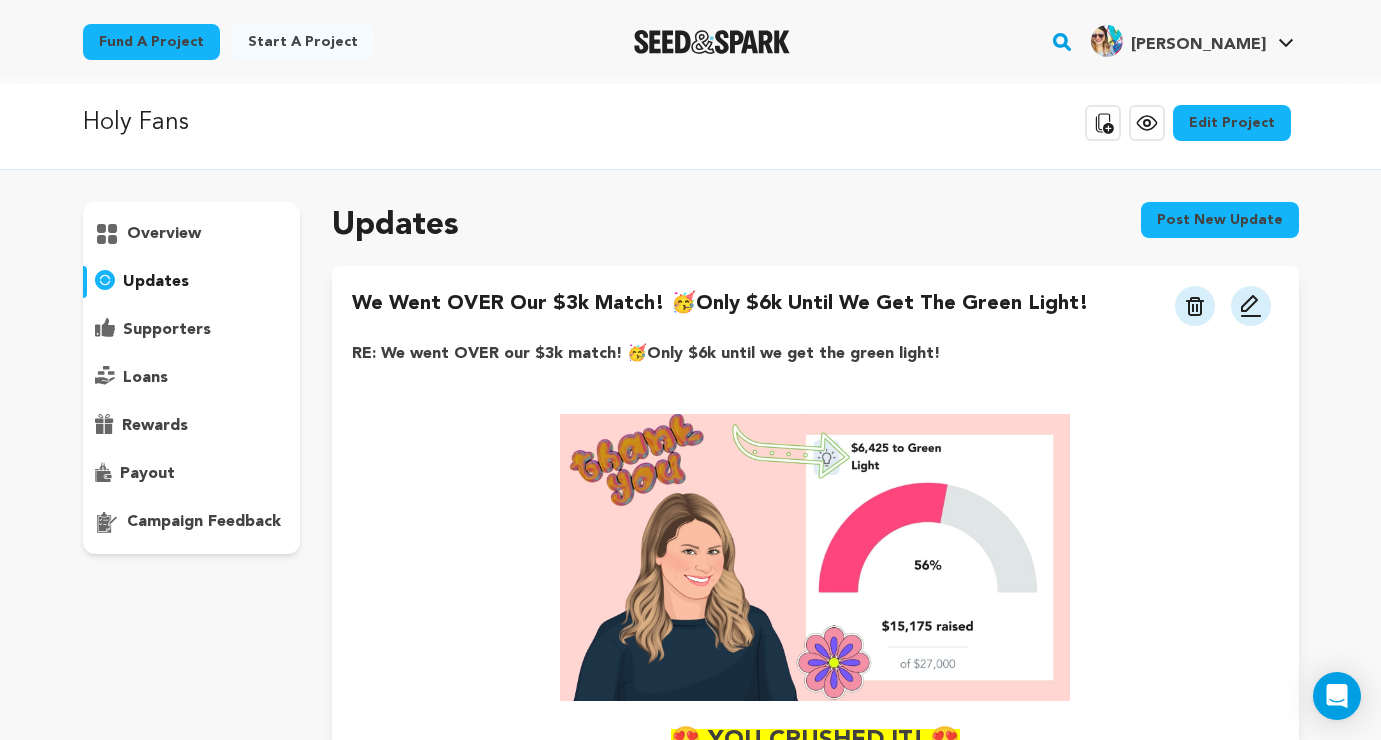 click on "Post new update" at bounding box center (1220, 220) 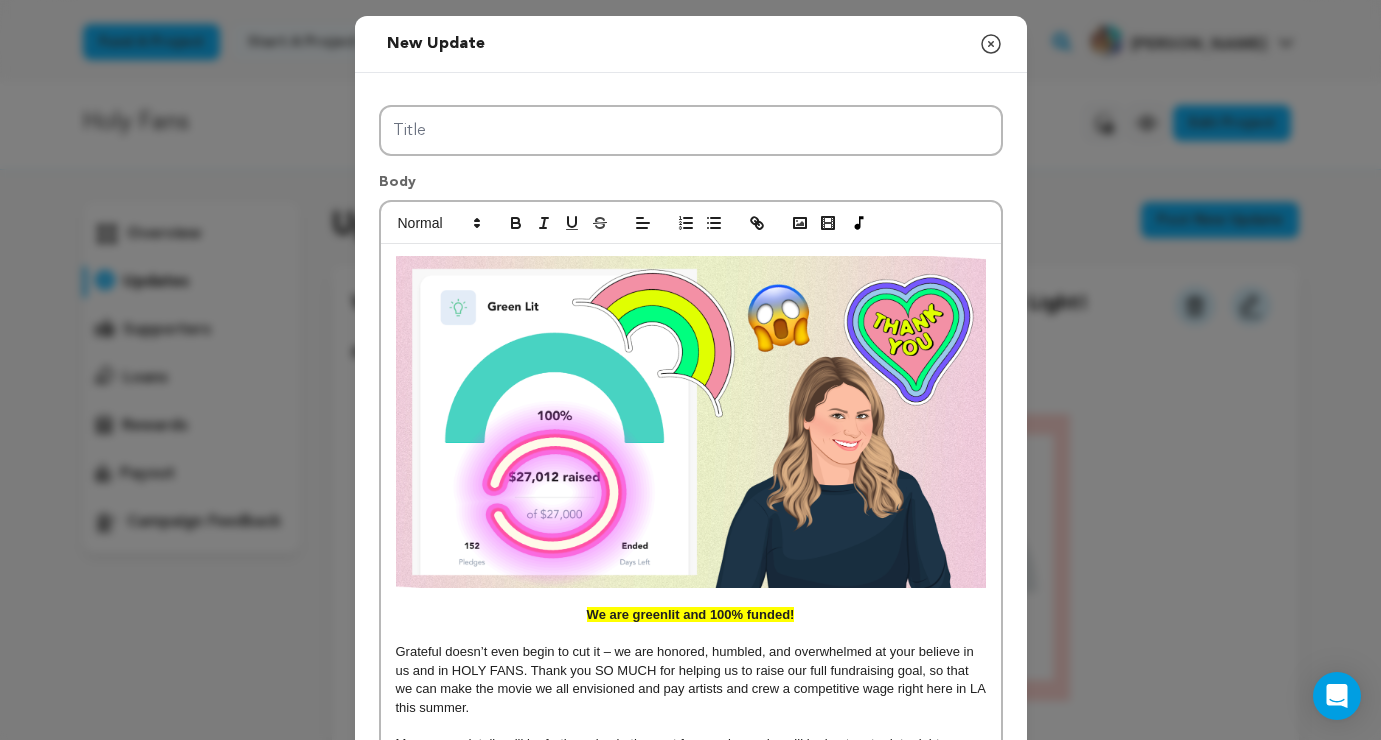scroll, scrollTop: 0, scrollLeft: 0, axis: both 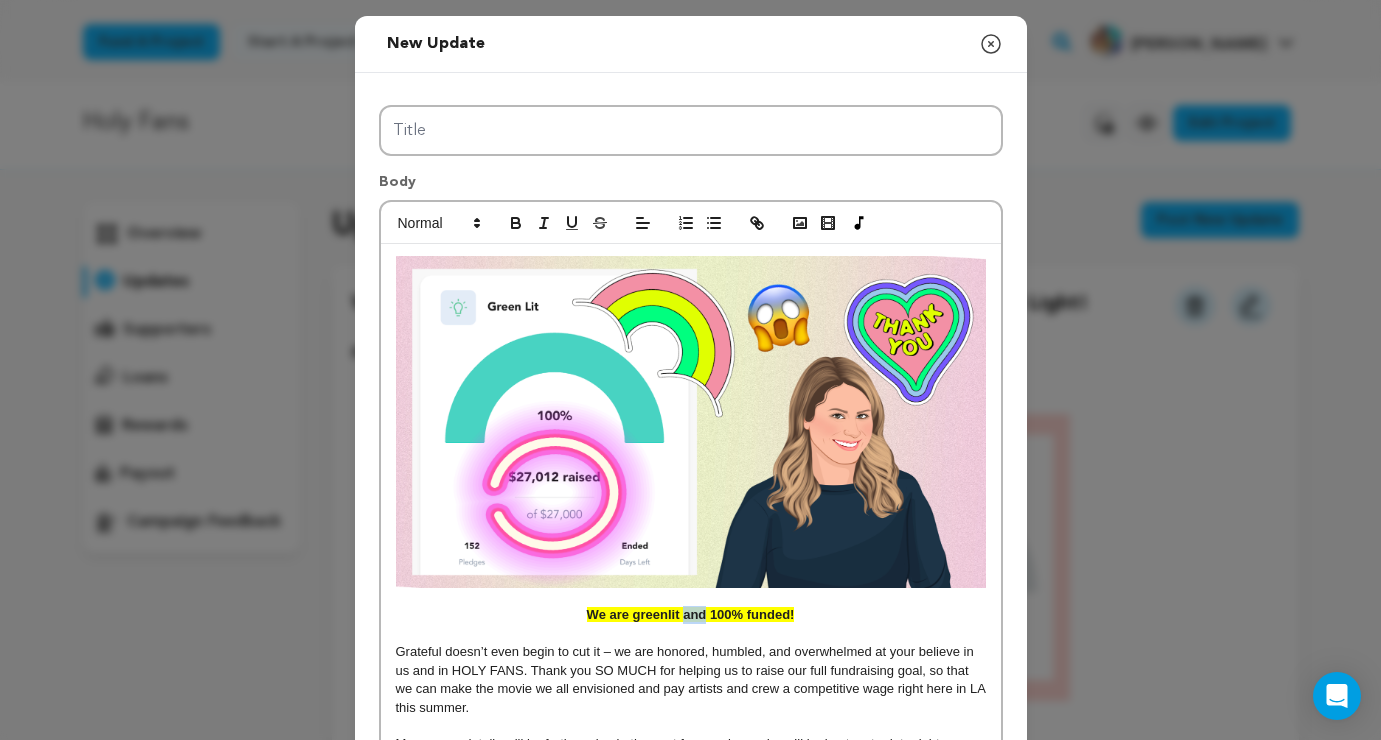click on "We are greenlit and 100% funded!" at bounding box center (691, 614) 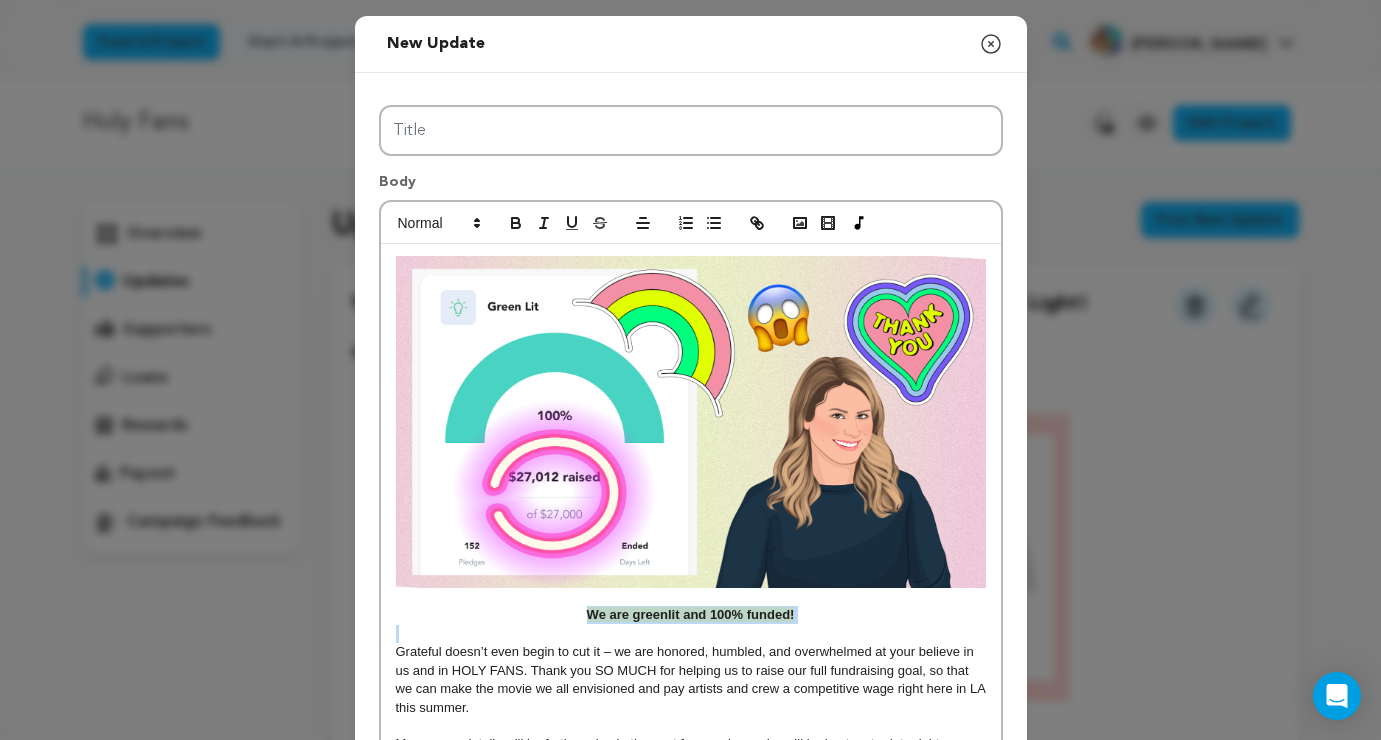 click on "We are greenlit and 100% funded!" at bounding box center (691, 614) 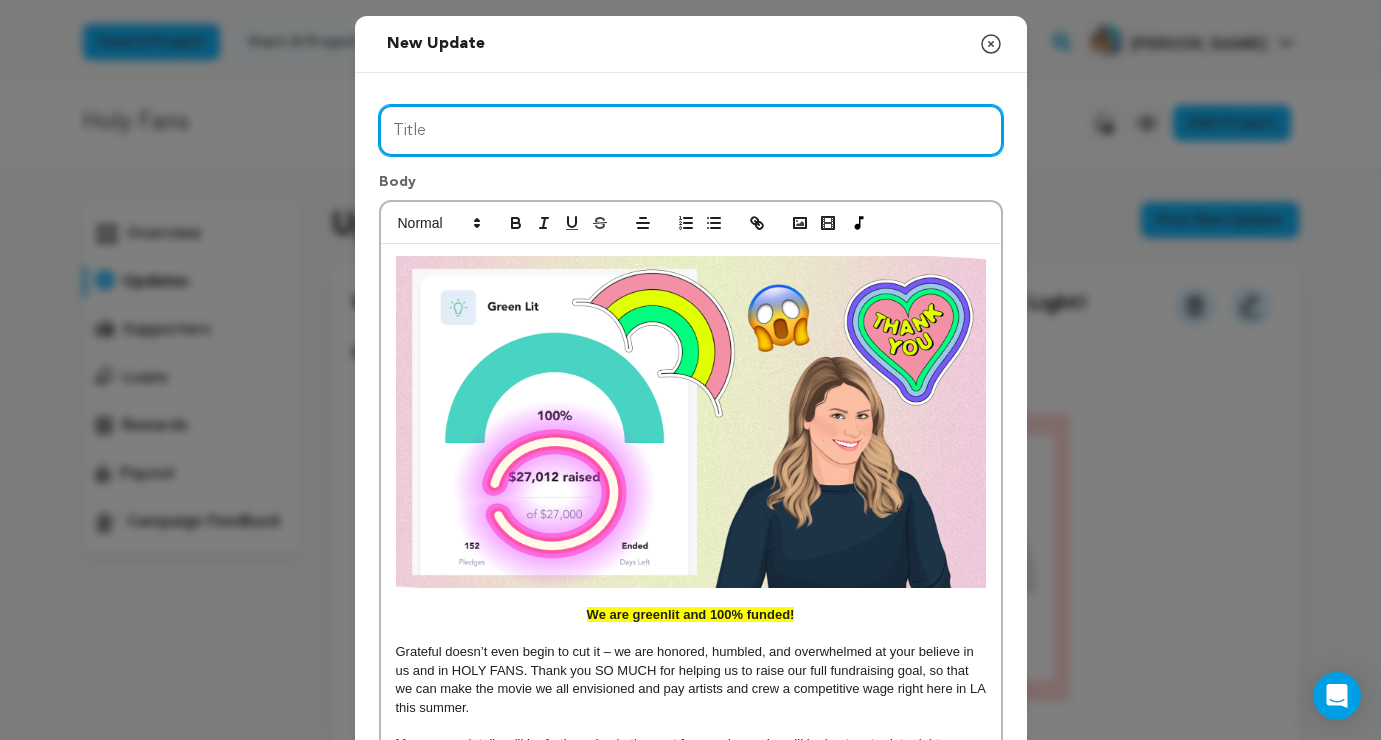 click on "Title" at bounding box center (691, 130) 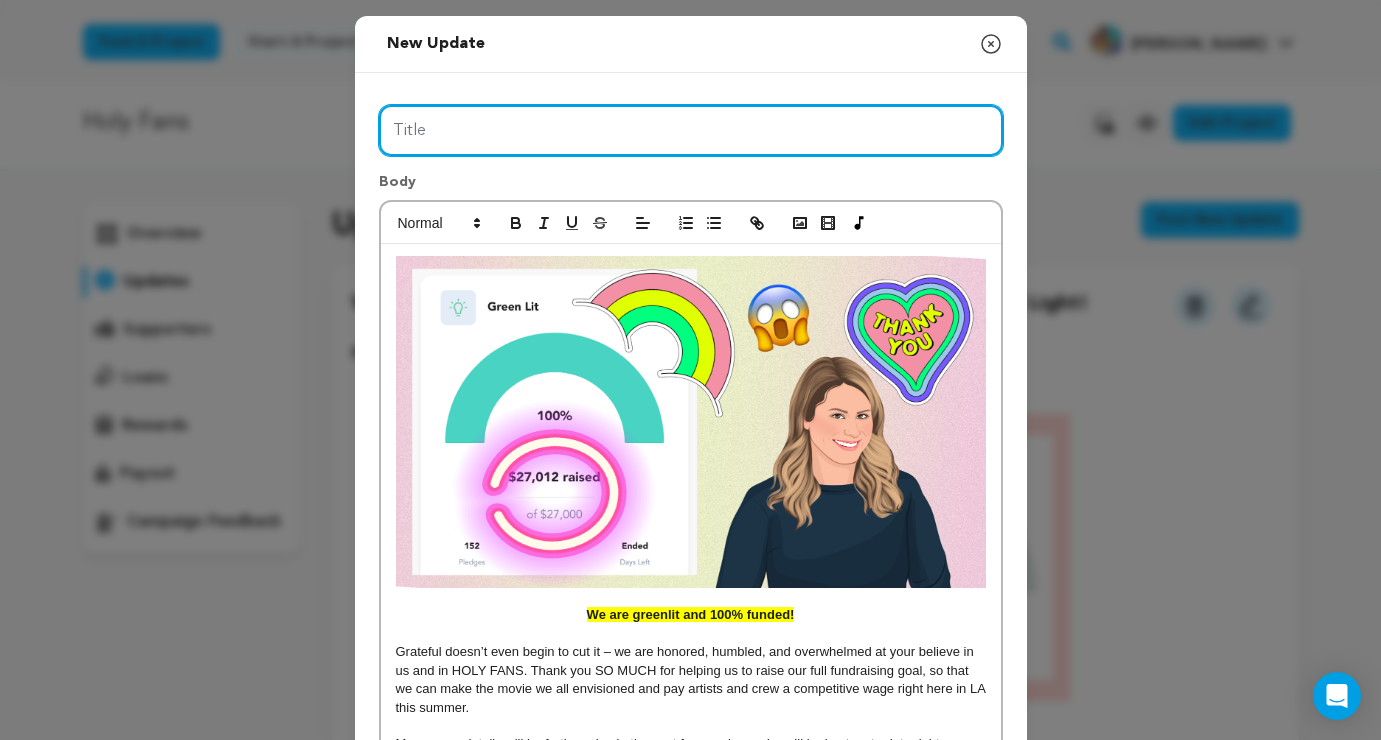 paste on "We are greenlit and 100% funded!" 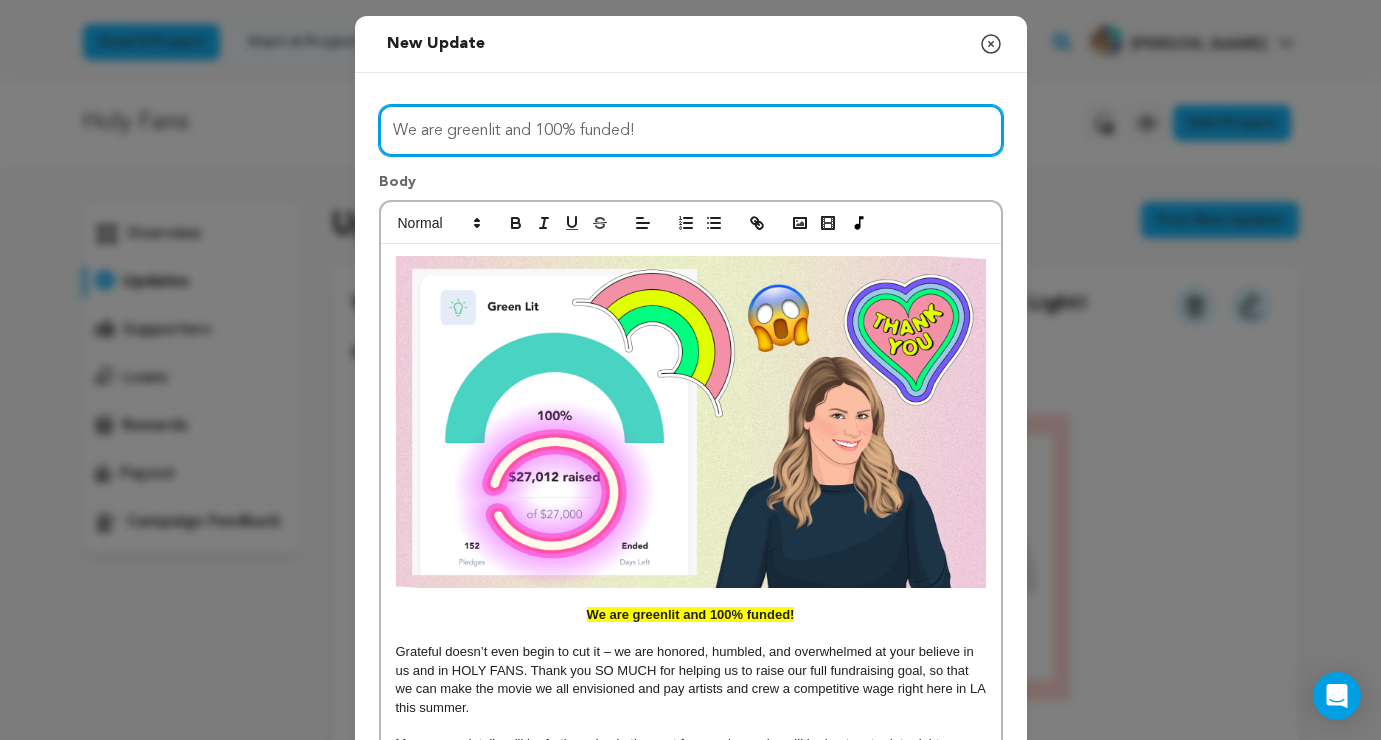 type on "We are greenlit and 100% funded!" 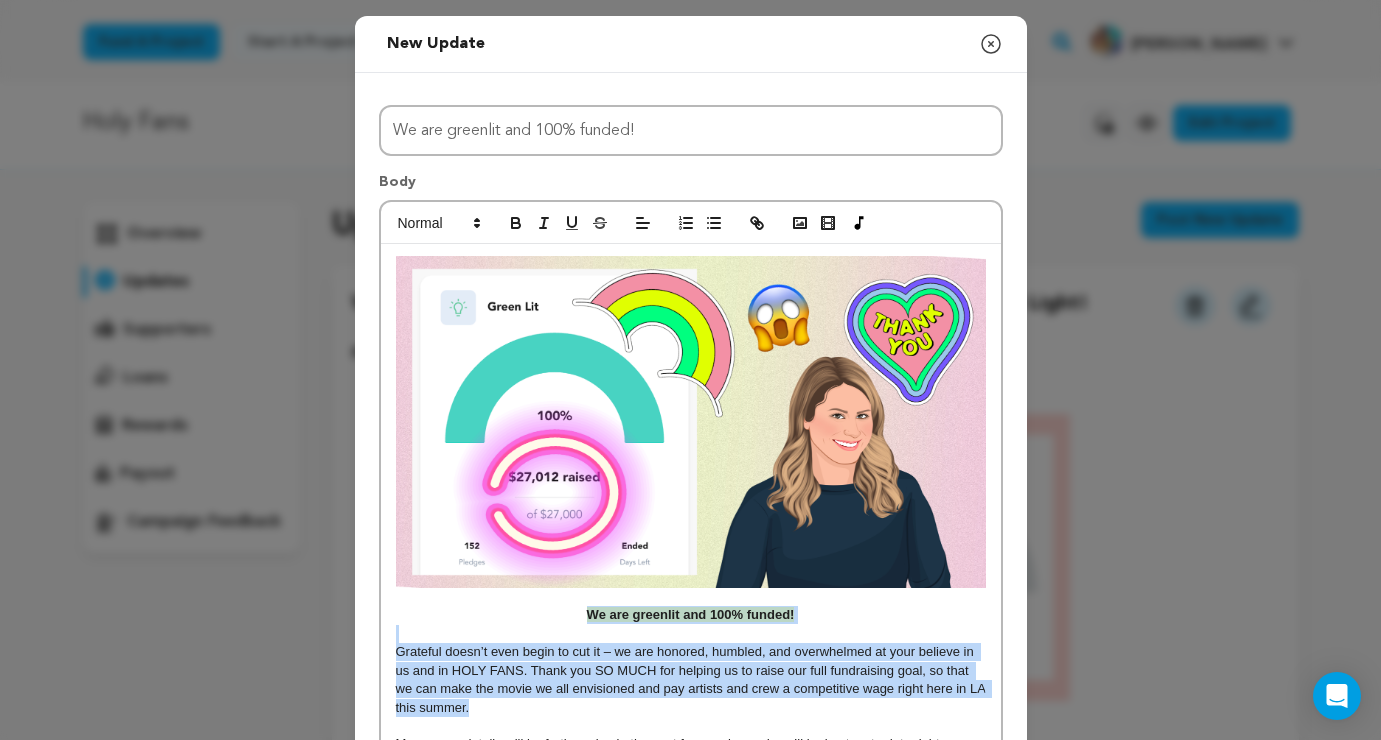 drag, startPoint x: 535, startPoint y: 700, endPoint x: 404, endPoint y: 609, distance: 159.5055 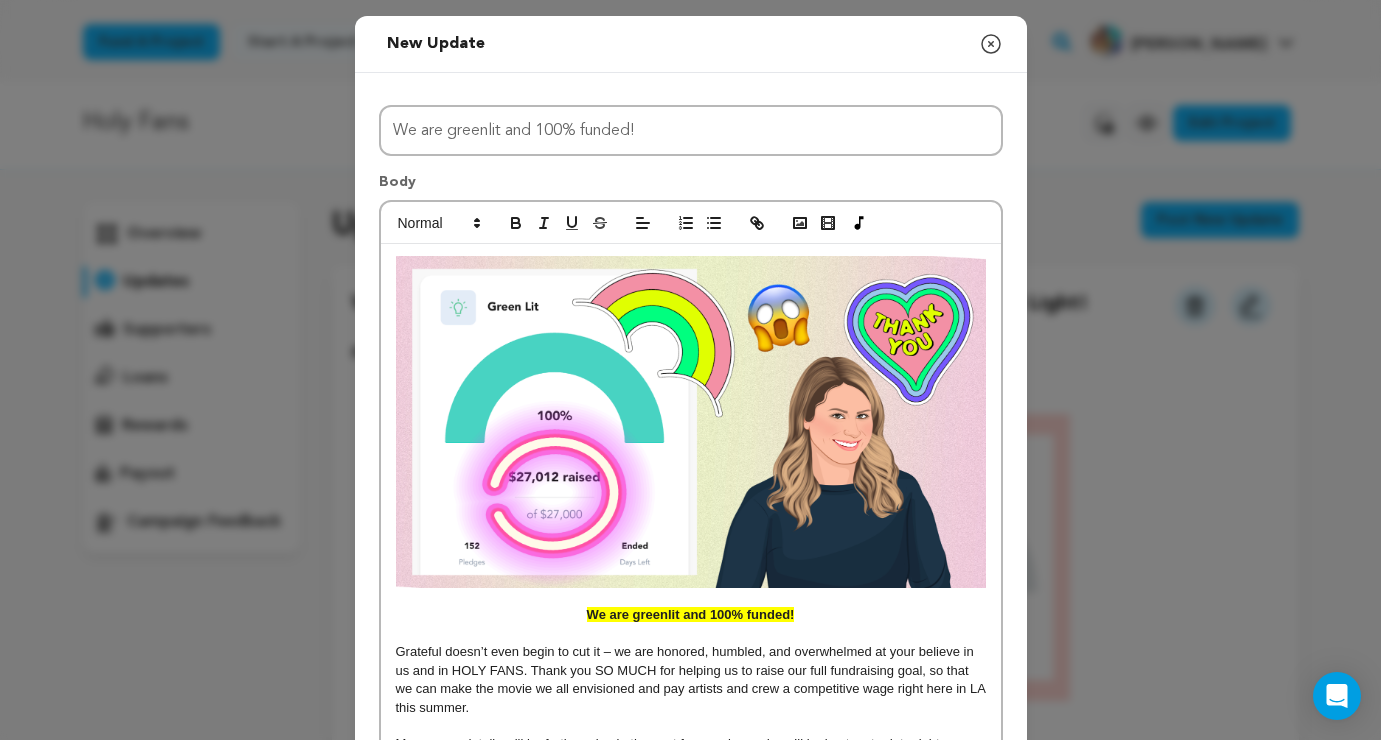 scroll, scrollTop: 0, scrollLeft: 0, axis: both 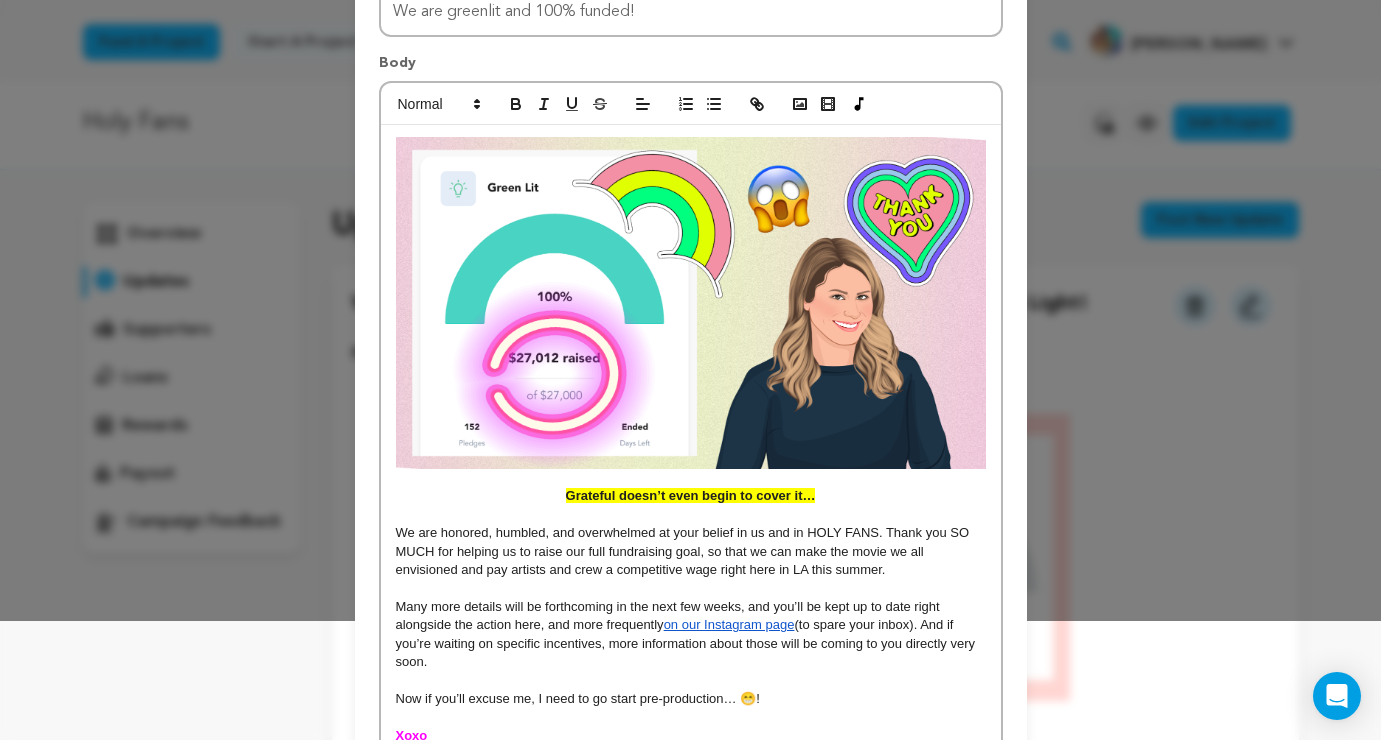 click on "Grateful doesn’t even begin to cover it…" at bounding box center [691, 495] 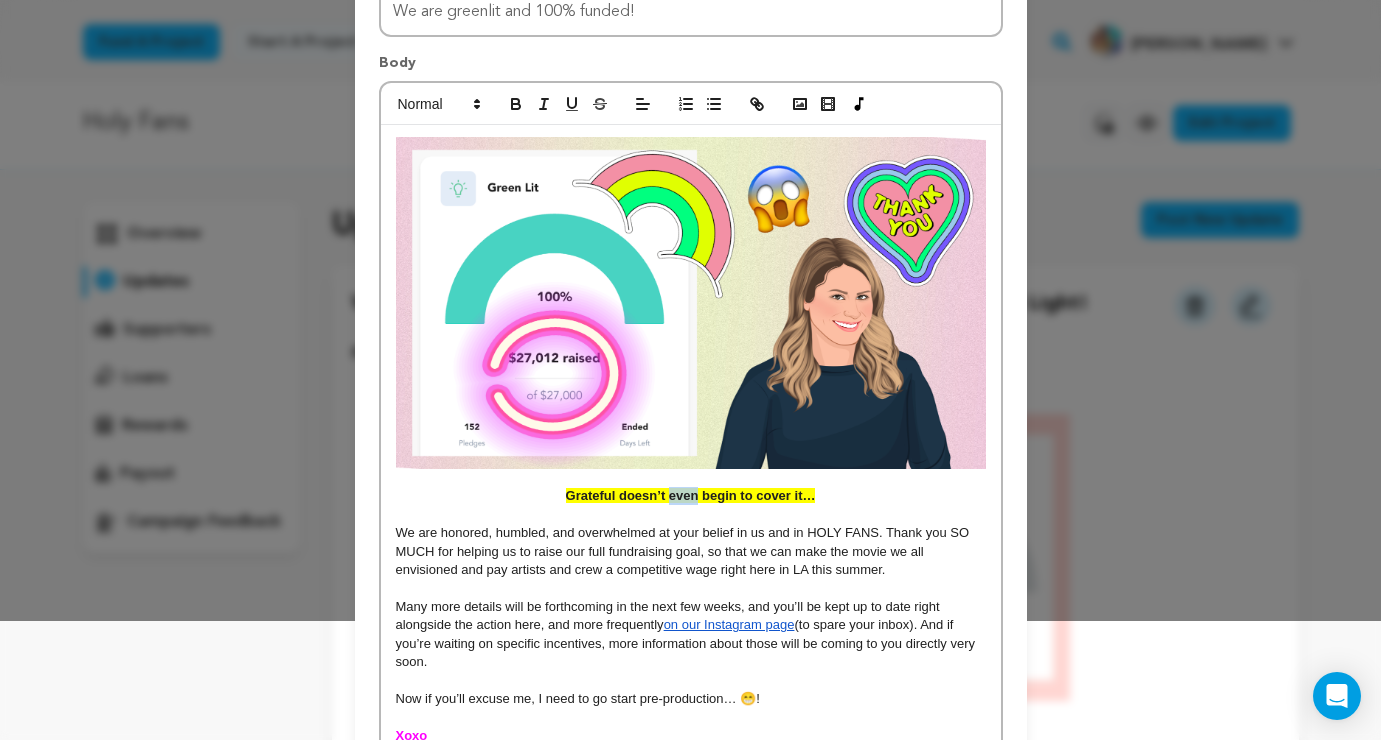 click on "Grateful doesn’t even begin to cover it…" at bounding box center (691, 495) 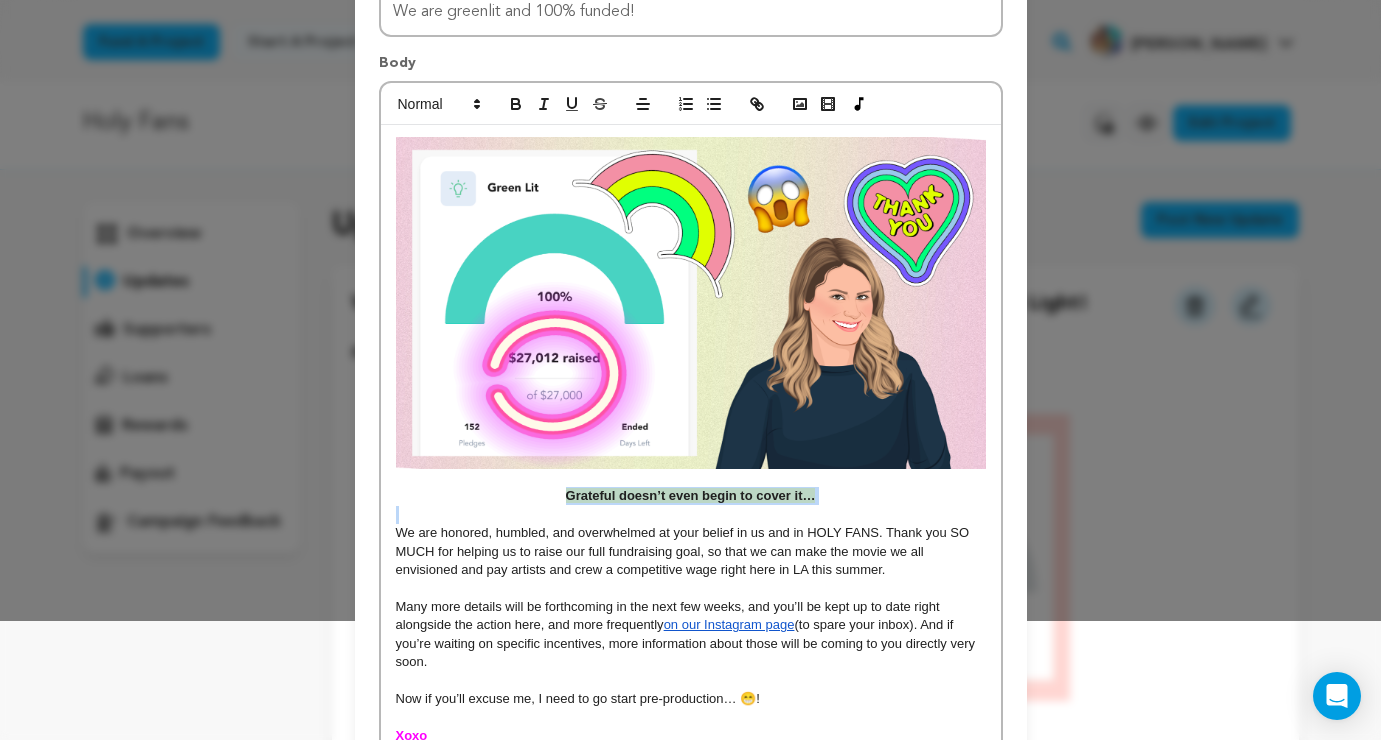 click on "Grateful doesn’t even begin to cover it…" at bounding box center (691, 495) 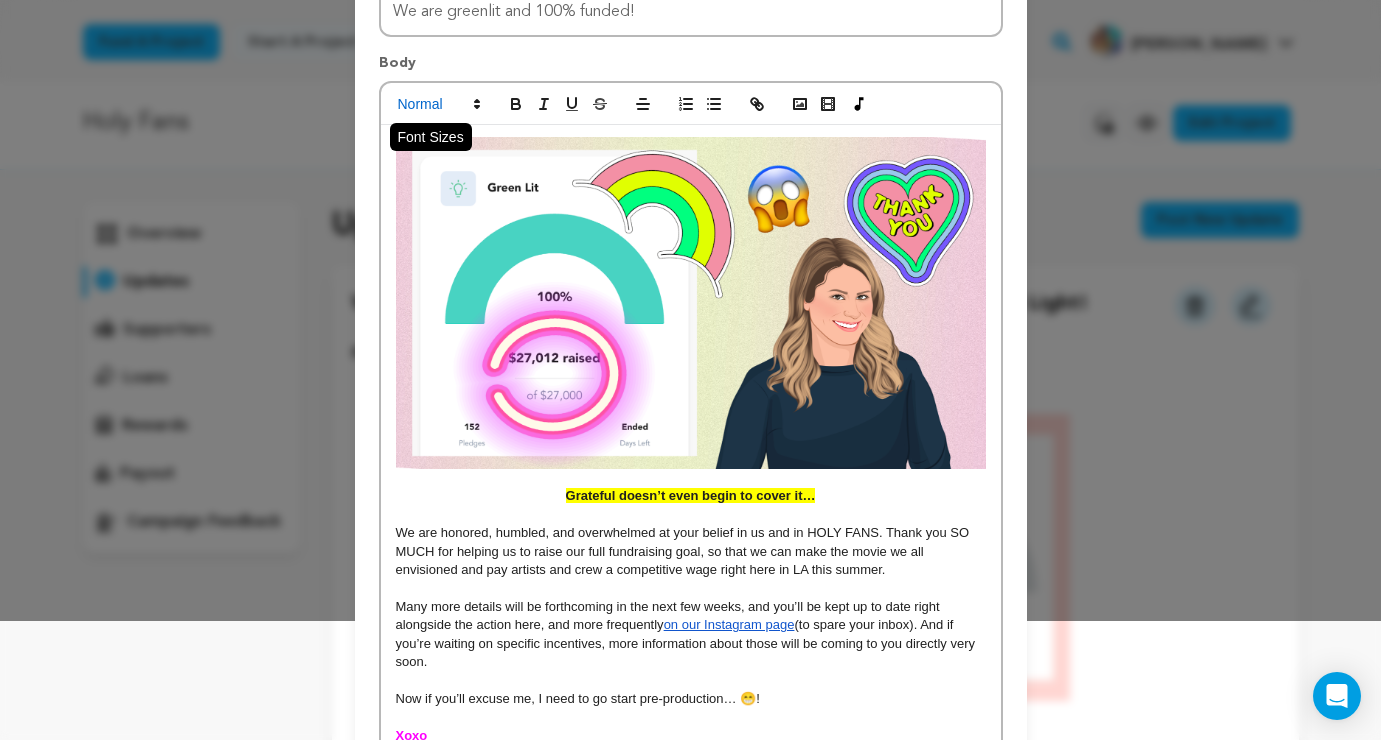 click at bounding box center [438, 104] 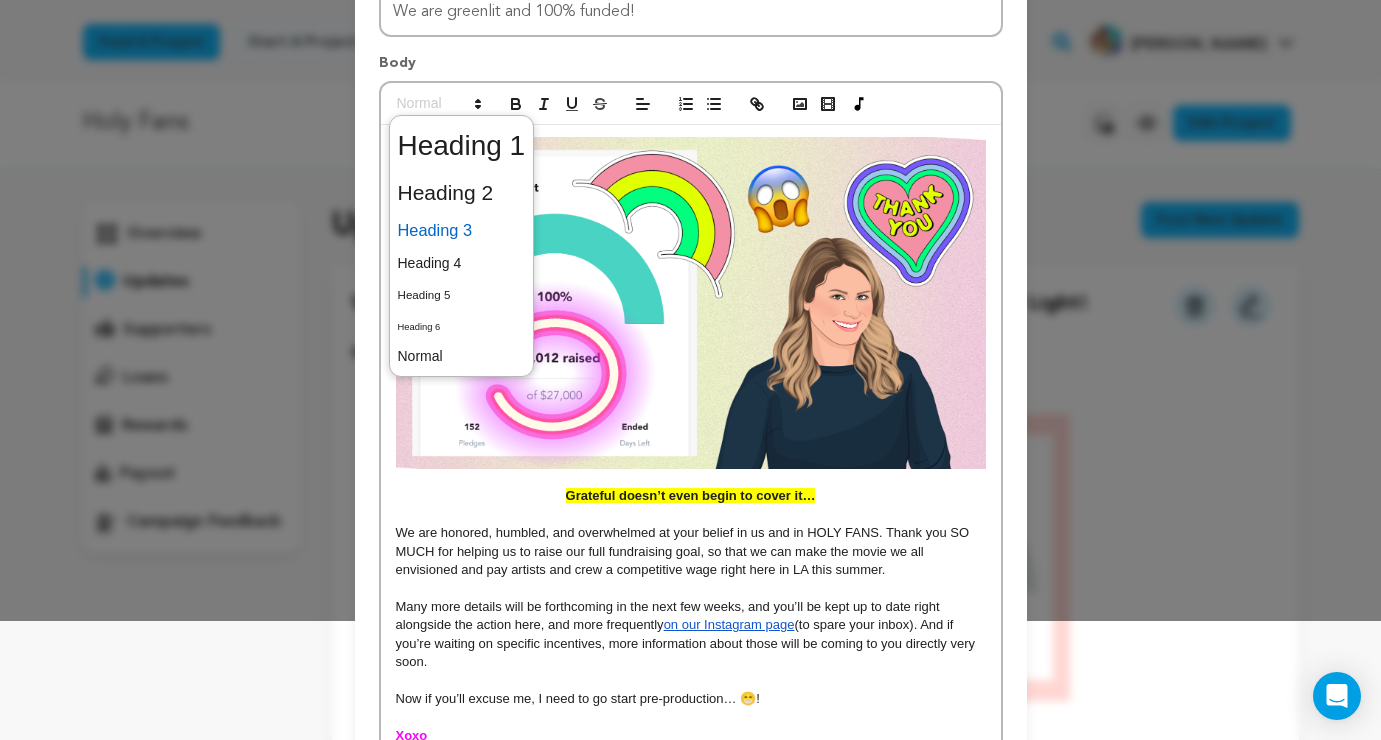 click at bounding box center (462, 230) 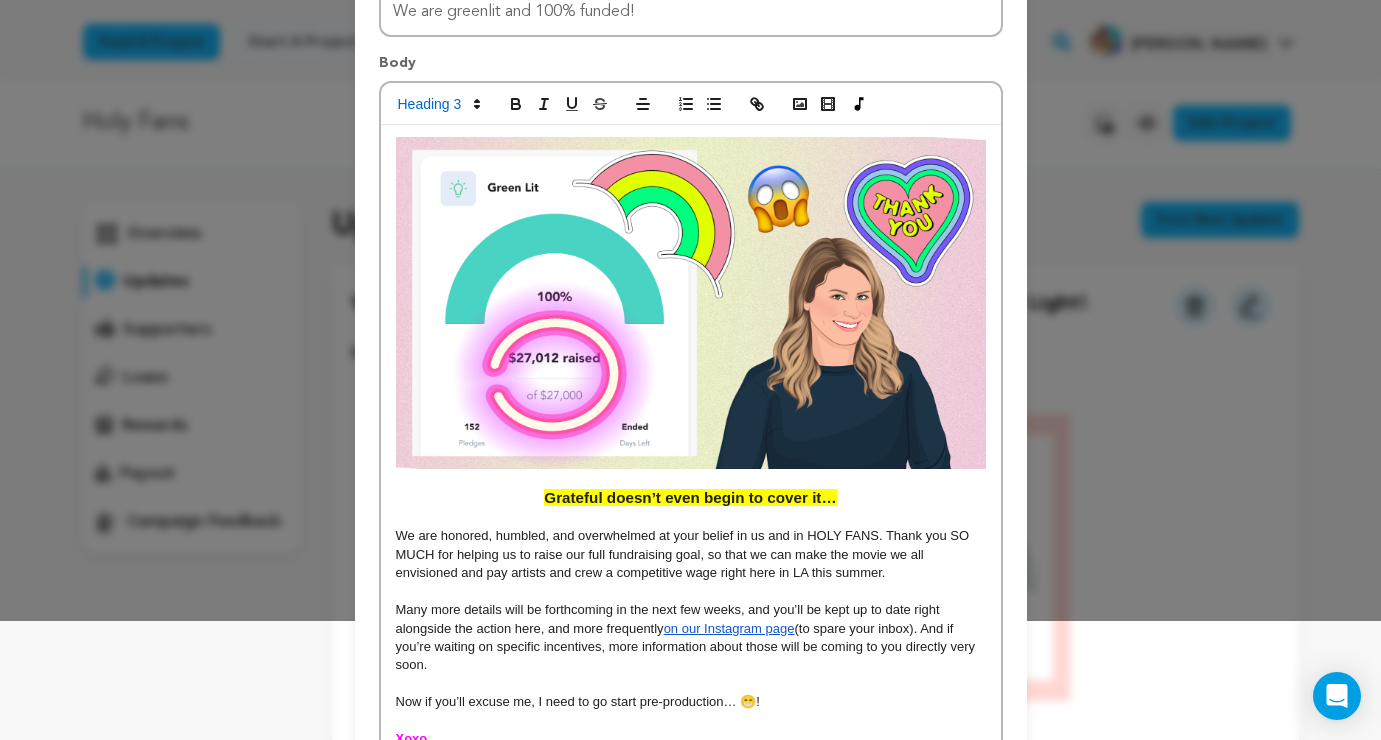 click at bounding box center (691, 592) 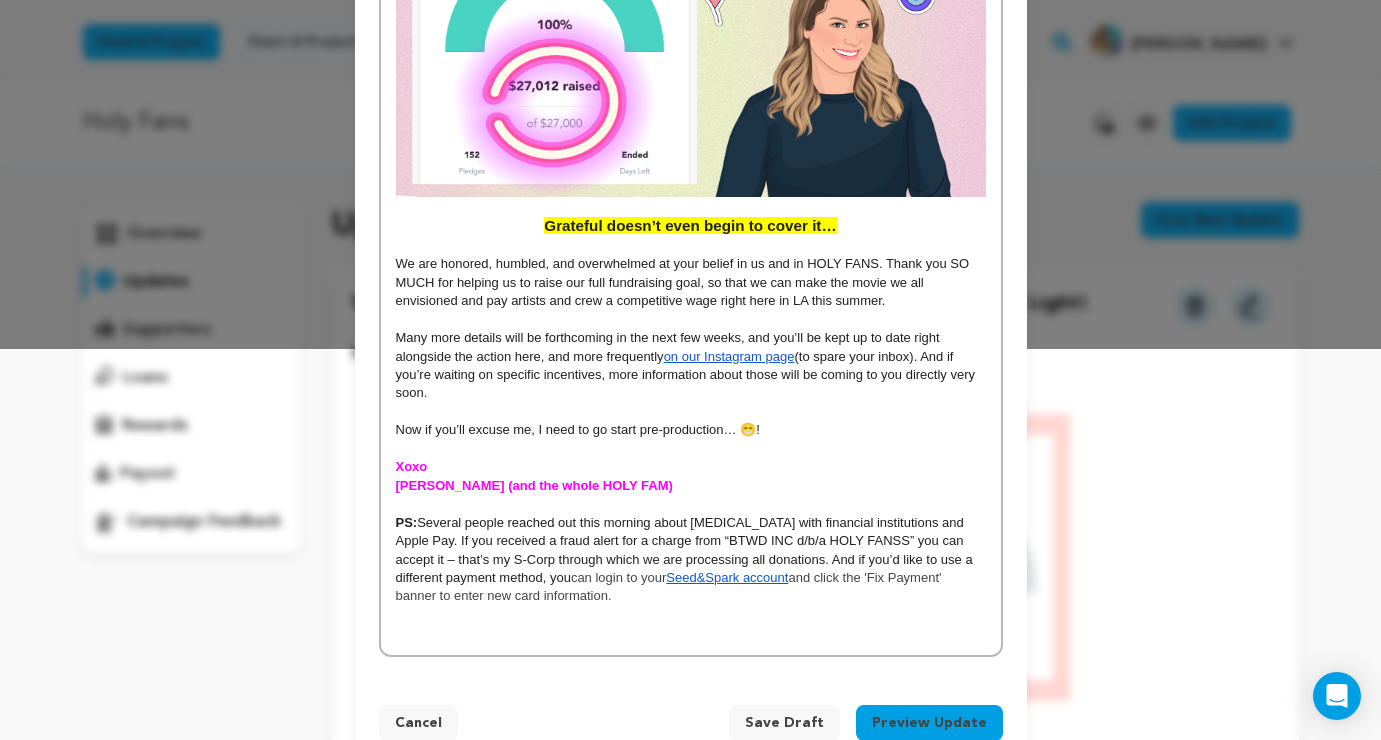 scroll, scrollTop: 411, scrollLeft: 0, axis: vertical 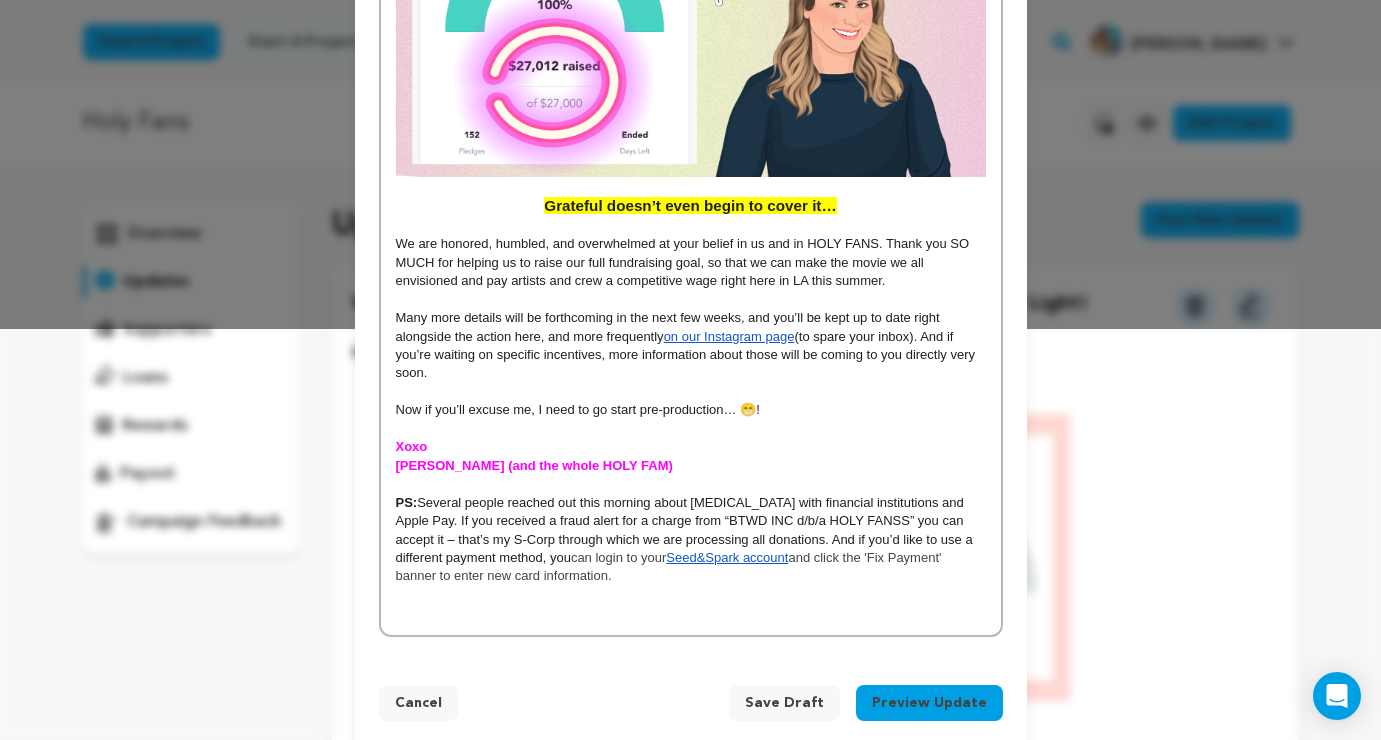 click at bounding box center (691, 613) 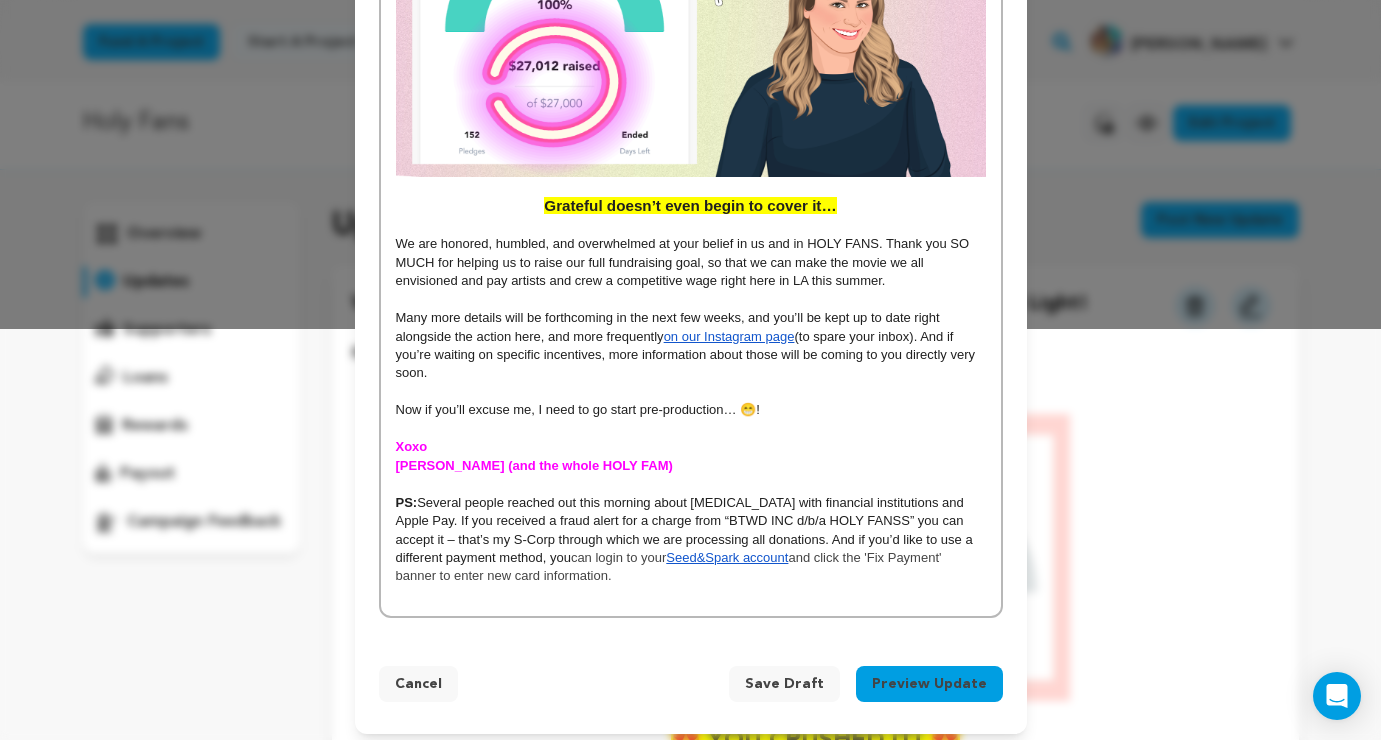 scroll, scrollTop: 403, scrollLeft: 0, axis: vertical 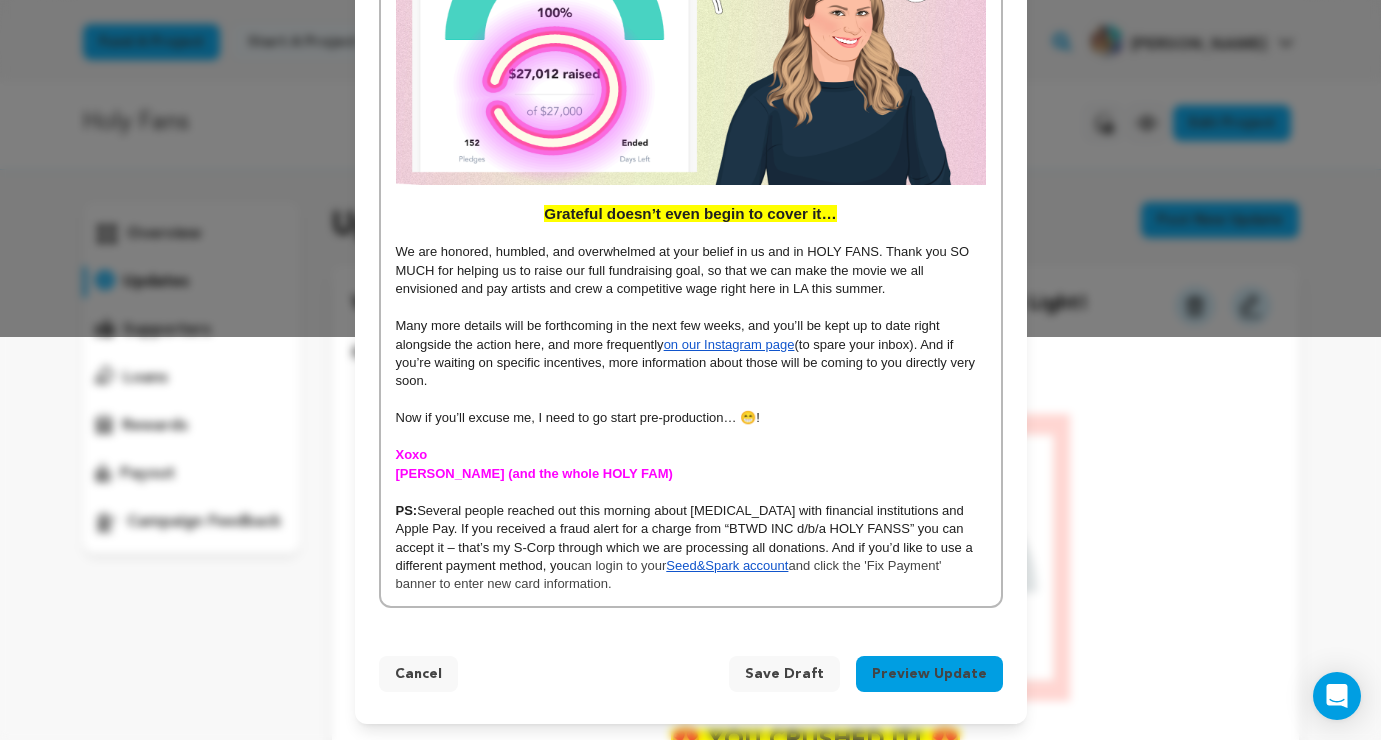 click on "Several people reached out this morning about hiccups with financial institutions and Apple Pay. If you received a fraud alert for a charge from “BTWD INC d/b/a HOLY FANSS” you can accept it – that’s my S-Corp through which we are processing all donations. And if you’d like to use a different payment method, you" at bounding box center (686, 538) 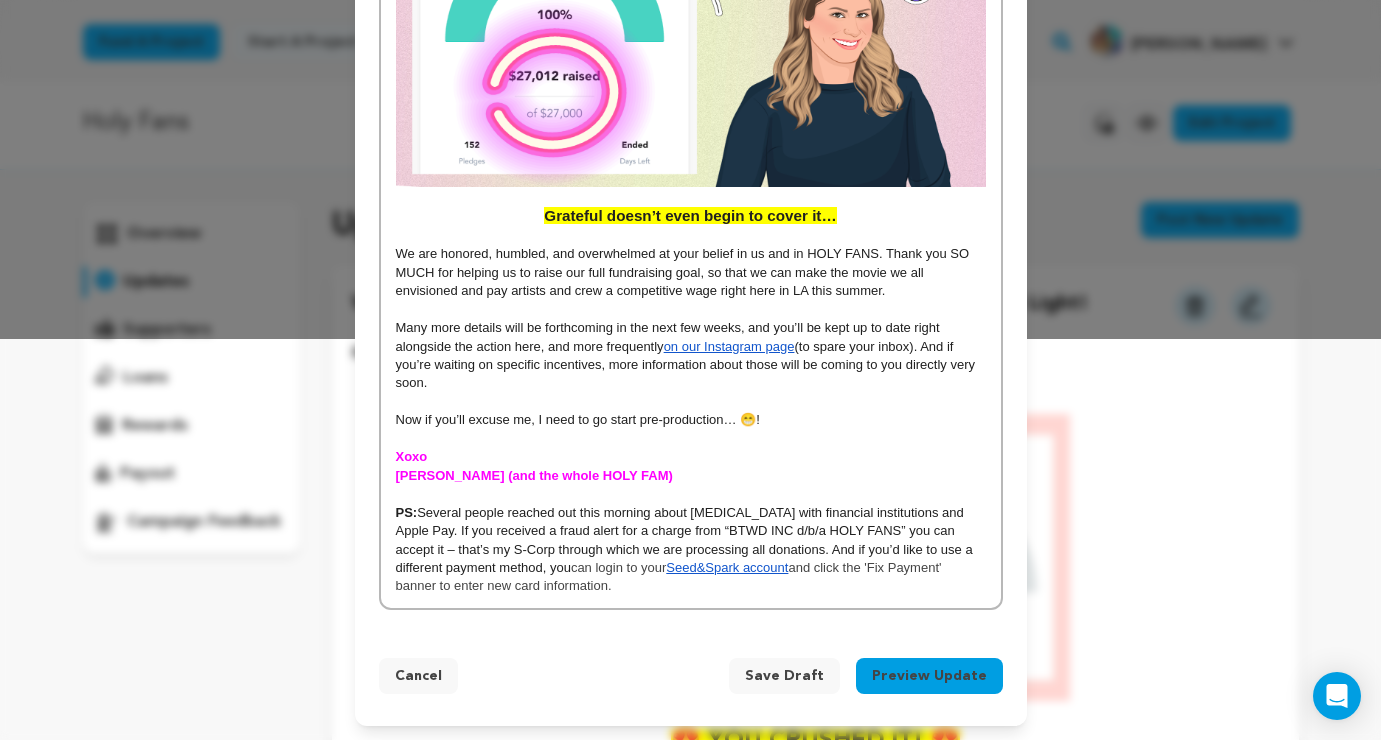 scroll, scrollTop: 402, scrollLeft: 0, axis: vertical 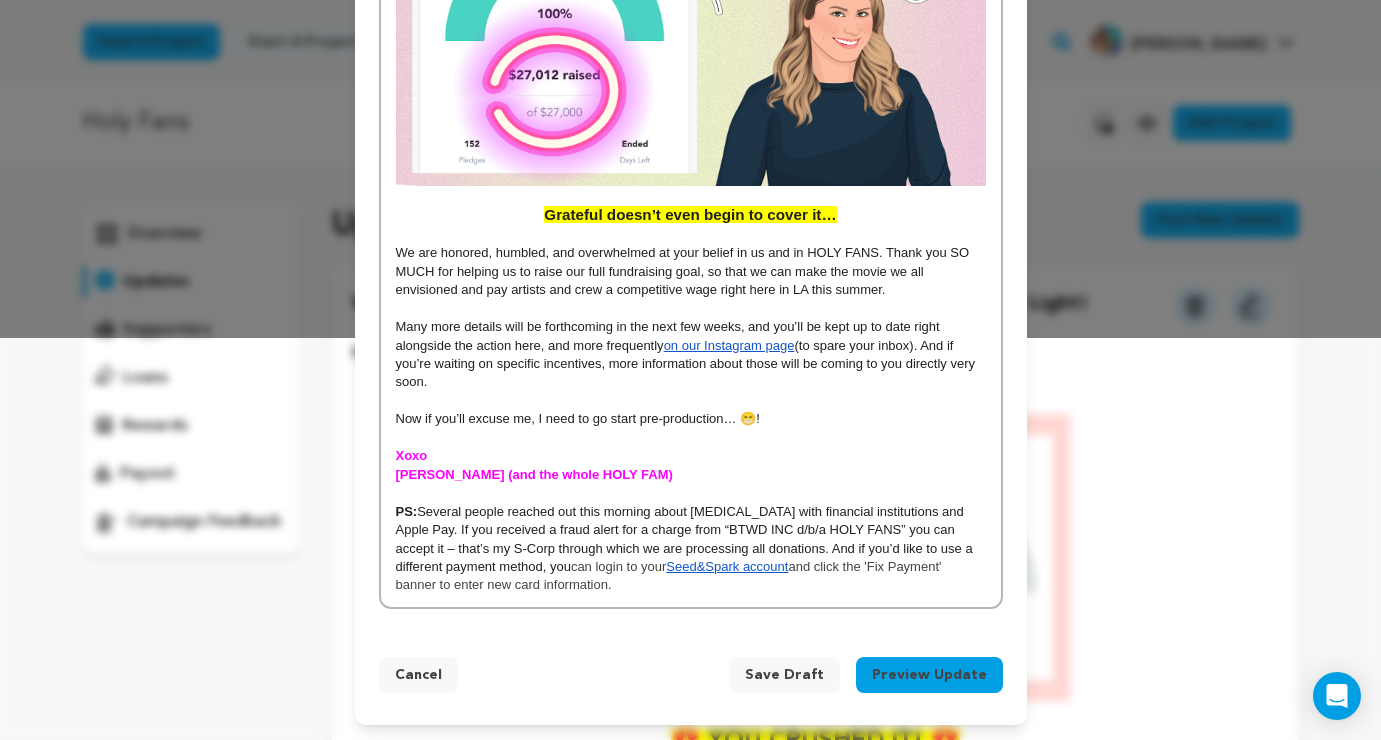 click on "Preview Update" at bounding box center [929, 675] 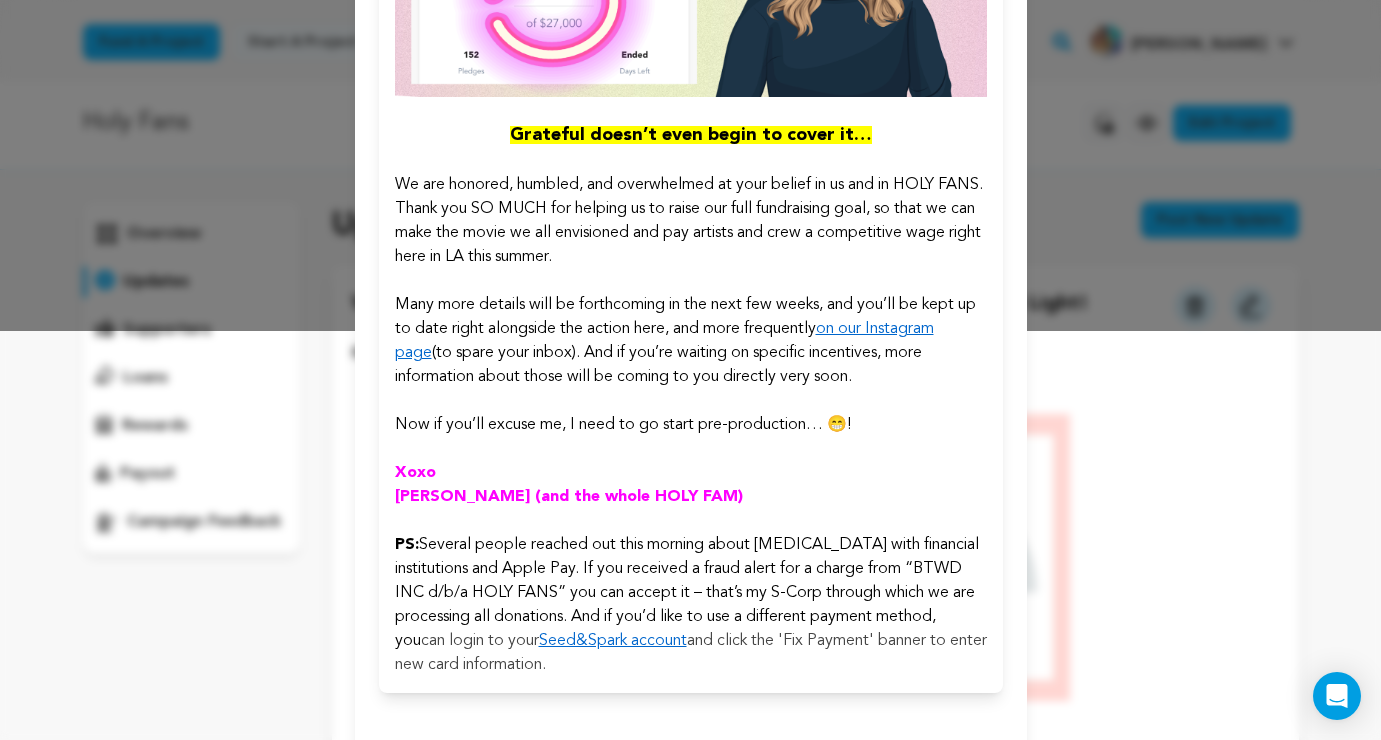 scroll, scrollTop: 494, scrollLeft: 0, axis: vertical 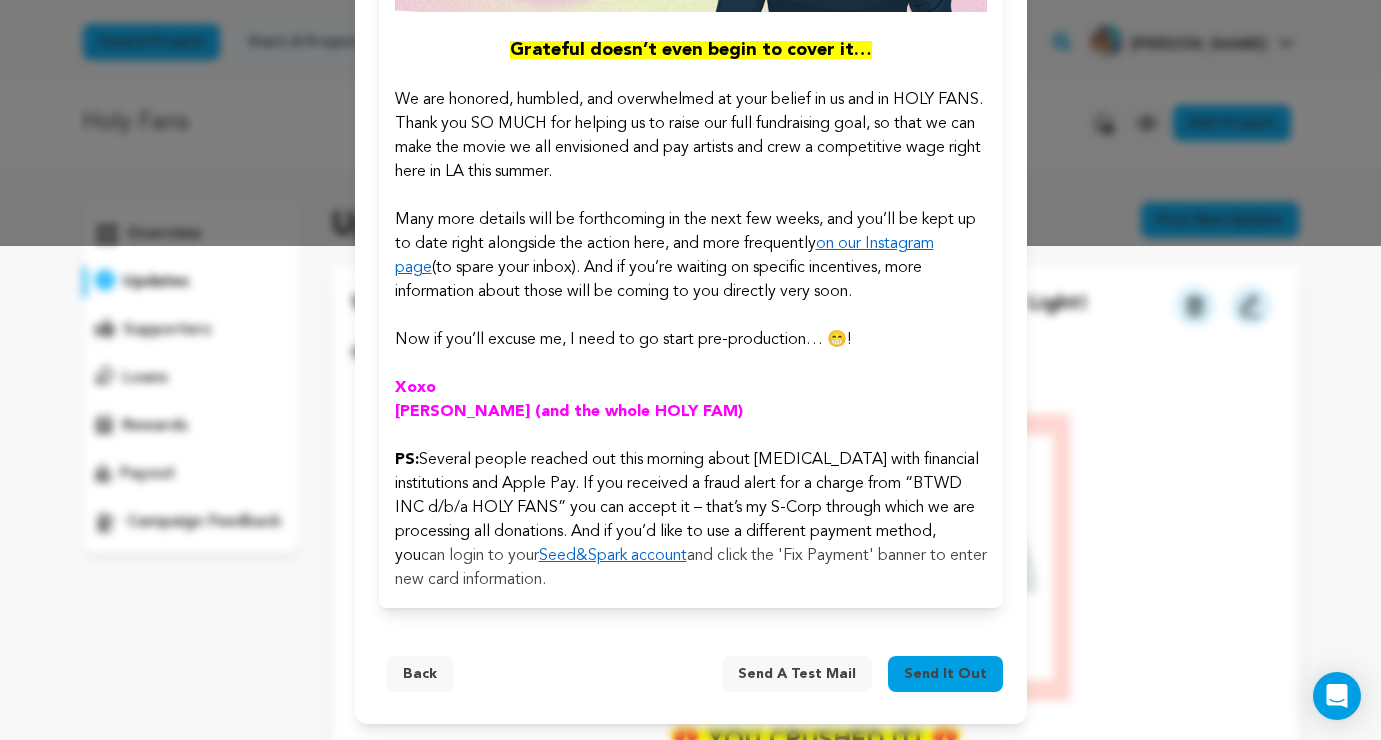 click on "Send a test mail" at bounding box center (797, 674) 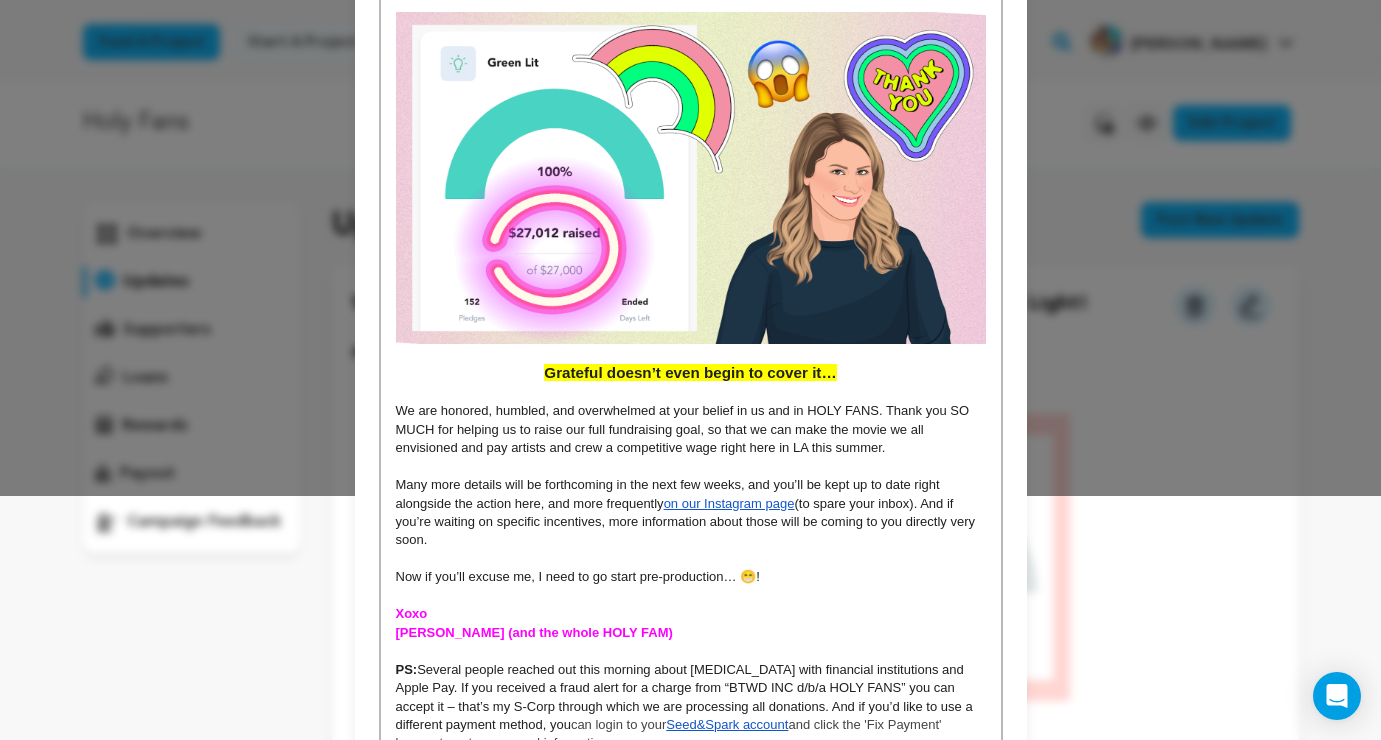 scroll, scrollTop: 211, scrollLeft: 0, axis: vertical 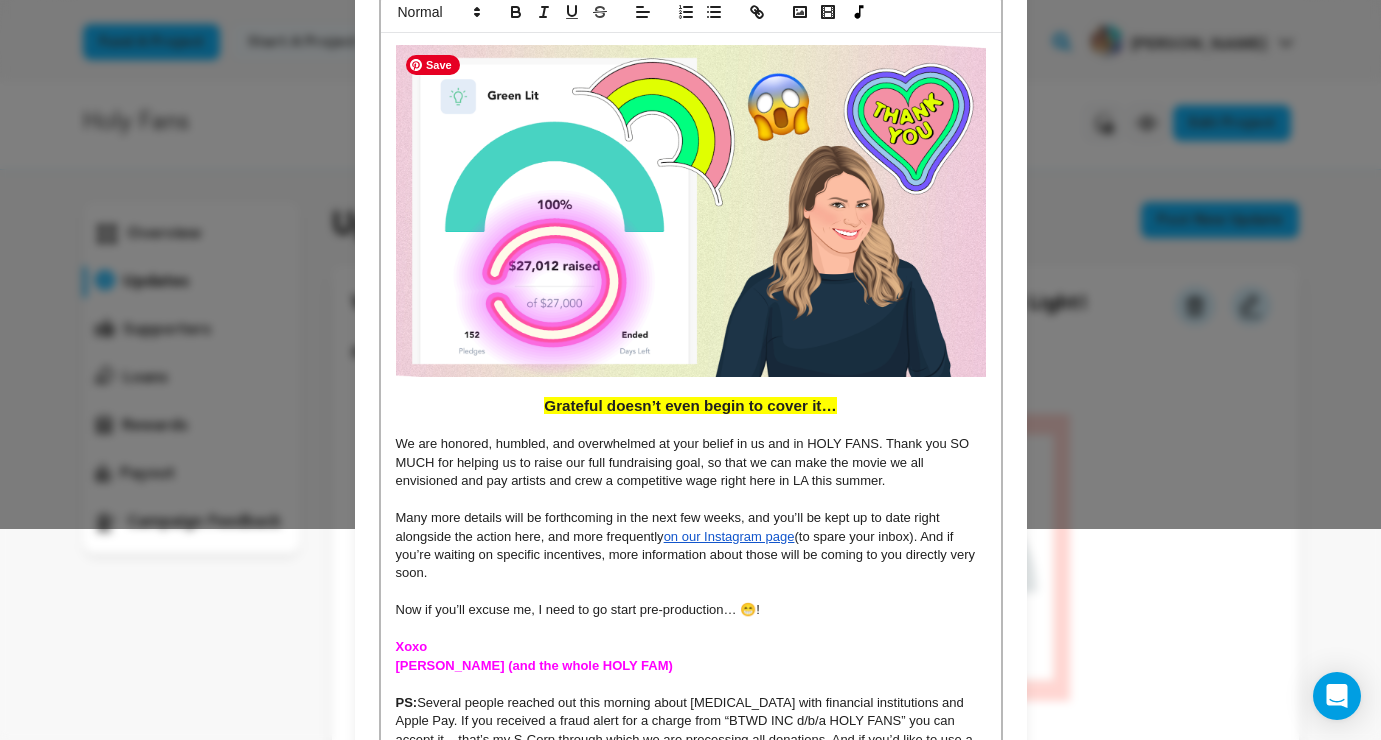 click at bounding box center (691, 211) 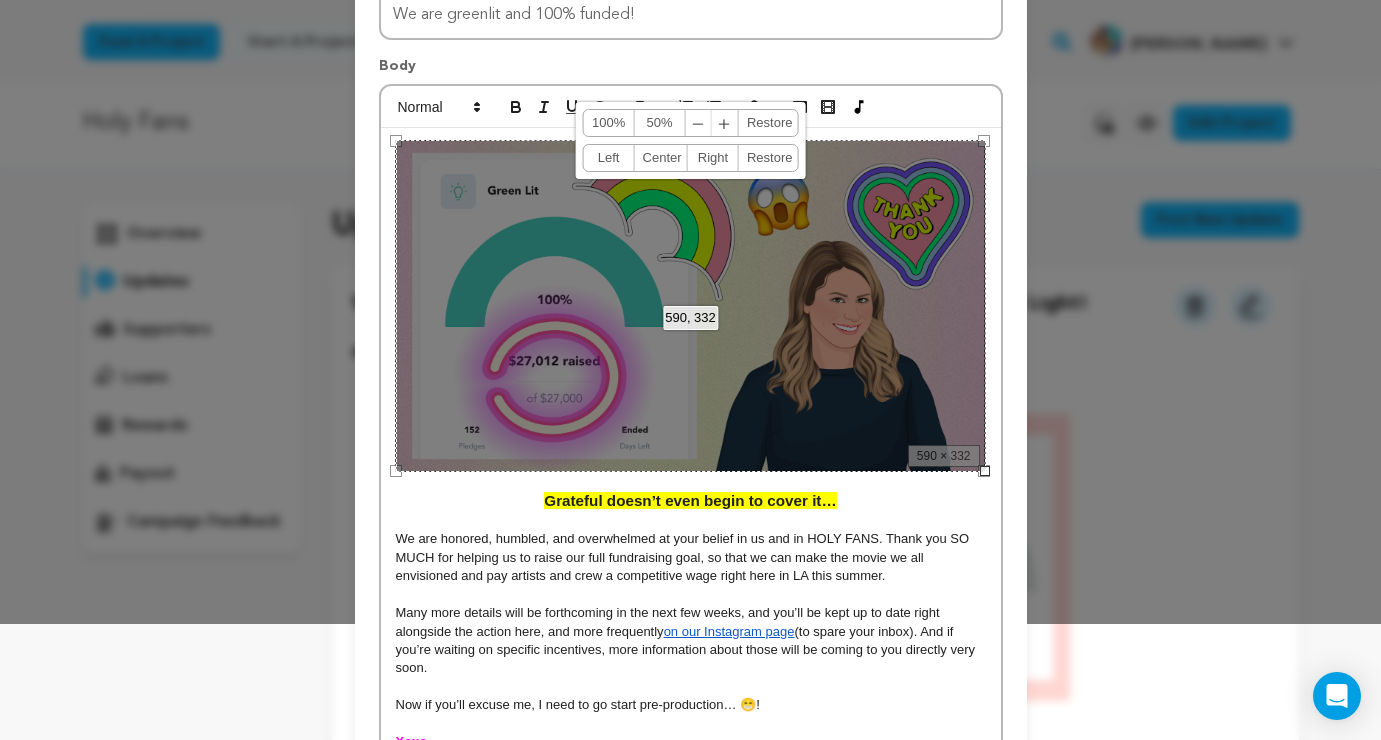 scroll, scrollTop: 115, scrollLeft: 0, axis: vertical 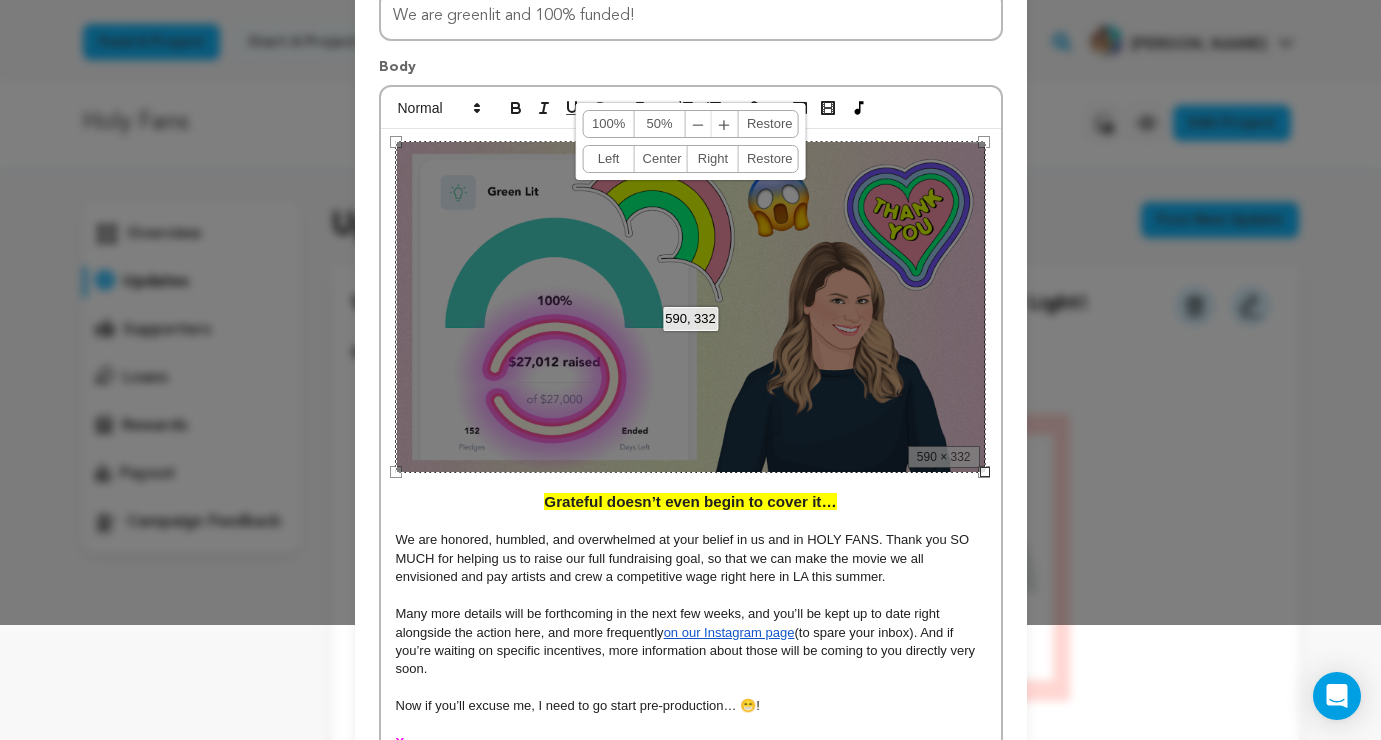 click on "Center" at bounding box center (661, 159) 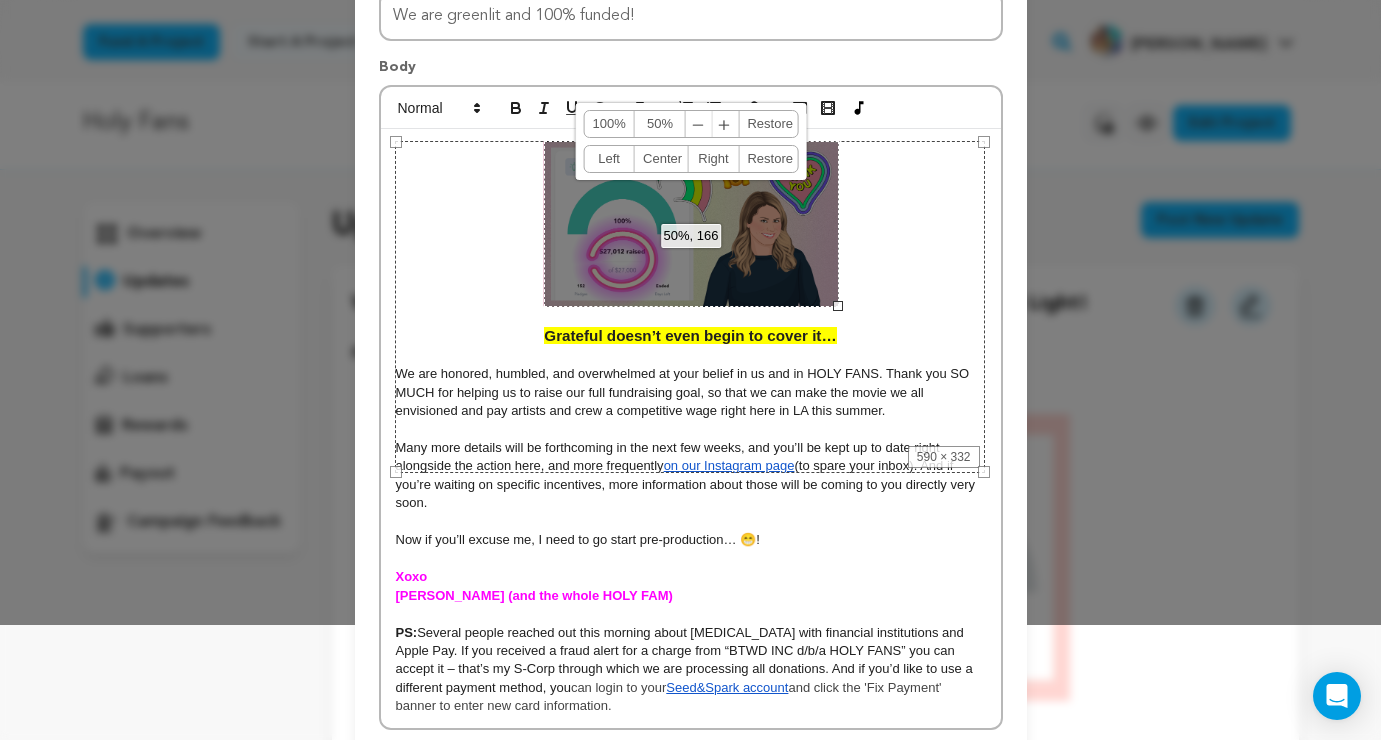 scroll, scrollTop: 237, scrollLeft: 0, axis: vertical 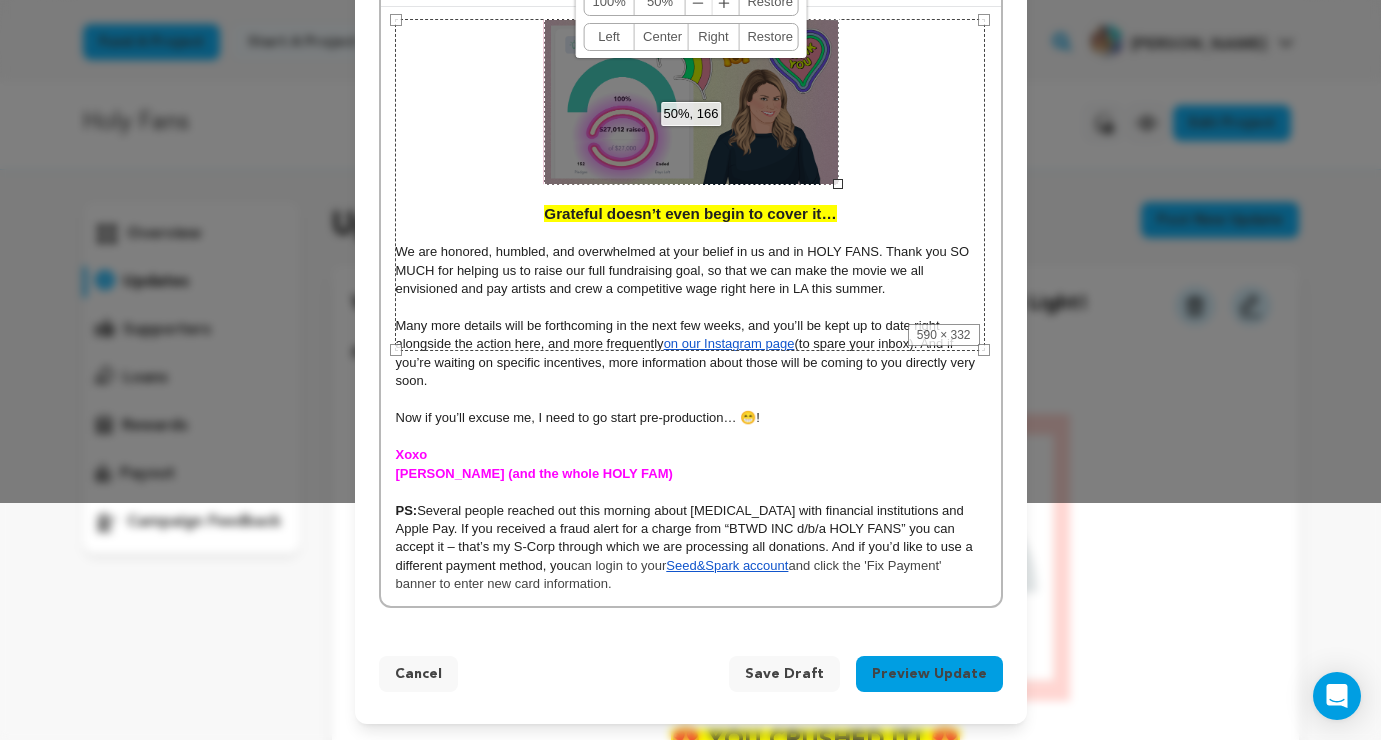 click on "Preview Update" at bounding box center (929, 674) 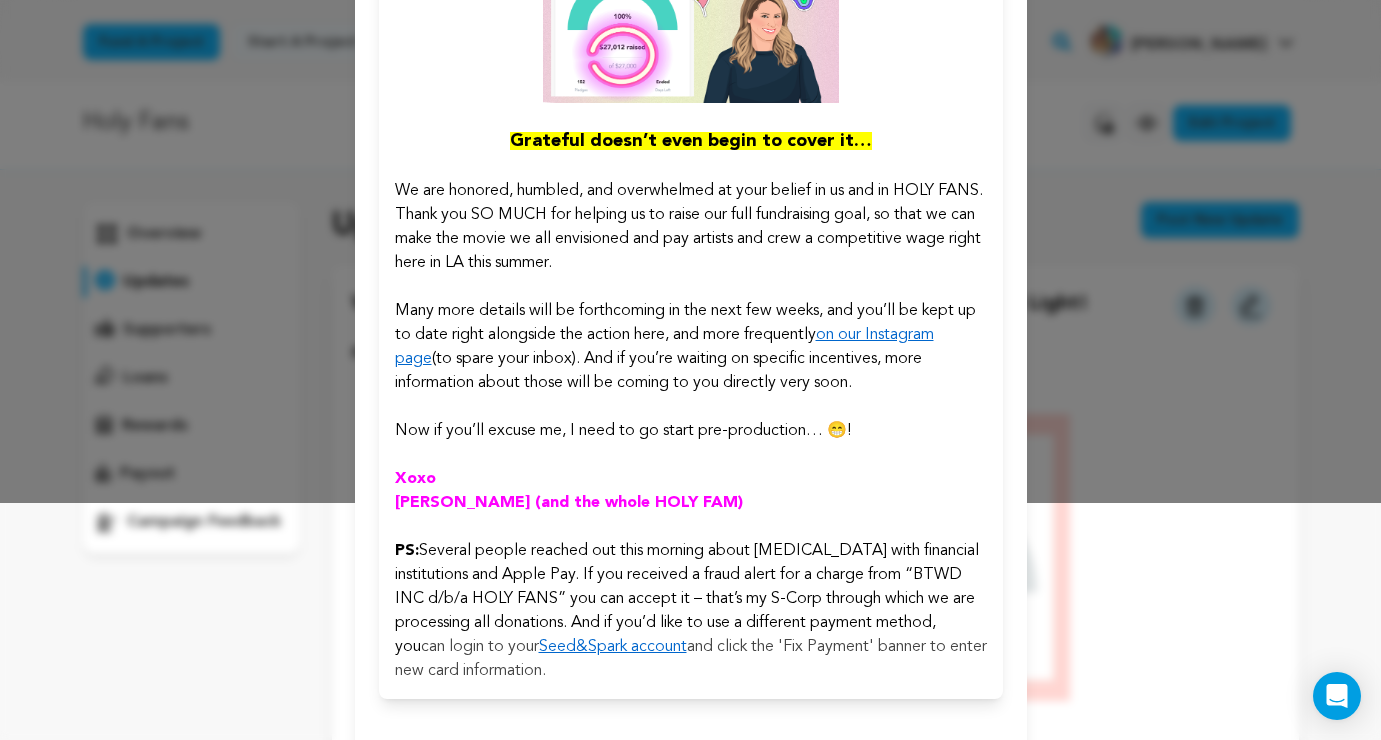 scroll, scrollTop: 327, scrollLeft: 0, axis: vertical 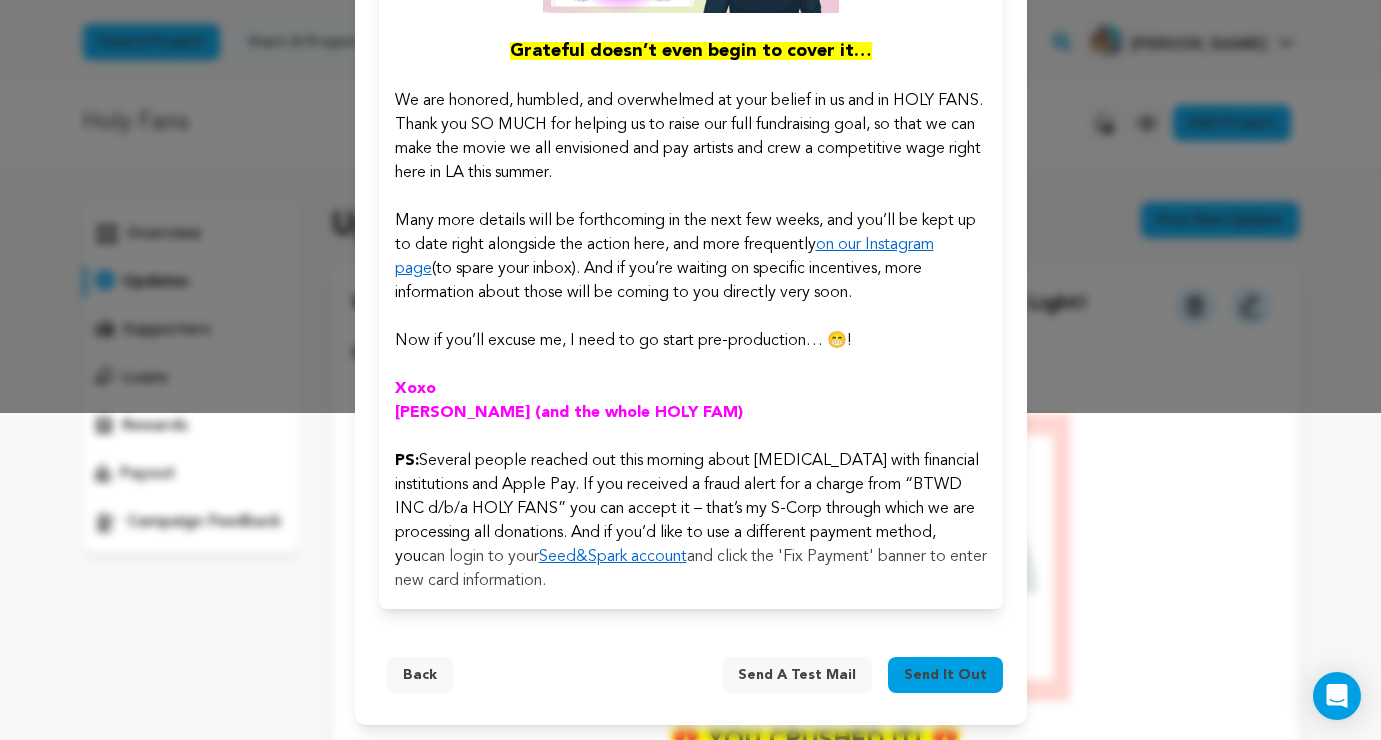 click on "Send a test mail" at bounding box center [797, 675] 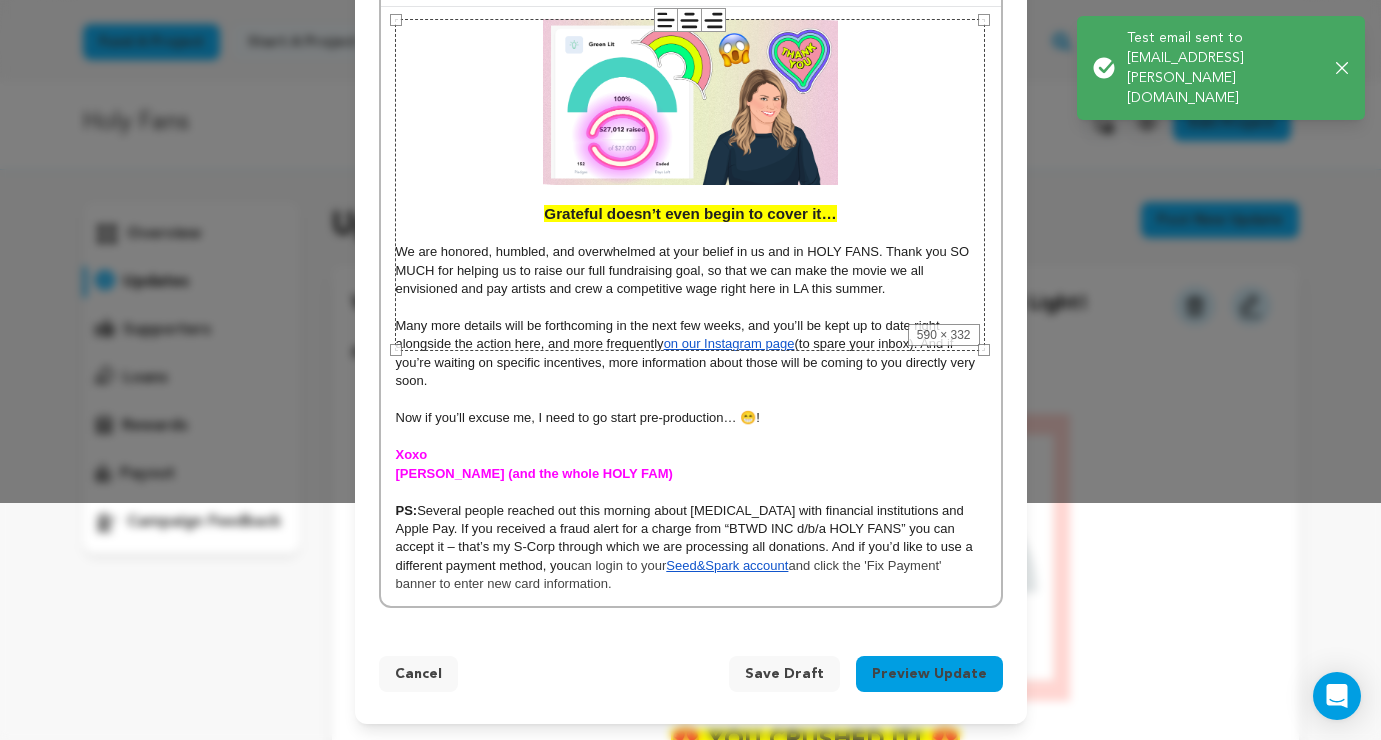 scroll, scrollTop: 0, scrollLeft: 0, axis: both 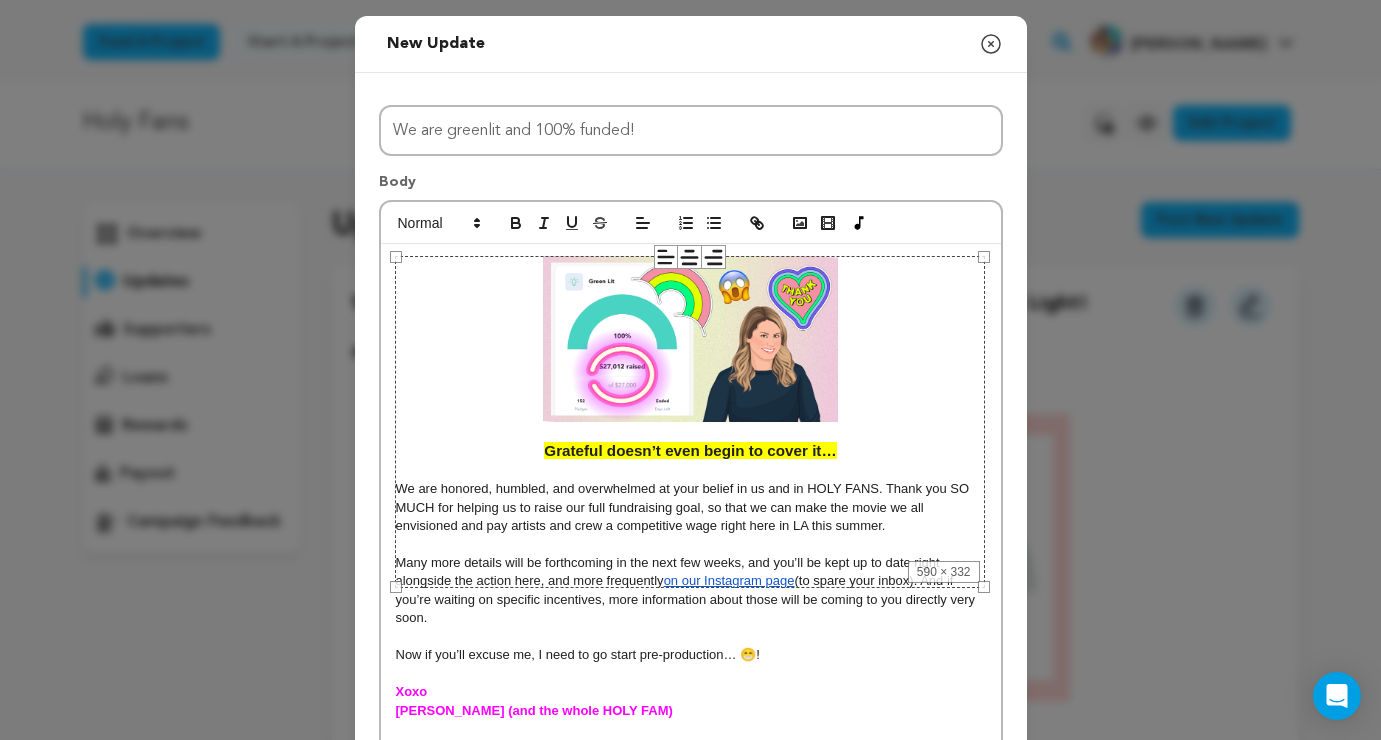 click on "590 × 332" at bounding box center (690, 422) 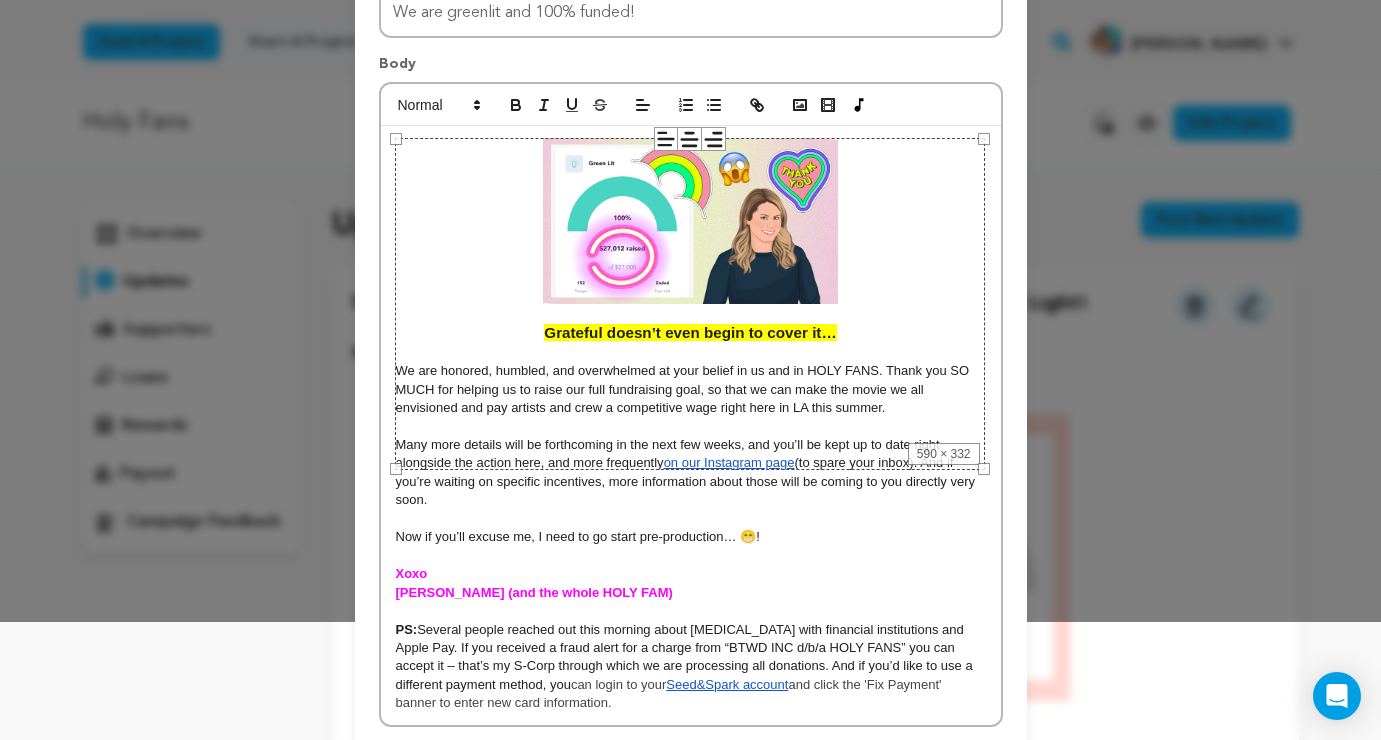 scroll, scrollTop: 104, scrollLeft: 0, axis: vertical 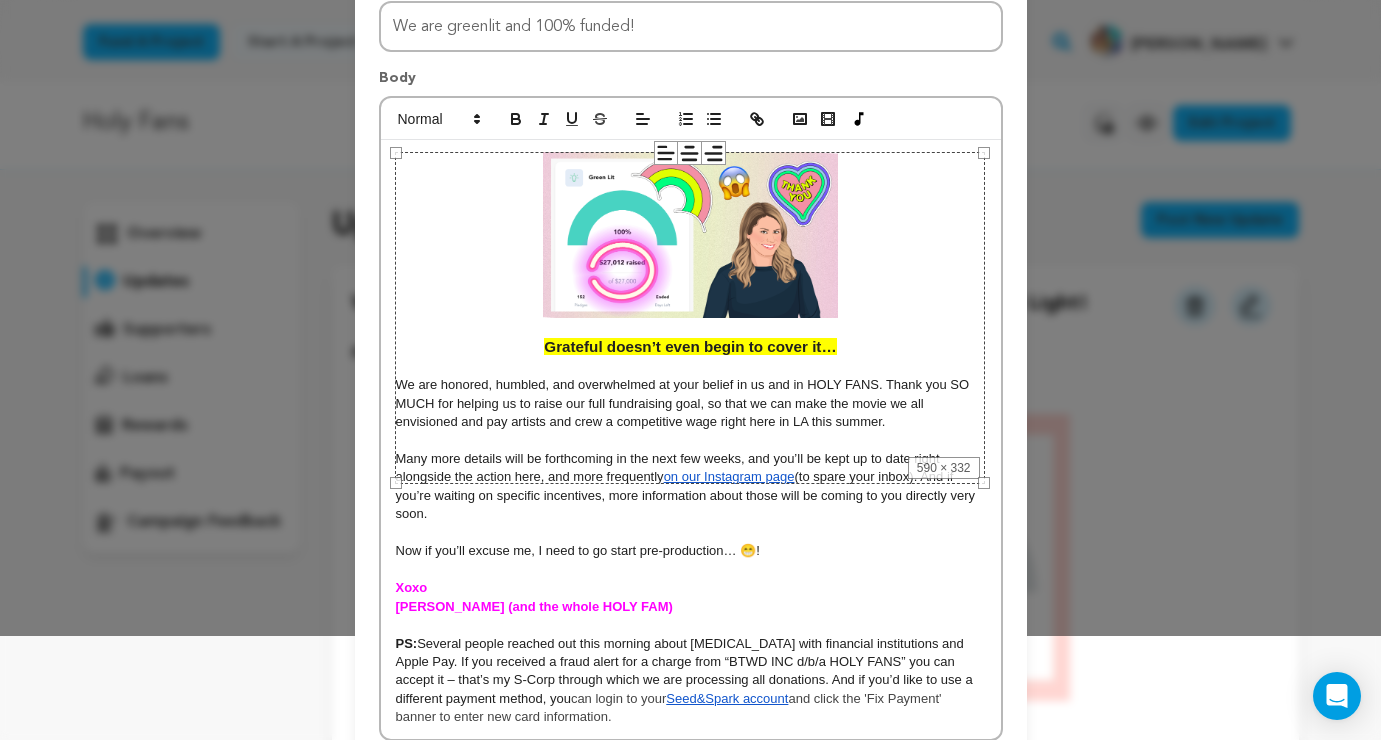 click on "590 × 332" at bounding box center (690, 318) 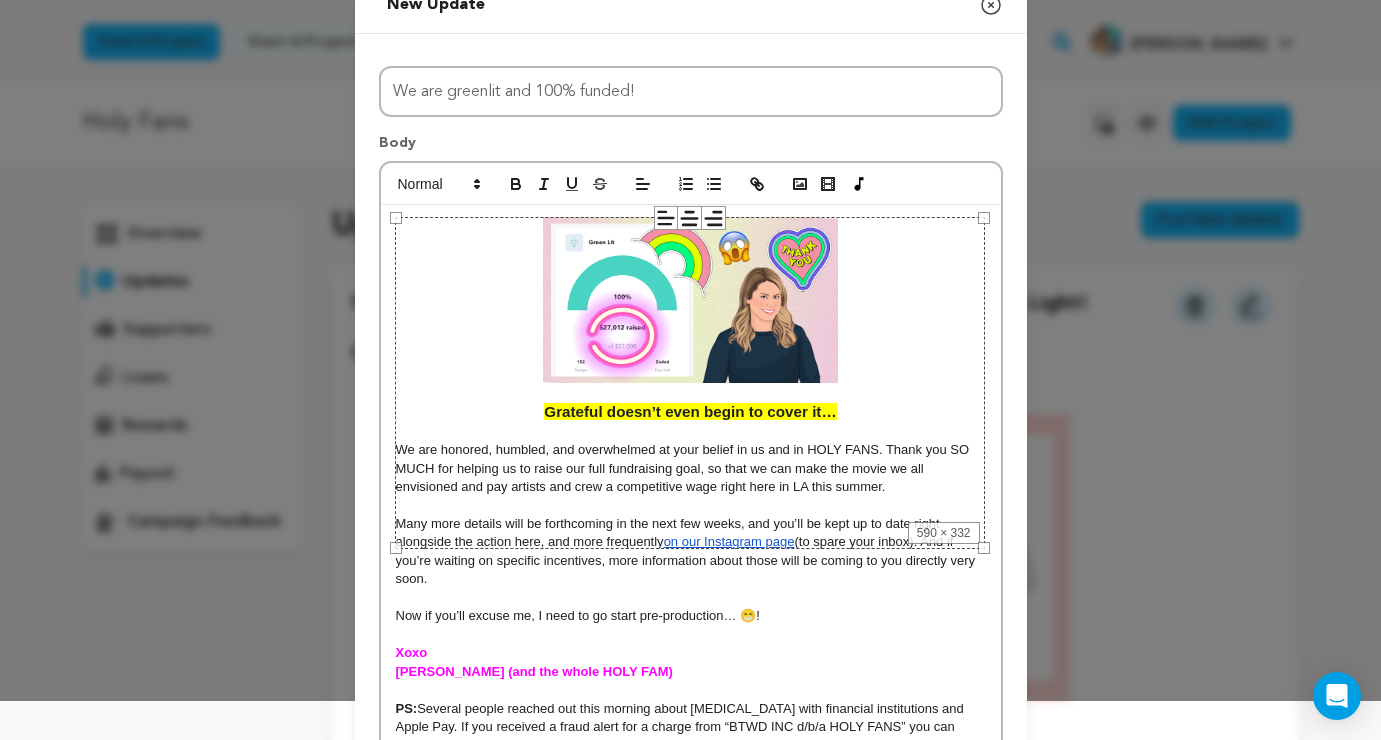 scroll, scrollTop: 27, scrollLeft: 0, axis: vertical 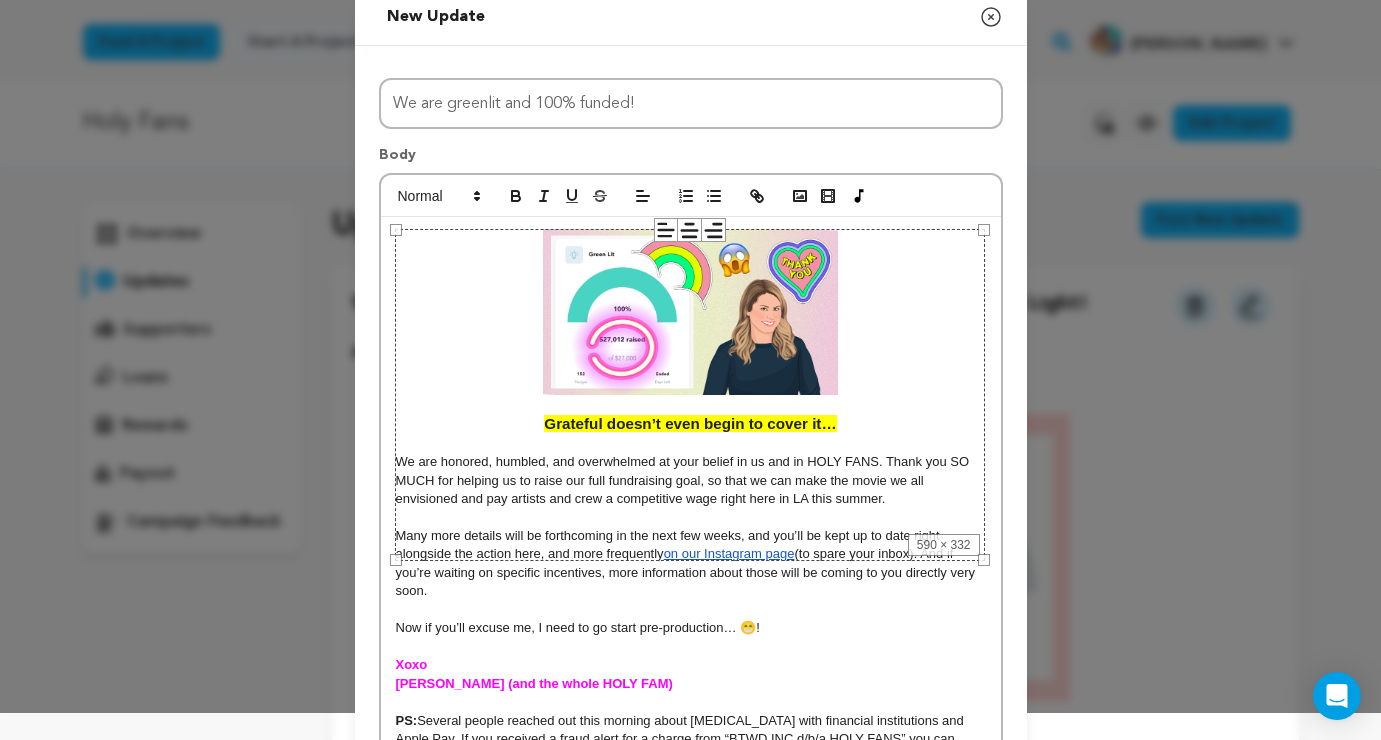 click on "590 × 332" at bounding box center (690, 395) 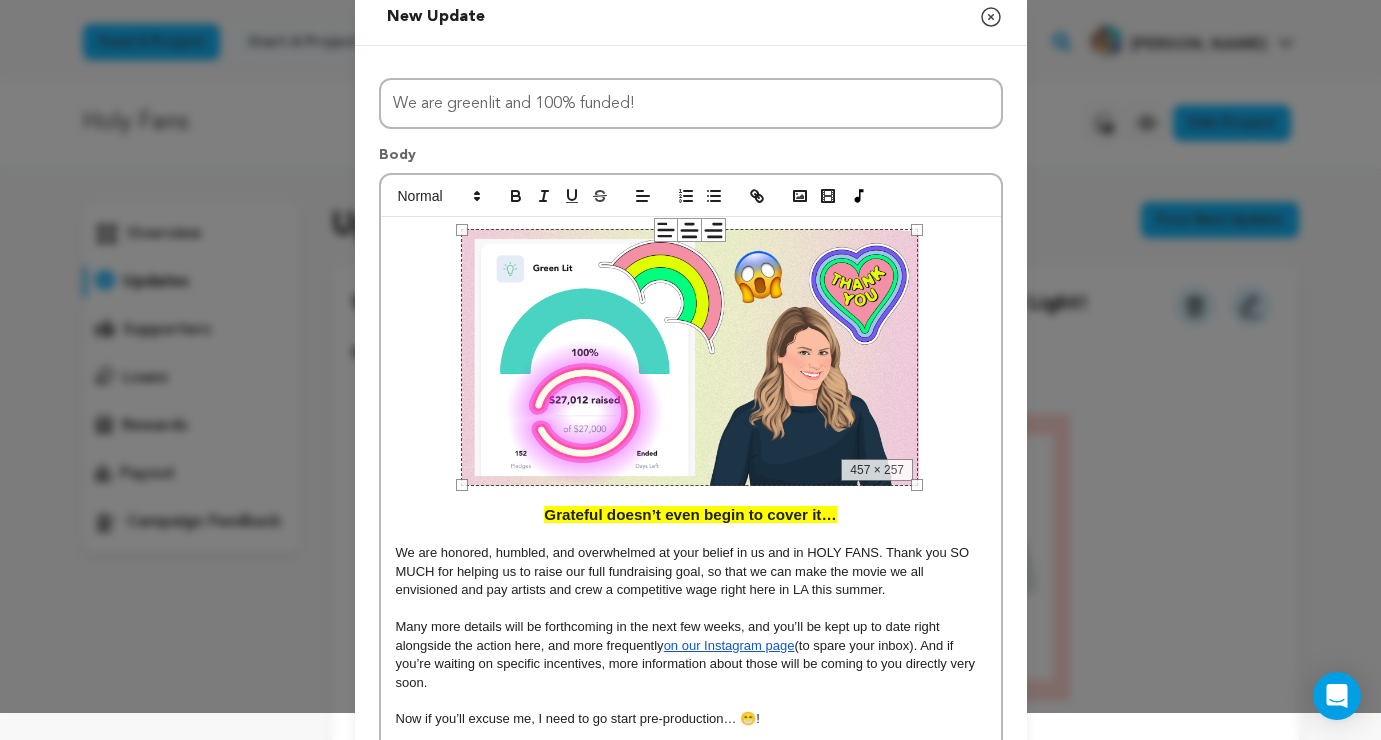 drag, startPoint x: 982, startPoint y: 557, endPoint x: 1144, endPoint y: 743, distance: 246.65765 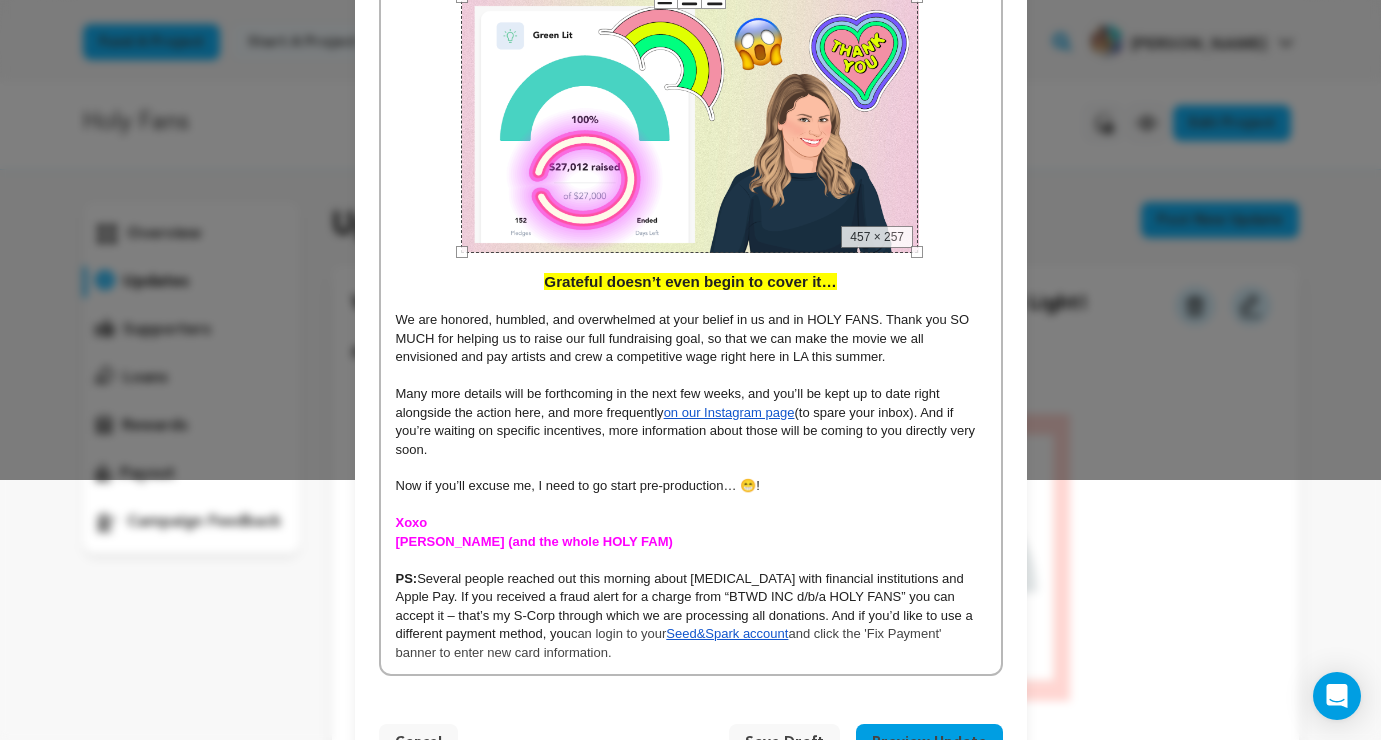 scroll, scrollTop: 328, scrollLeft: 0, axis: vertical 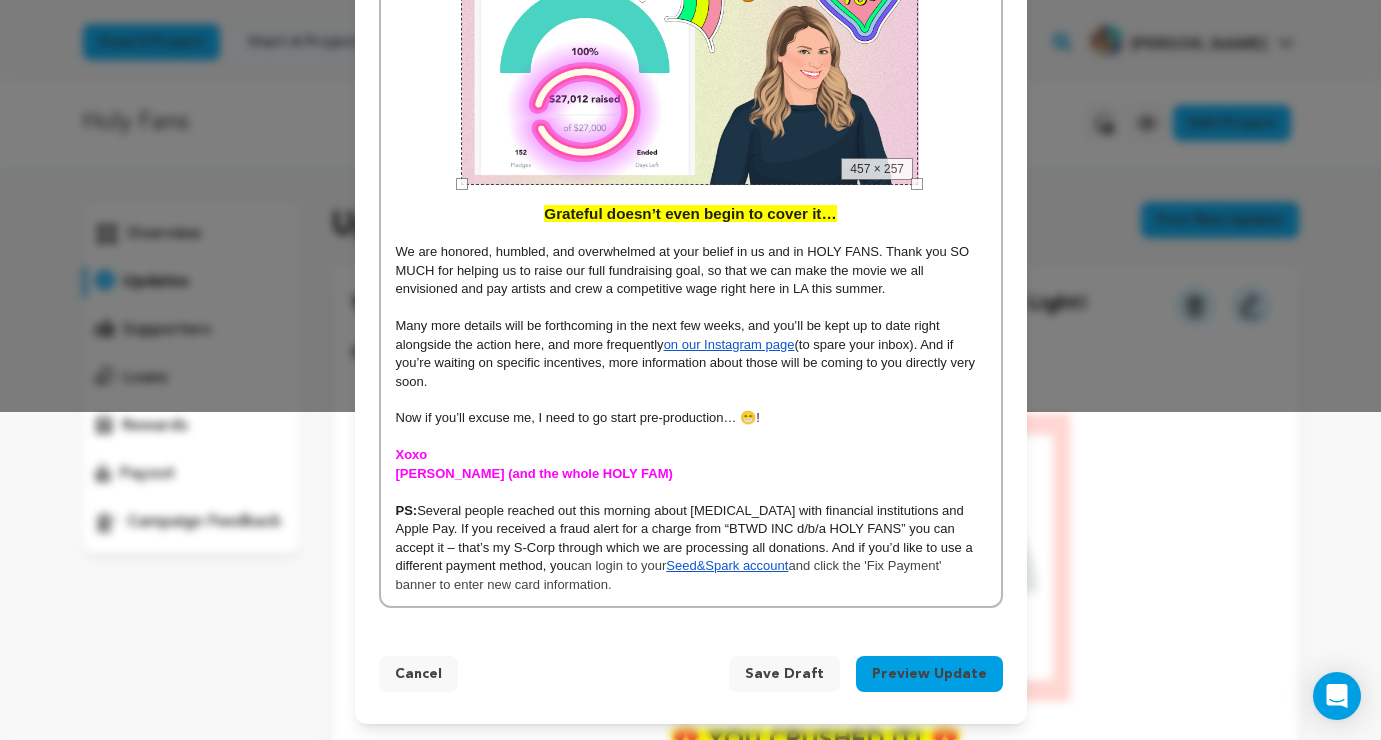 click on "Preview Update" at bounding box center [929, 674] 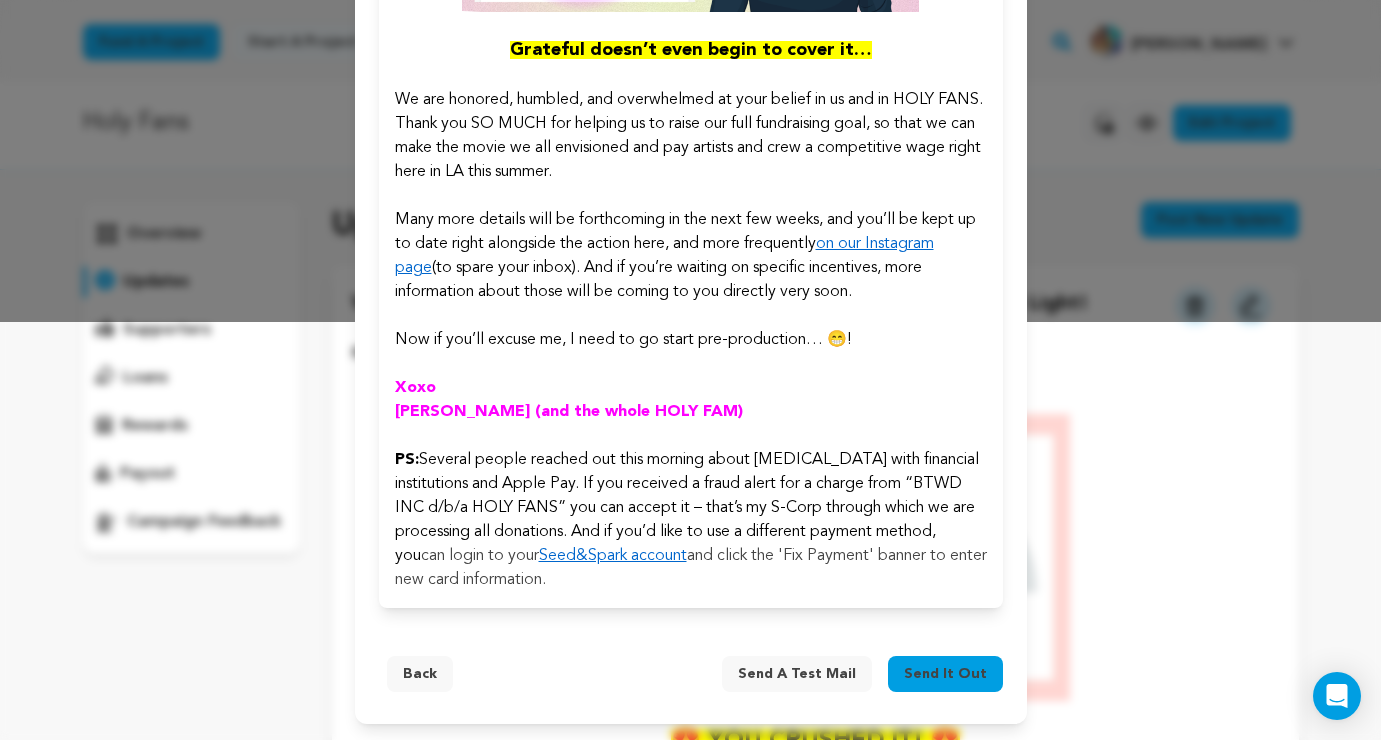 scroll, scrollTop: 417, scrollLeft: 0, axis: vertical 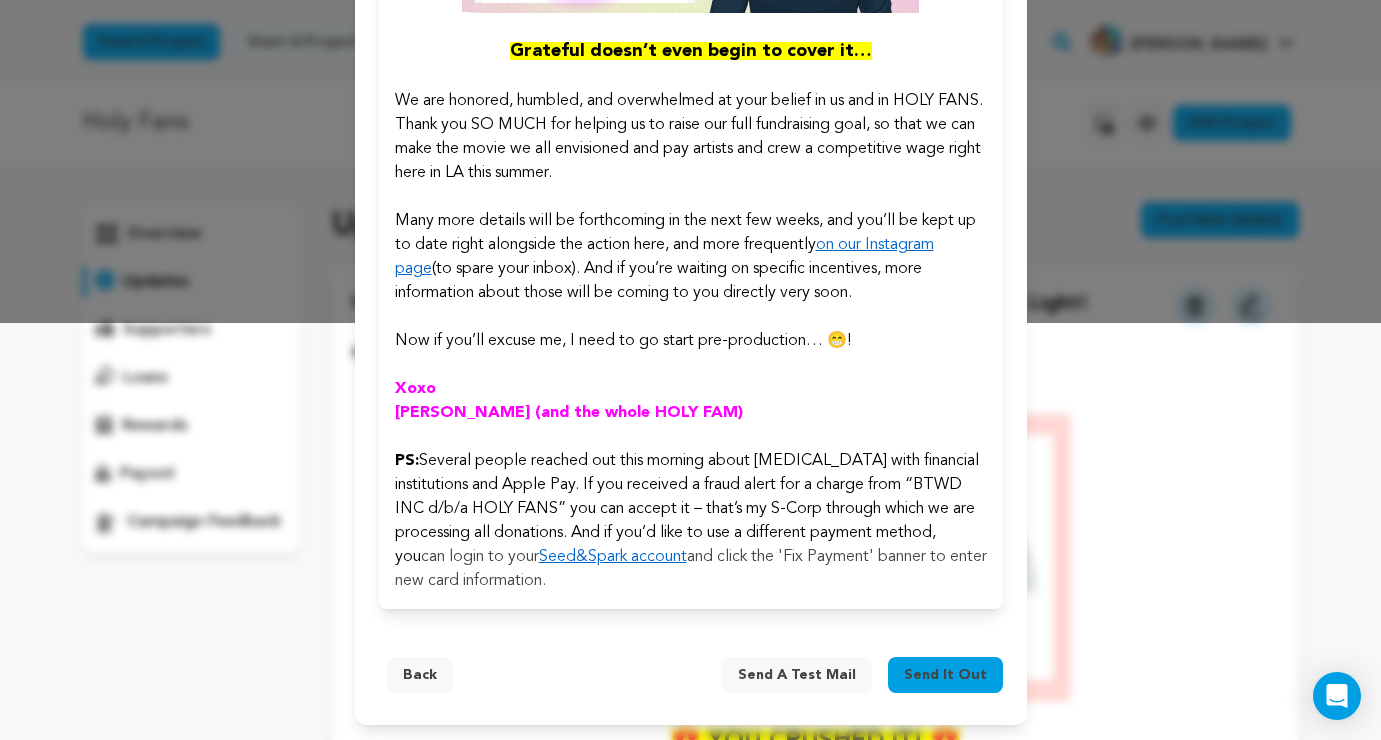 click on "Send a test mail" at bounding box center (797, 675) 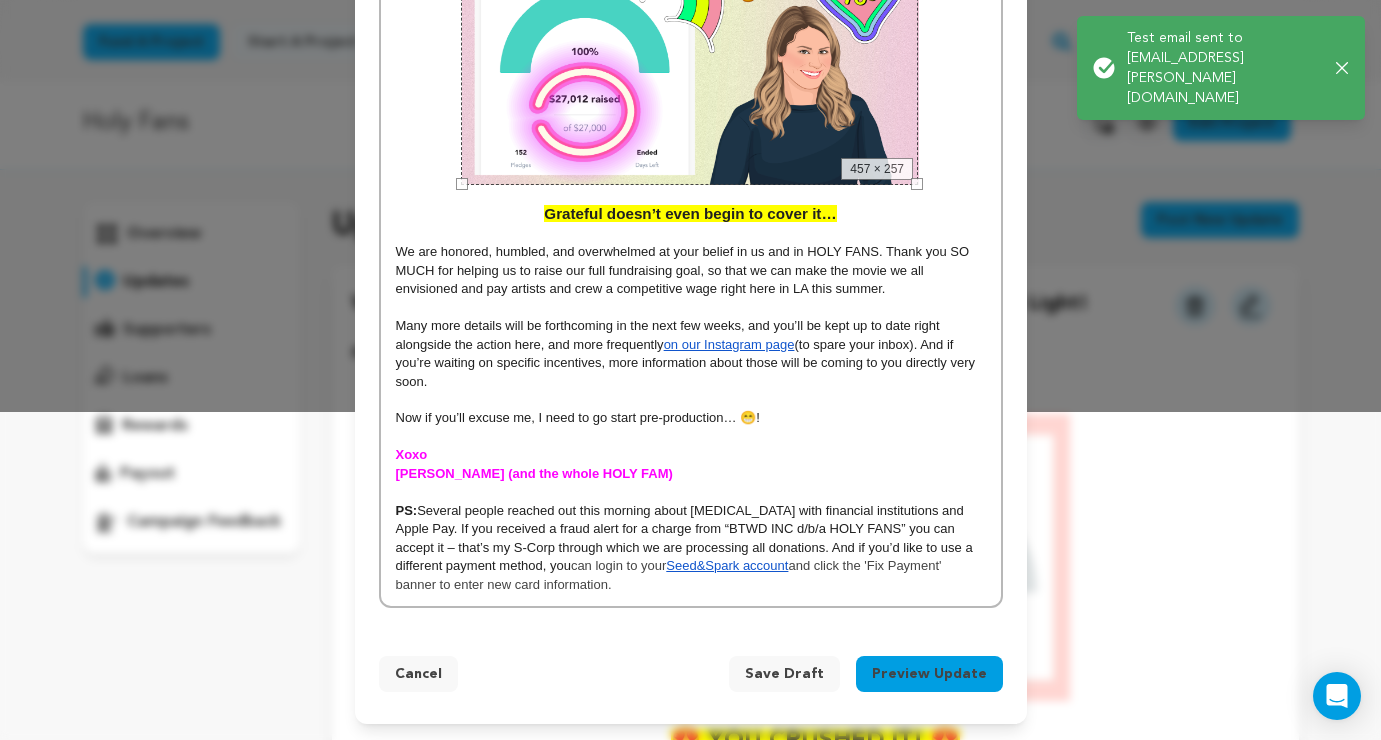 scroll, scrollTop: 328, scrollLeft: 0, axis: vertical 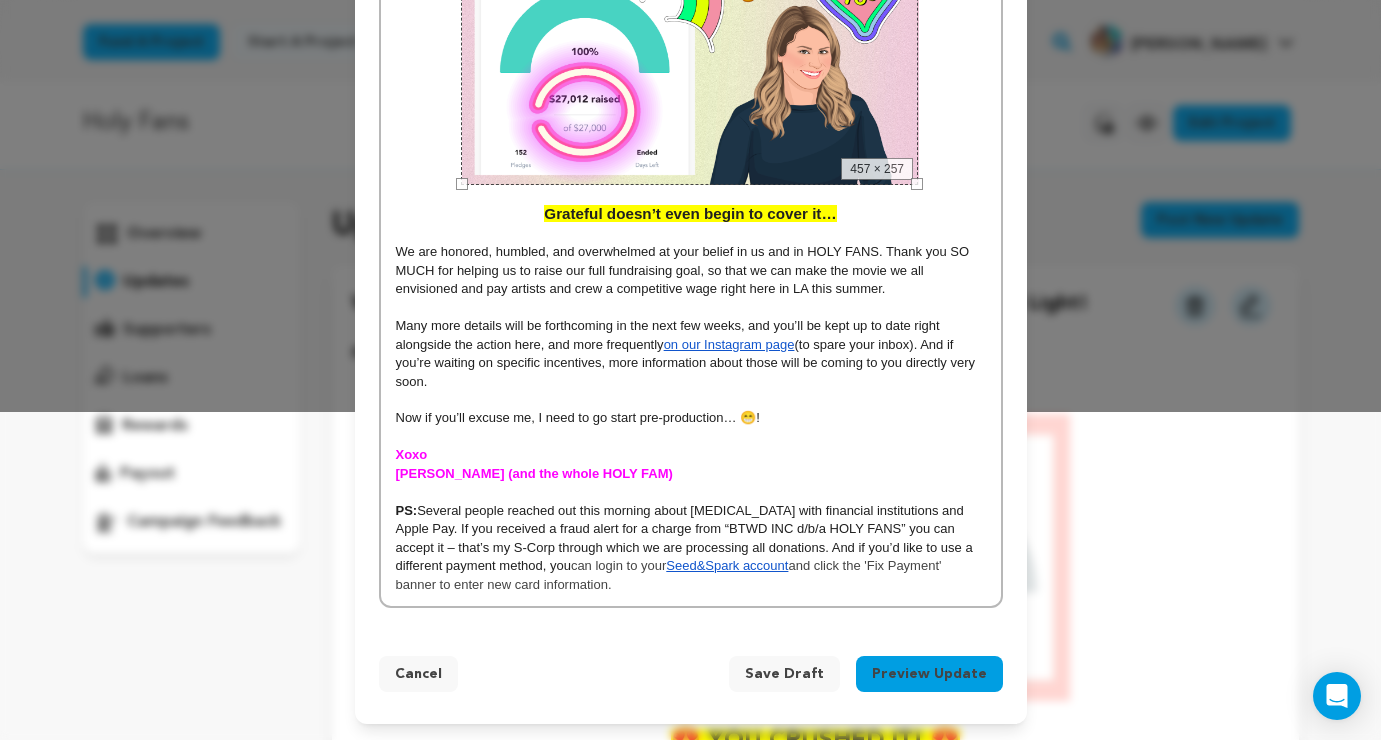 click on "Preview Update" at bounding box center [929, 674] 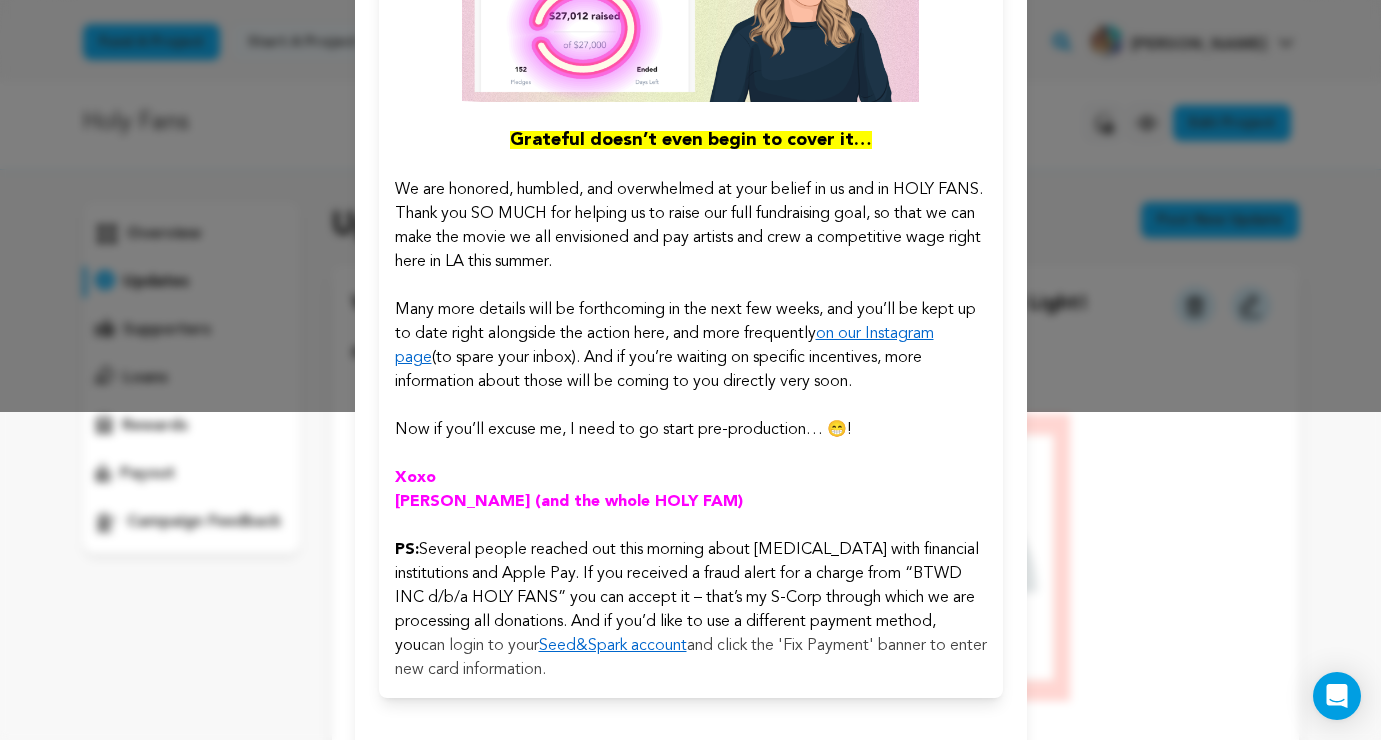 scroll, scrollTop: 418, scrollLeft: 0, axis: vertical 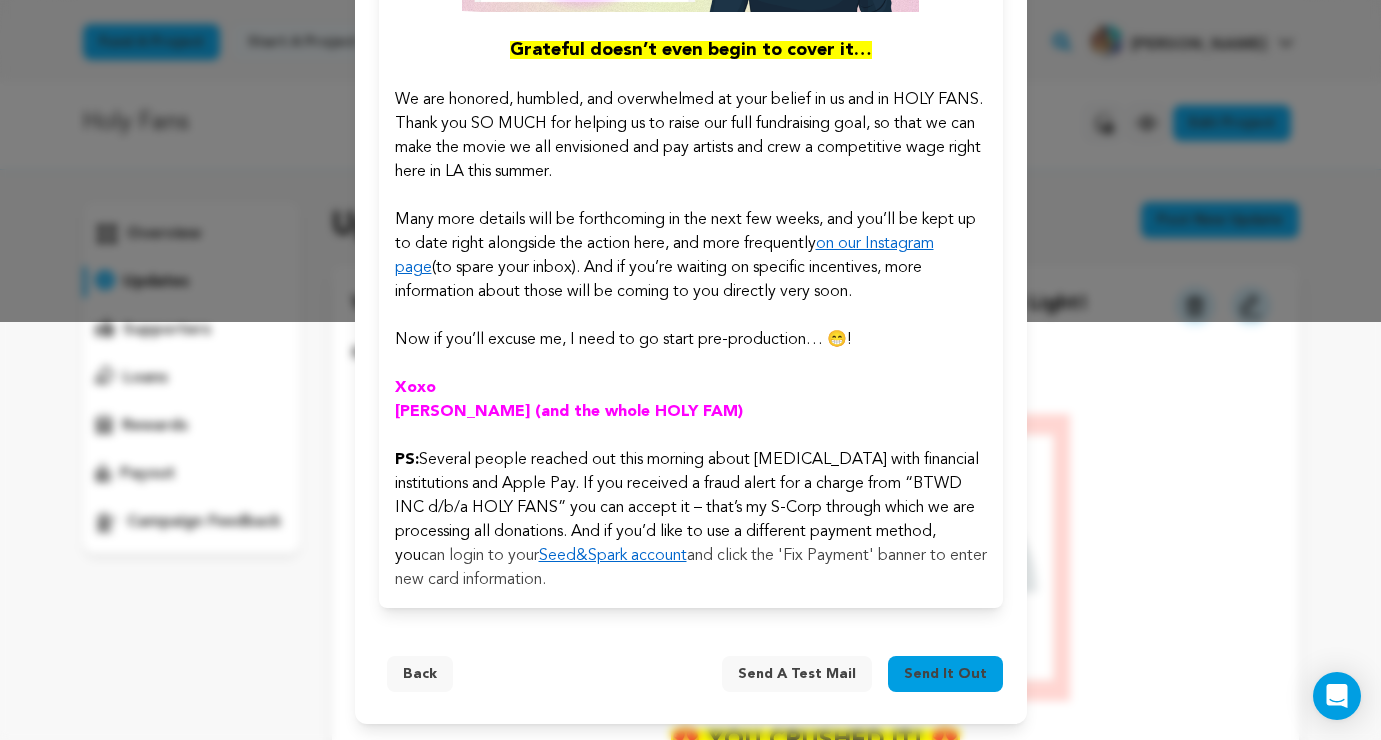 click on "Send it out" at bounding box center [945, 674] 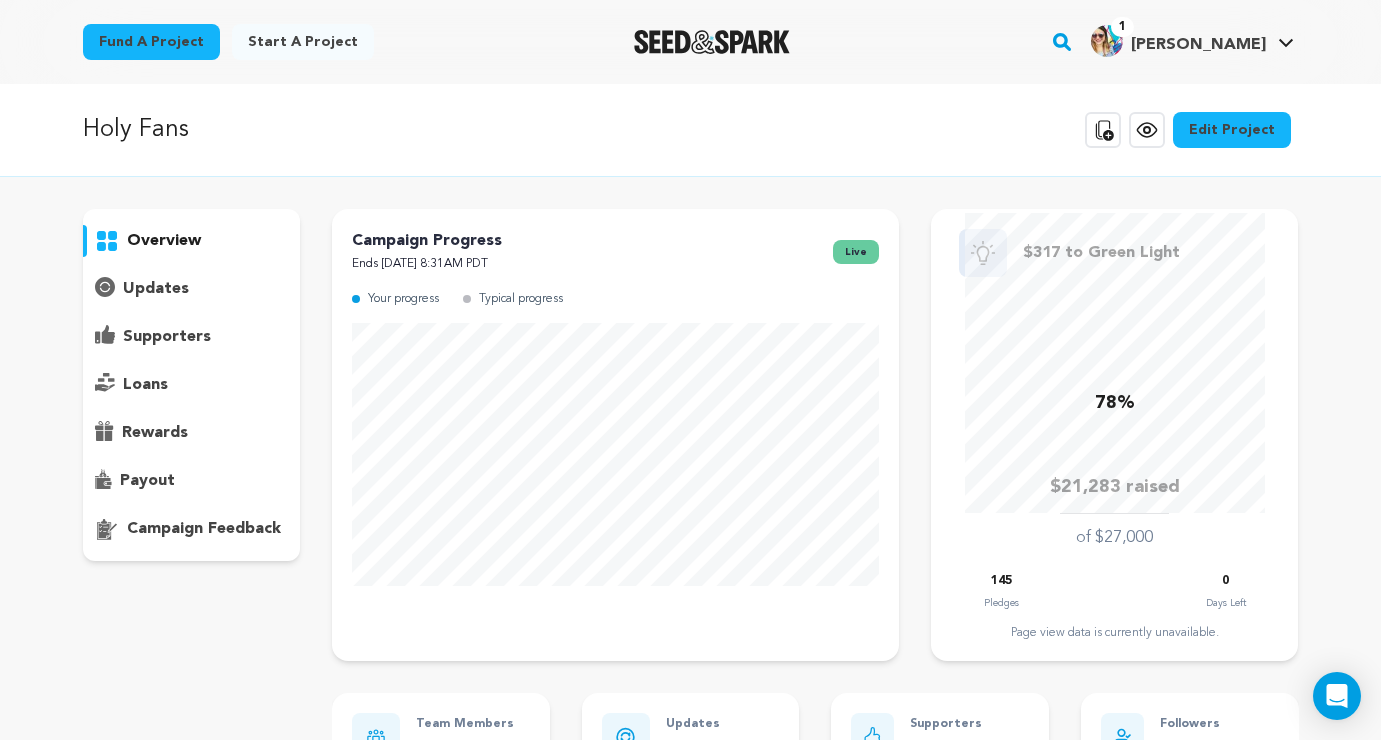 scroll, scrollTop: 0, scrollLeft: 0, axis: both 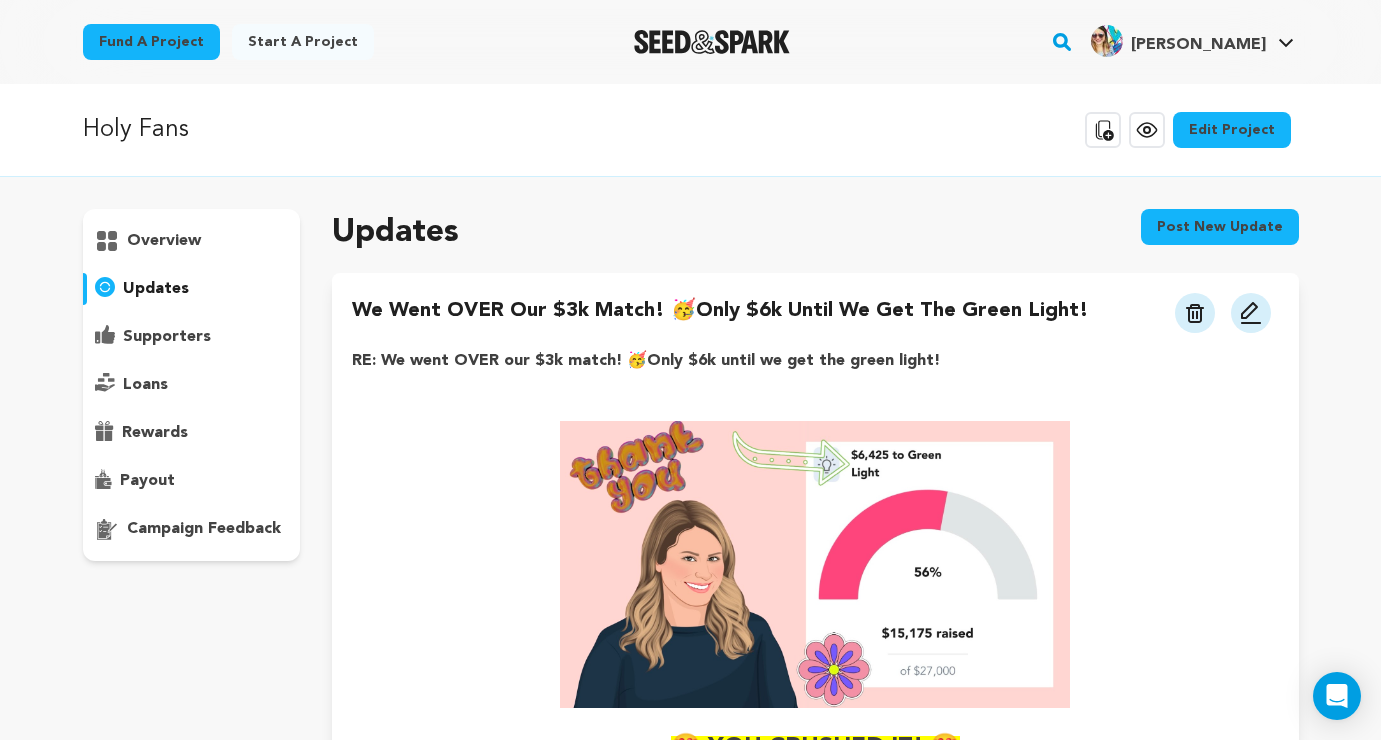 click on "overview" at bounding box center (192, 385) 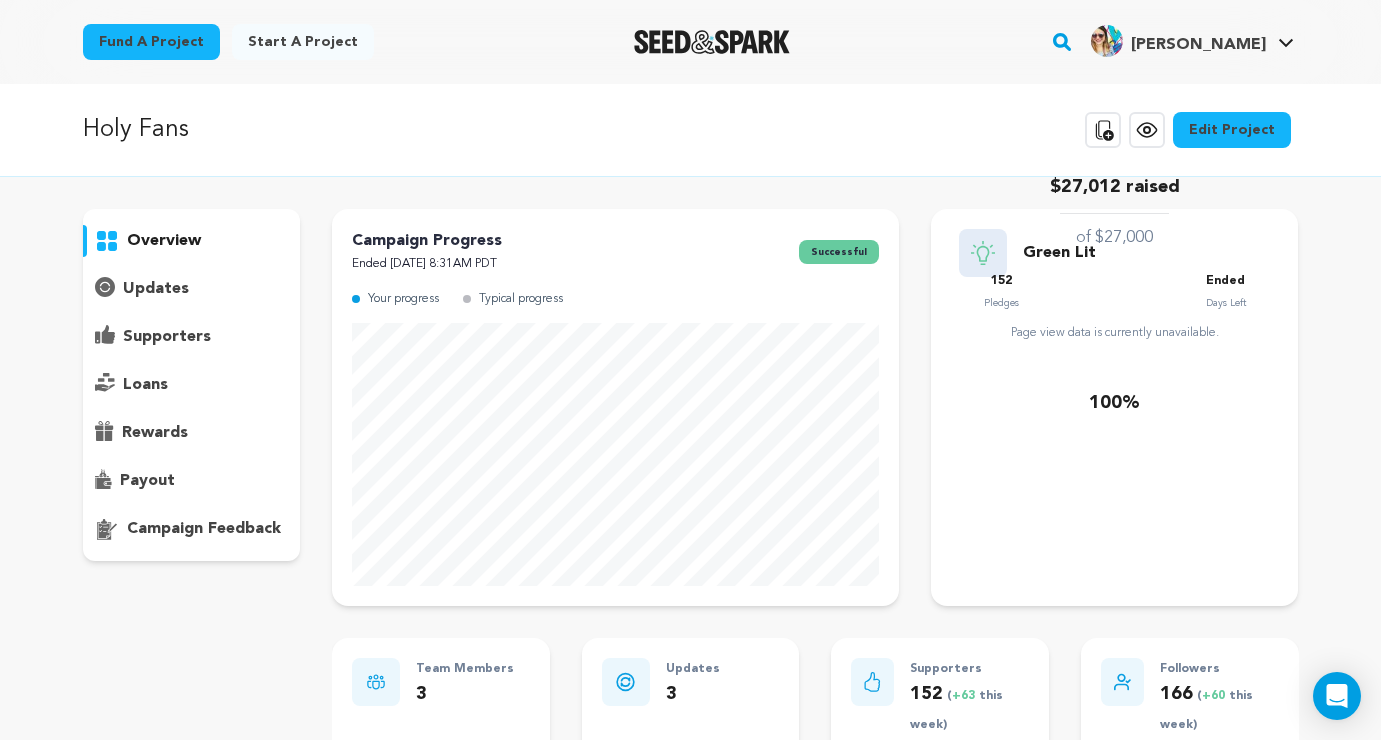 click on "updates" at bounding box center [156, 289] 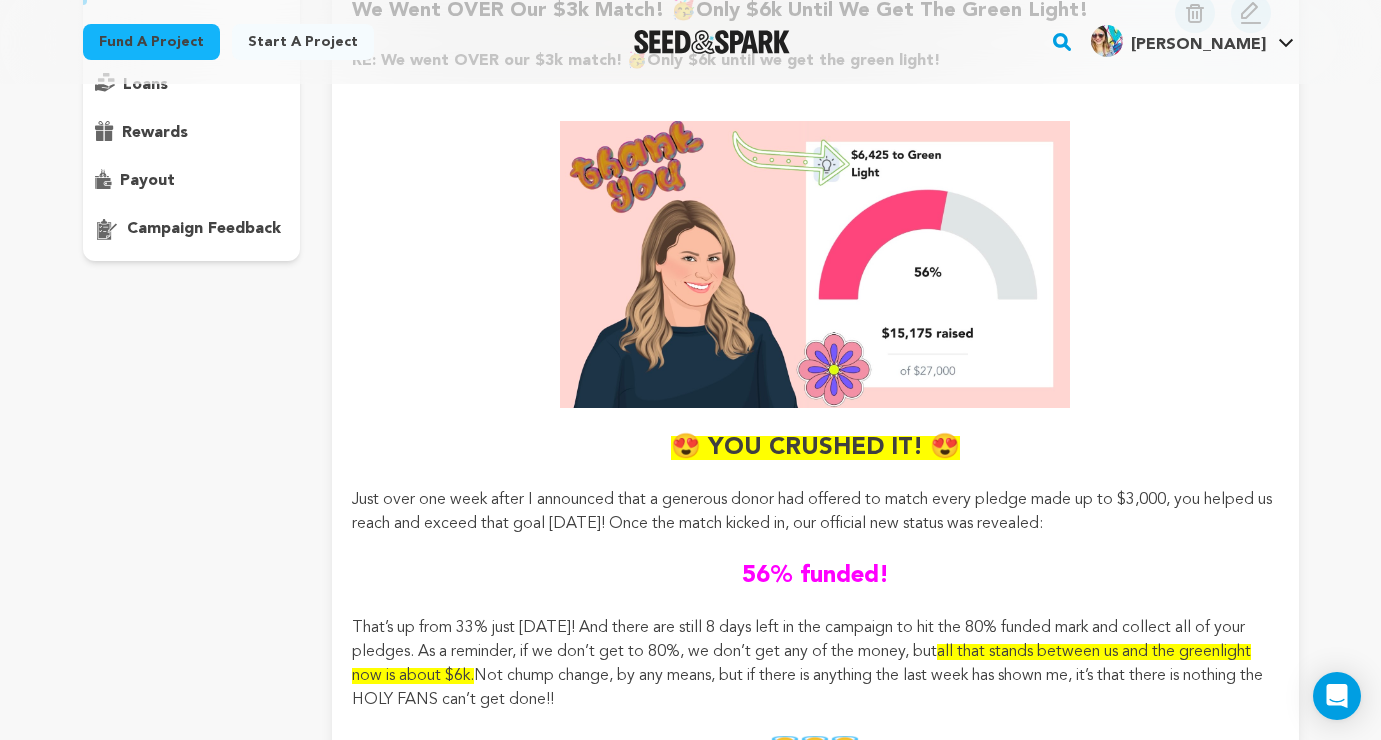 scroll, scrollTop: 0, scrollLeft: 0, axis: both 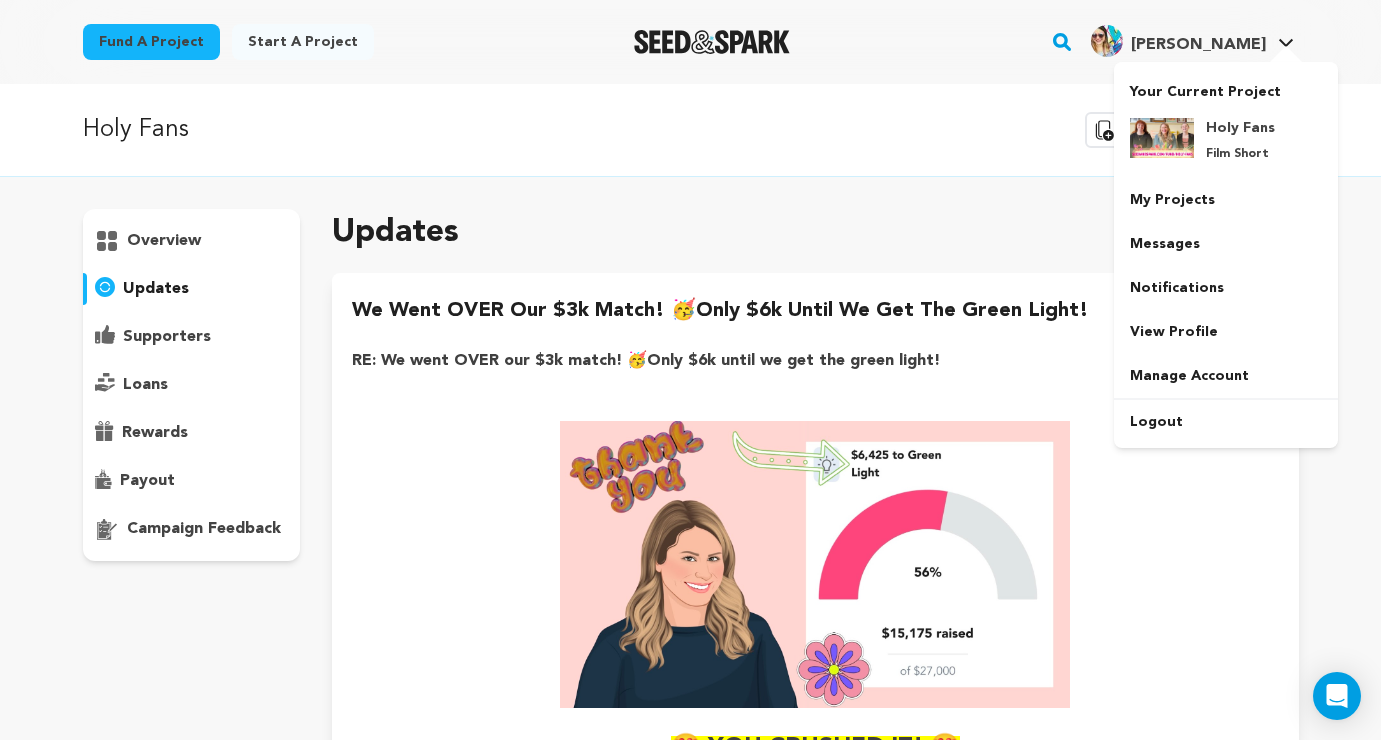 click on "[PERSON_NAME]" at bounding box center [1178, 41] 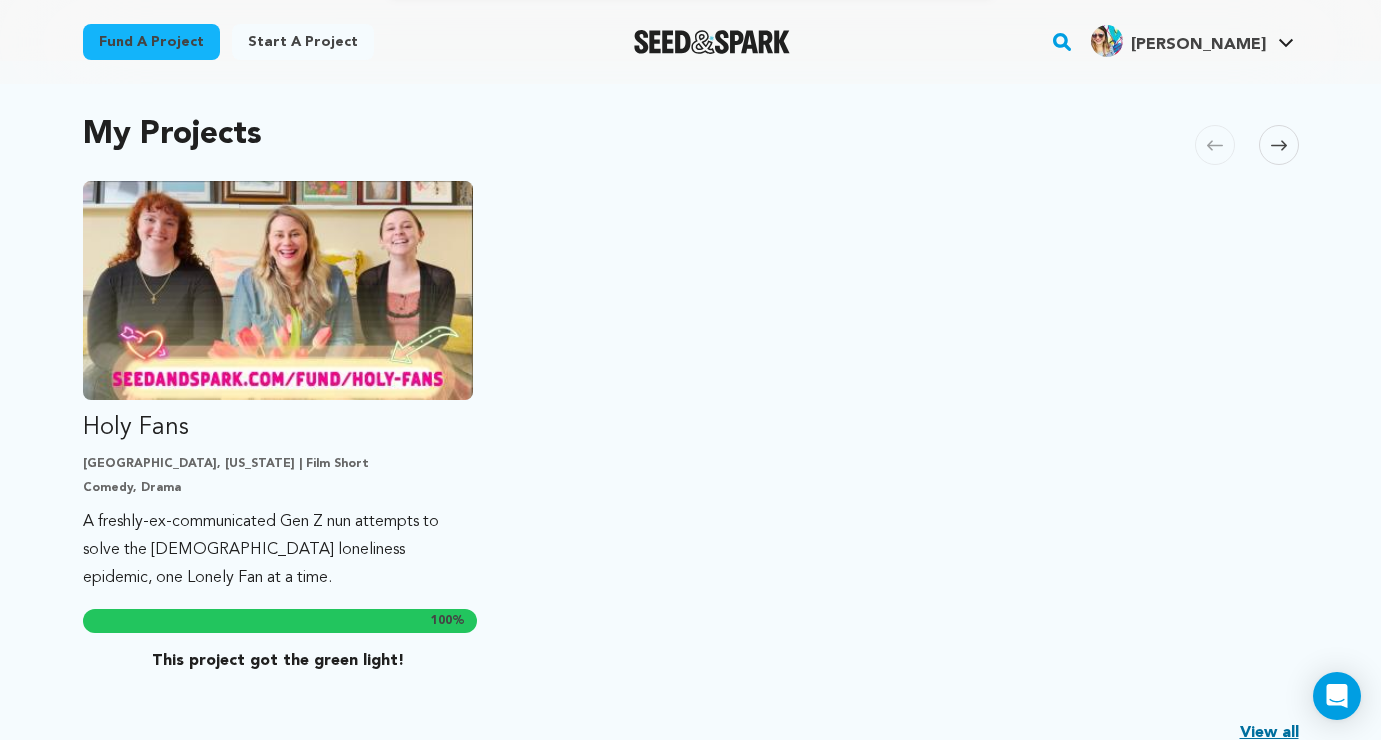 scroll, scrollTop: 517, scrollLeft: 0, axis: vertical 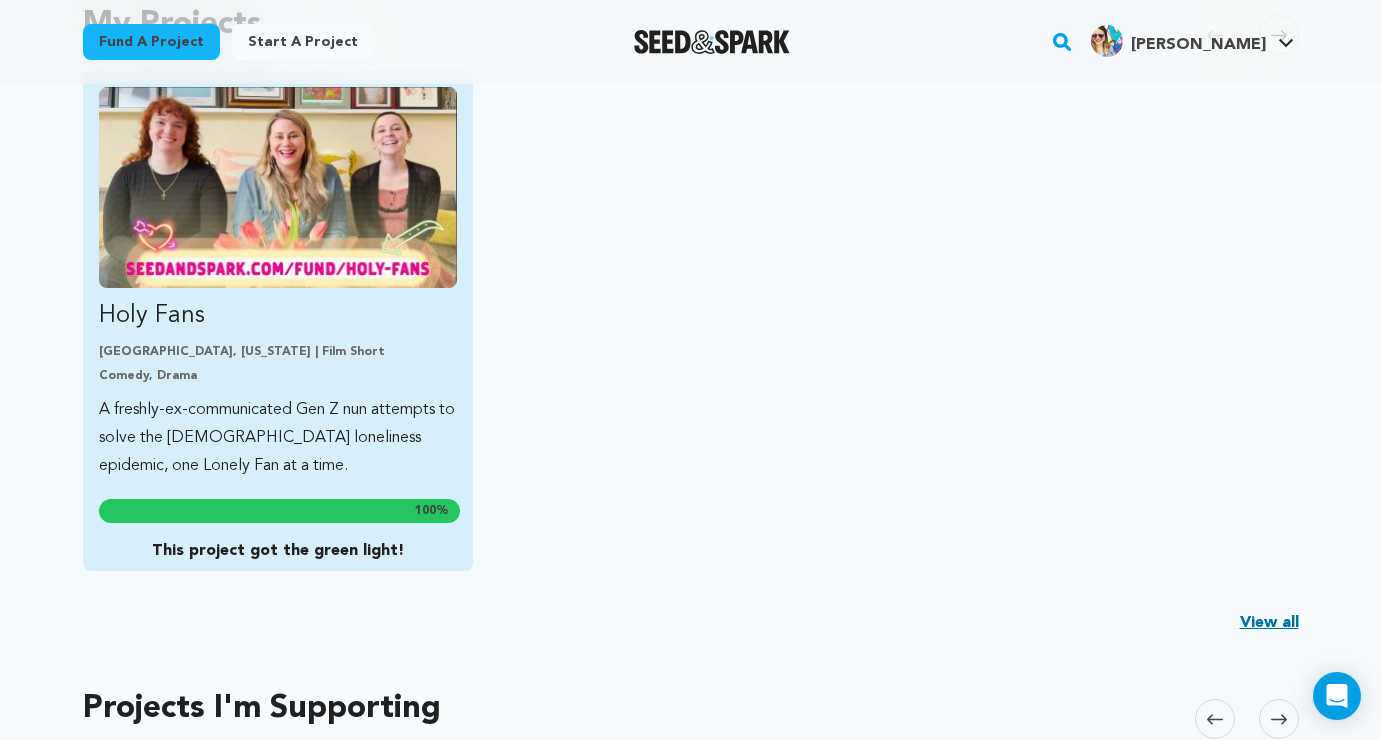 click at bounding box center (278, 187) 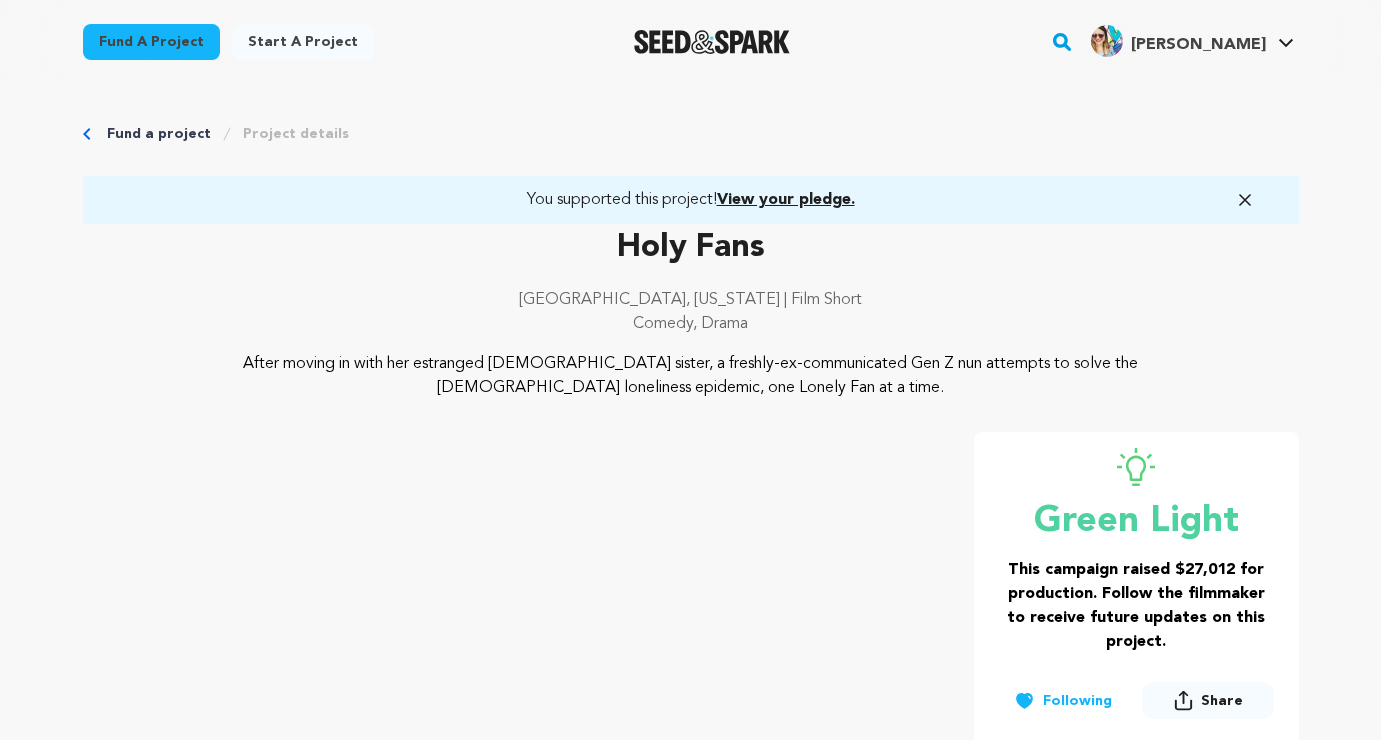 scroll, scrollTop: 0, scrollLeft: 0, axis: both 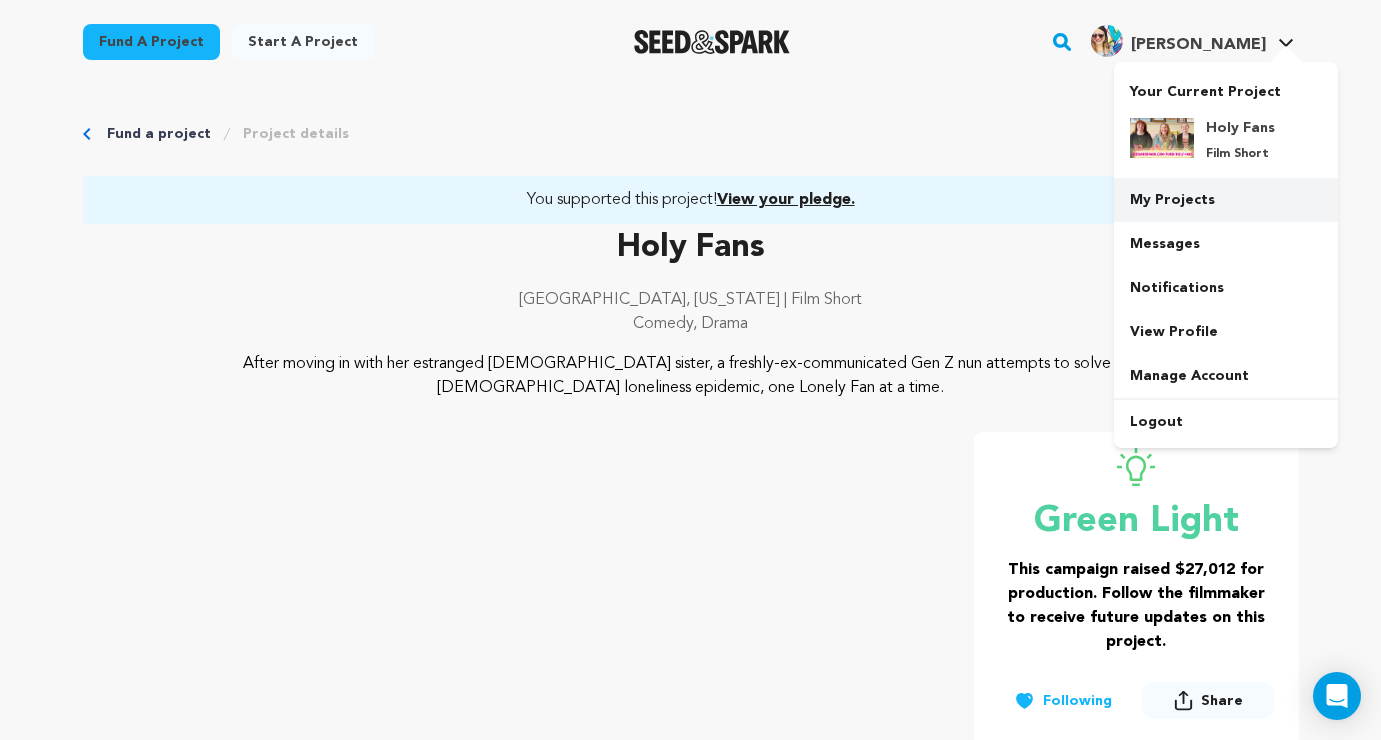 click on "My Projects" at bounding box center (1226, 200) 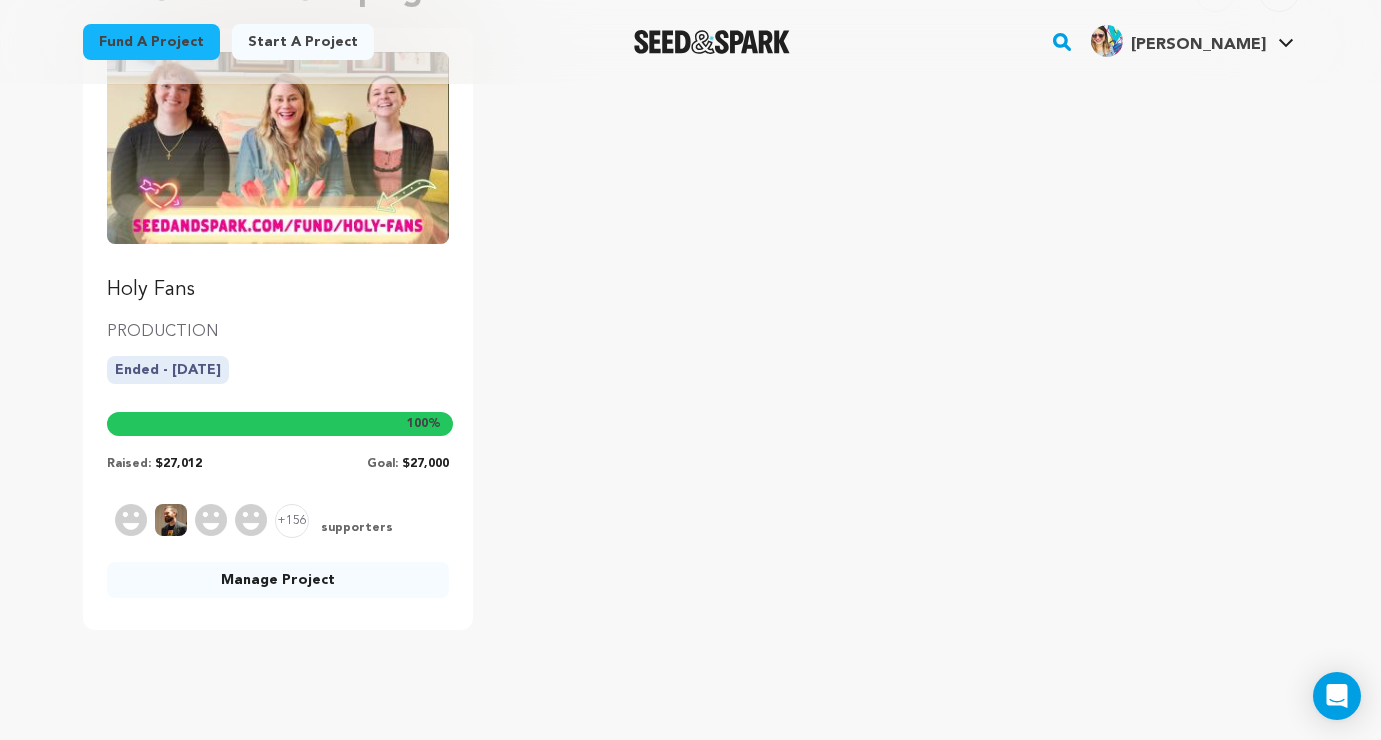 scroll, scrollTop: 487, scrollLeft: 0, axis: vertical 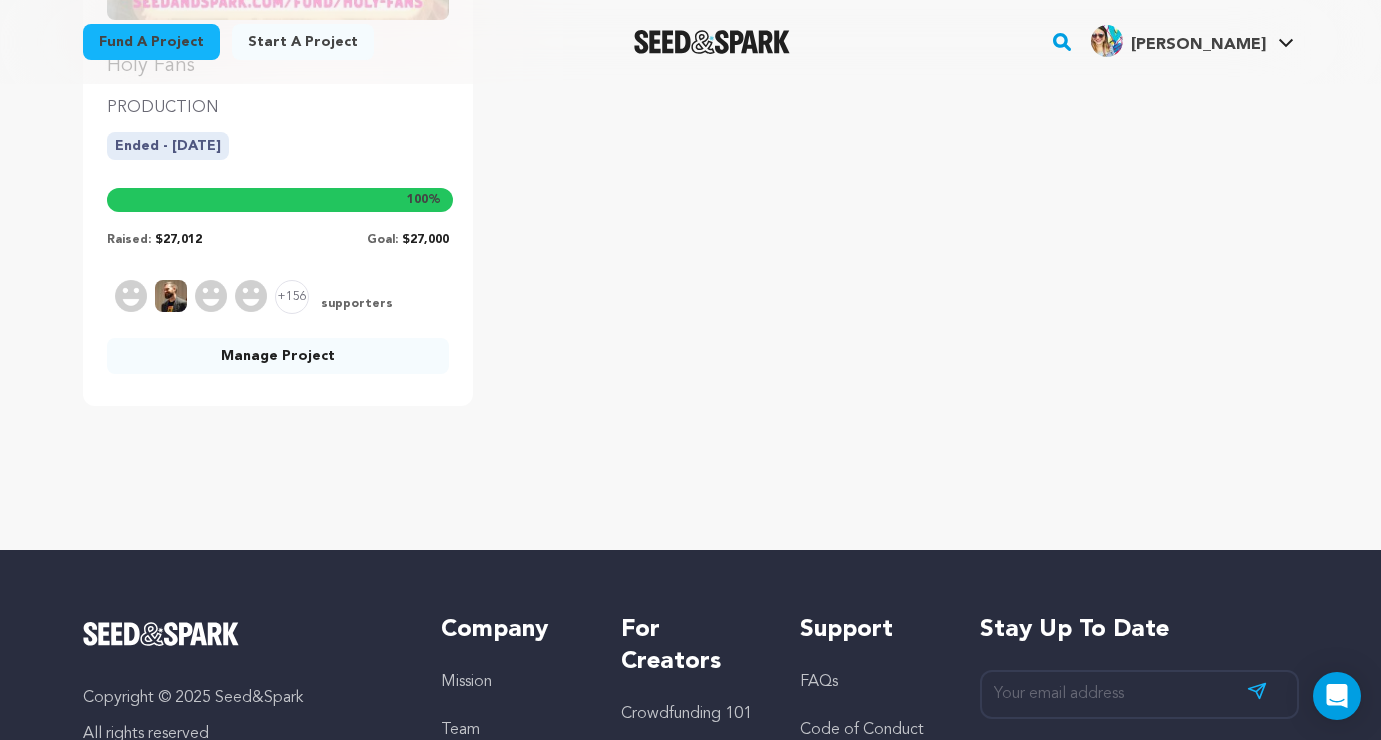 click on "Manage Project" at bounding box center [278, 356] 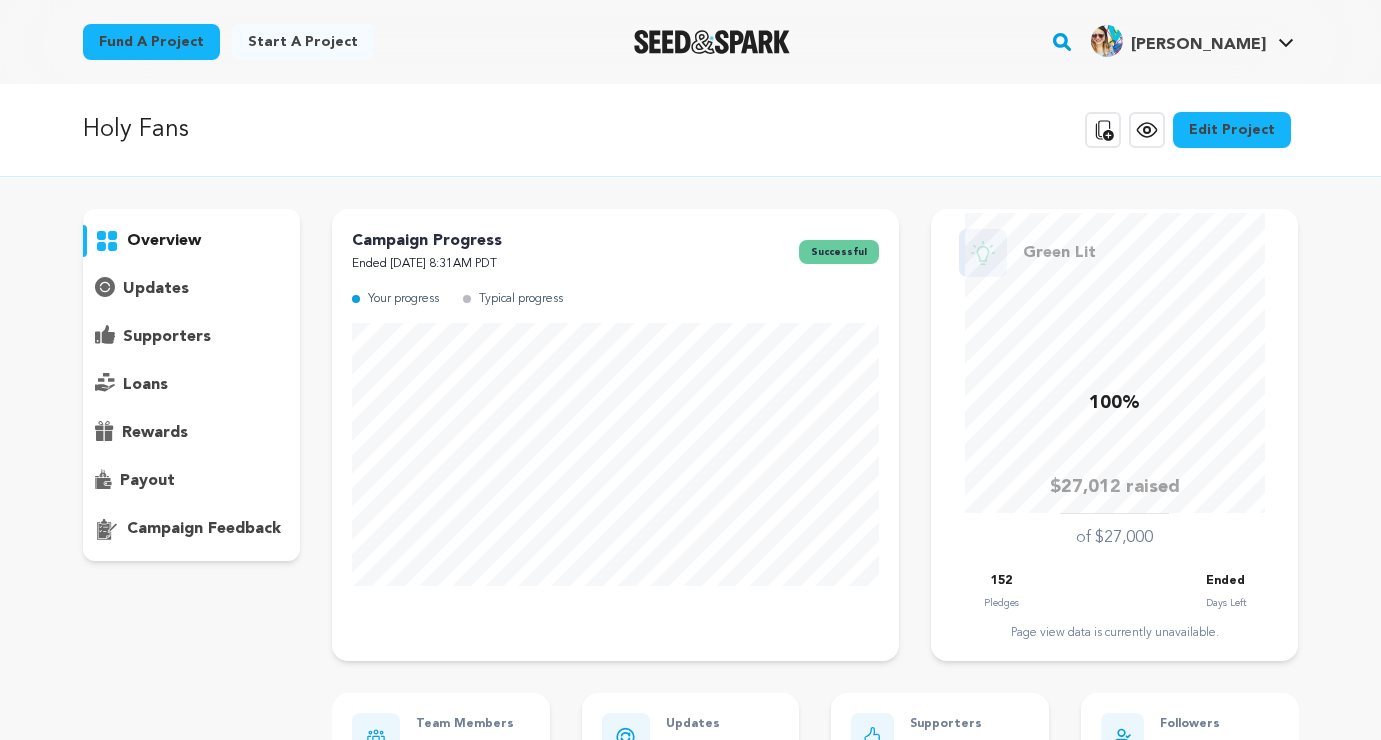 scroll, scrollTop: 0, scrollLeft: 0, axis: both 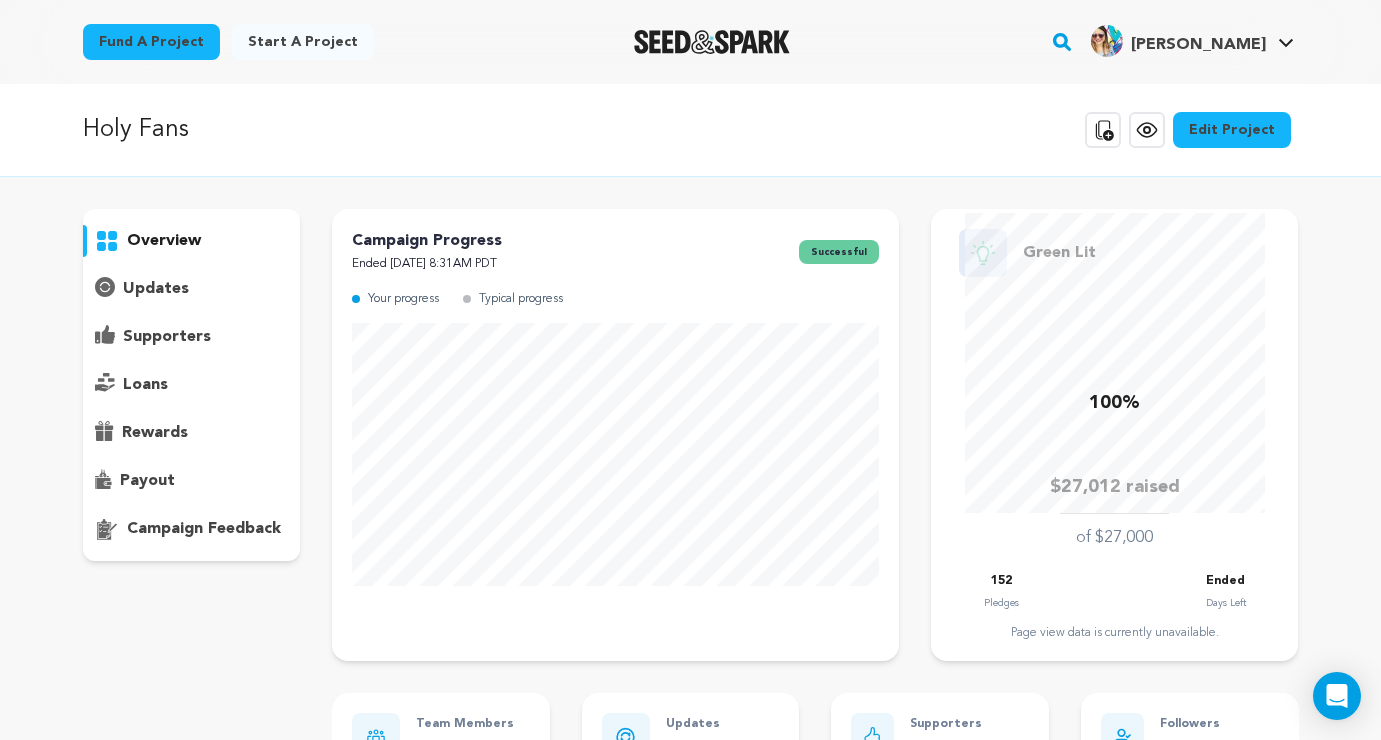 click on "updates" at bounding box center (156, 289) 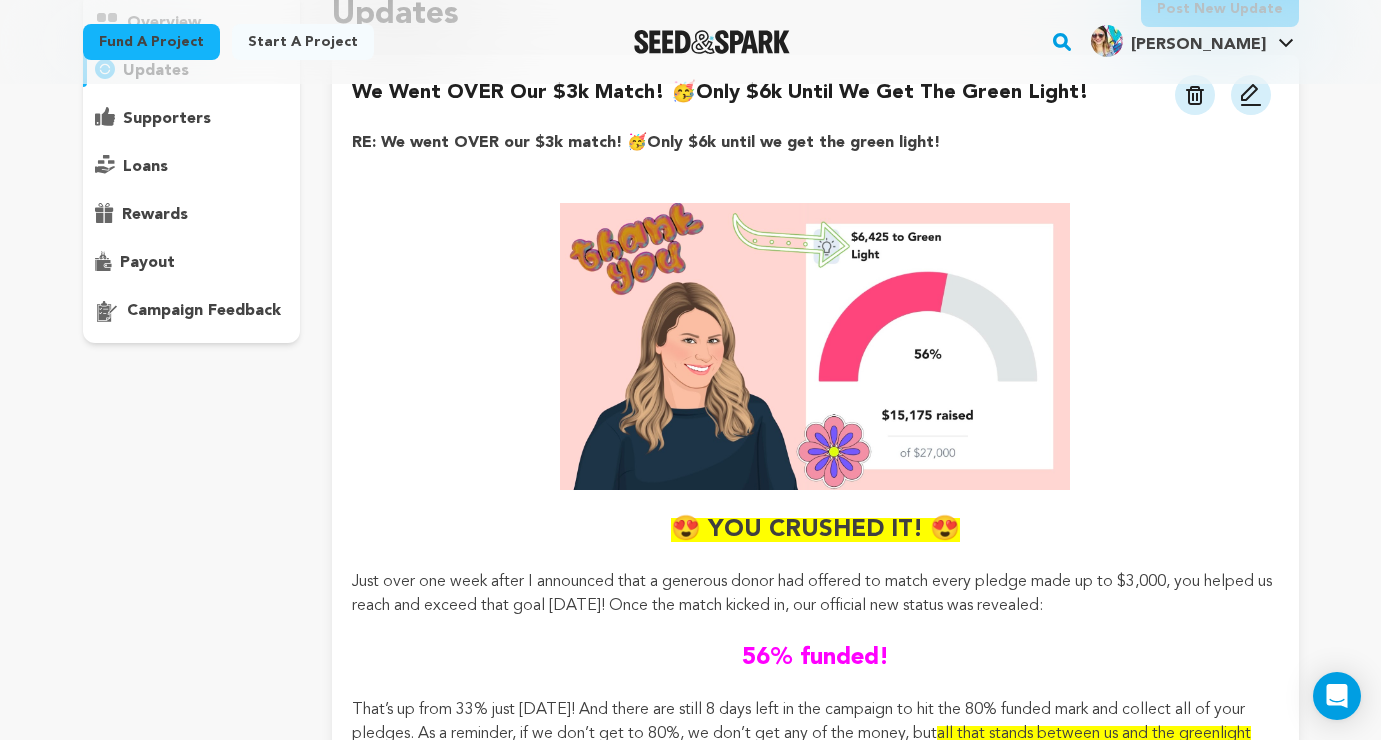scroll, scrollTop: 106, scrollLeft: 0, axis: vertical 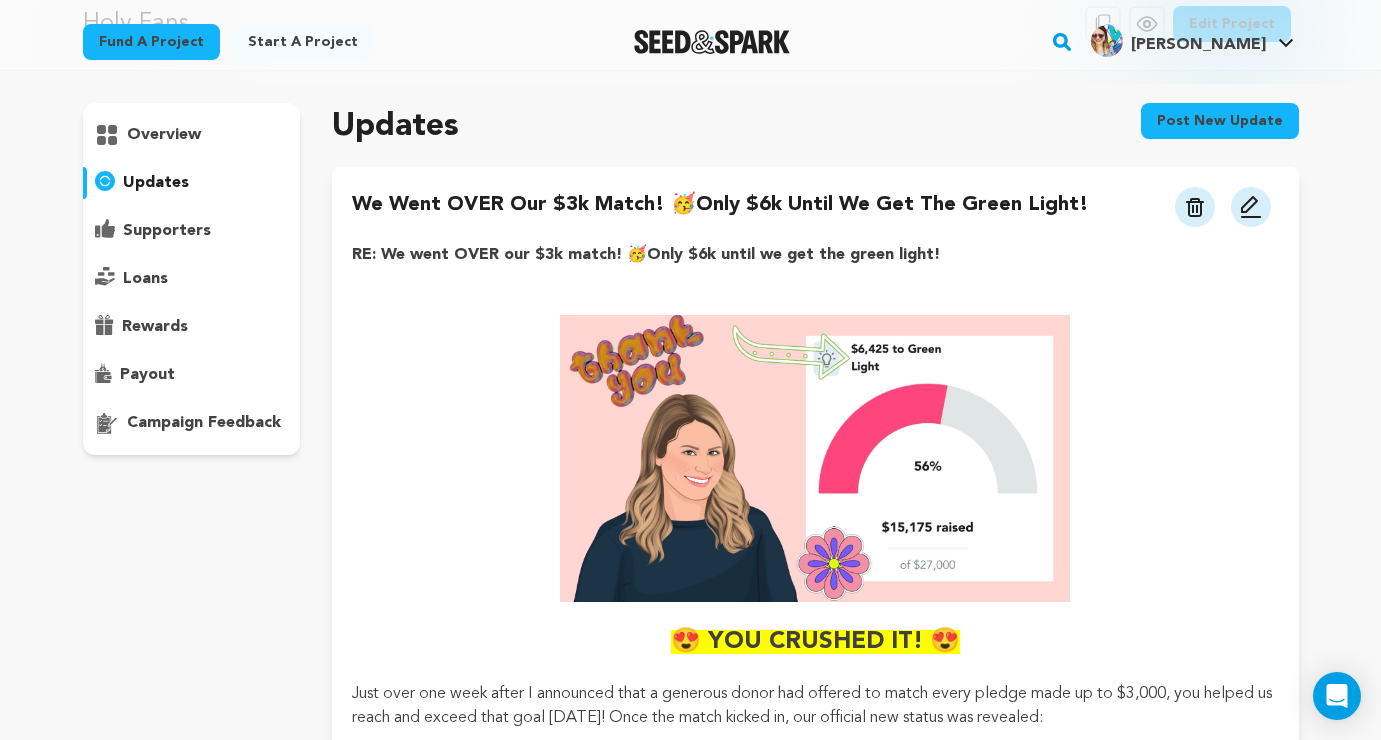 click at bounding box center (1195, 207) 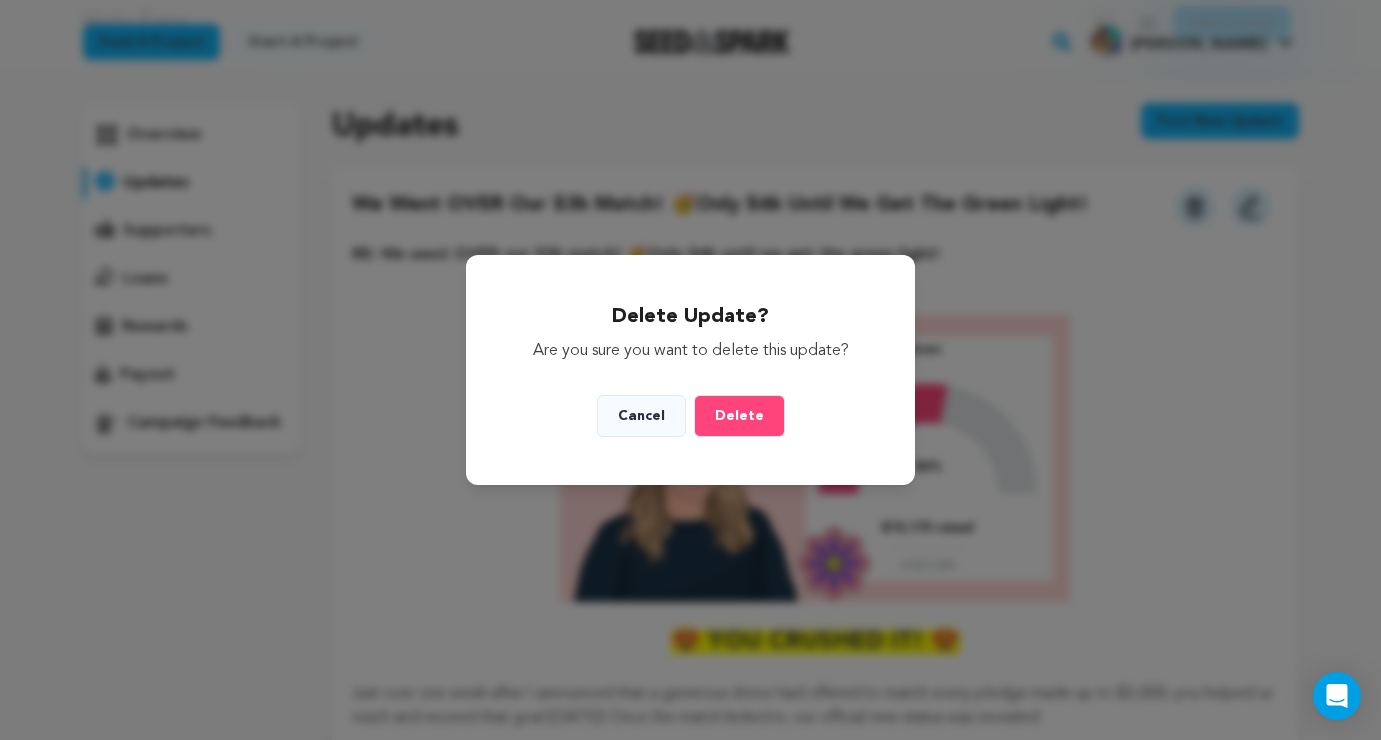 click on "Delete" at bounding box center [739, 416] 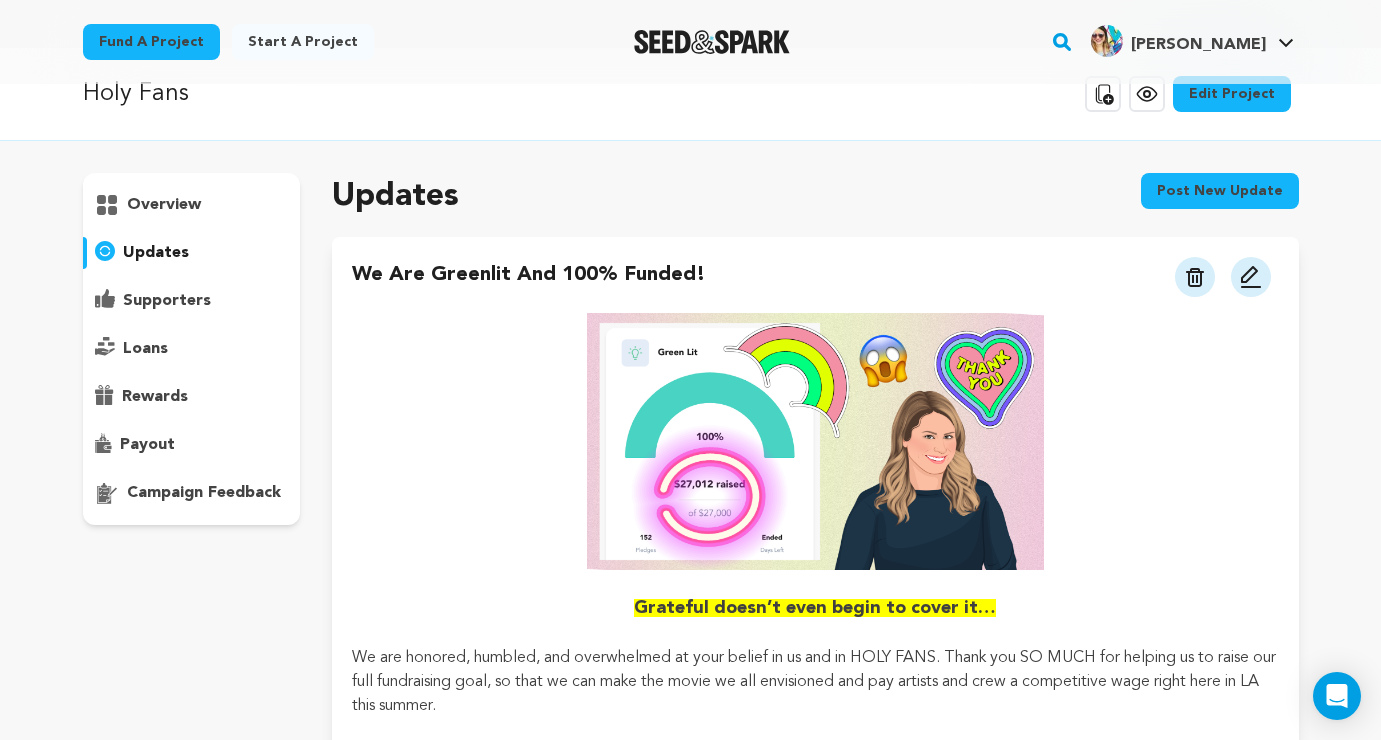 scroll, scrollTop: 0, scrollLeft: 0, axis: both 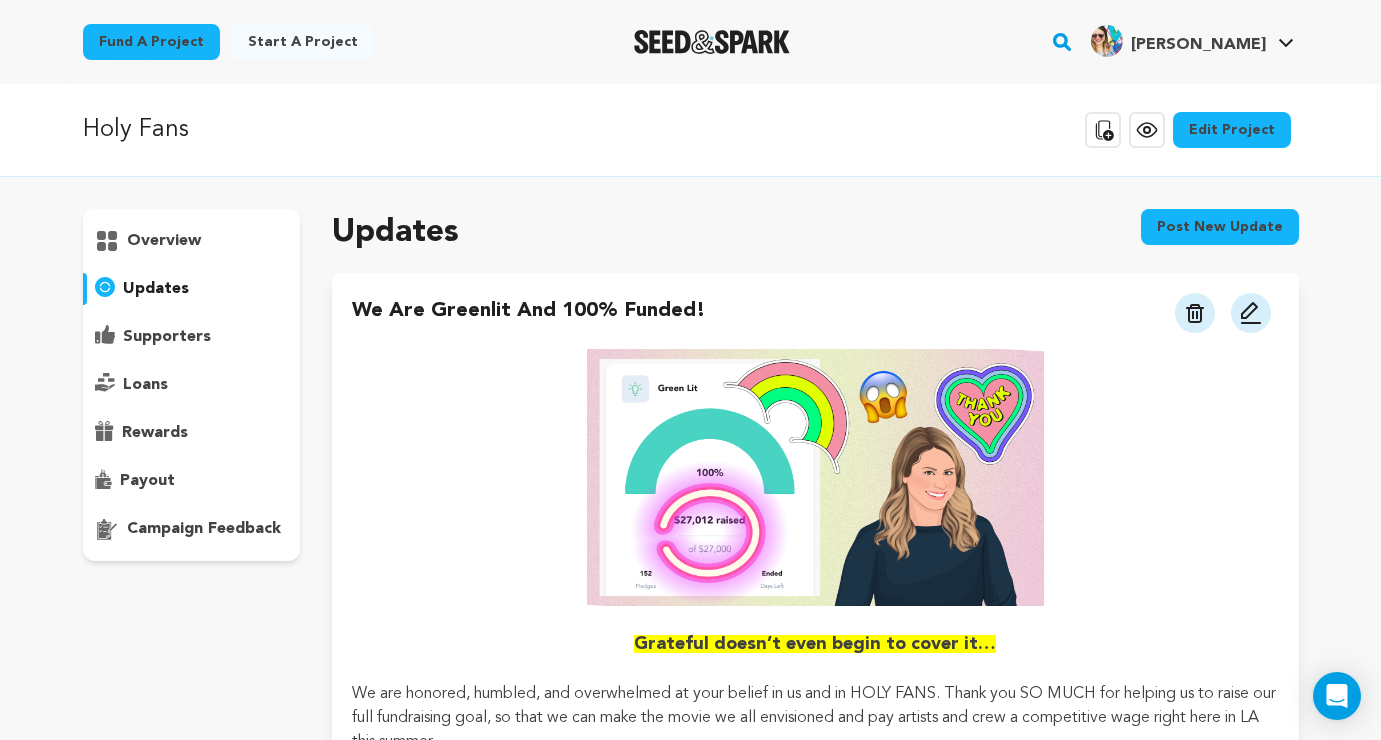 click on "supporters" at bounding box center (192, 337) 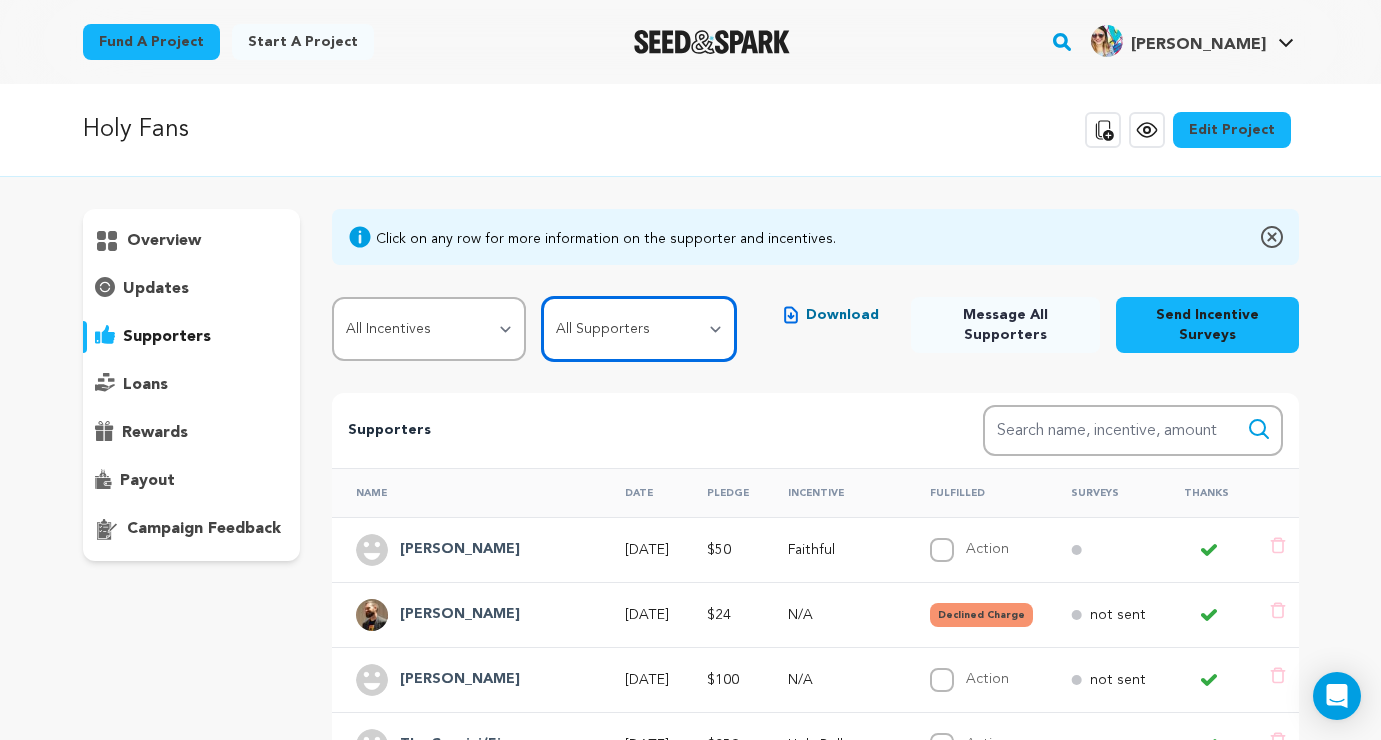 click on "All Supporters
Survey not sent Survey incomplete Survey complete Incentive not fulfilled Incentive fulfilled Declined charge" at bounding box center (639, 329) 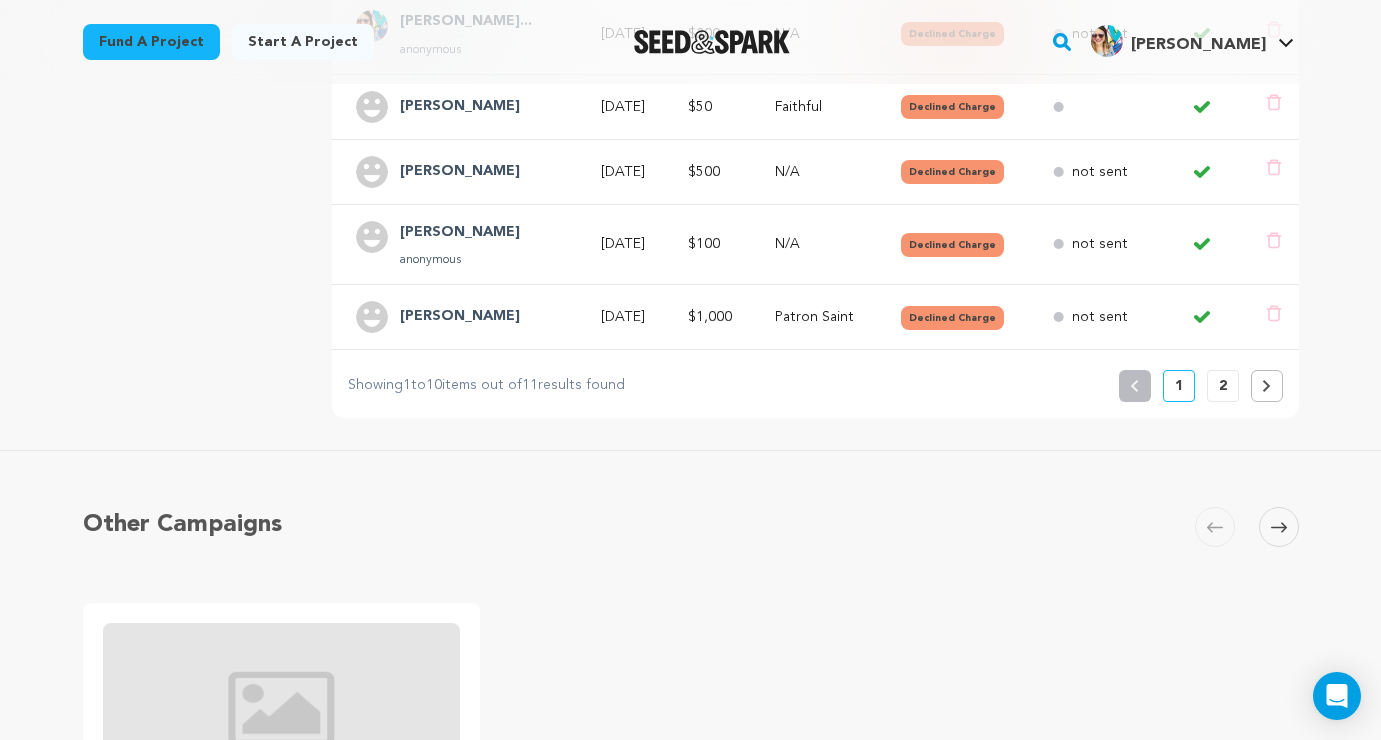 scroll, scrollTop: 862, scrollLeft: 0, axis: vertical 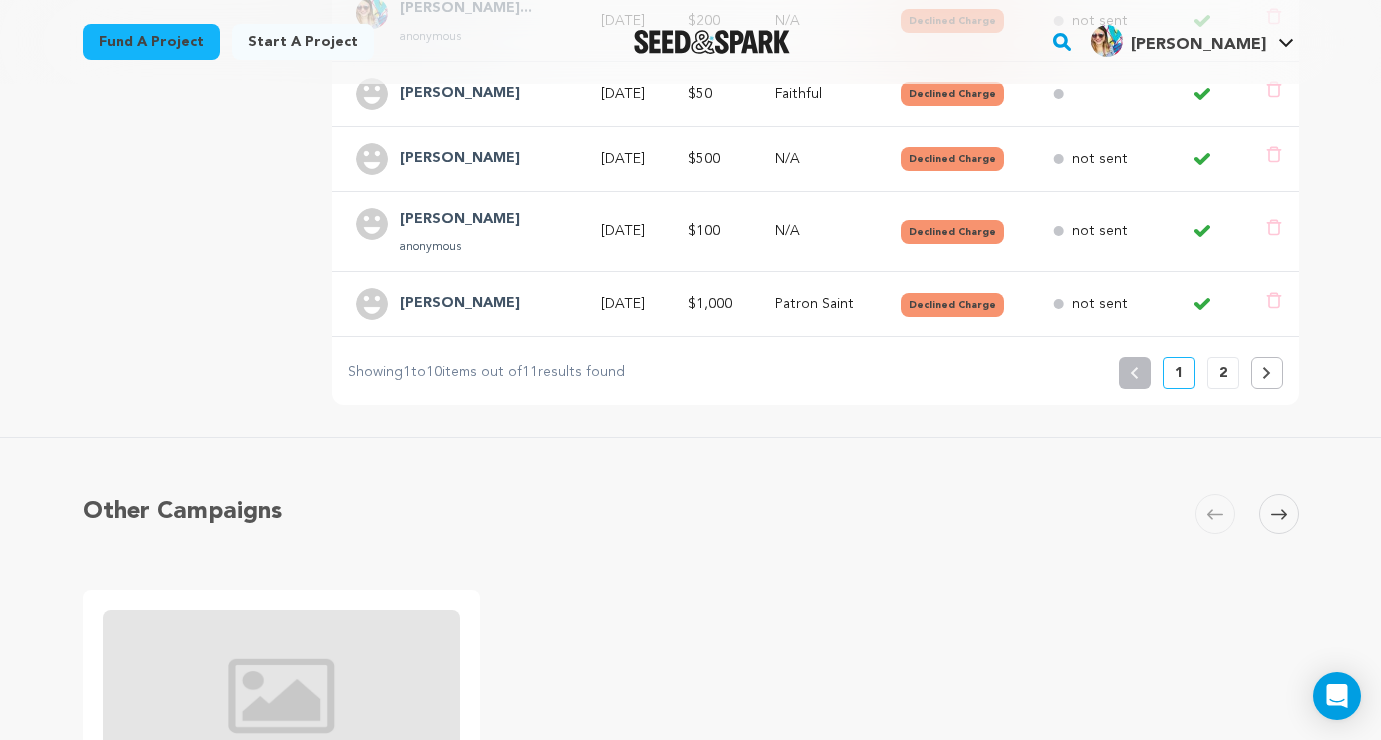 click on "2" at bounding box center [1223, 373] 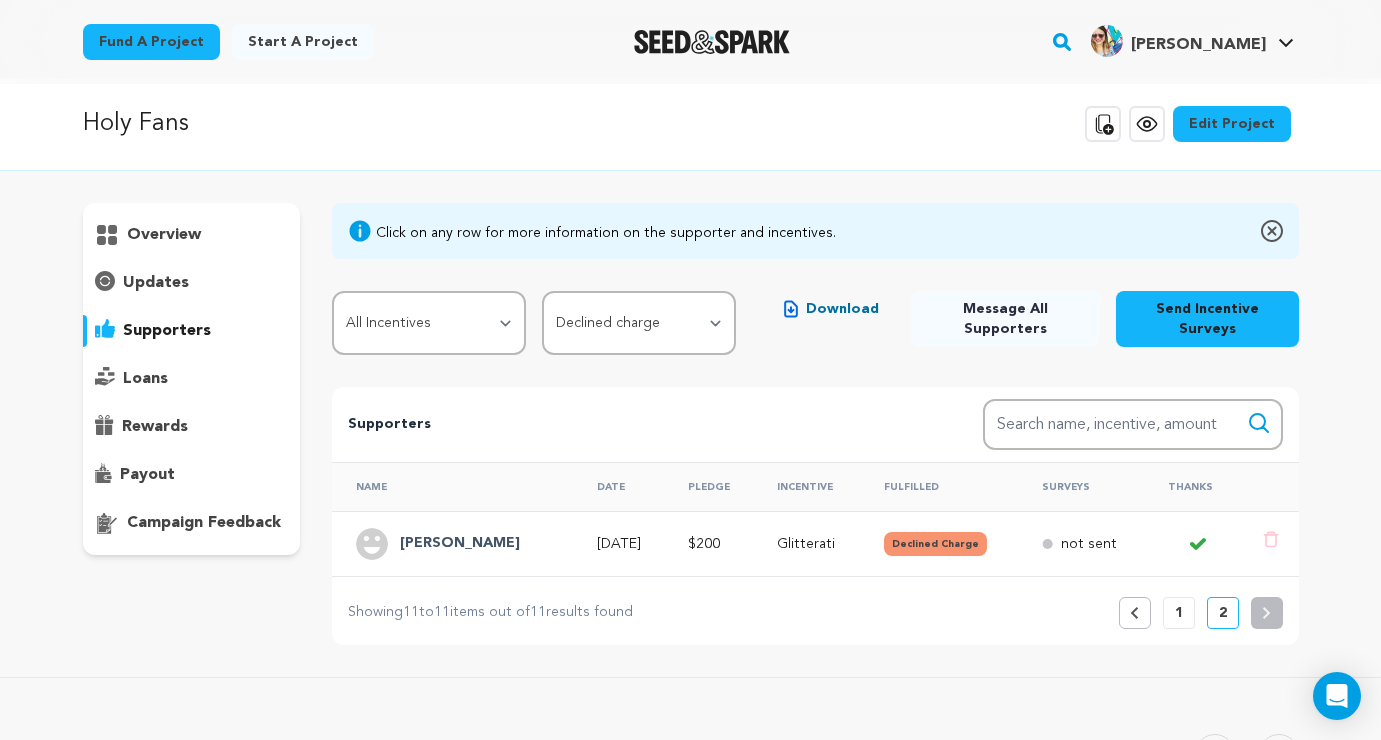 scroll, scrollTop: 0, scrollLeft: 0, axis: both 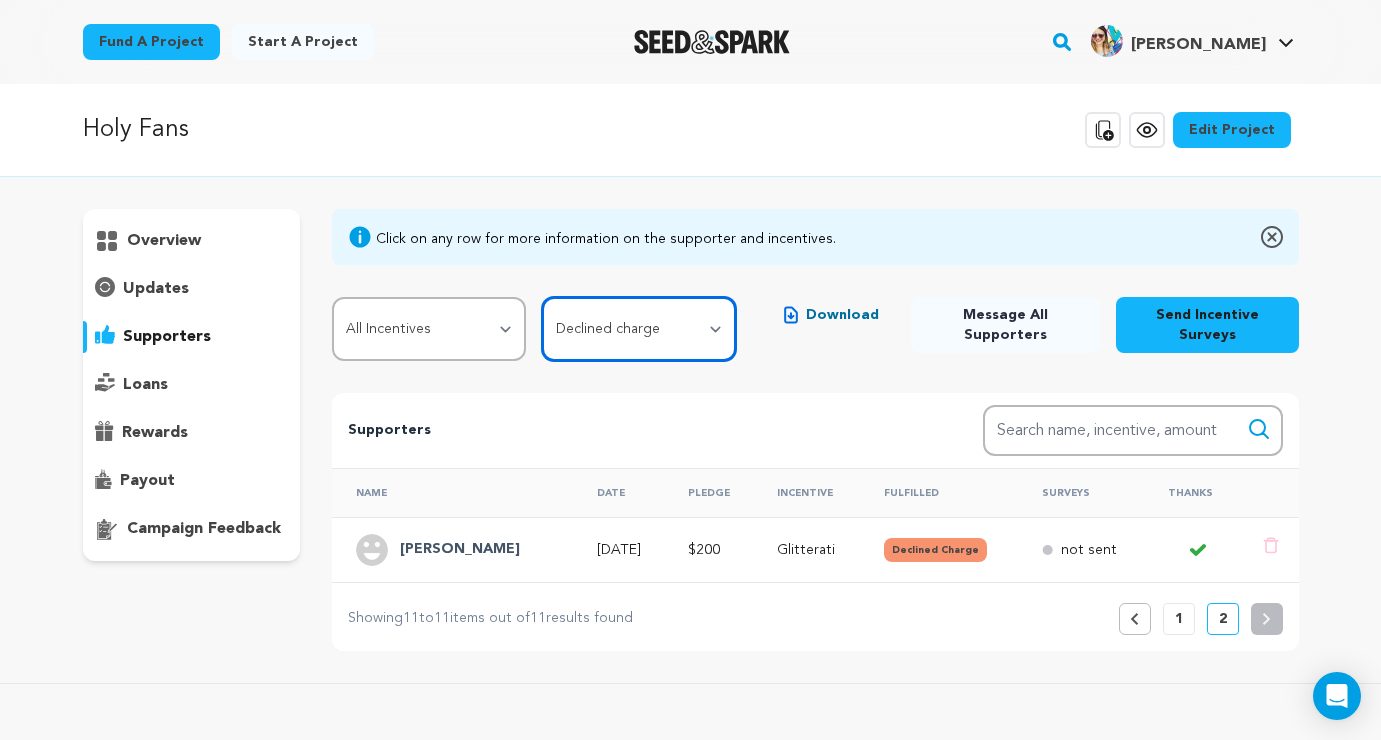 click on "All Supporters
Survey not sent Survey incomplete Survey complete Incentive not fulfilled Incentive fulfilled Declined charge" at bounding box center (639, 329) 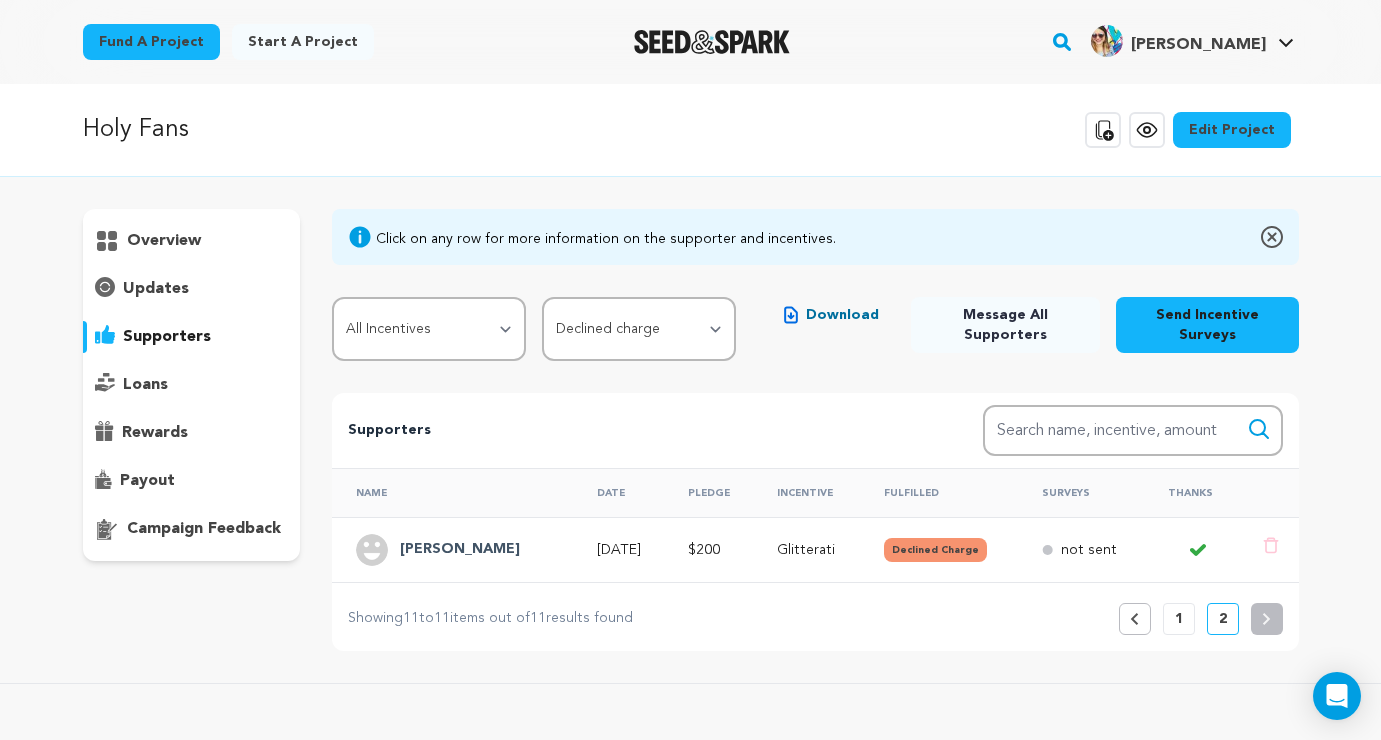 click 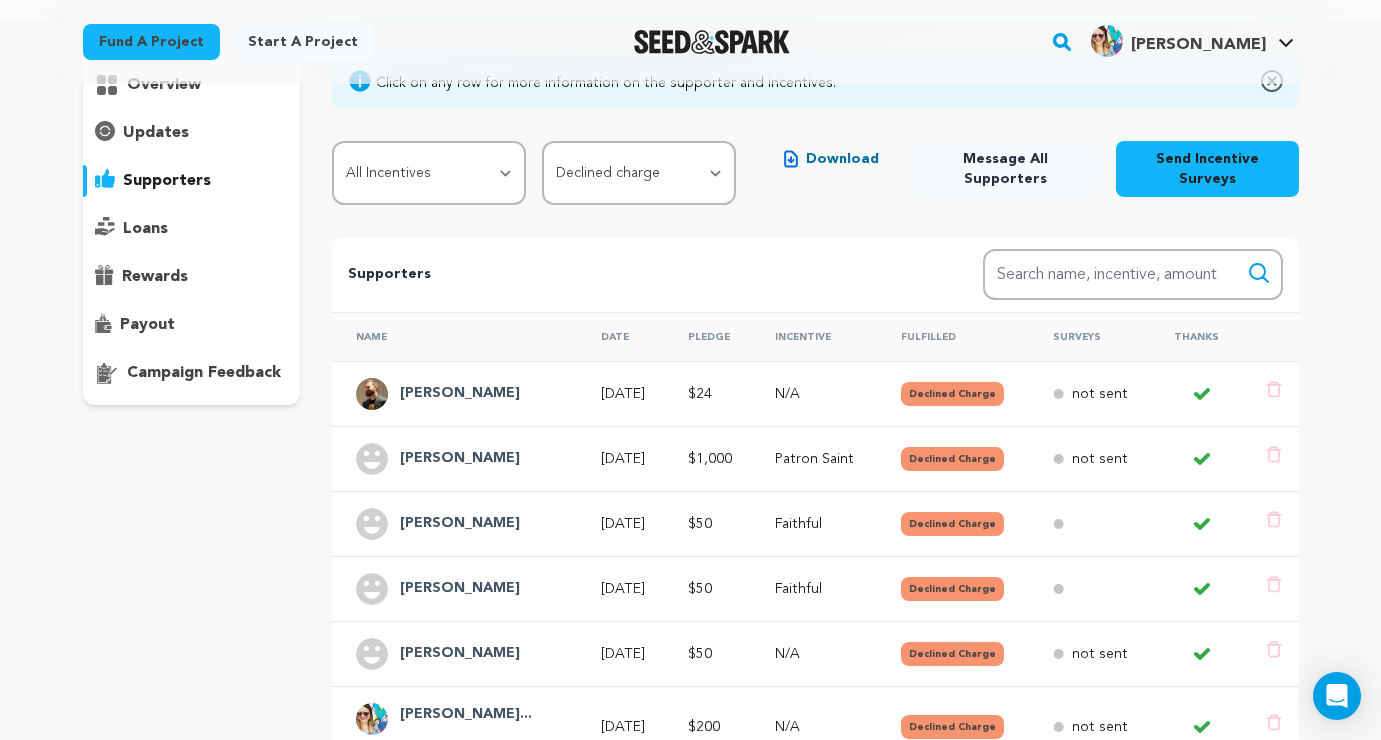 scroll, scrollTop: 149, scrollLeft: 0, axis: vertical 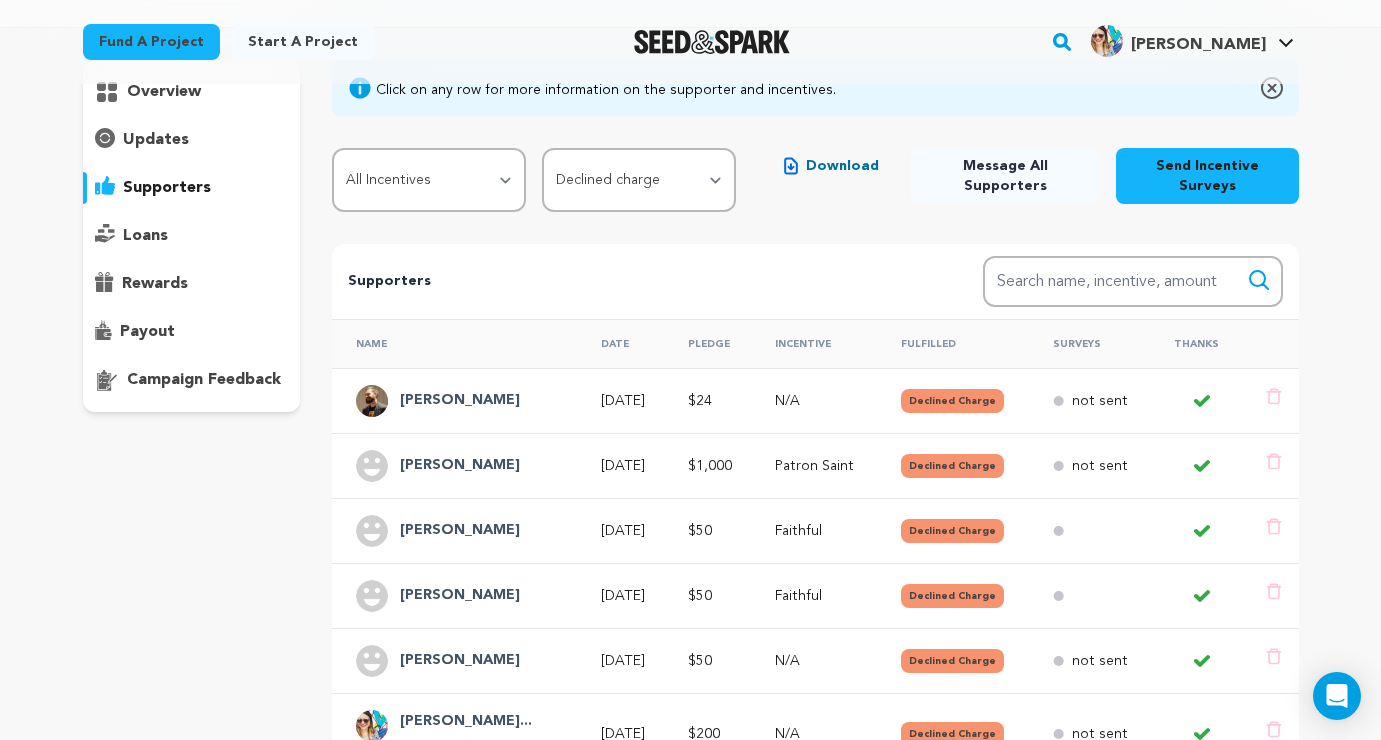 click on "updates" at bounding box center [156, 140] 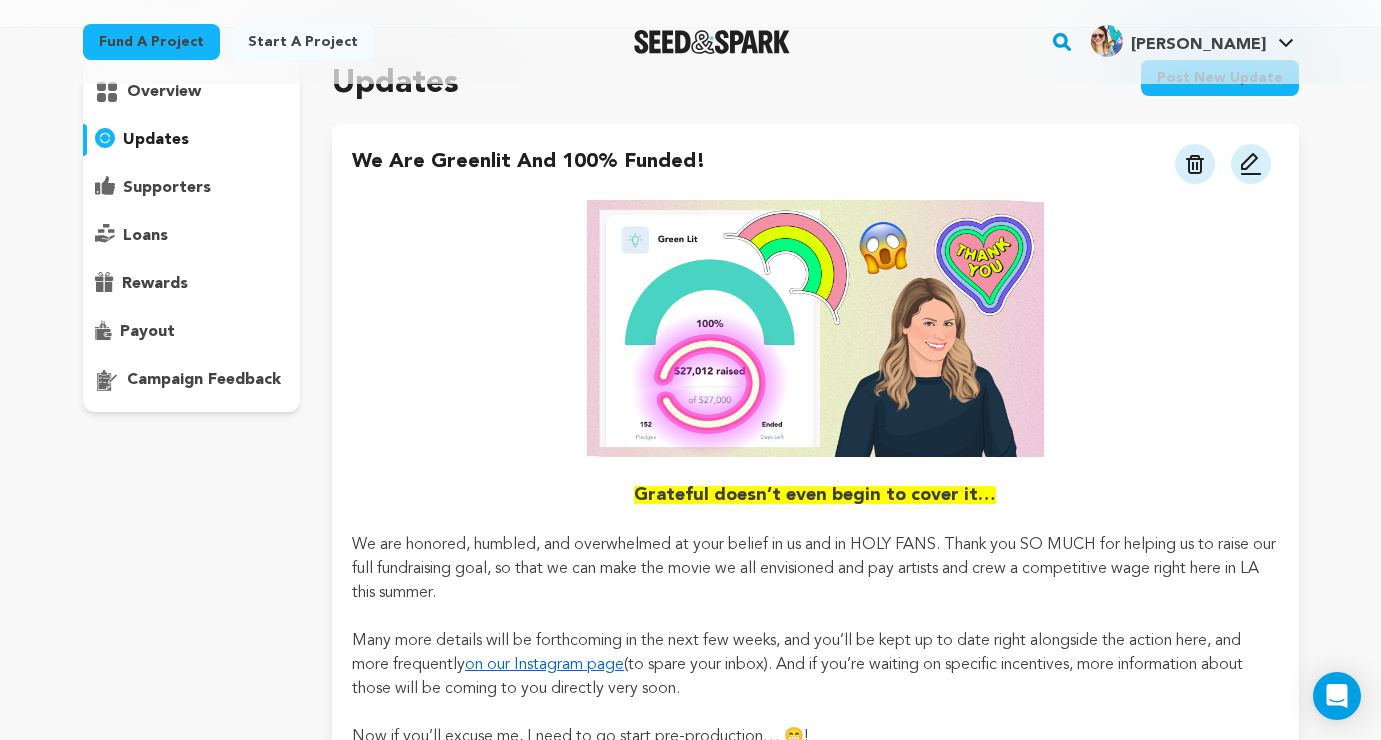 click on "supporters" at bounding box center (167, 188) 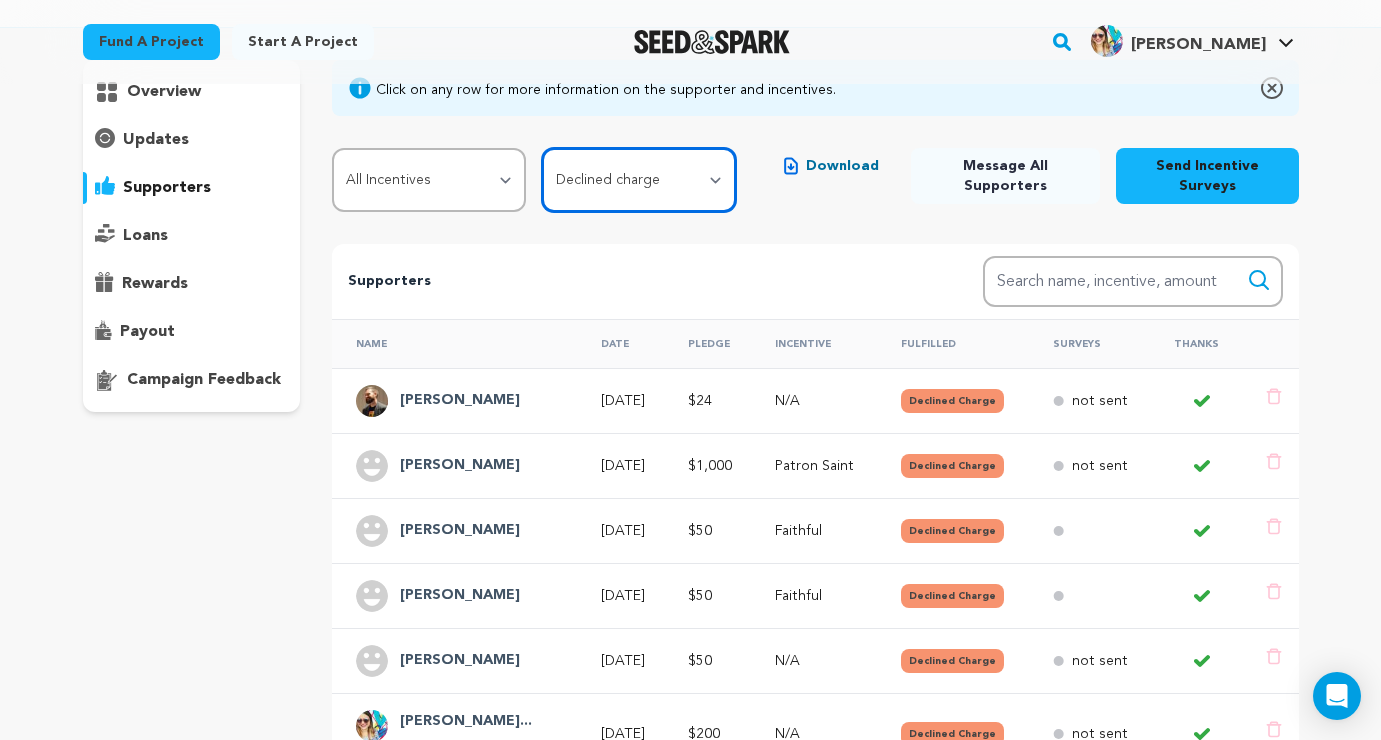 click on "All Supporters
Survey not sent Survey incomplete Survey complete Incentive not fulfilled Incentive fulfilled Declined charge" at bounding box center [639, 180] 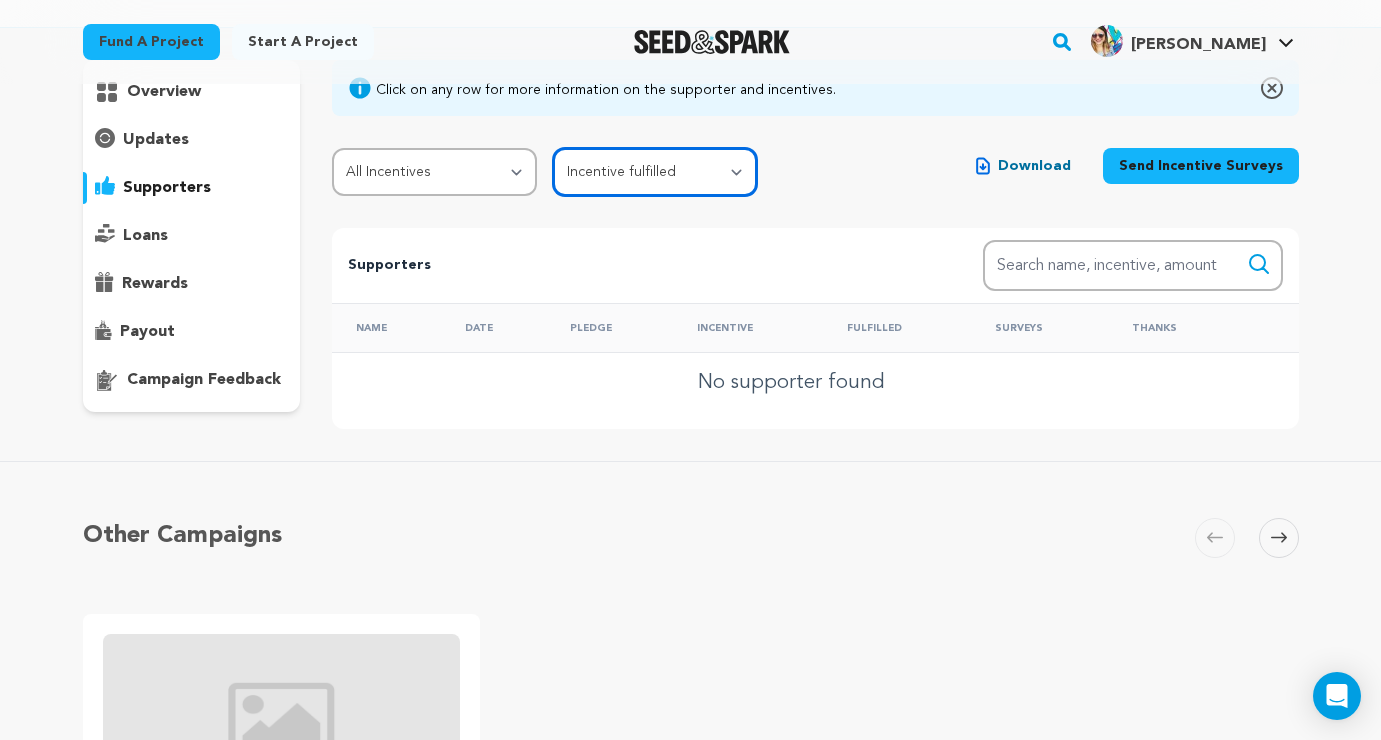 click on "All Supporters
Survey not sent Survey incomplete Survey complete Incentive not fulfilled Incentive fulfilled Declined charge" at bounding box center [655, 172] 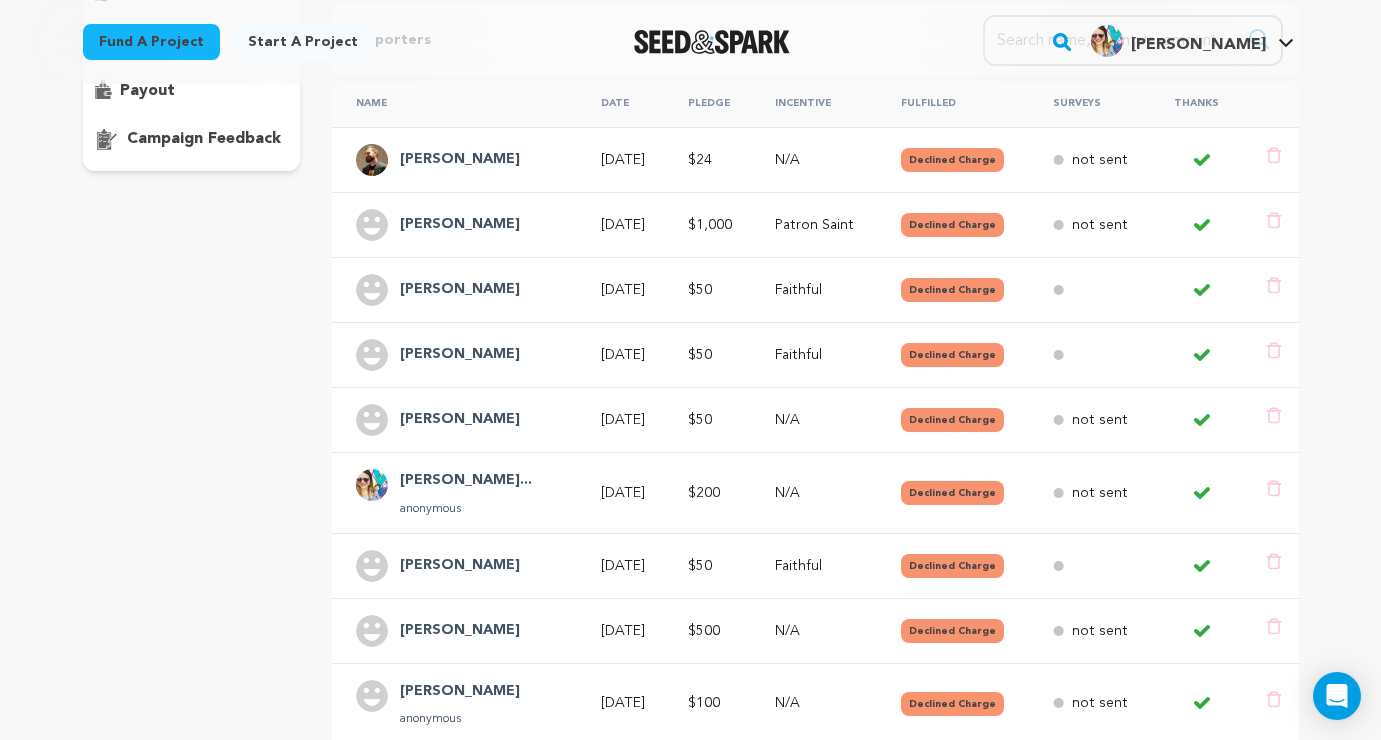 scroll, scrollTop: 385, scrollLeft: 0, axis: vertical 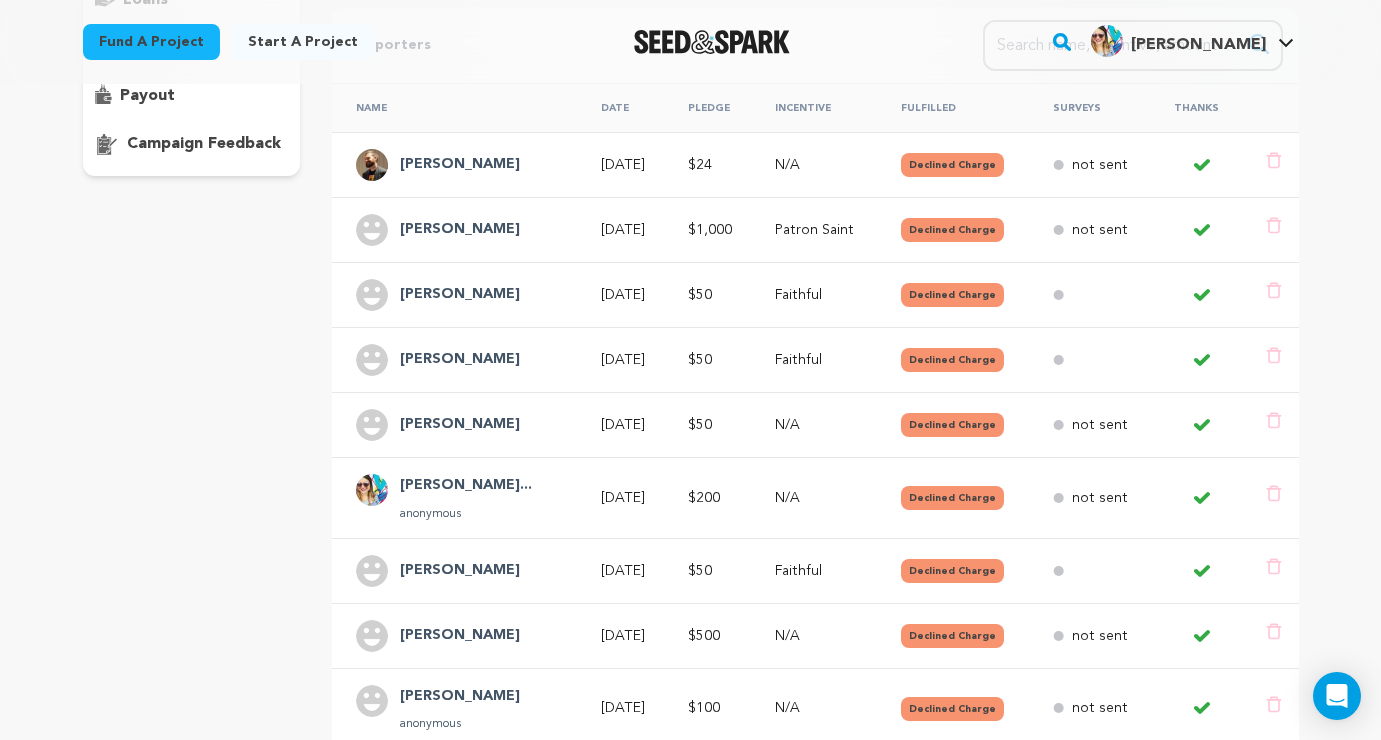 click on "Chelsea Marcant..." at bounding box center [466, 486] 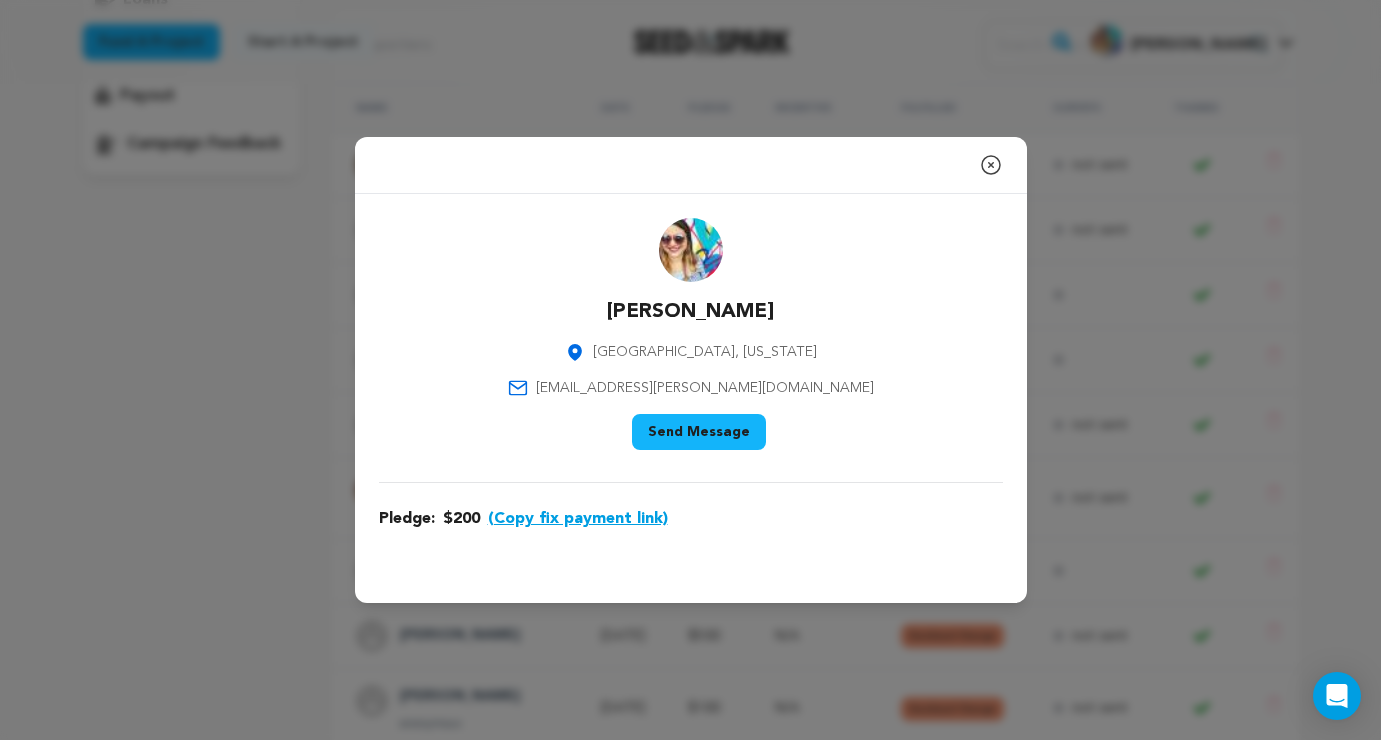 click 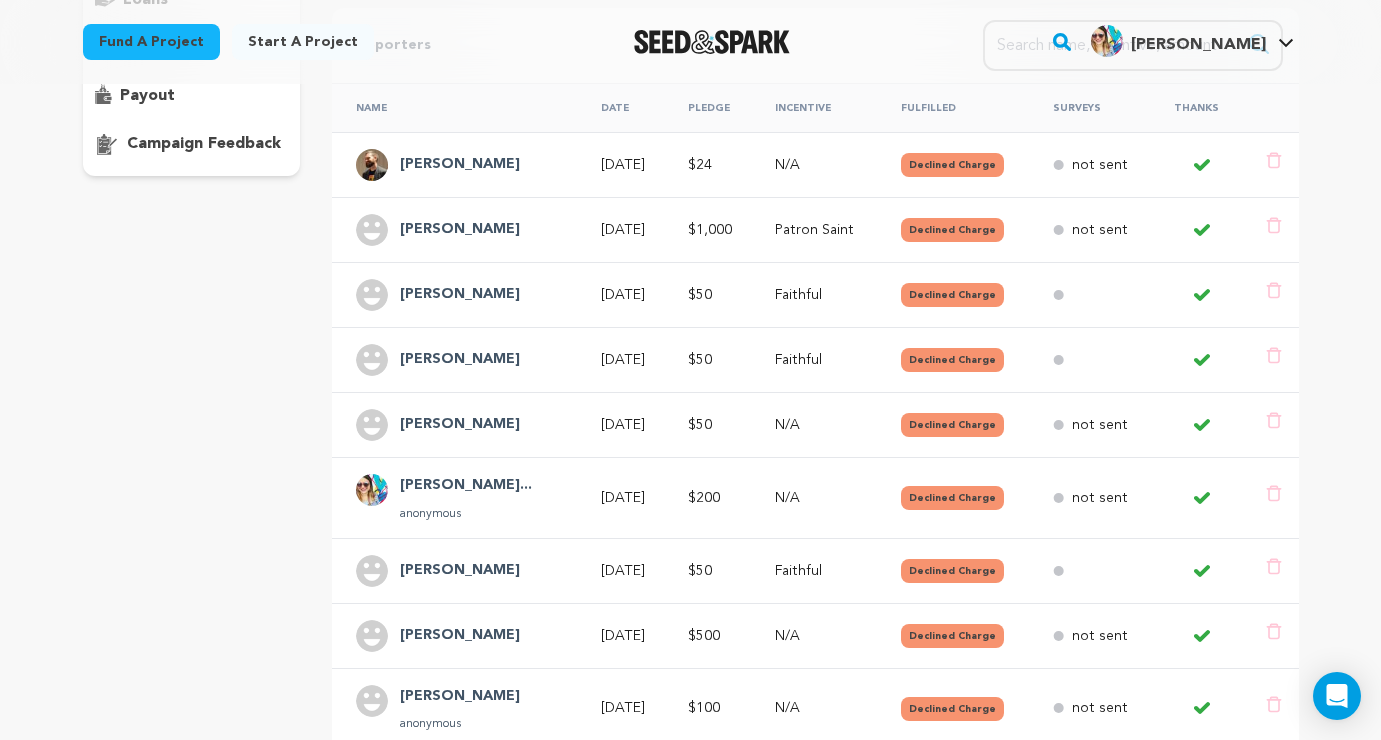 click on "Chelsea Marcant..." at bounding box center (466, 486) 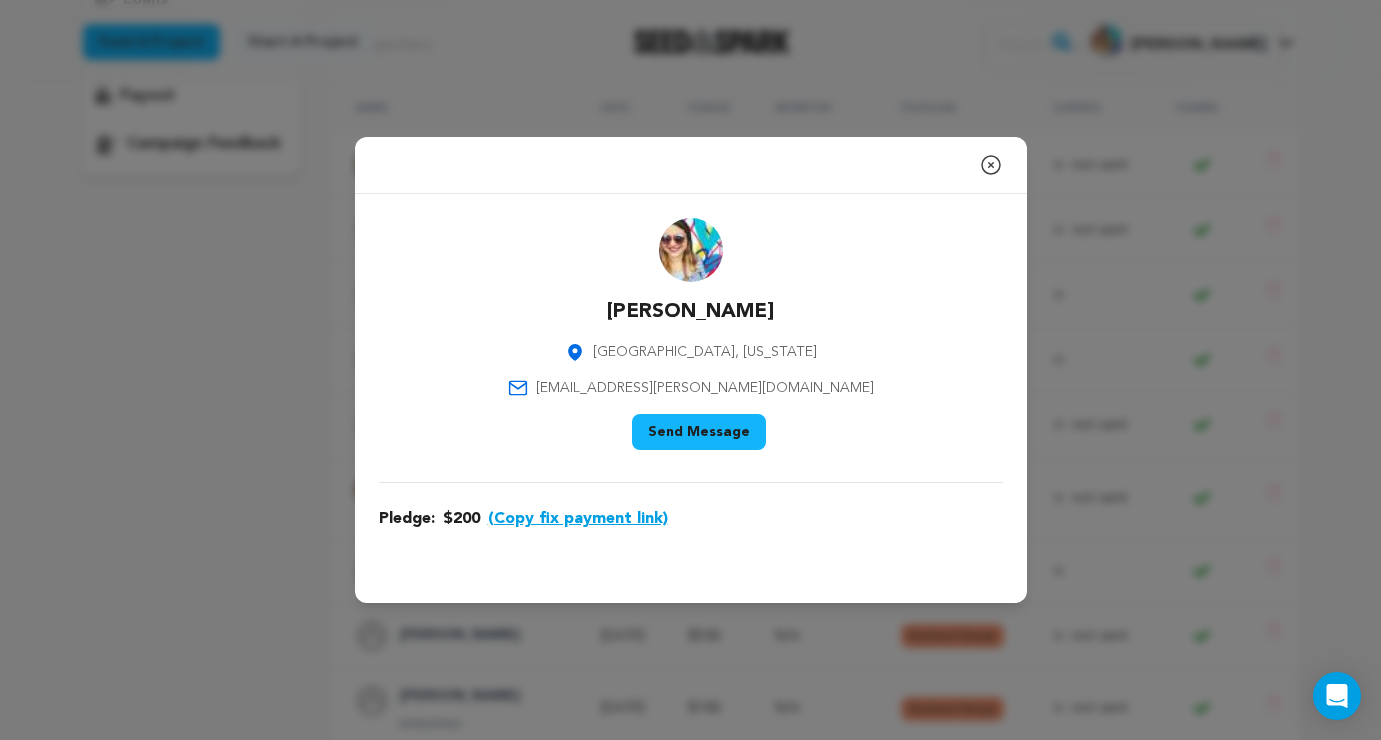 click 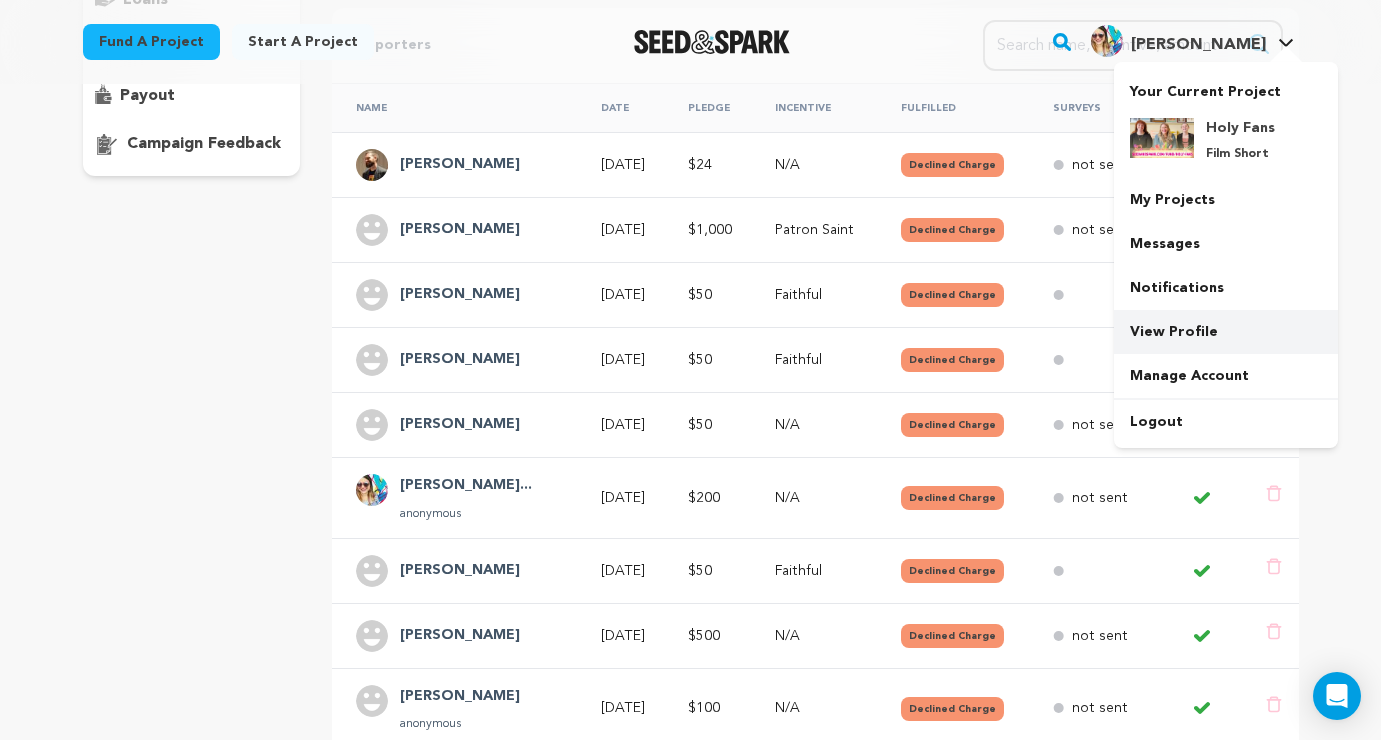 click on "View Profile" at bounding box center [1226, 332] 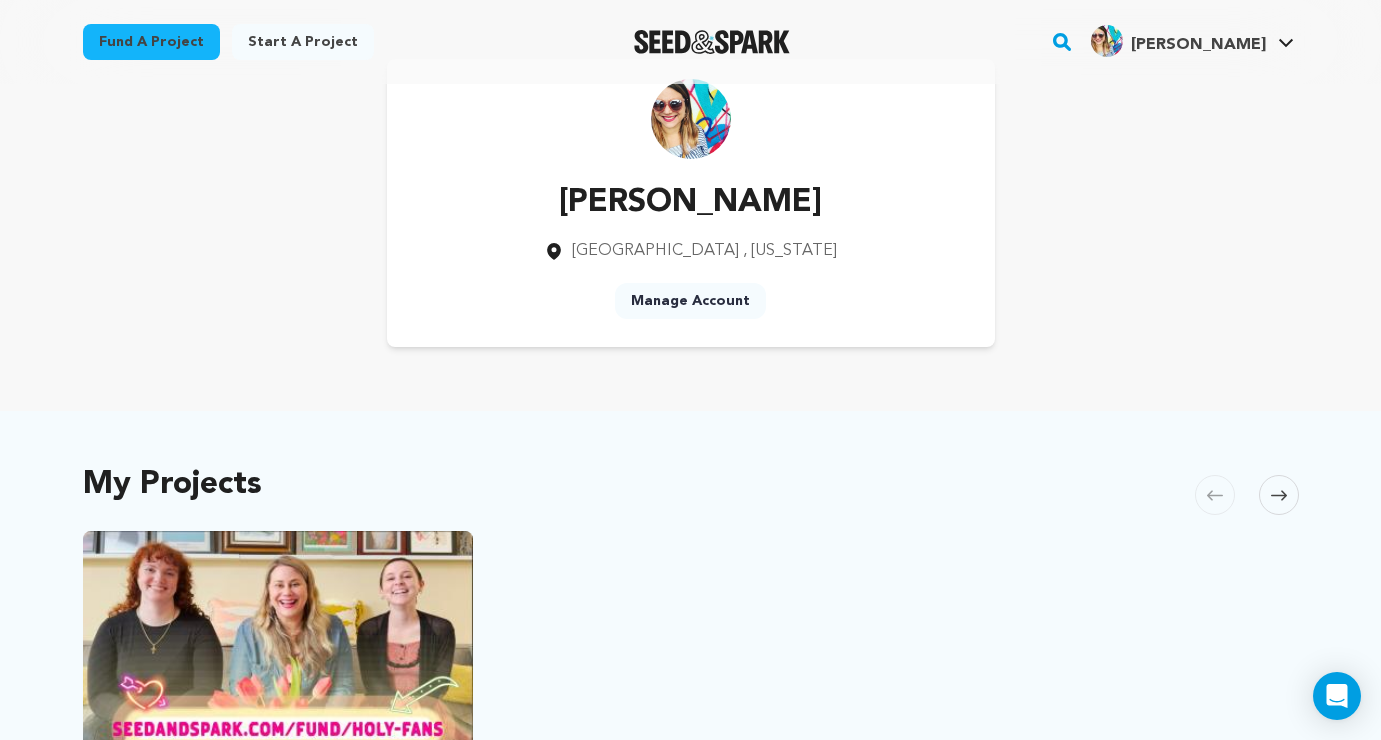 scroll, scrollTop: 52, scrollLeft: 0, axis: vertical 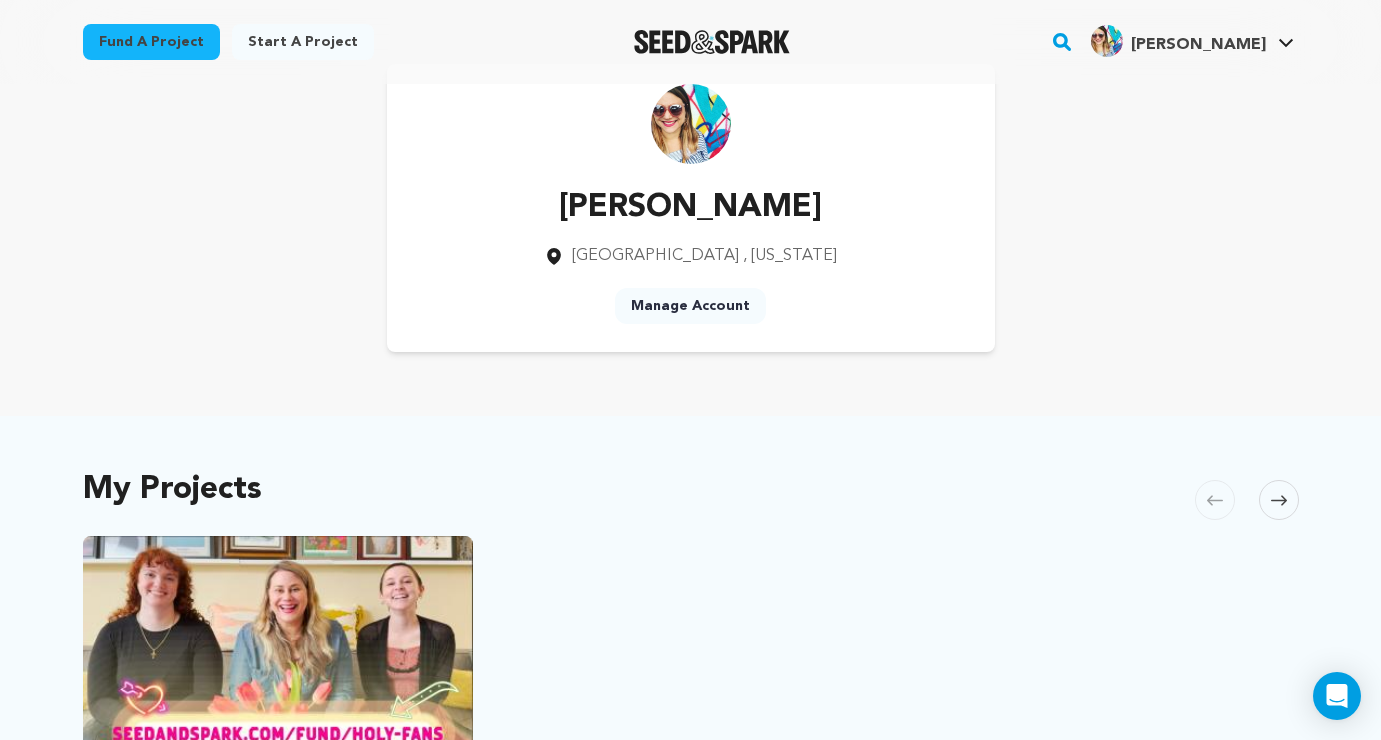 click on "Manage Account" at bounding box center (690, 306) 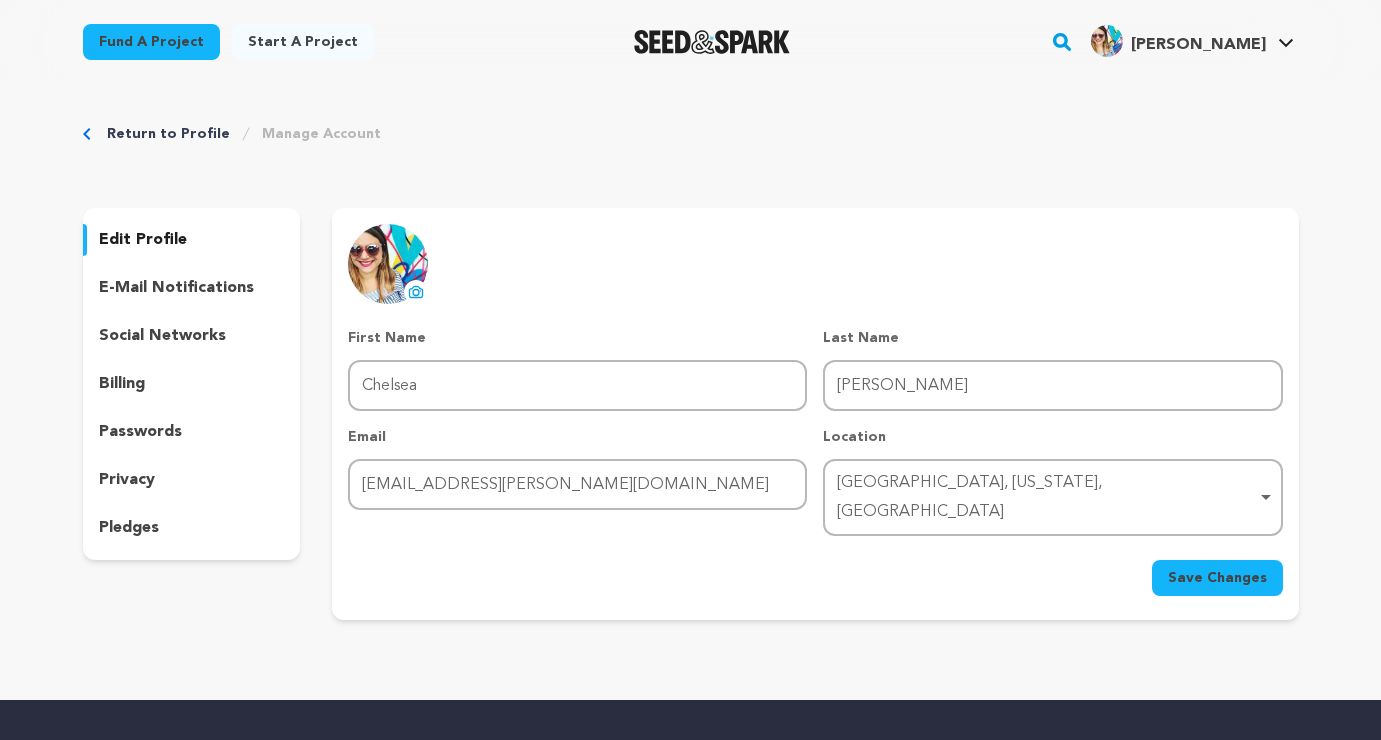 scroll, scrollTop: 0, scrollLeft: 0, axis: both 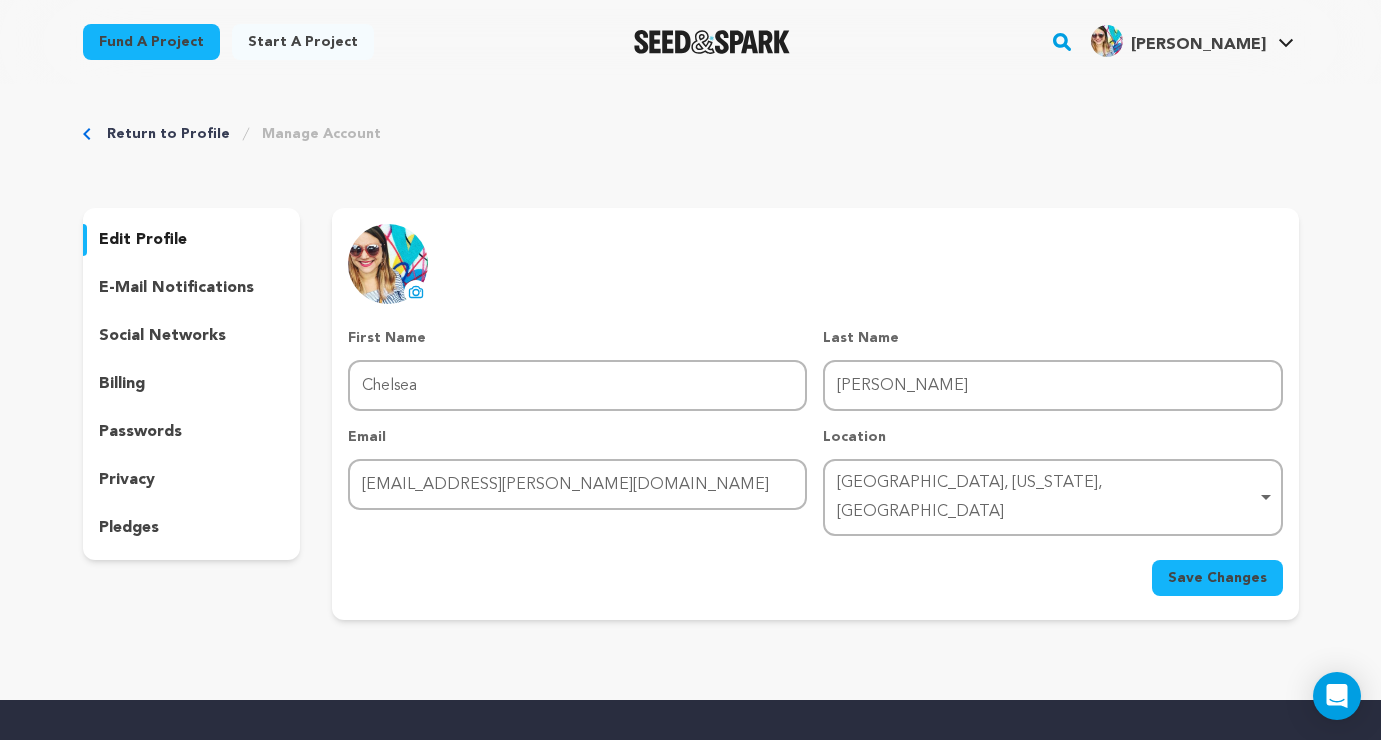 click on "billing" at bounding box center (122, 384) 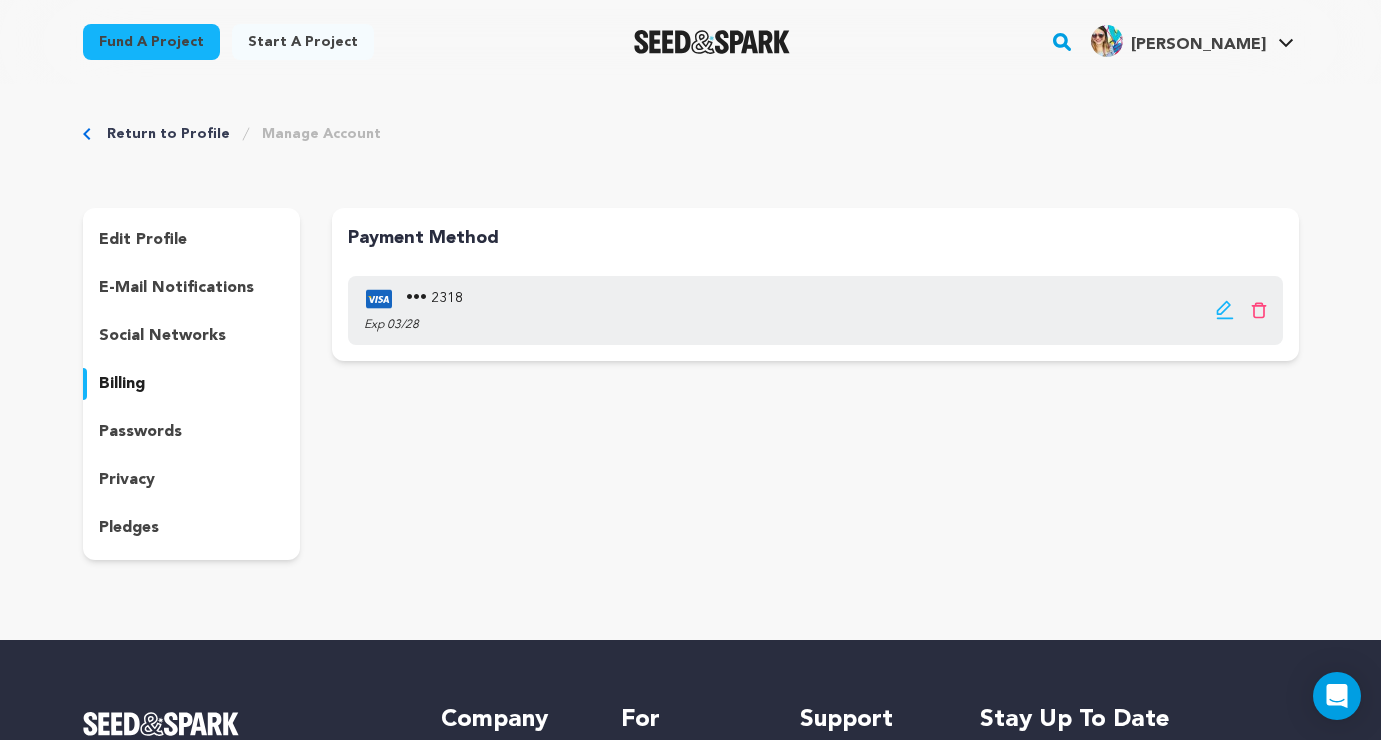 click 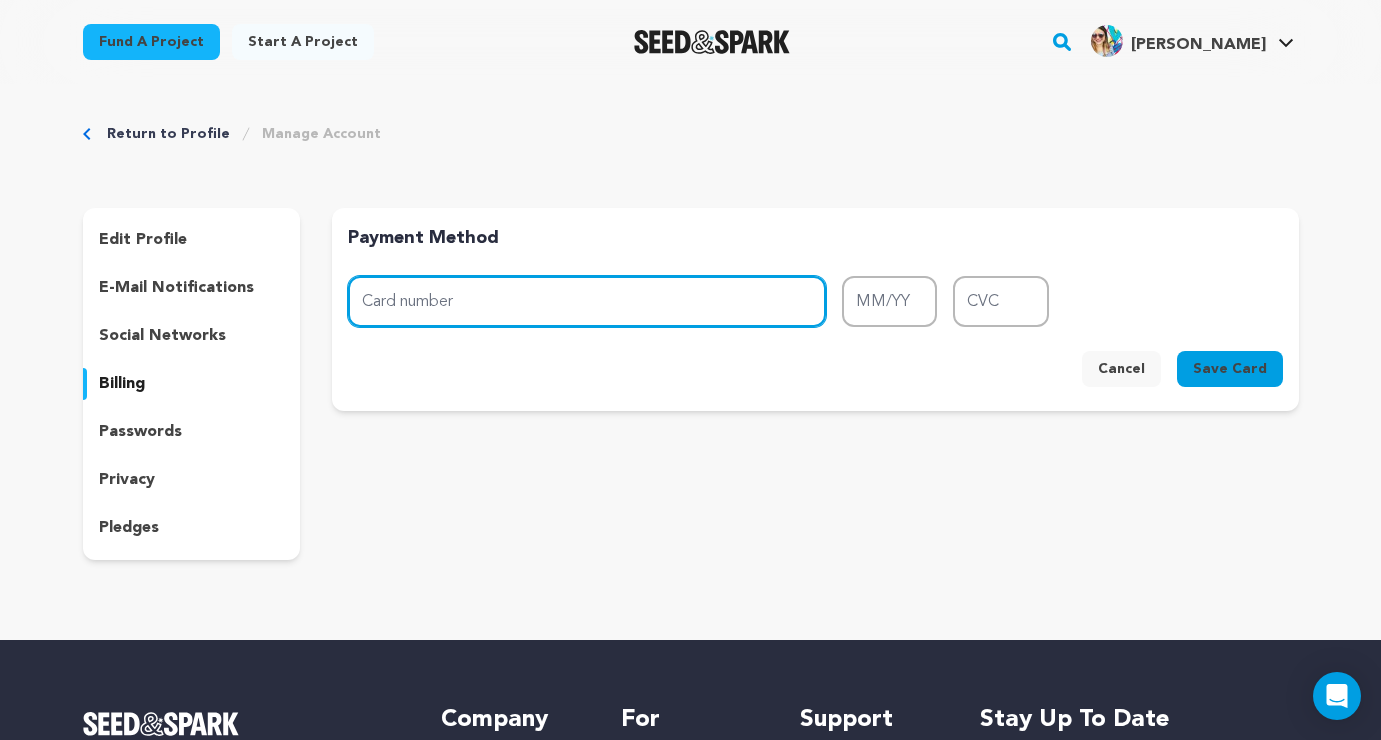 click on "Card number" at bounding box center (587, 301) 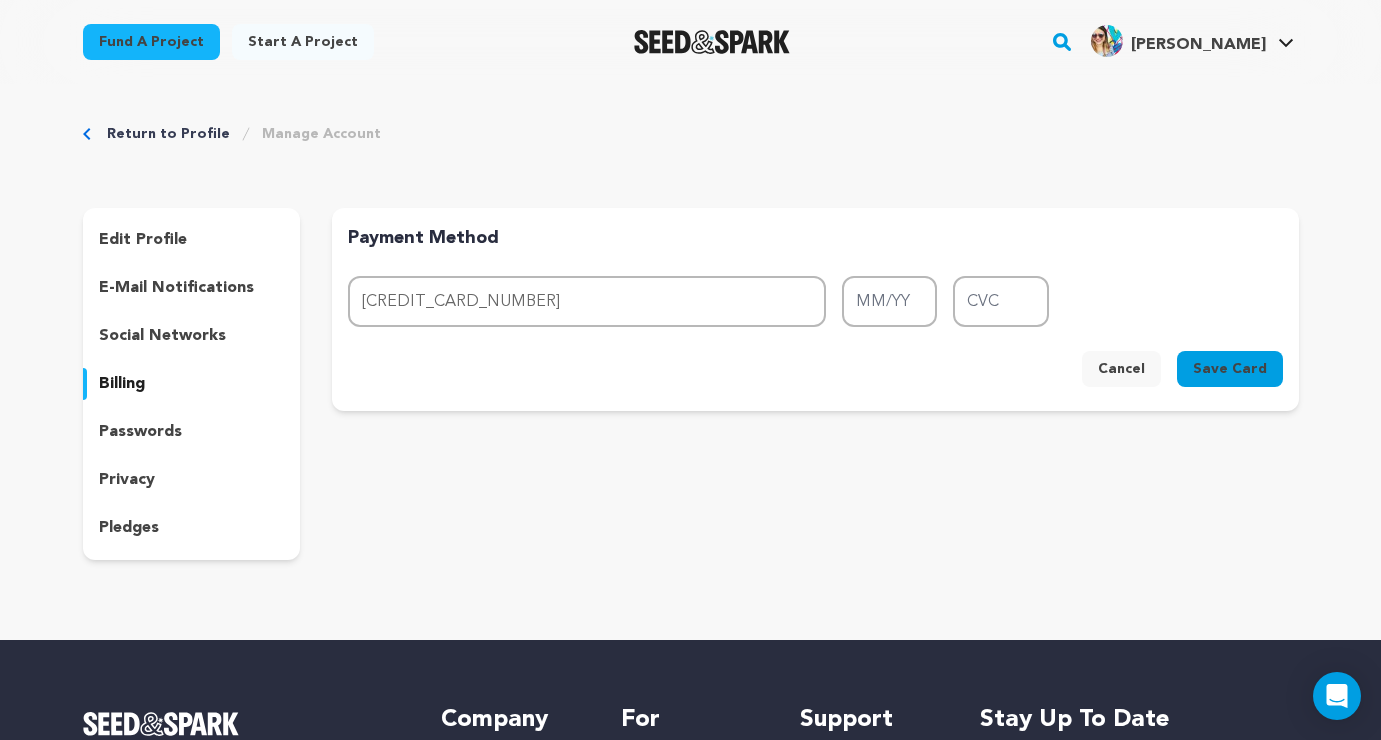 type on "5480 1221 0136 5856" 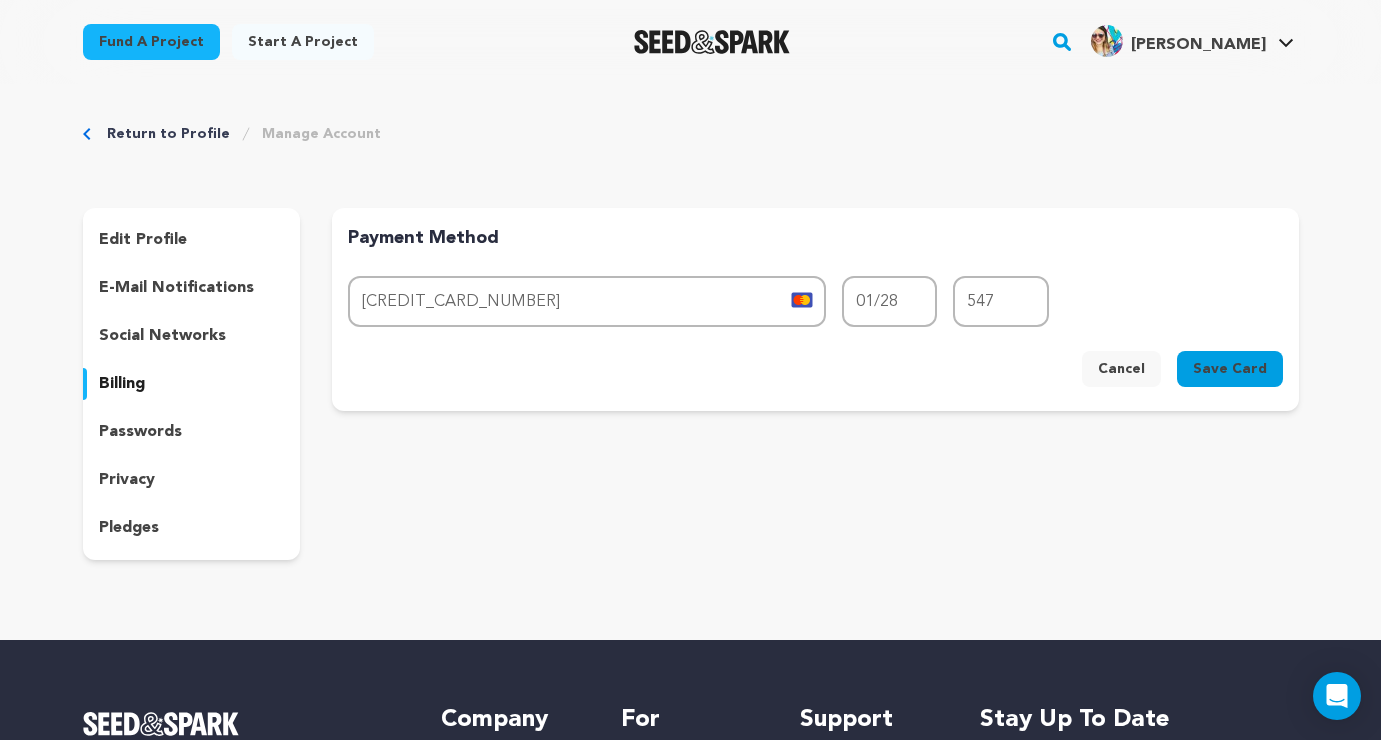 click on "Save Card" at bounding box center (1230, 369) 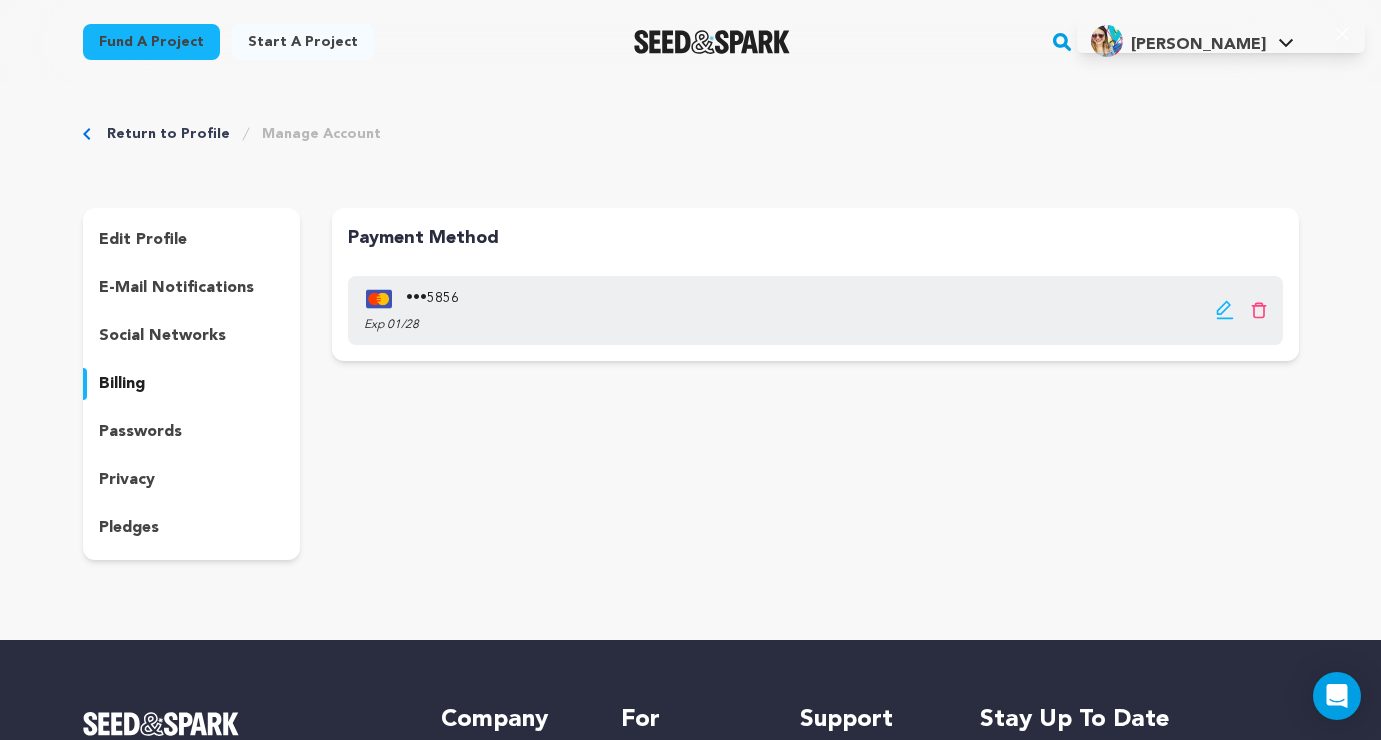 click on "Return to Profile" at bounding box center [168, 134] 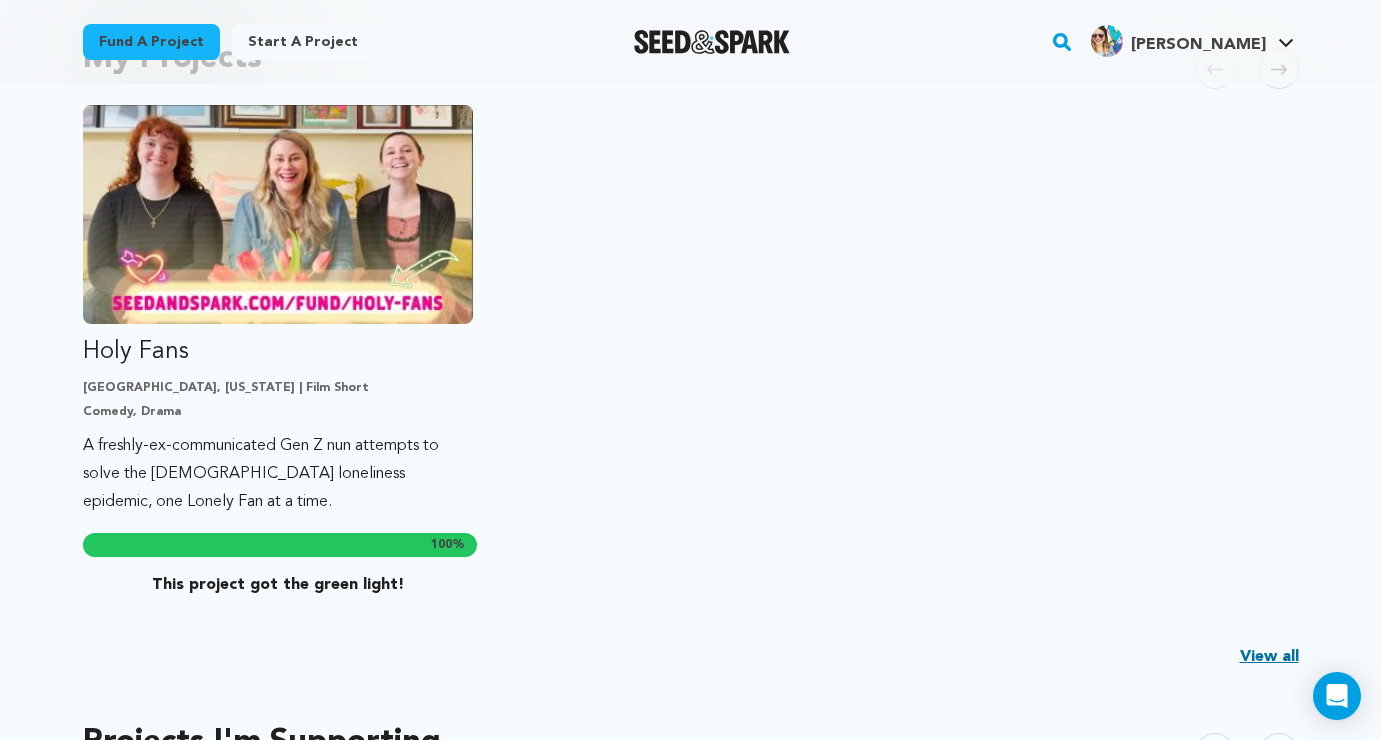 scroll, scrollTop: 584, scrollLeft: 0, axis: vertical 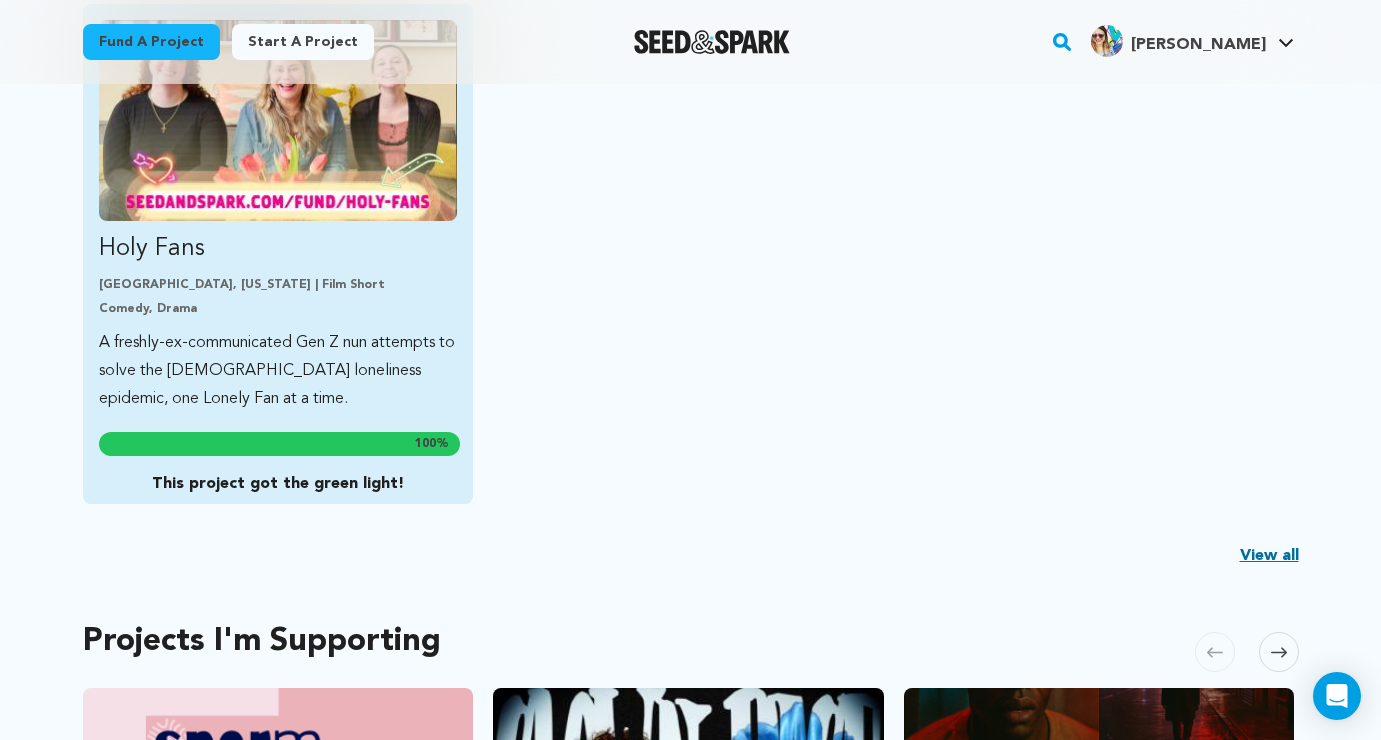 click on "100 %
This project got the green light!" at bounding box center (278, 464) 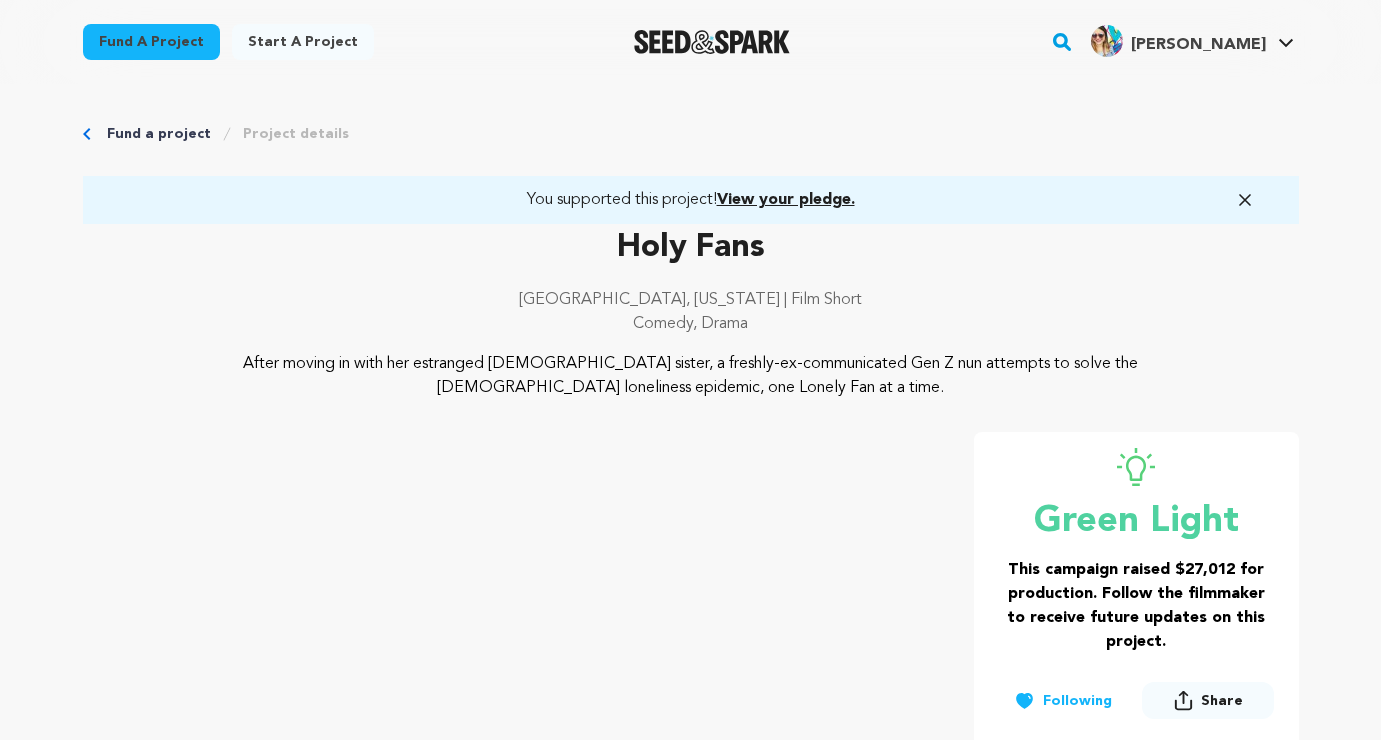 scroll, scrollTop: 0, scrollLeft: 0, axis: both 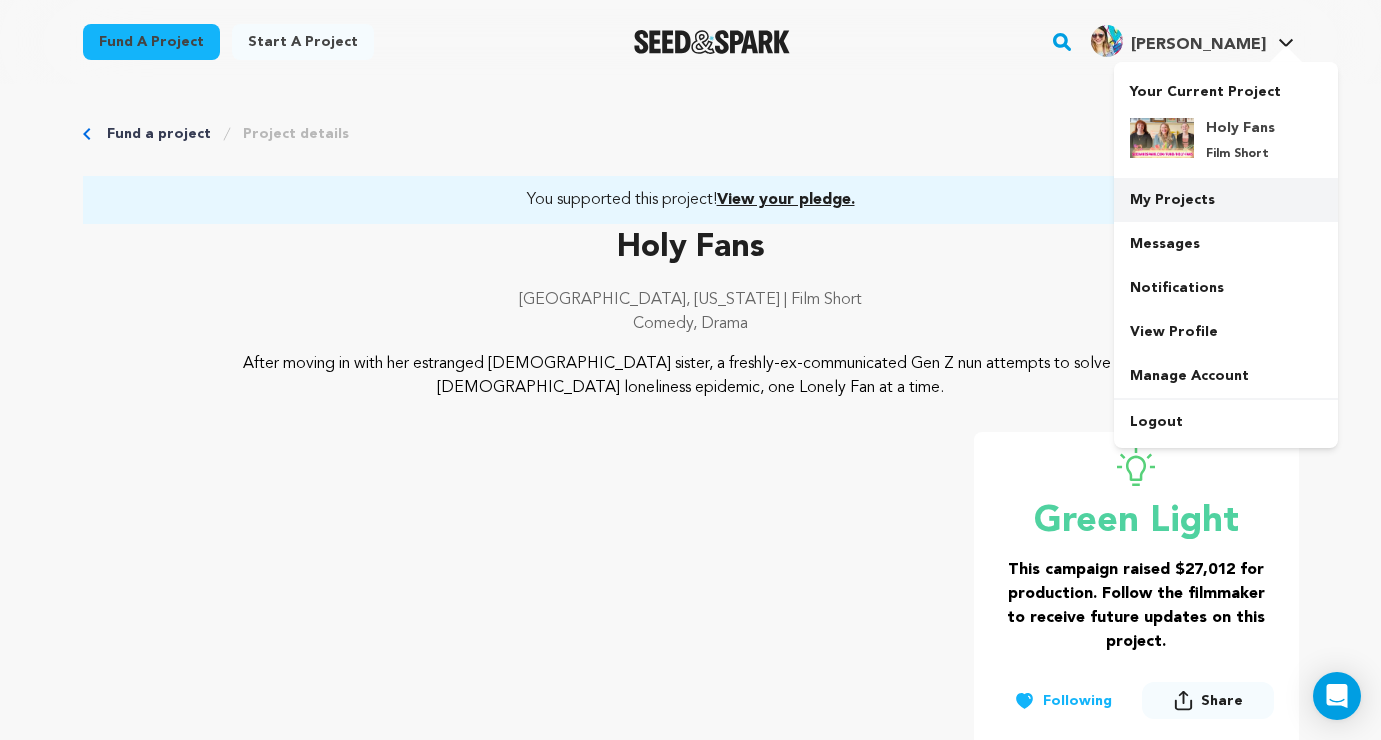 click on "My Projects" at bounding box center [1226, 200] 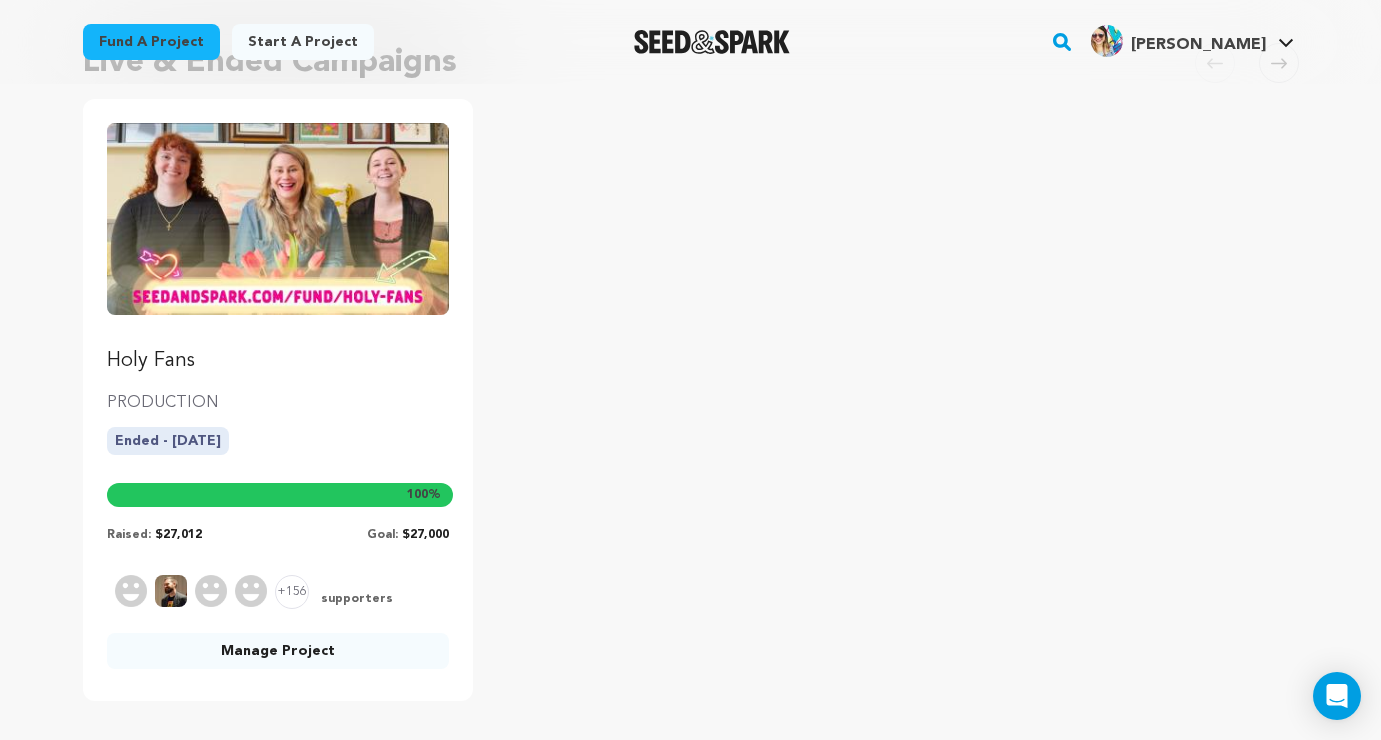 scroll, scrollTop: 338, scrollLeft: 0, axis: vertical 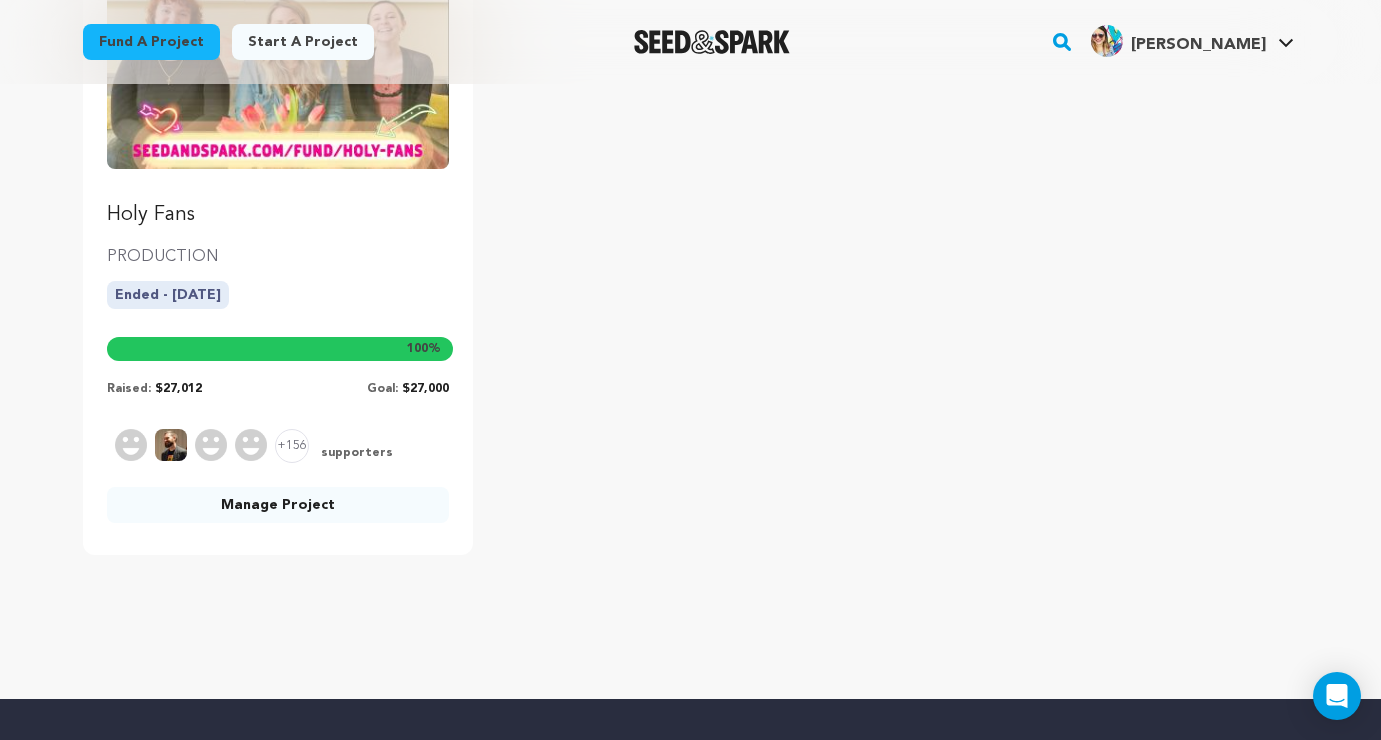click on "Manage Project" at bounding box center [278, 505] 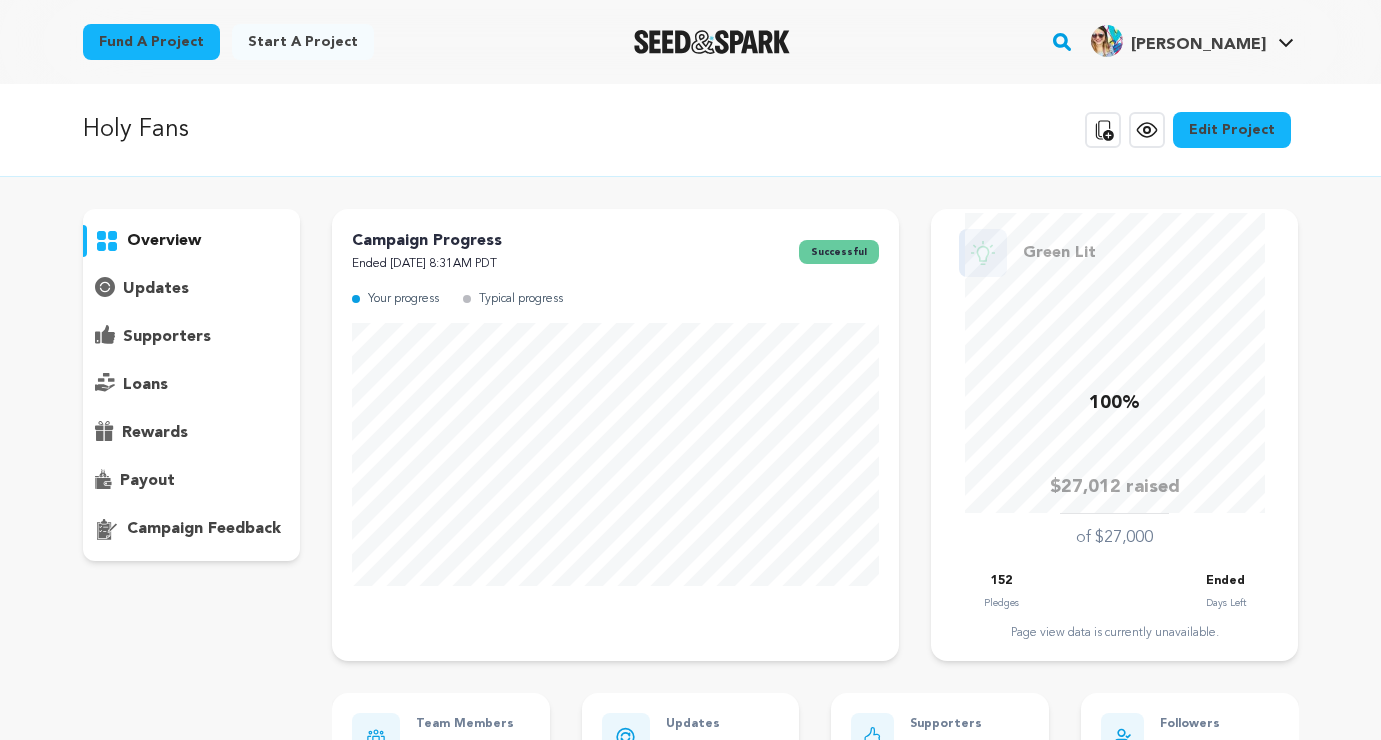 scroll, scrollTop: 0, scrollLeft: 0, axis: both 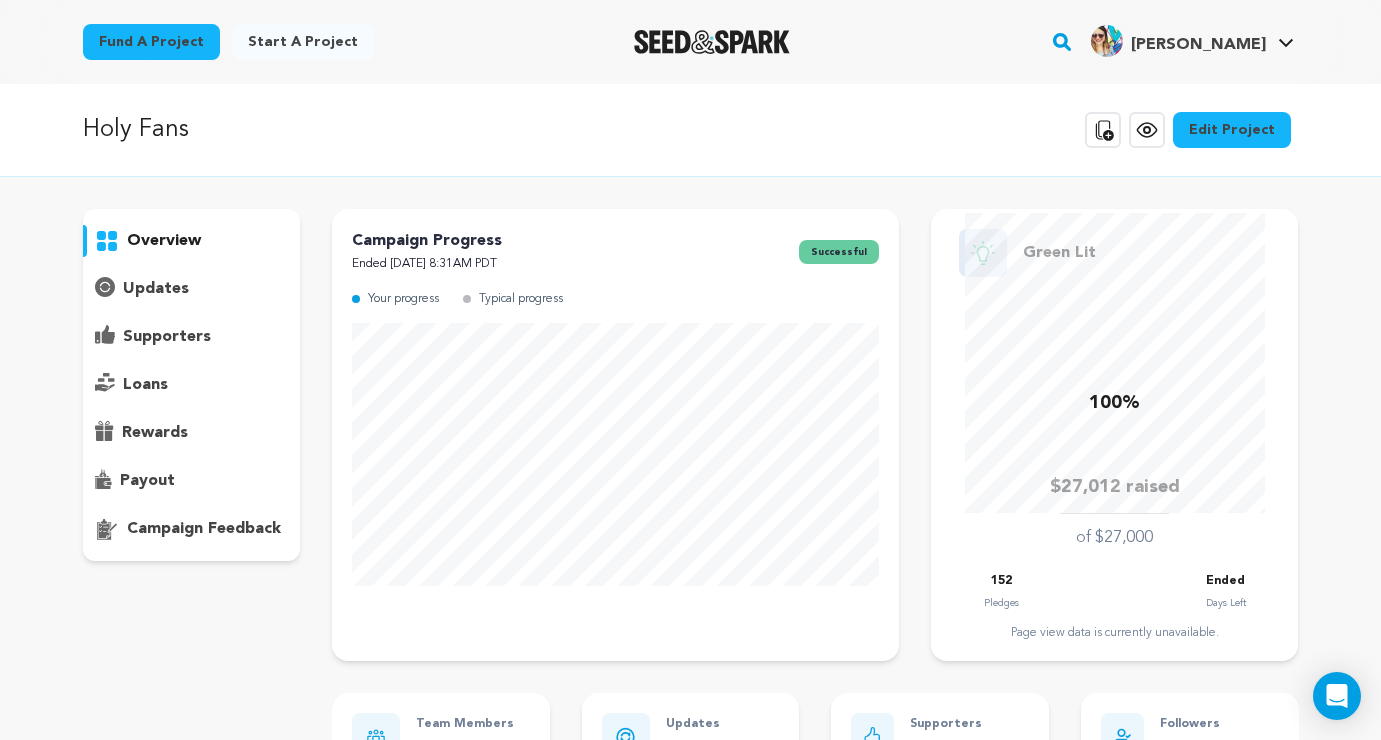 click on "supporters" at bounding box center (167, 337) 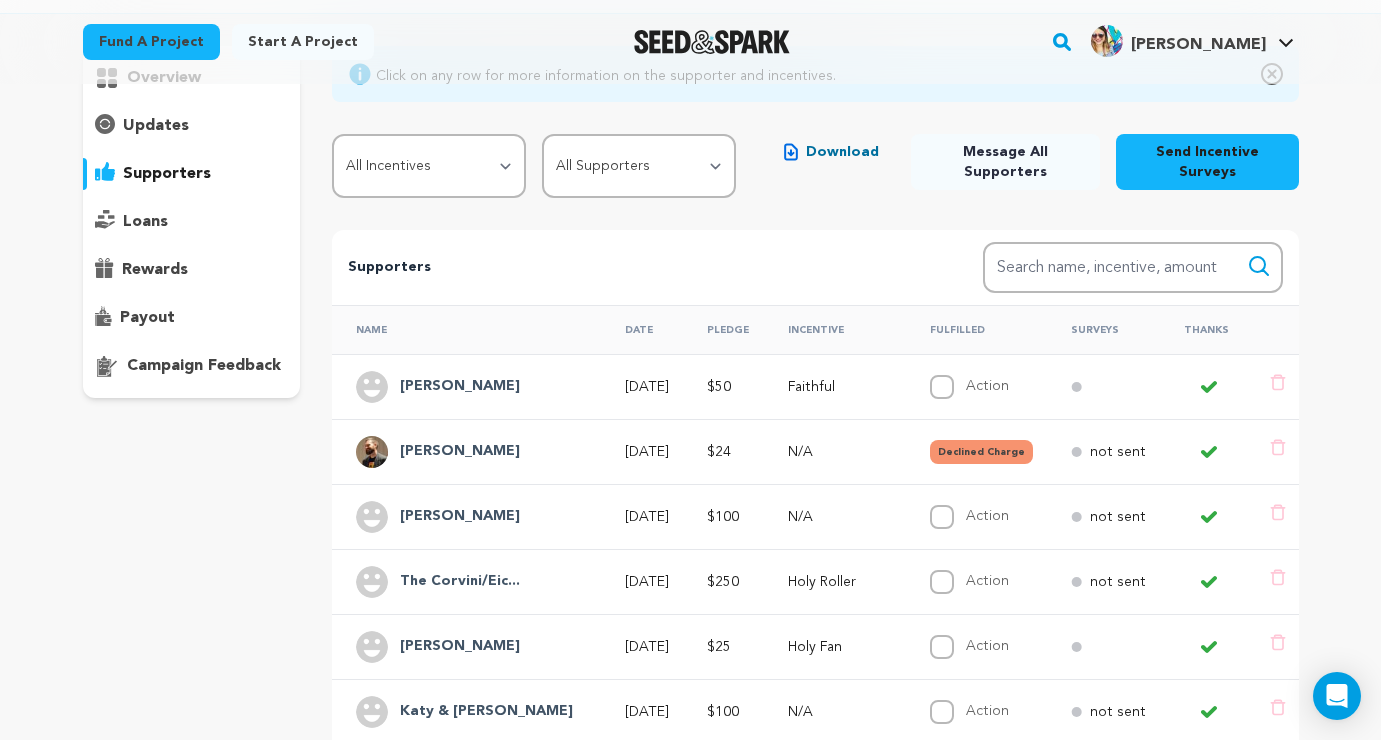 scroll, scrollTop: 121, scrollLeft: 0, axis: vertical 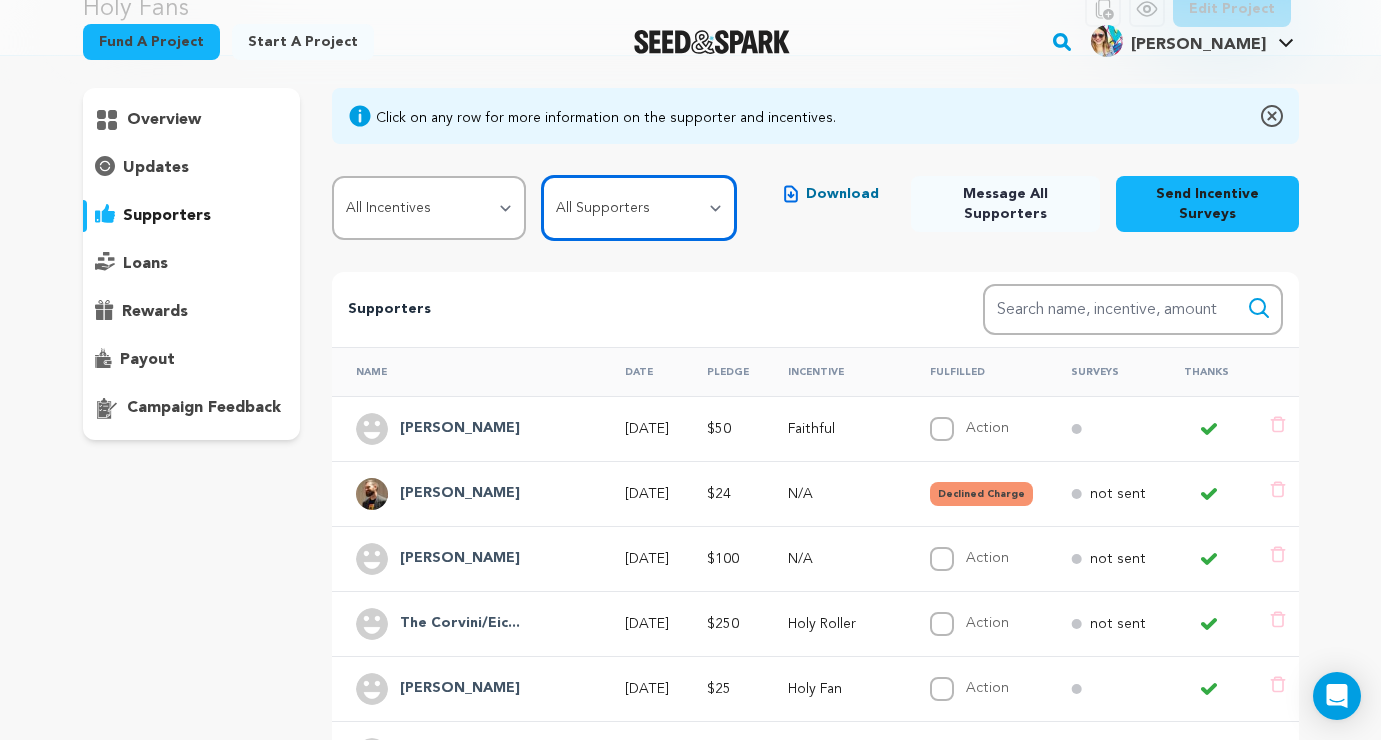 click on "All Supporters
Survey not sent Survey incomplete Survey complete Incentive not fulfilled Incentive fulfilled Declined charge" at bounding box center (639, 208) 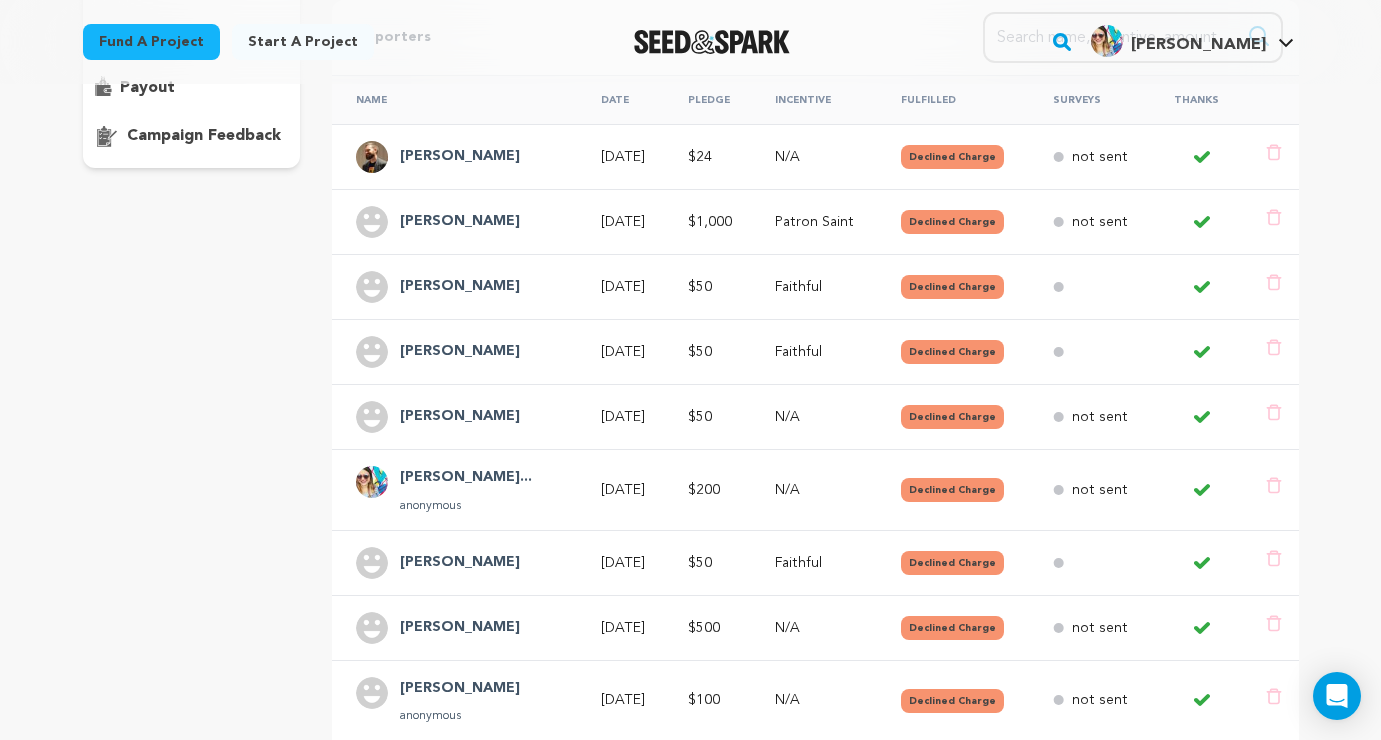 scroll, scrollTop: 449, scrollLeft: 0, axis: vertical 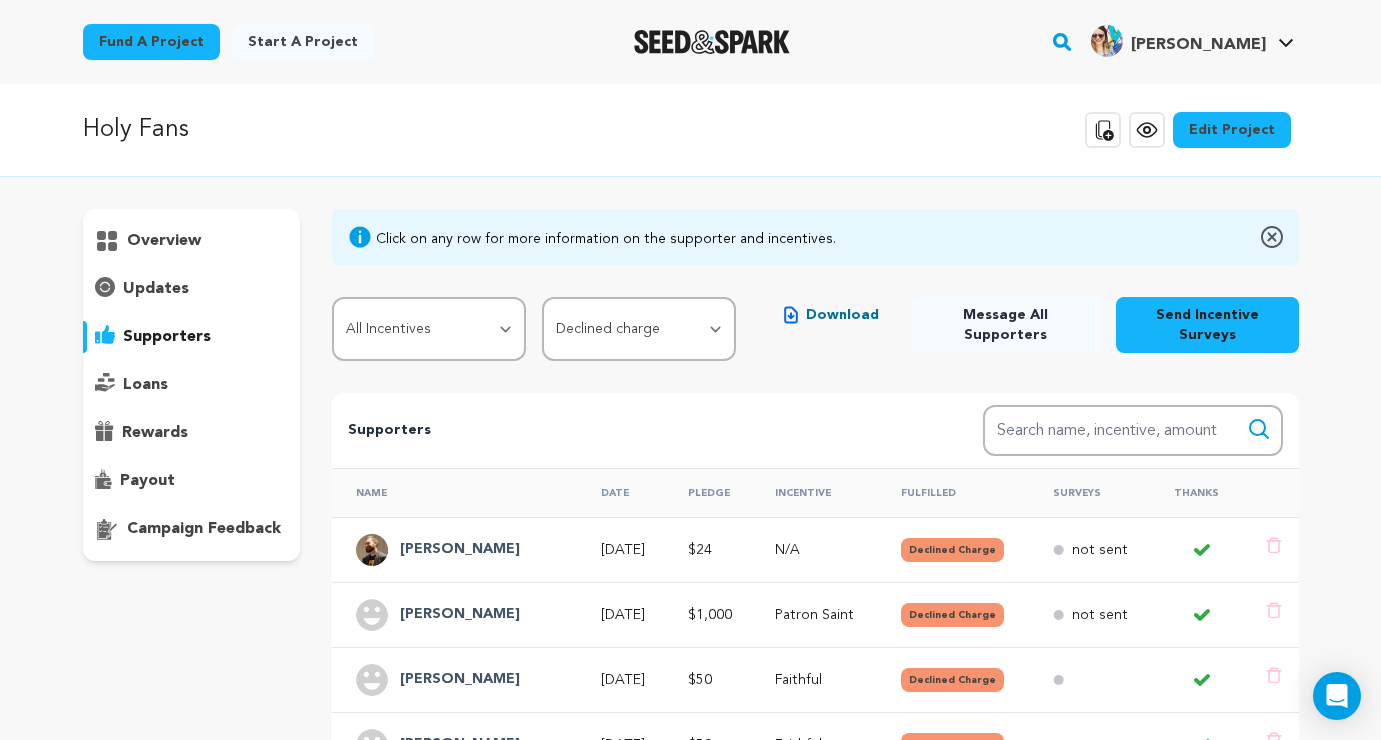 click at bounding box center (712, 42) 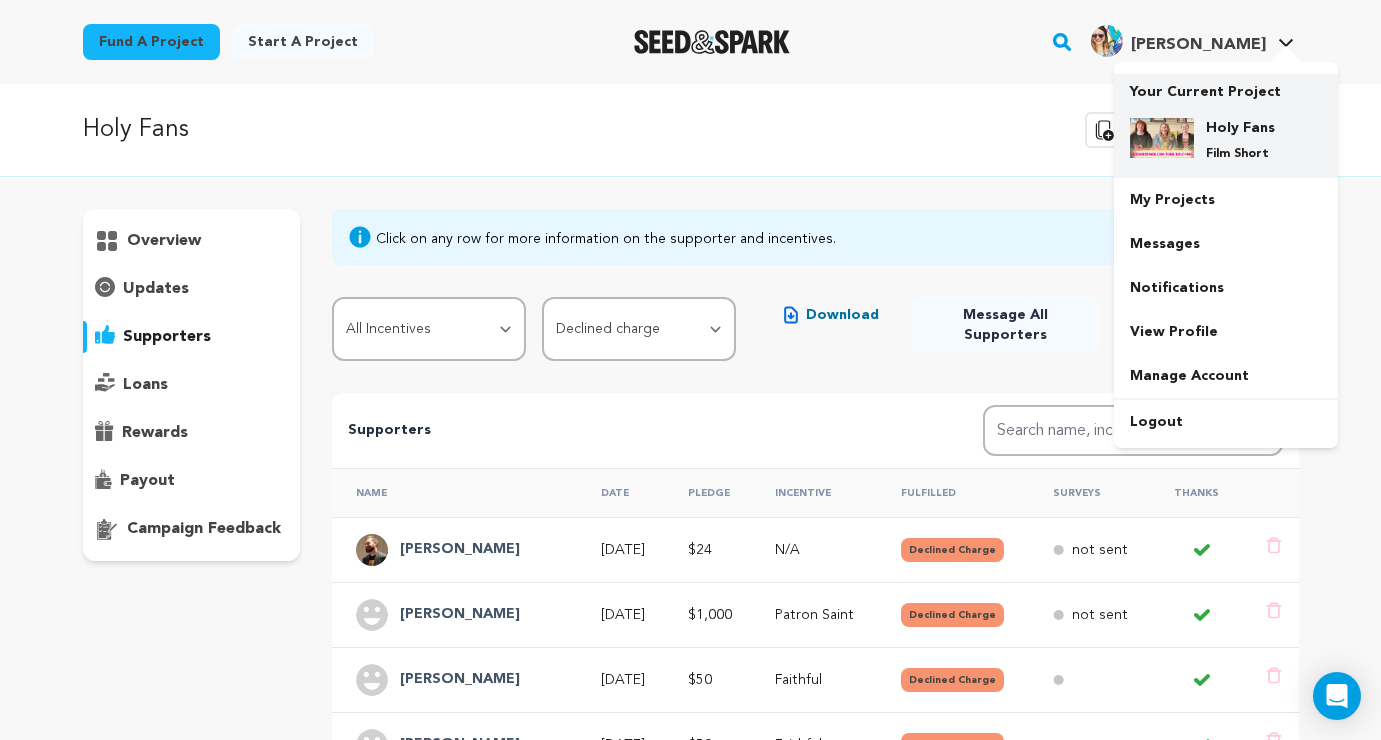 click on "Holy Fans" at bounding box center [1242, 128] 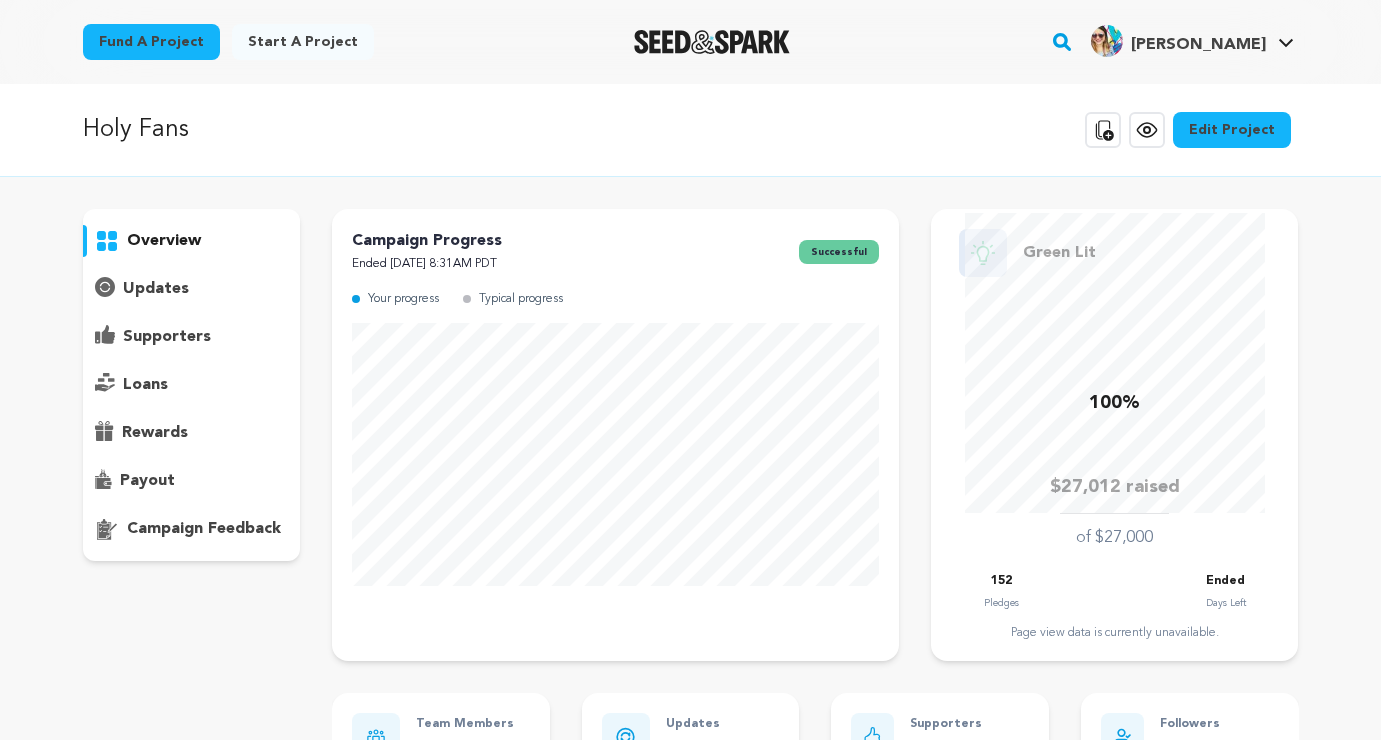 scroll, scrollTop: 0, scrollLeft: 0, axis: both 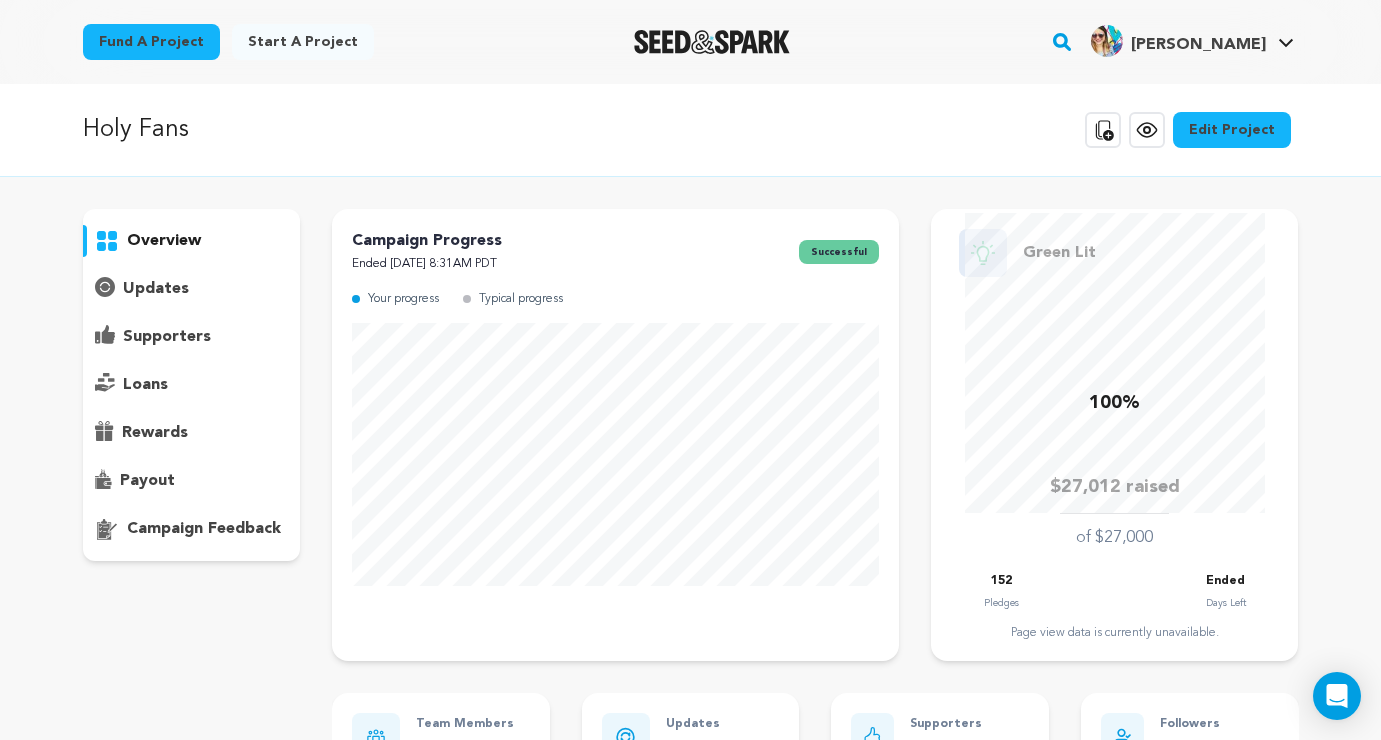click on "Chelsea M.
Chelsea M." at bounding box center [1192, 42] 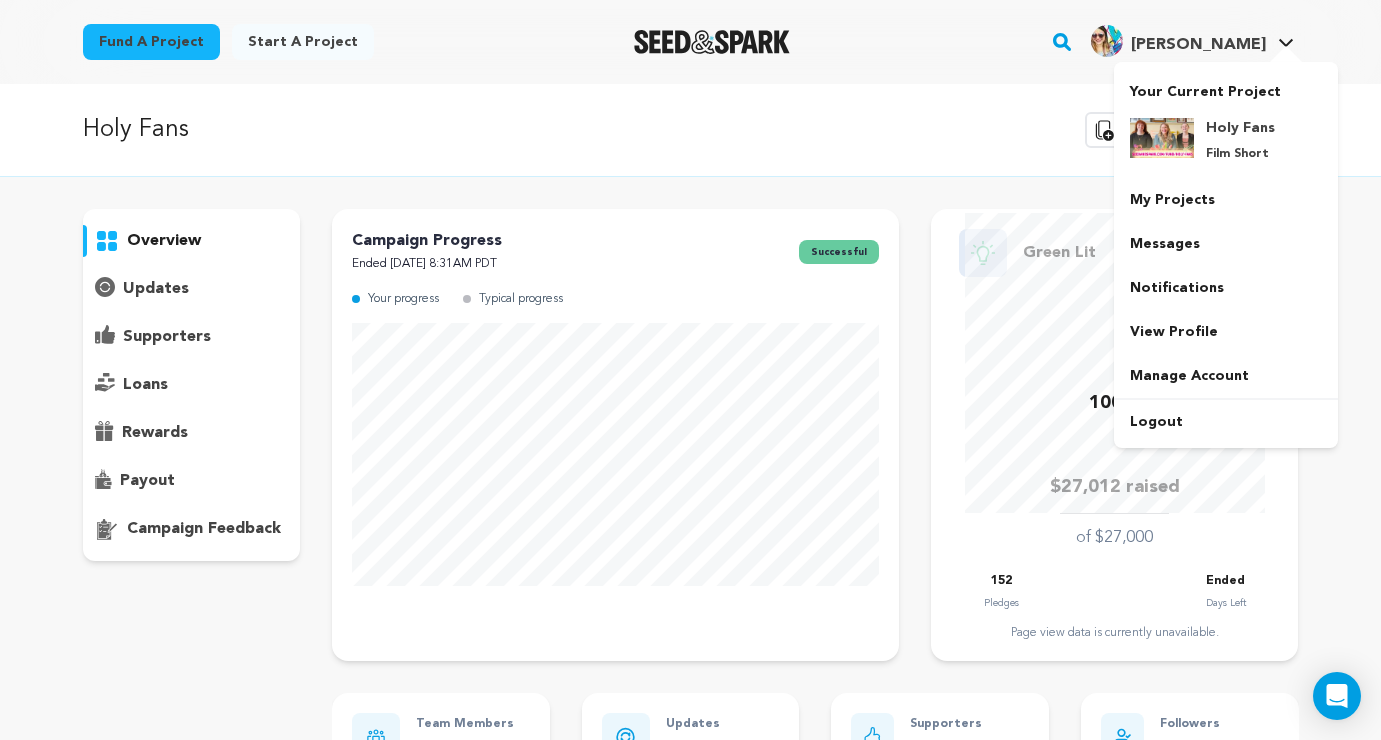 click at bounding box center [1107, 41] 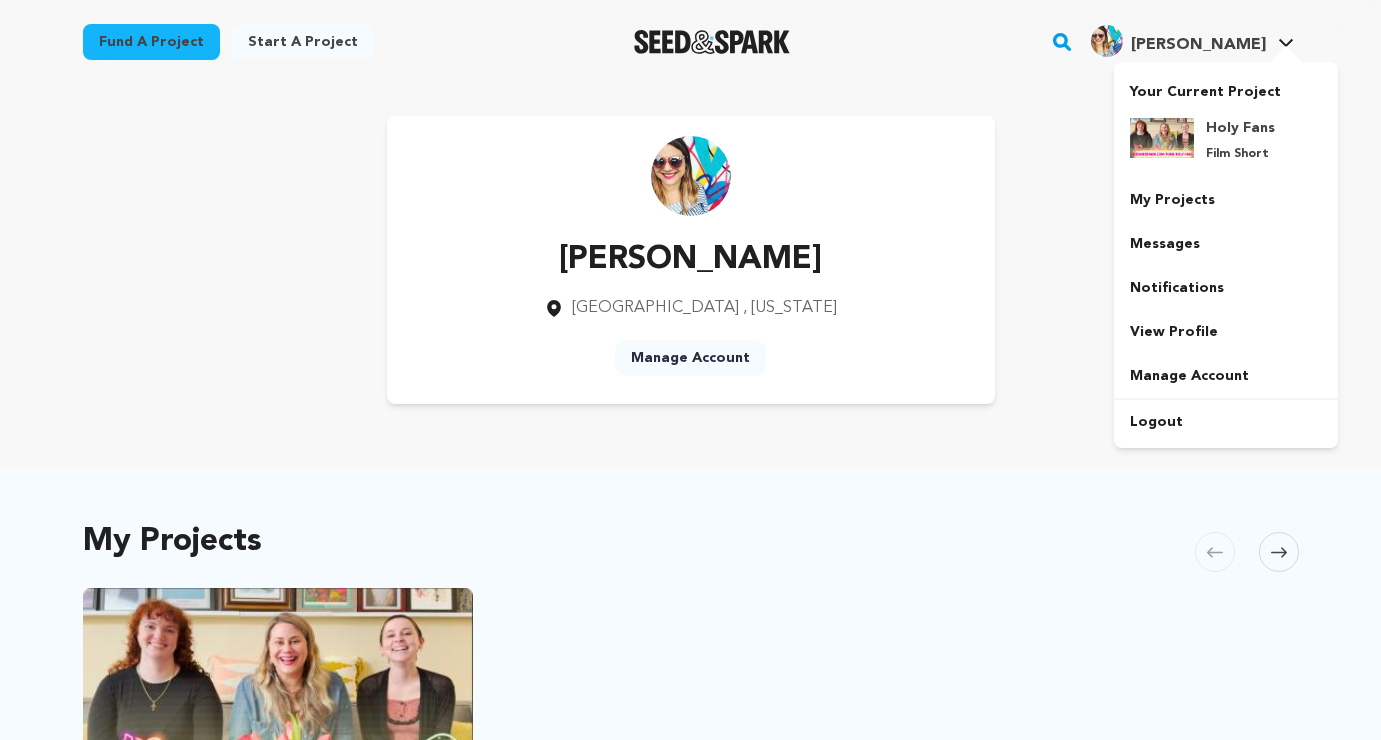 scroll, scrollTop: 0, scrollLeft: 0, axis: both 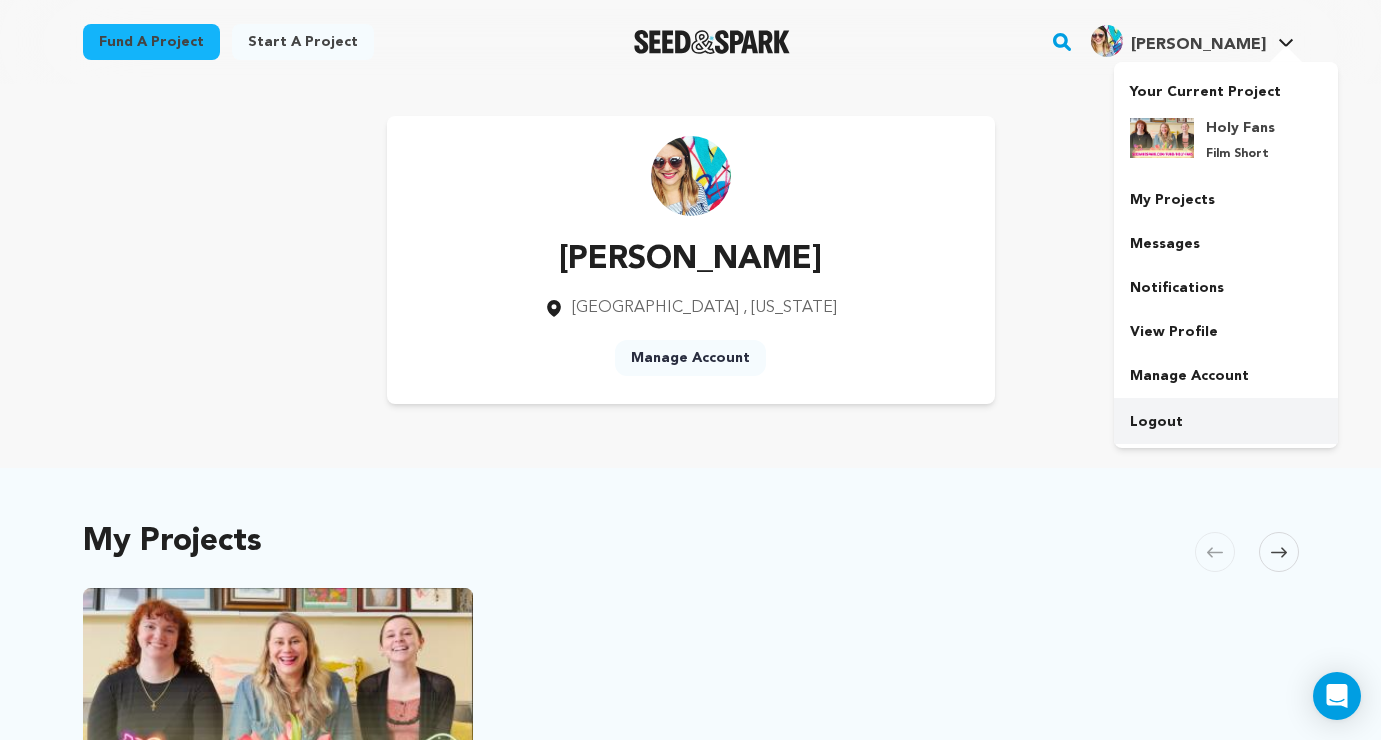 click on "Logout" at bounding box center (1226, 422) 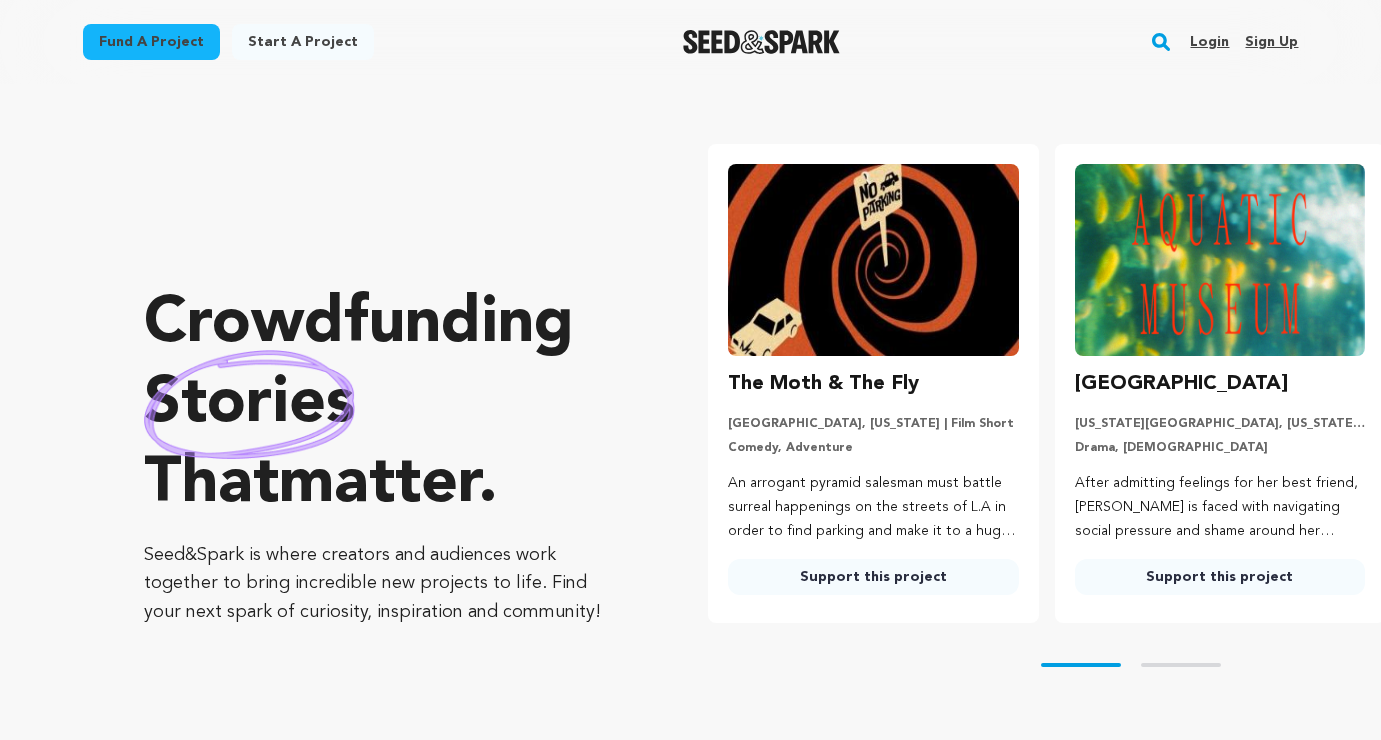 scroll, scrollTop: 0, scrollLeft: 0, axis: both 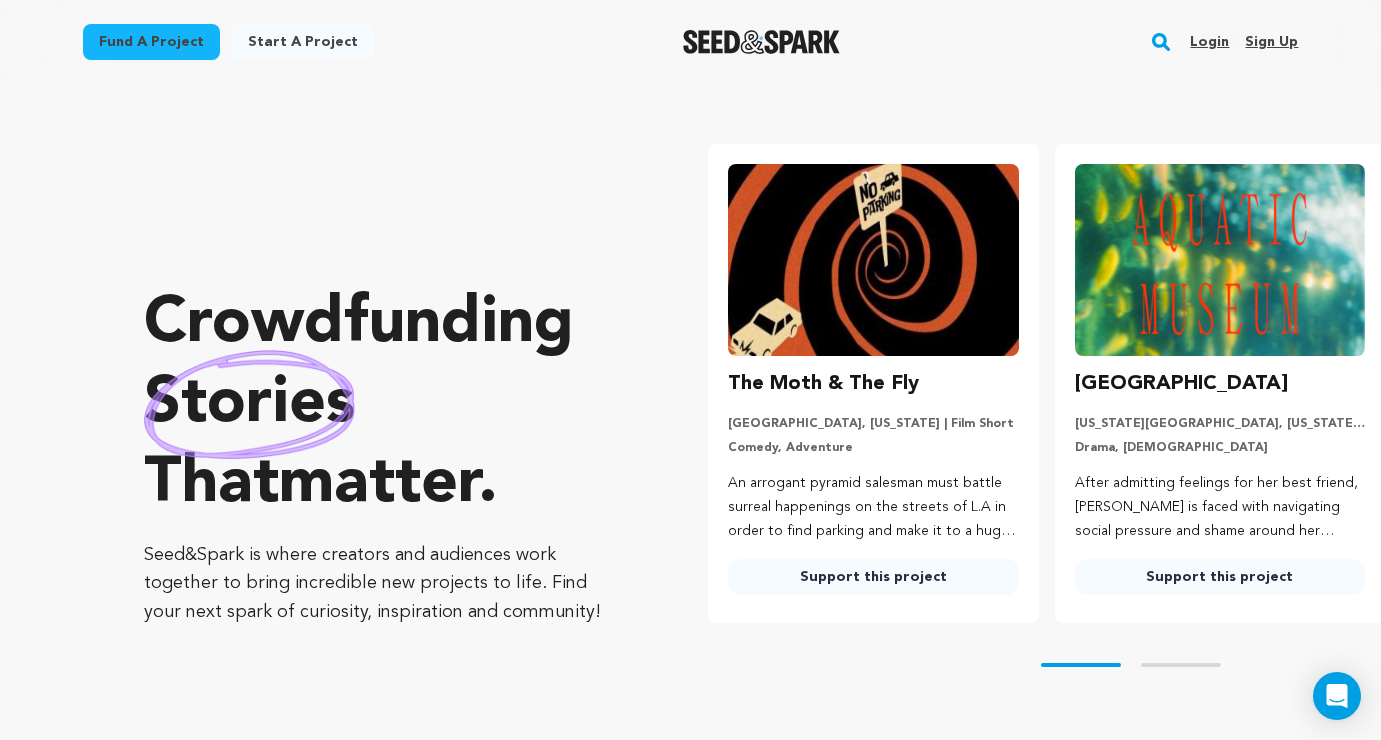 click on "Login" at bounding box center (1209, 42) 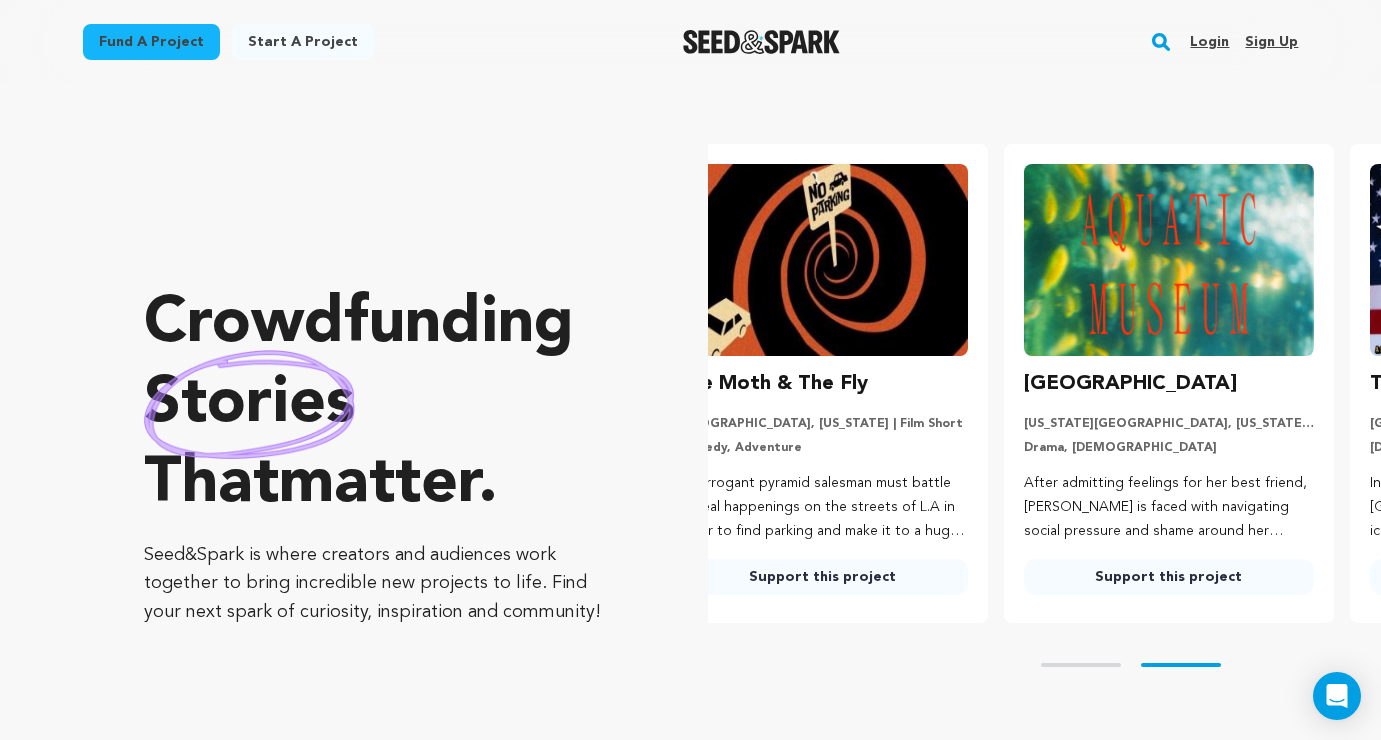 scroll, scrollTop: 0, scrollLeft: 195, axis: horizontal 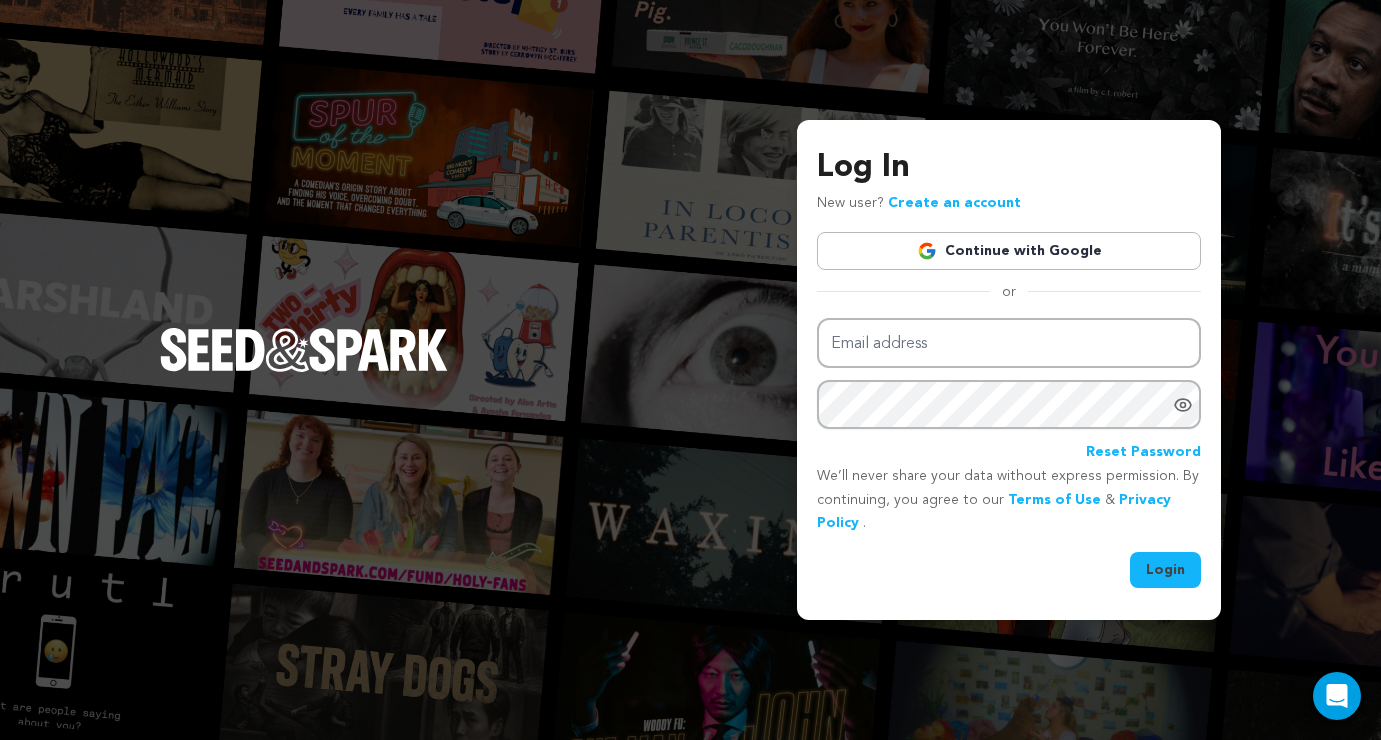 click on "Continue with Google" at bounding box center [1009, 251] 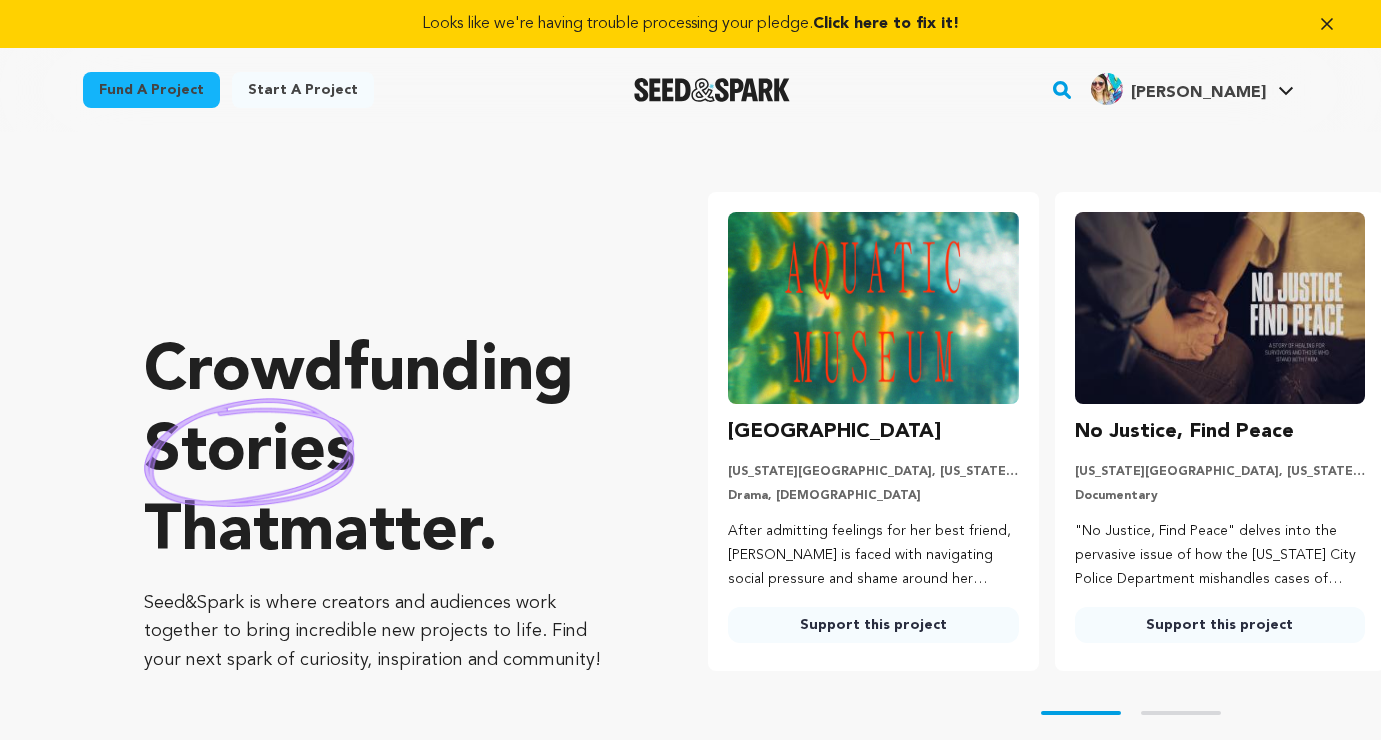 scroll, scrollTop: 0, scrollLeft: 0, axis: both 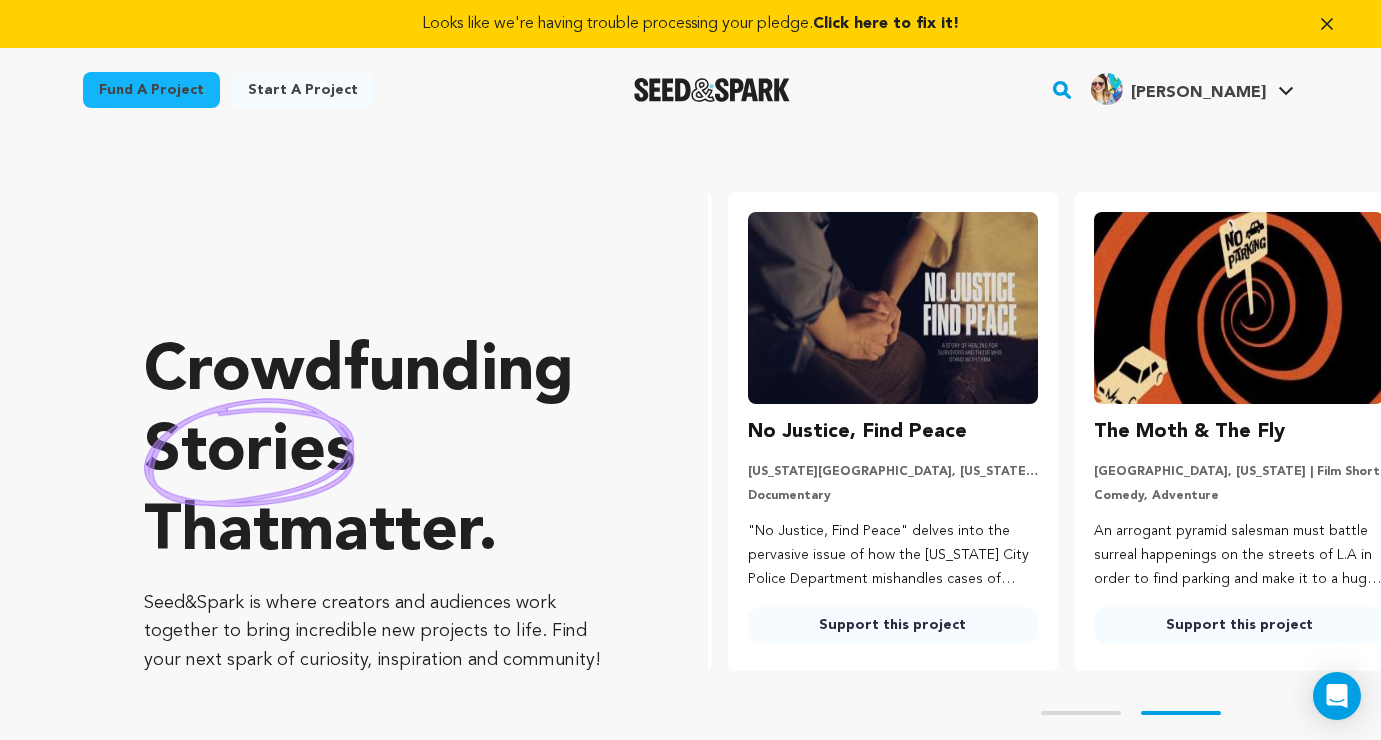 click on "Click here to fix it!" at bounding box center [886, 24] 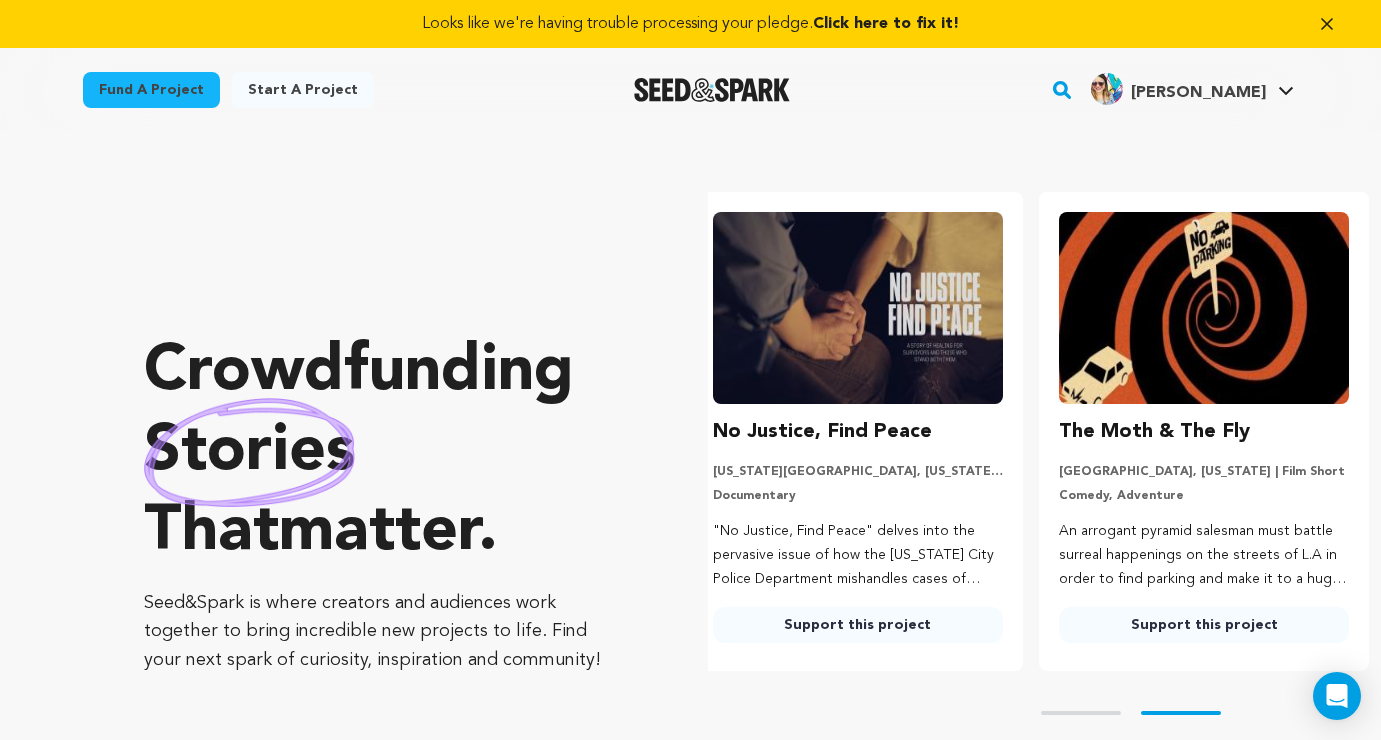 scroll, scrollTop: 0, scrollLeft: 362, axis: horizontal 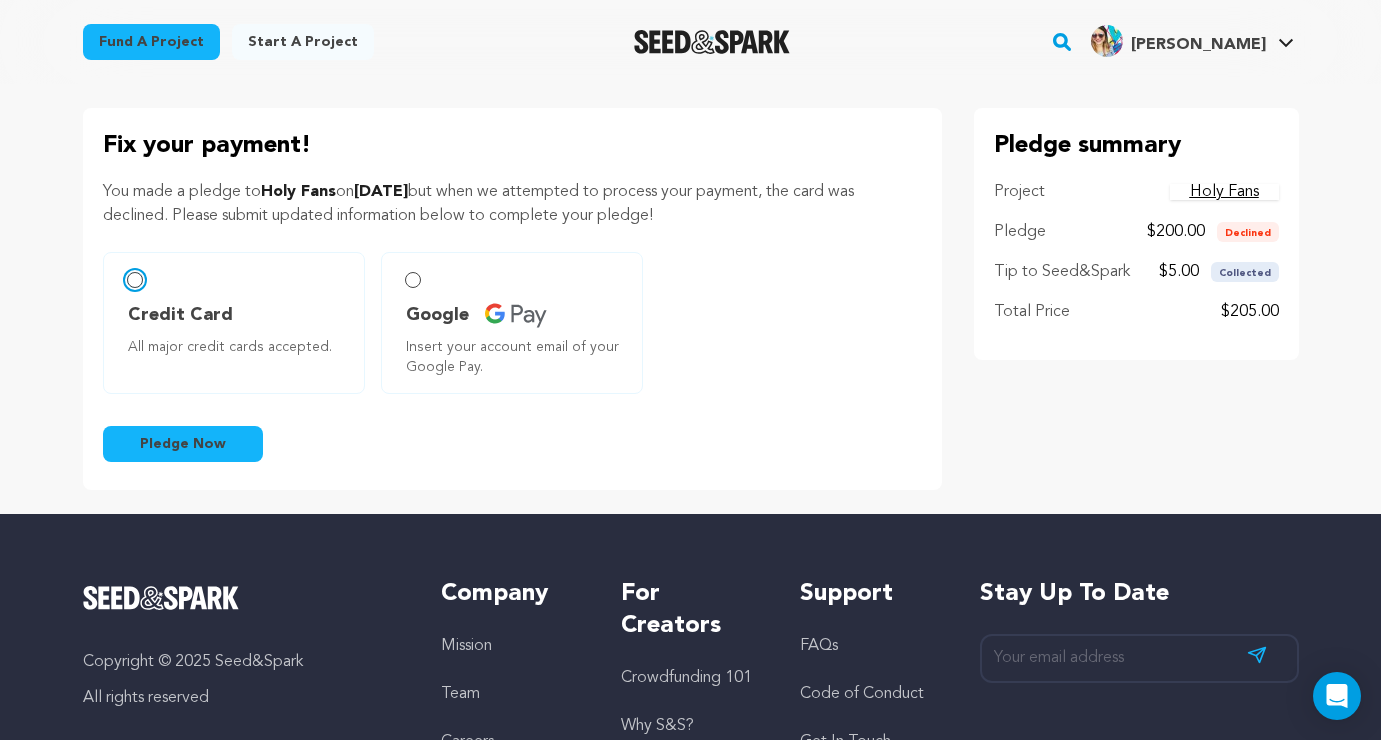 click on "Credit Card
All major credit cards accepted." at bounding box center (135, 280) 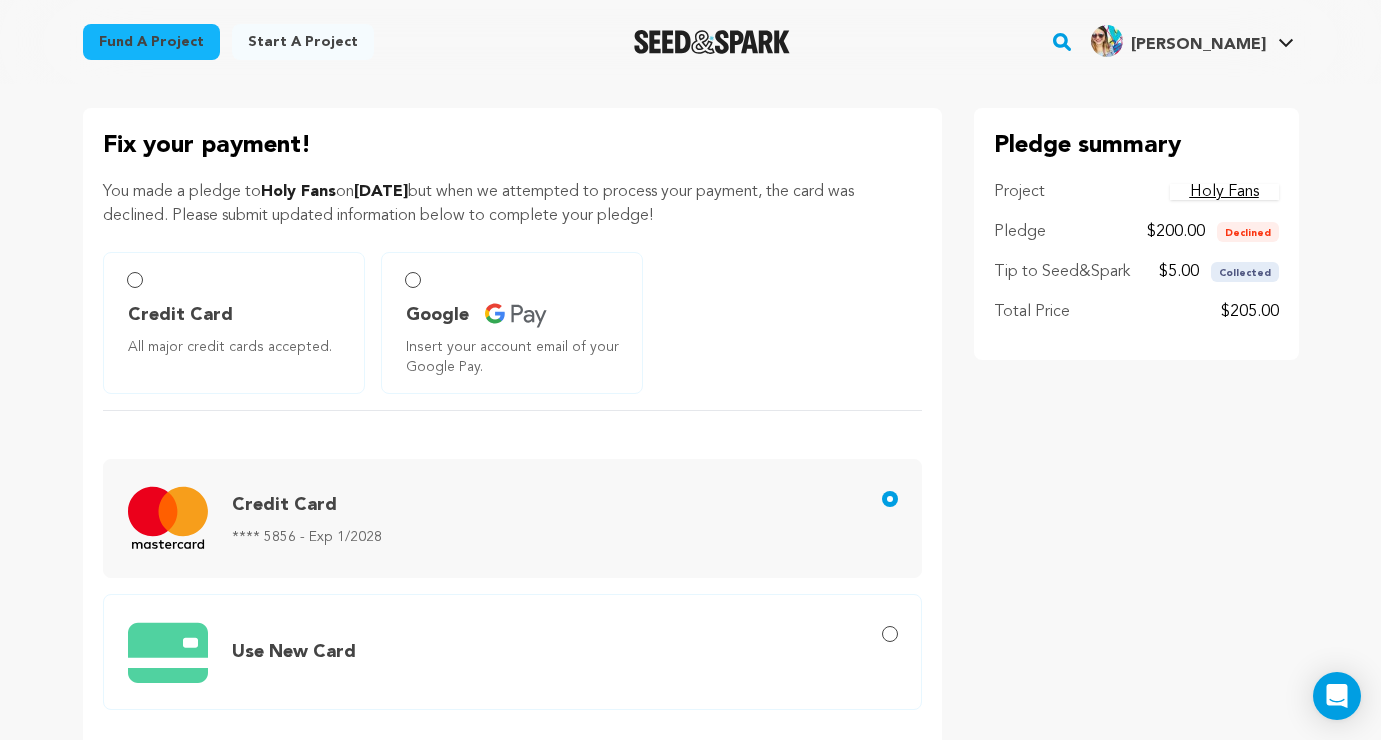 click on "Credit Card" at bounding box center (307, 505) 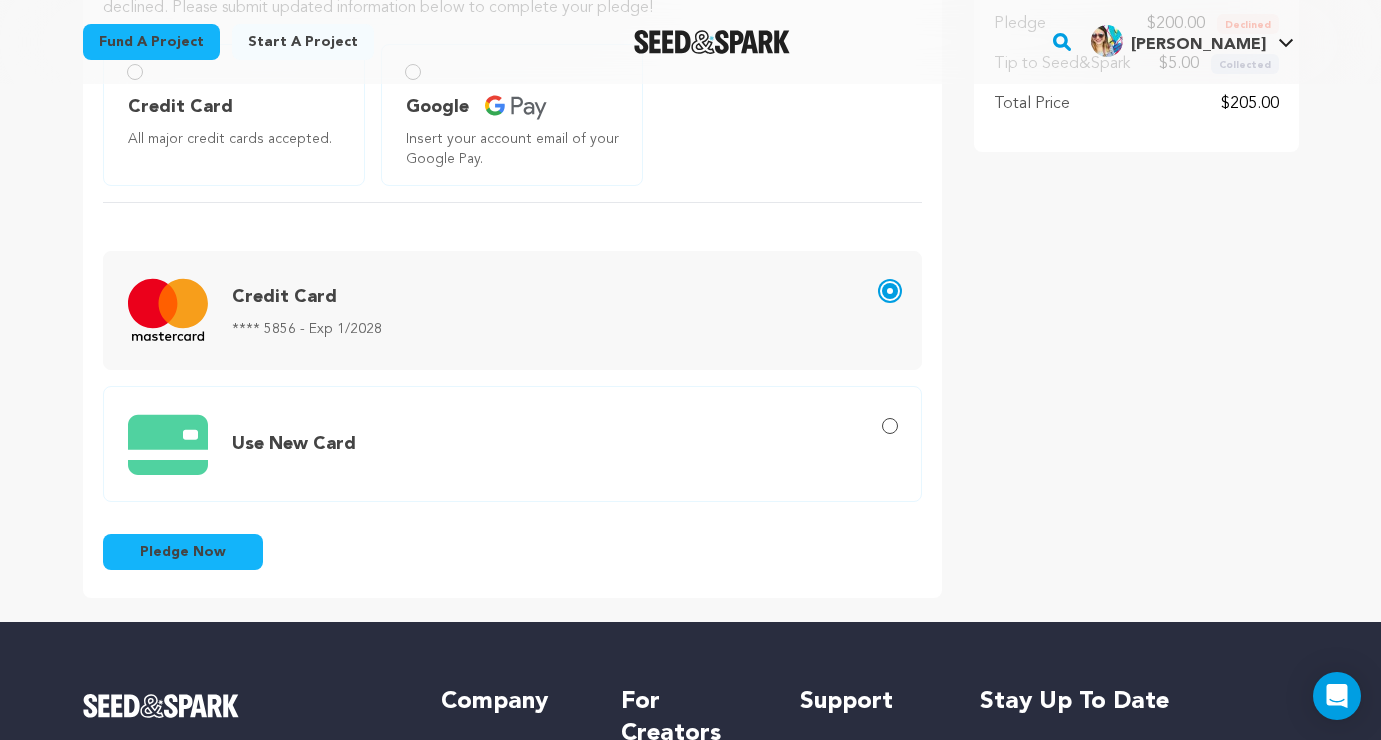 scroll, scrollTop: 290, scrollLeft: 0, axis: vertical 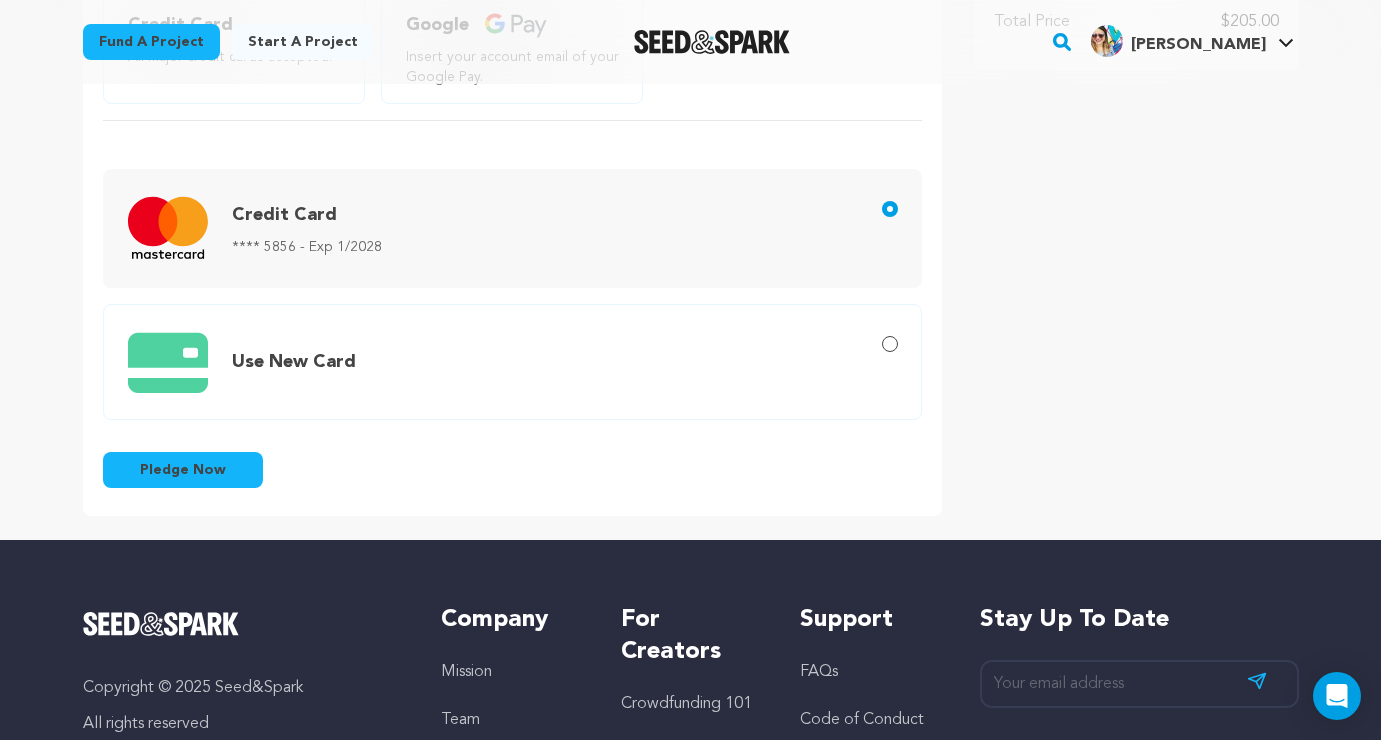 click on "Pledge Now" at bounding box center [183, 470] 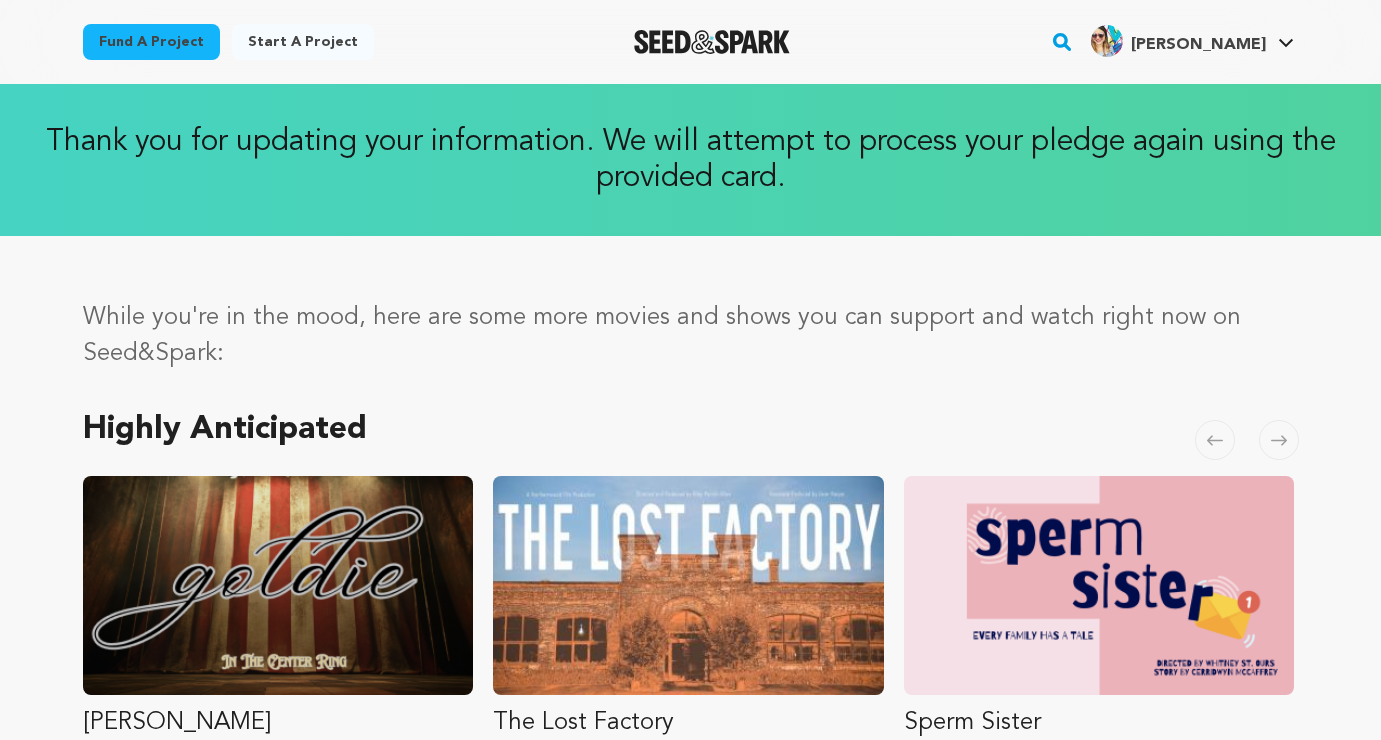 scroll, scrollTop: 0, scrollLeft: 0, axis: both 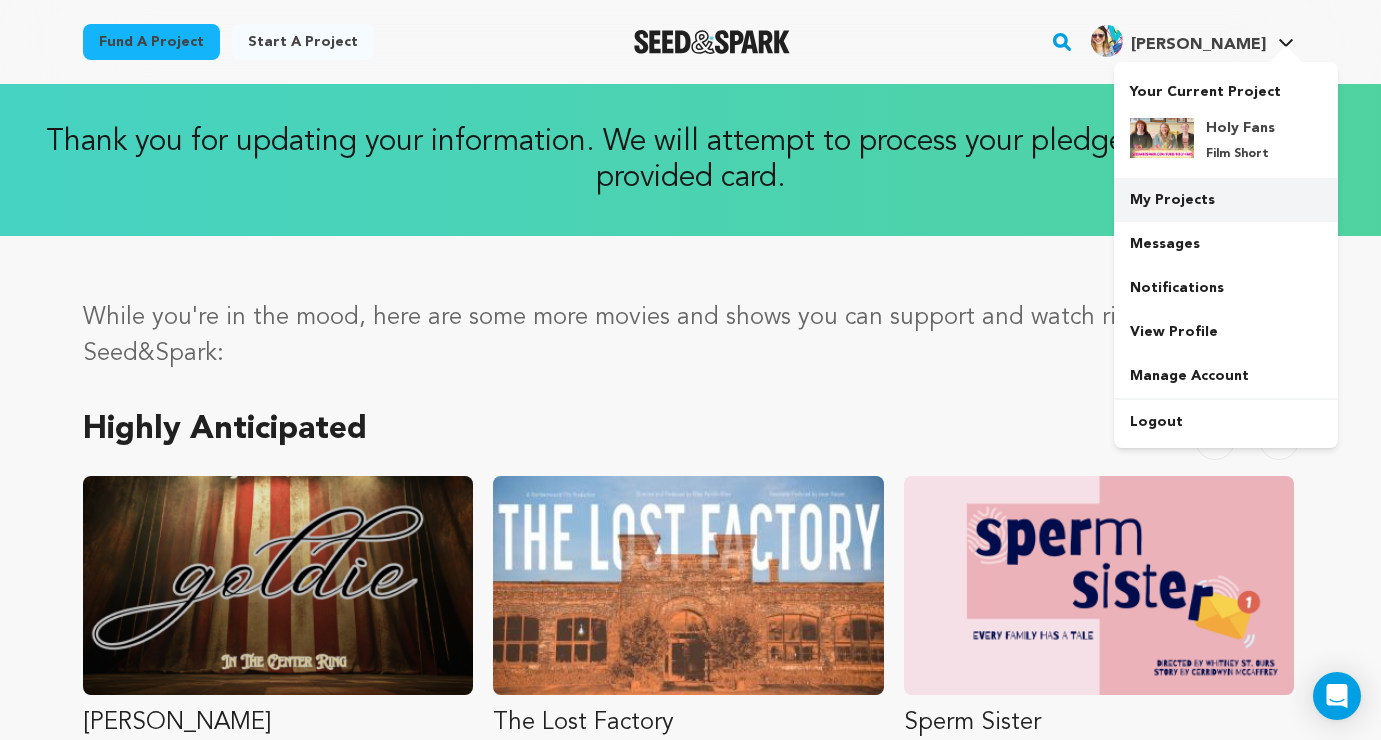 click on "My Projects" at bounding box center [1226, 200] 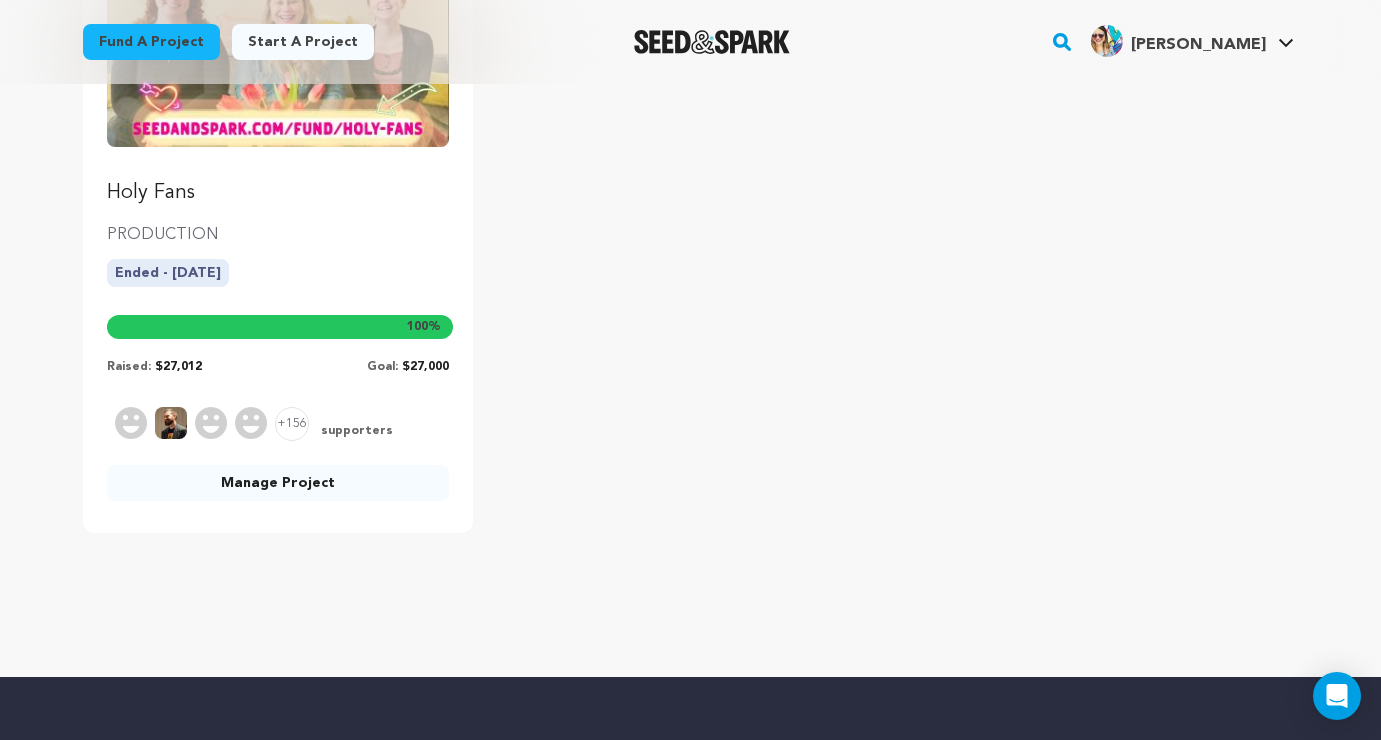 scroll, scrollTop: 454, scrollLeft: 0, axis: vertical 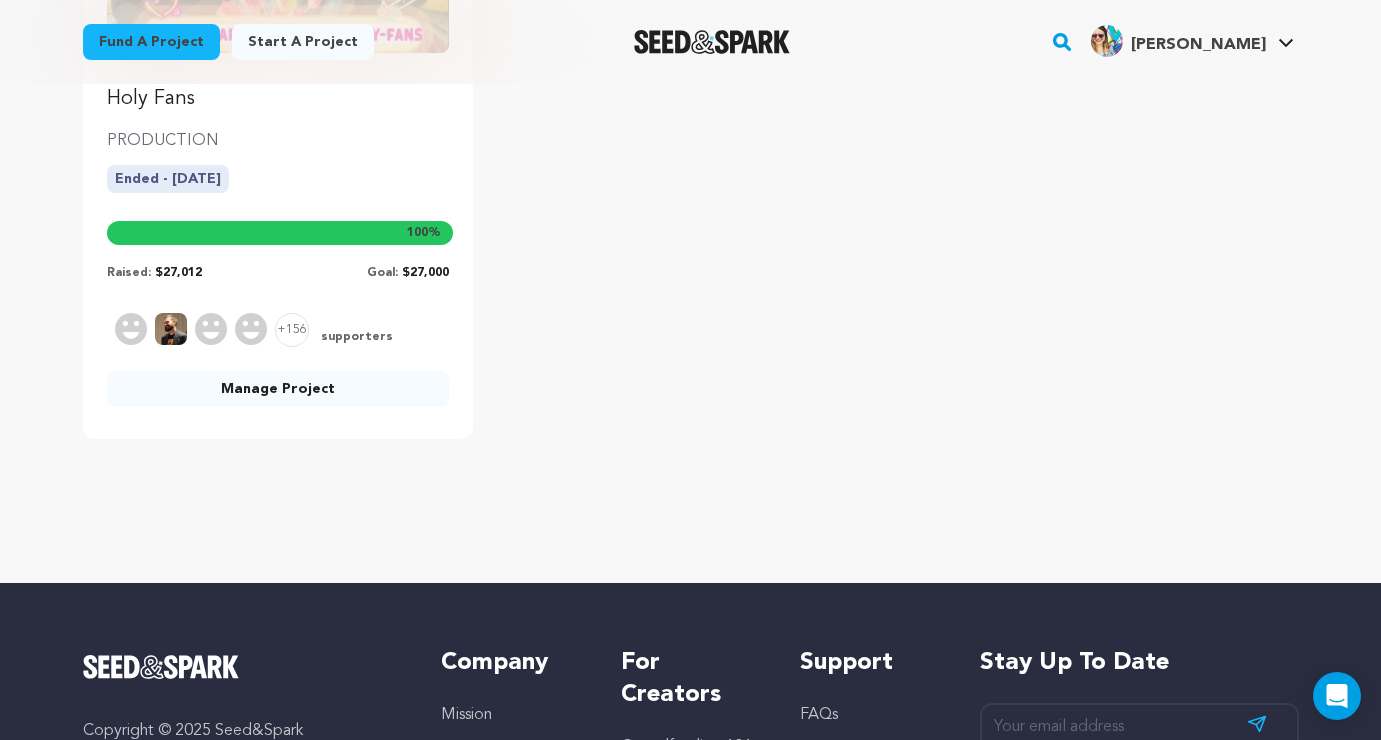 click on "Manage Project" at bounding box center (278, 389) 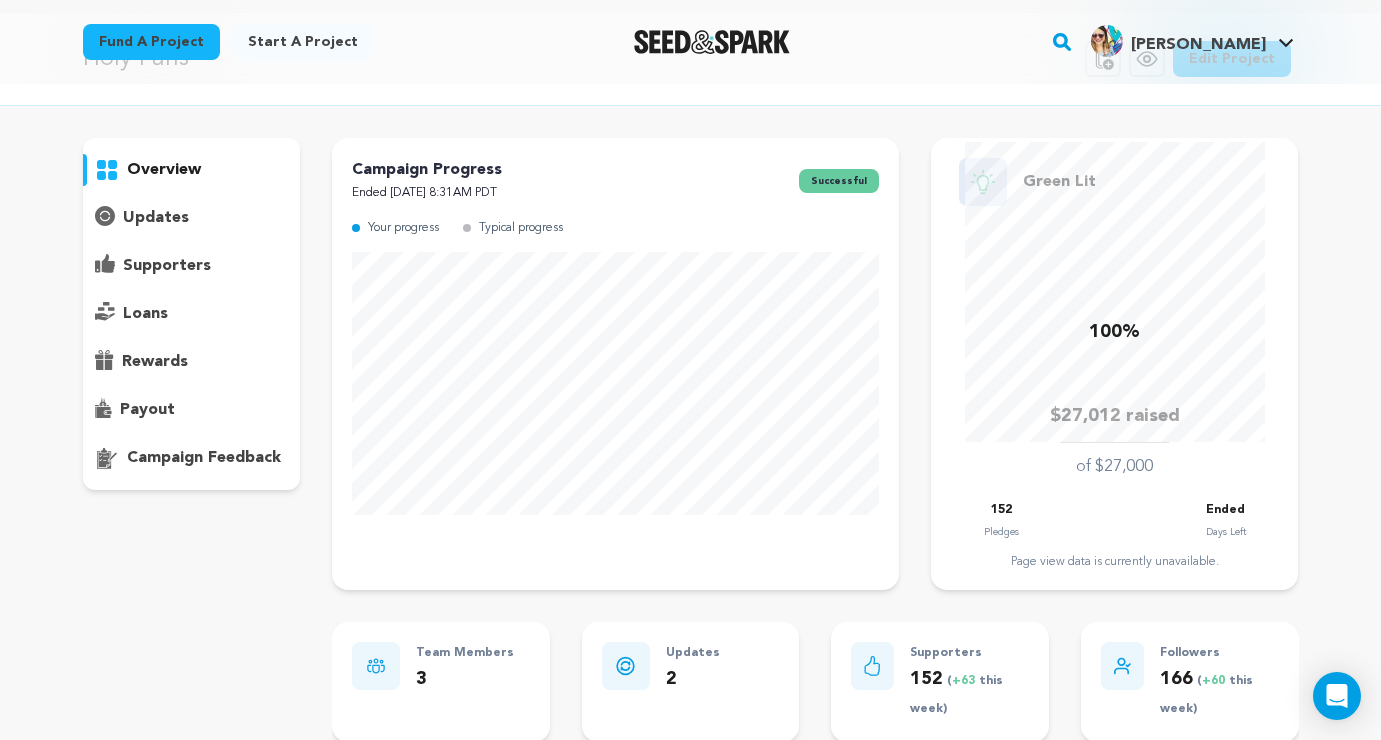 scroll, scrollTop: 74, scrollLeft: 0, axis: vertical 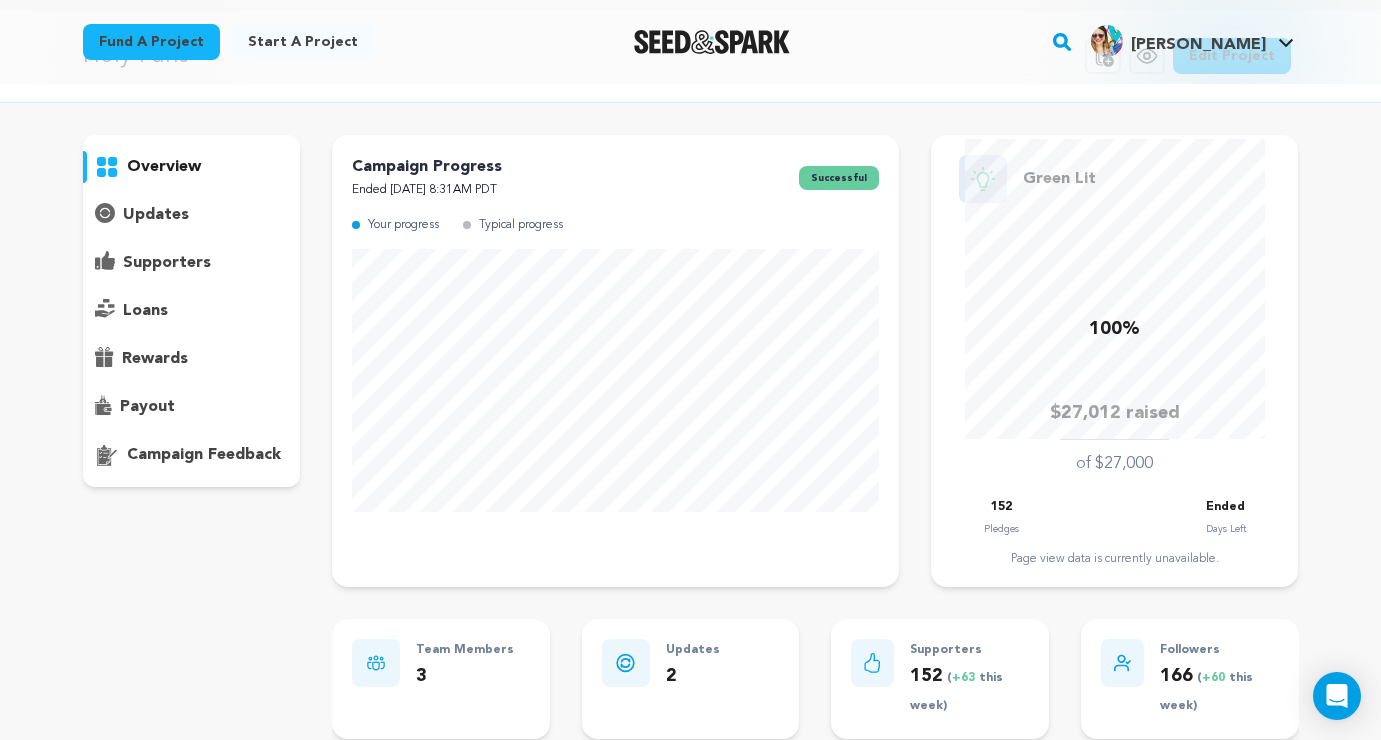 click on "supporters" at bounding box center [167, 263] 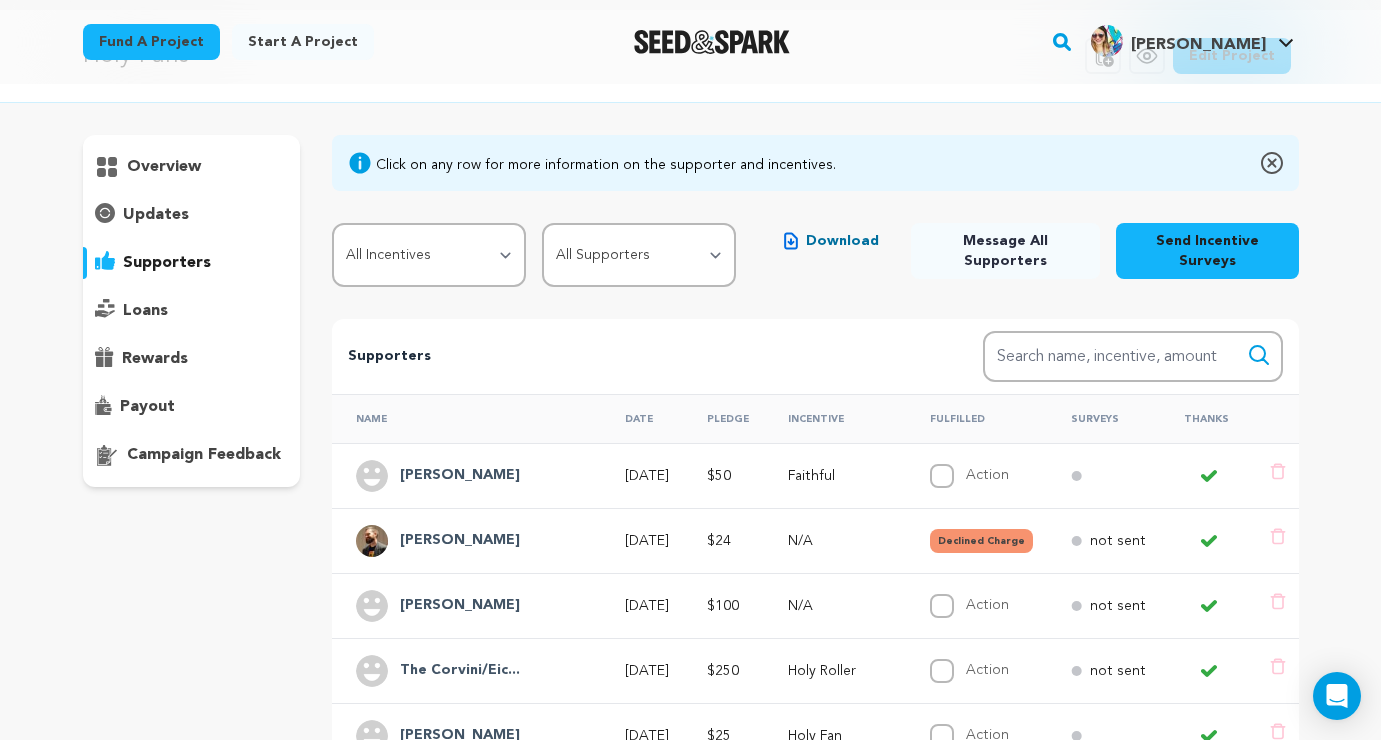 scroll, scrollTop: 120, scrollLeft: 0, axis: vertical 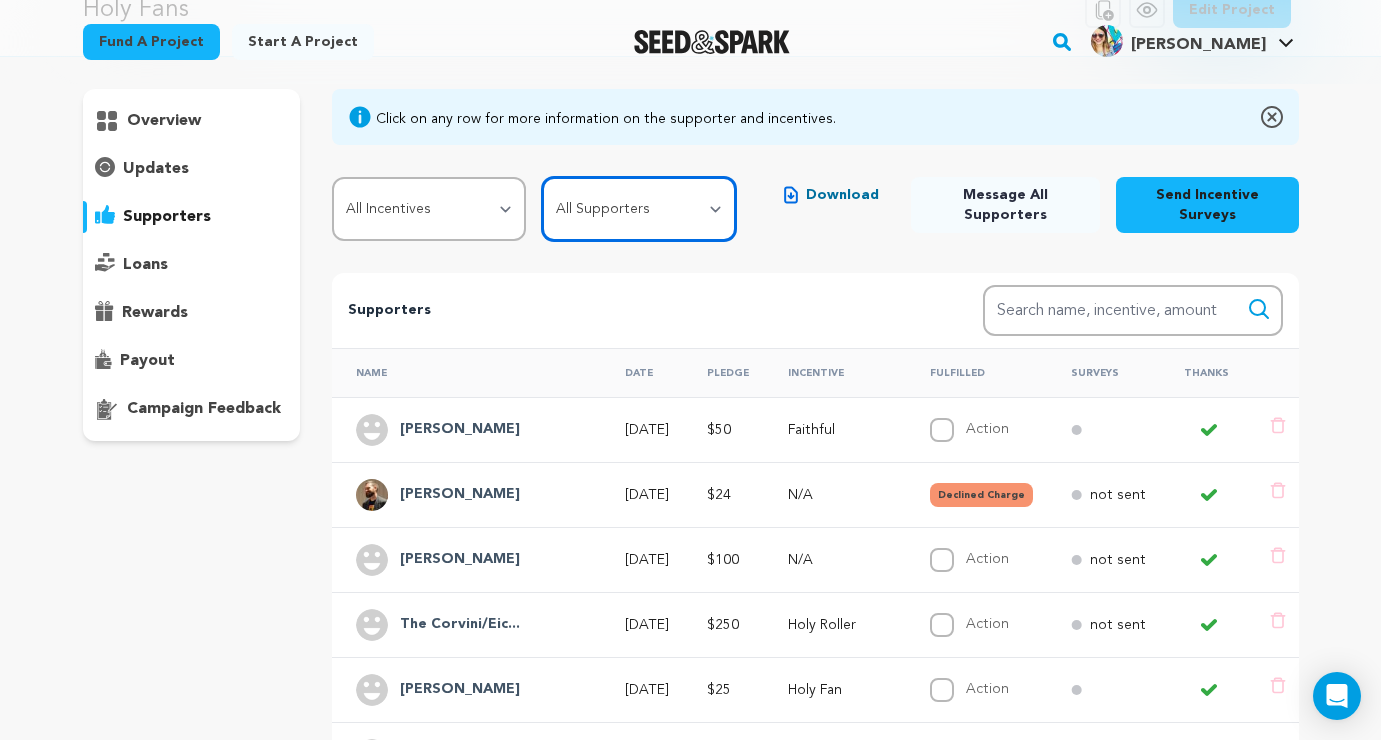 click on "All Supporters
Survey not sent Survey incomplete Survey complete Incentive not fulfilled Incentive fulfilled Declined charge" at bounding box center (639, 209) 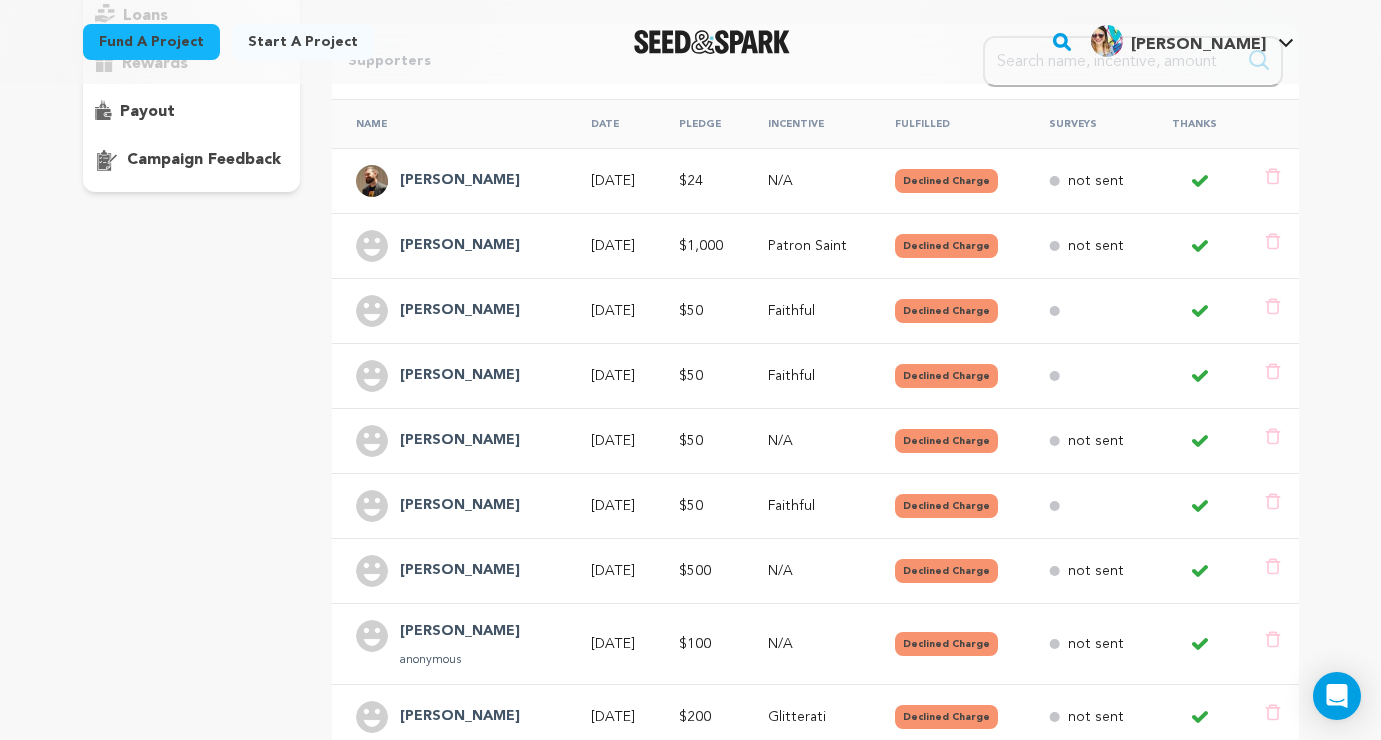 scroll, scrollTop: 366, scrollLeft: 0, axis: vertical 